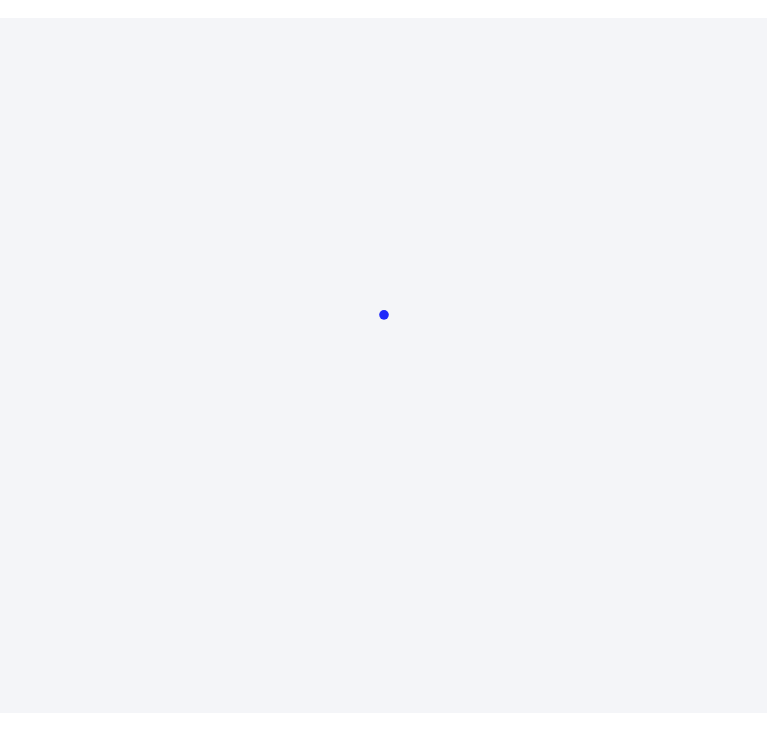 scroll, scrollTop: 0, scrollLeft: 0, axis: both 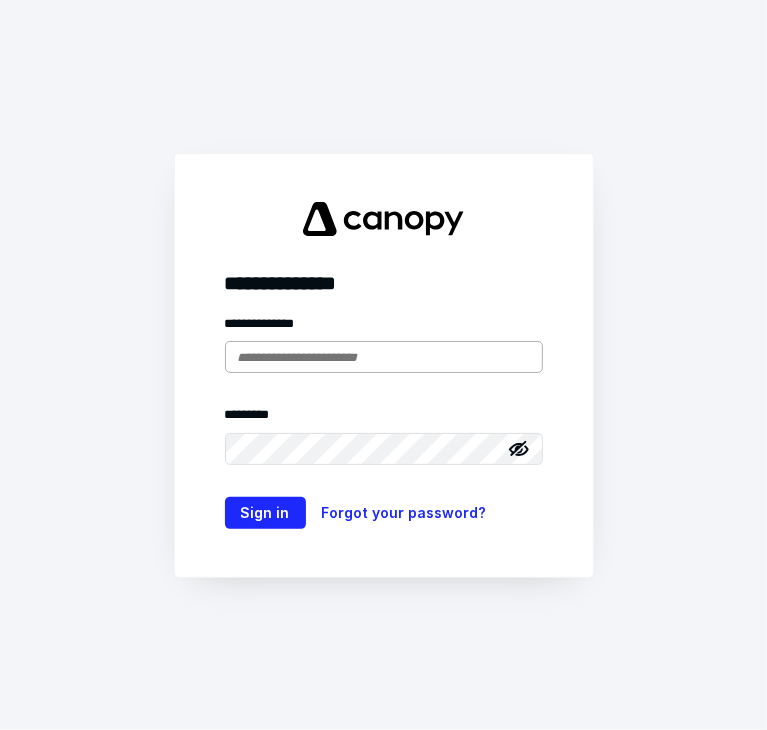 click at bounding box center (384, 357) 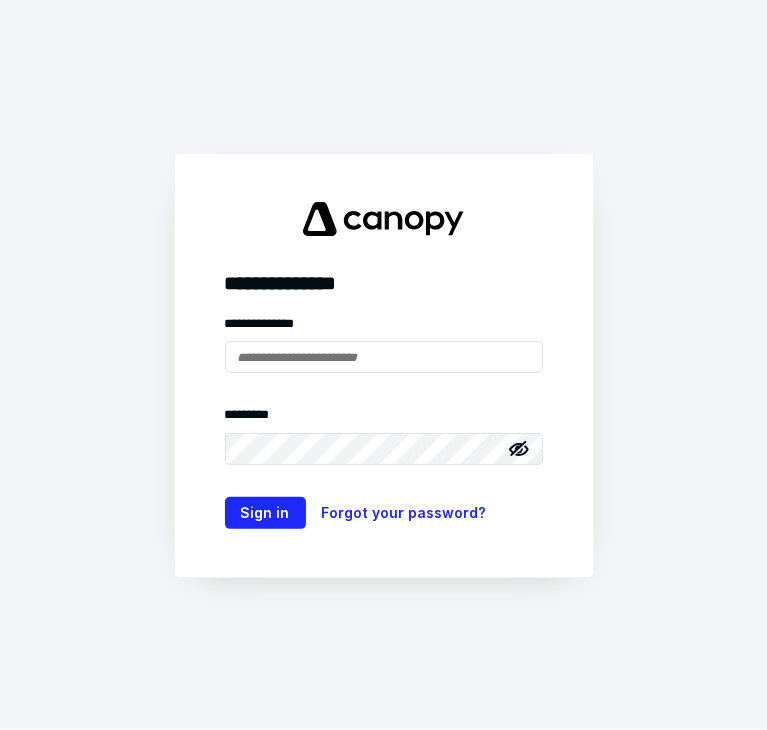 click on "**********" at bounding box center [383, 365] 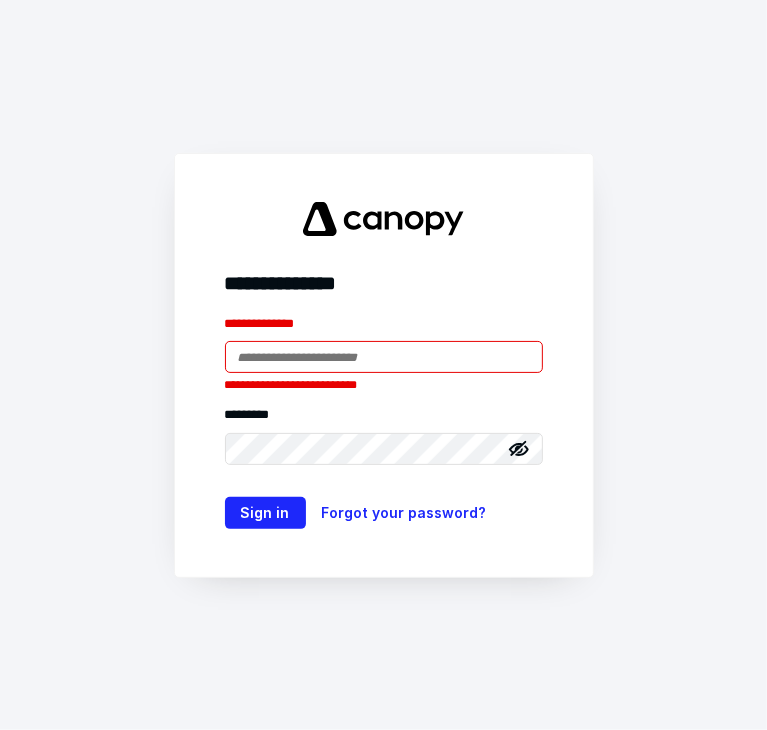 click at bounding box center [384, 357] 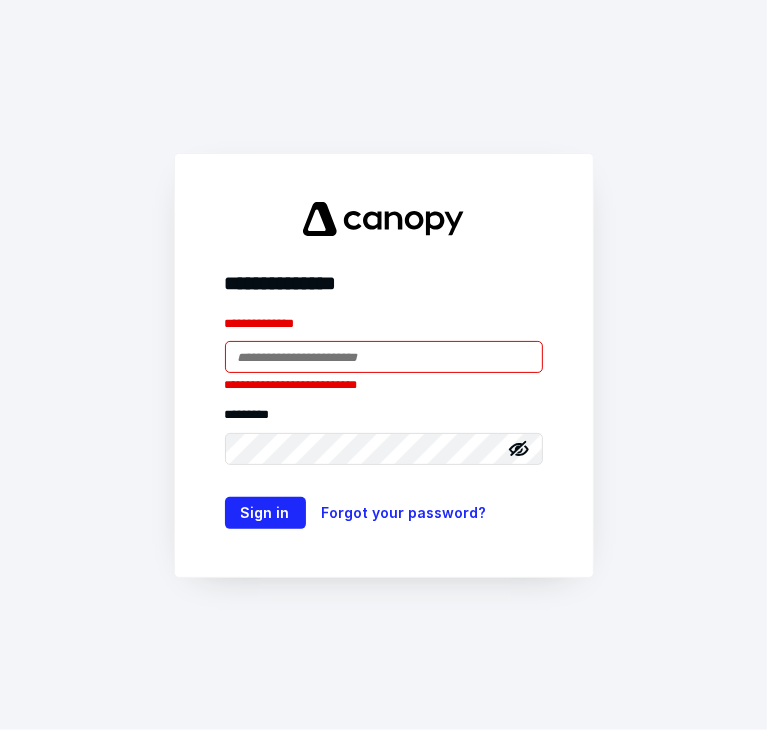 click at bounding box center (384, 357) 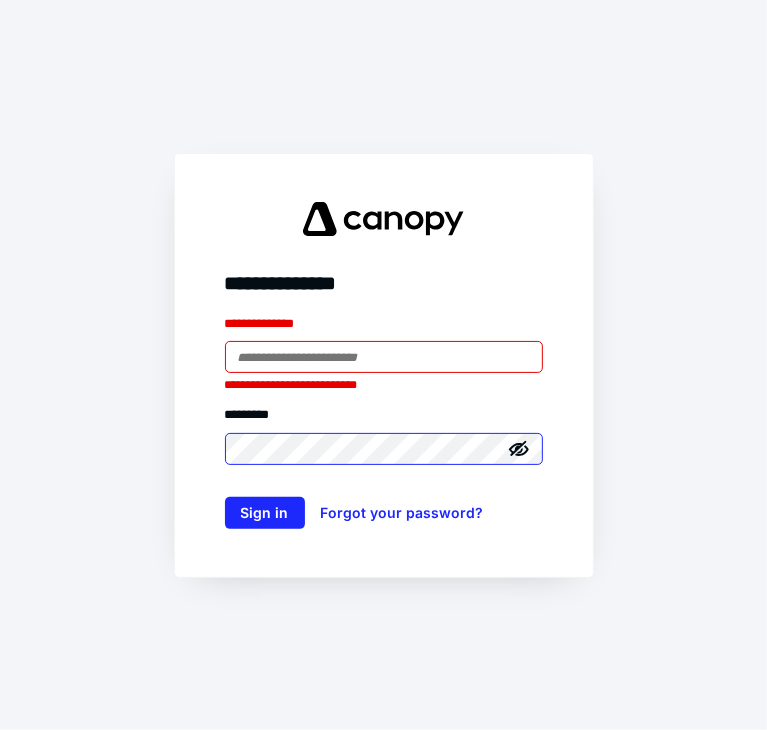 scroll, scrollTop: 0, scrollLeft: 0, axis: both 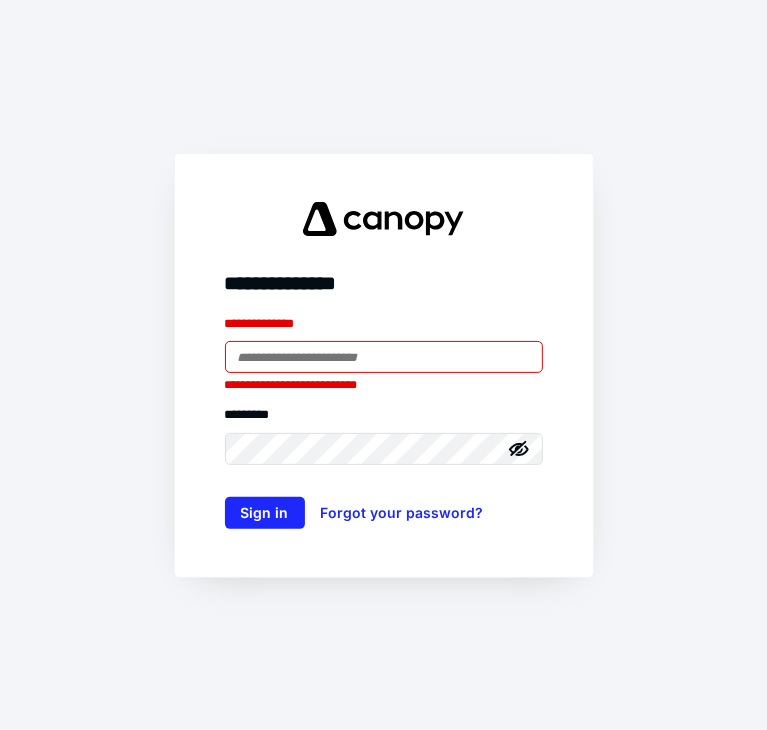 click at bounding box center (384, 357) 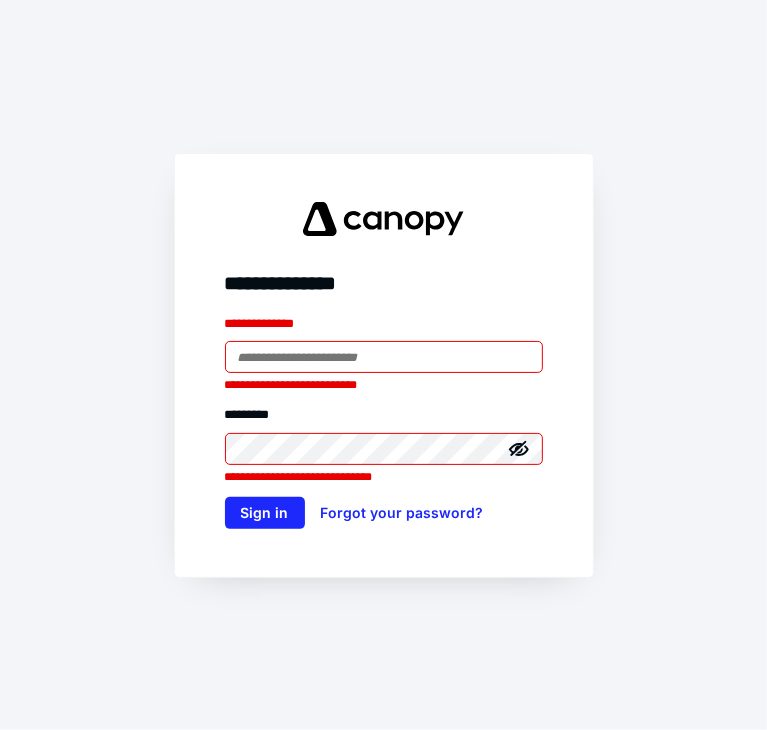 type on "**********" 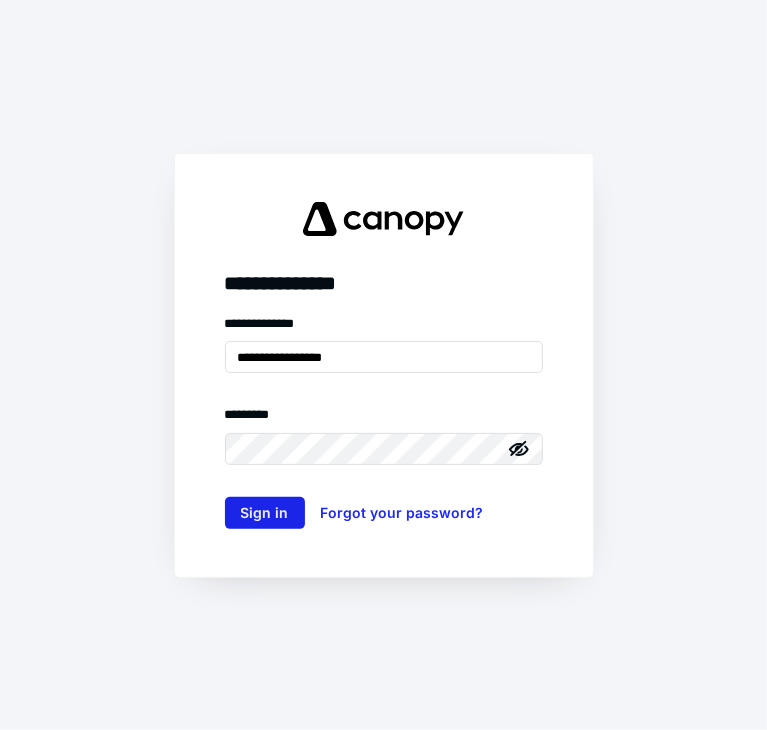 click on "Sign in" at bounding box center (265, 513) 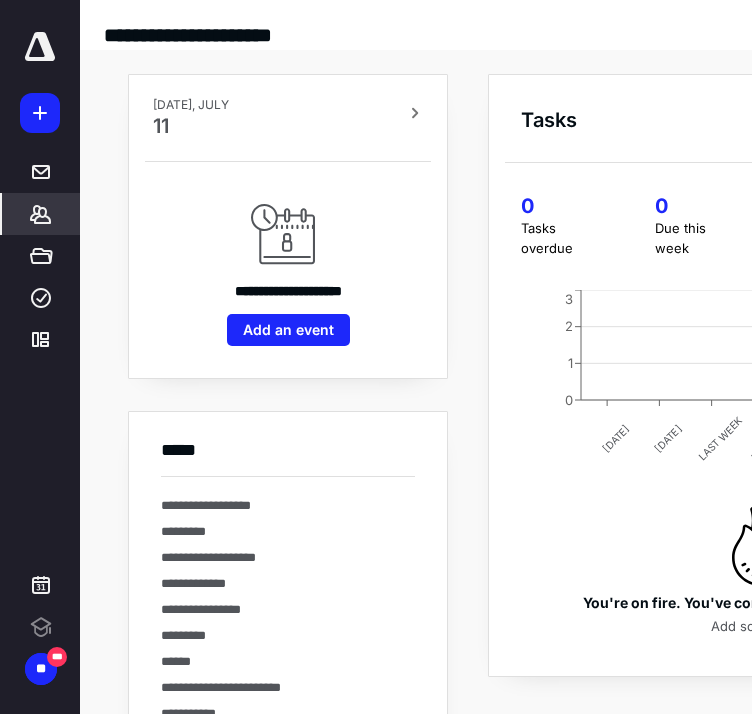 click 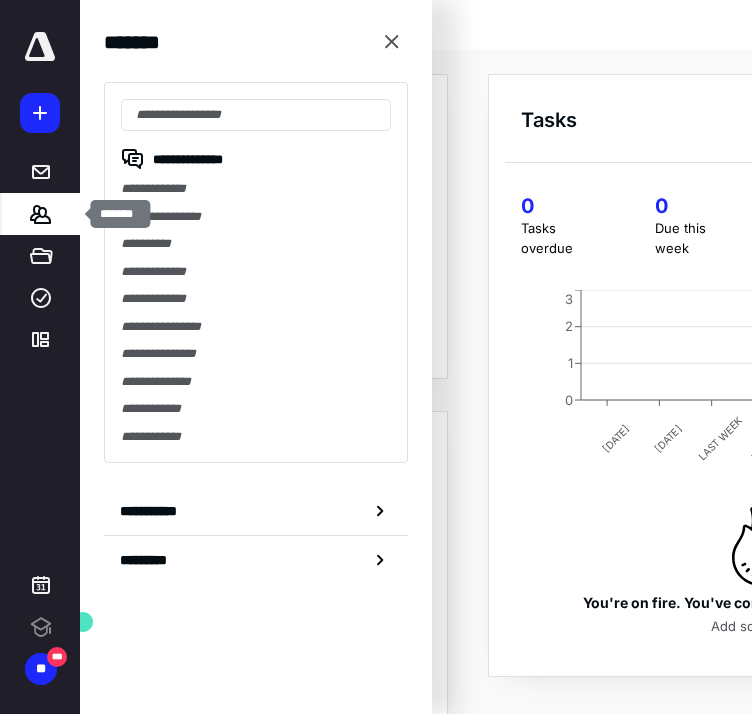 scroll, scrollTop: 0, scrollLeft: 0, axis: both 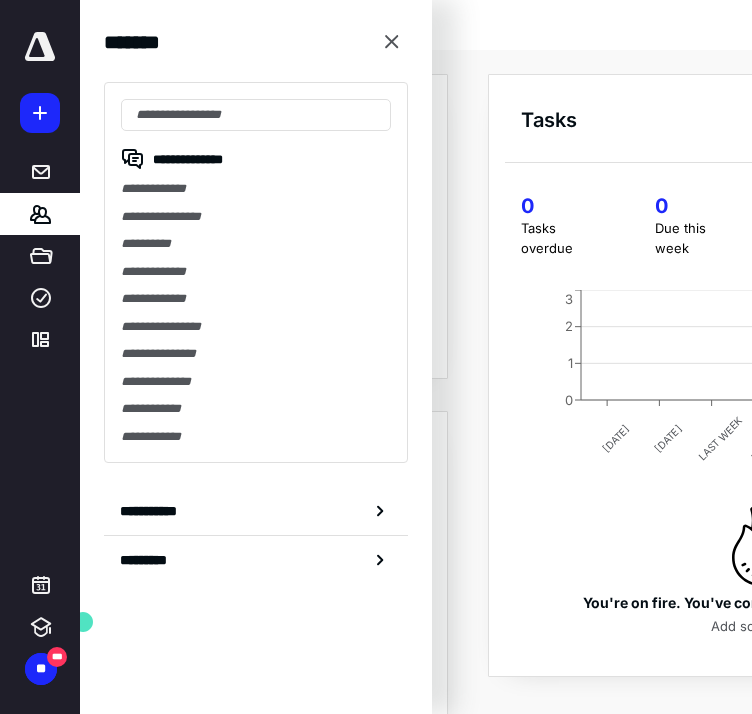 click on "**********" at bounding box center [256, 189] 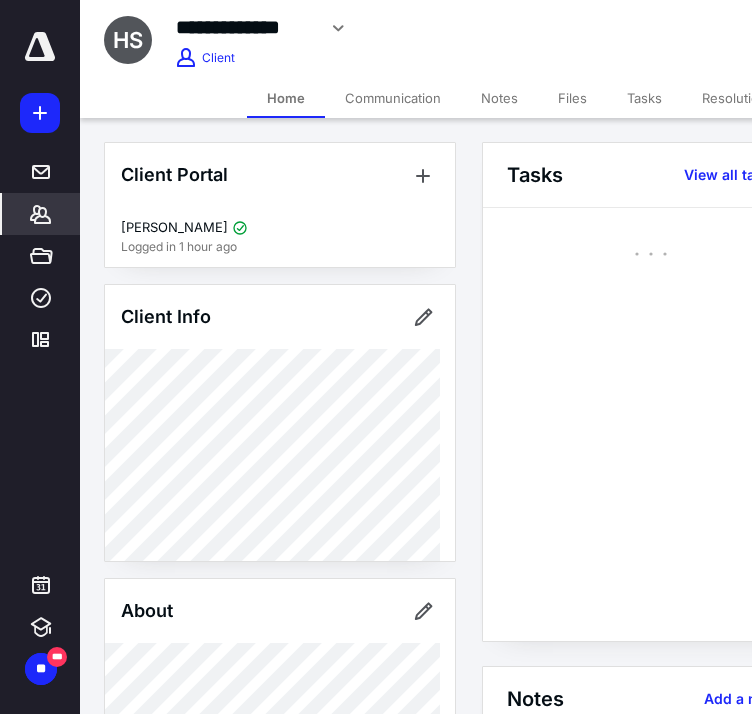 scroll, scrollTop: 481, scrollLeft: 0, axis: vertical 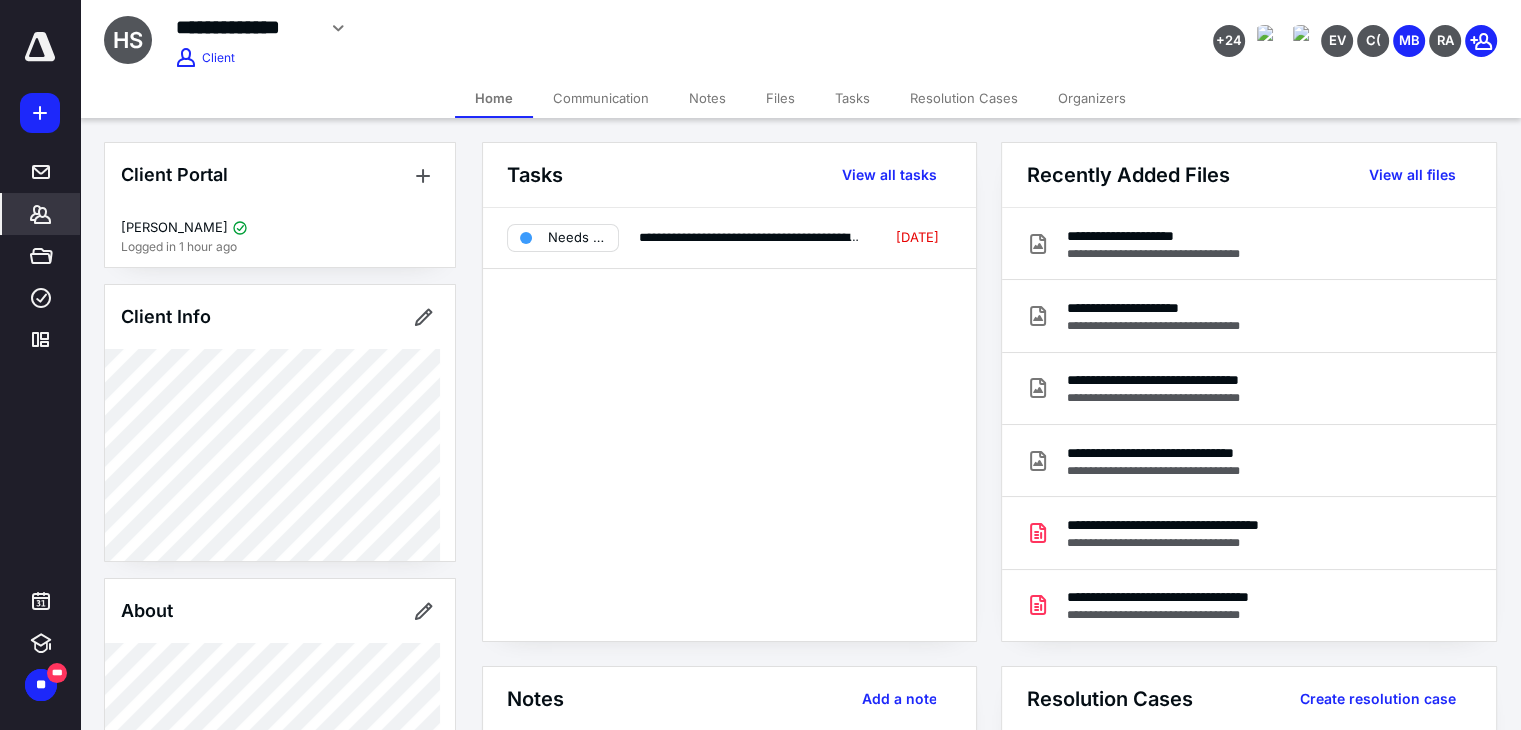 click on "Files" at bounding box center (780, 98) 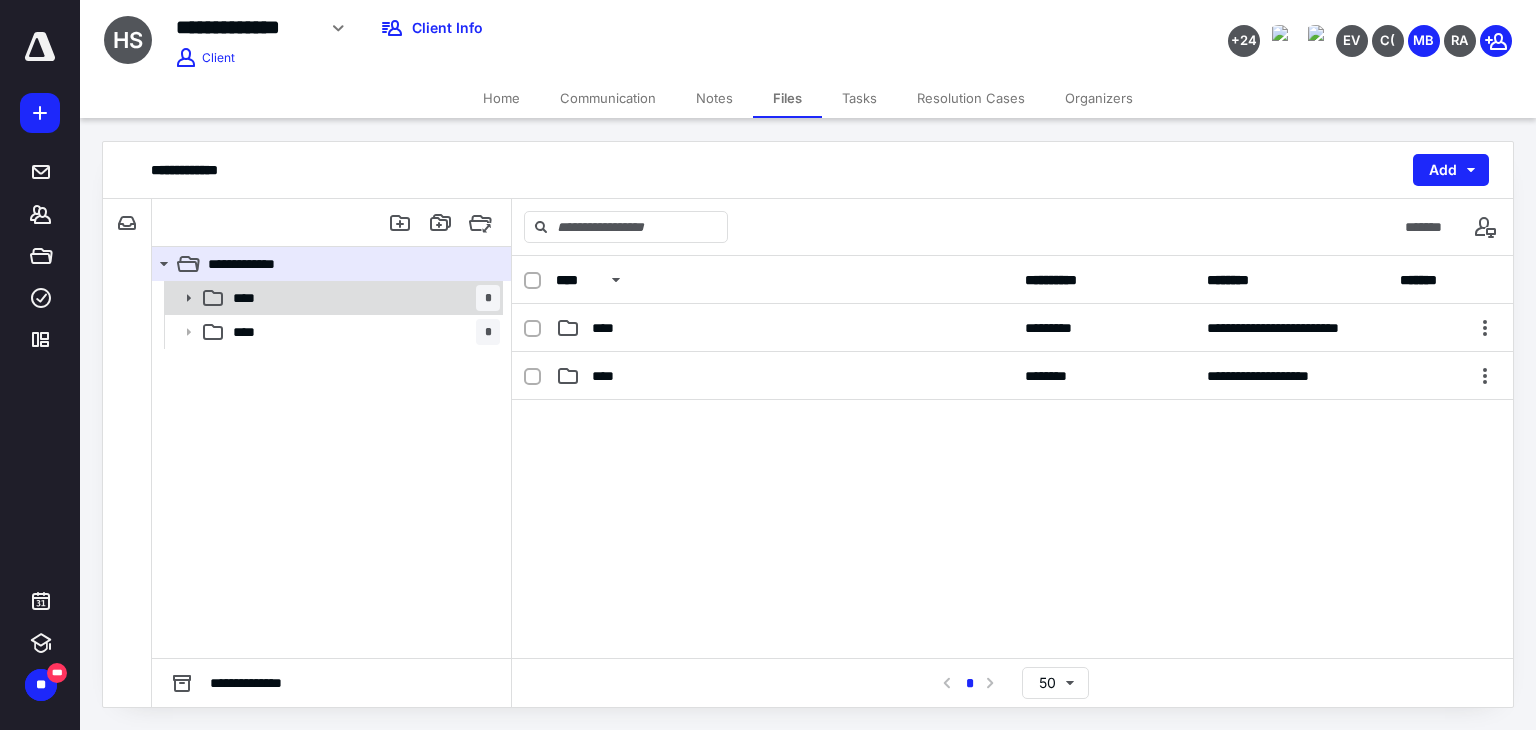 click on "**** *" at bounding box center [362, 298] 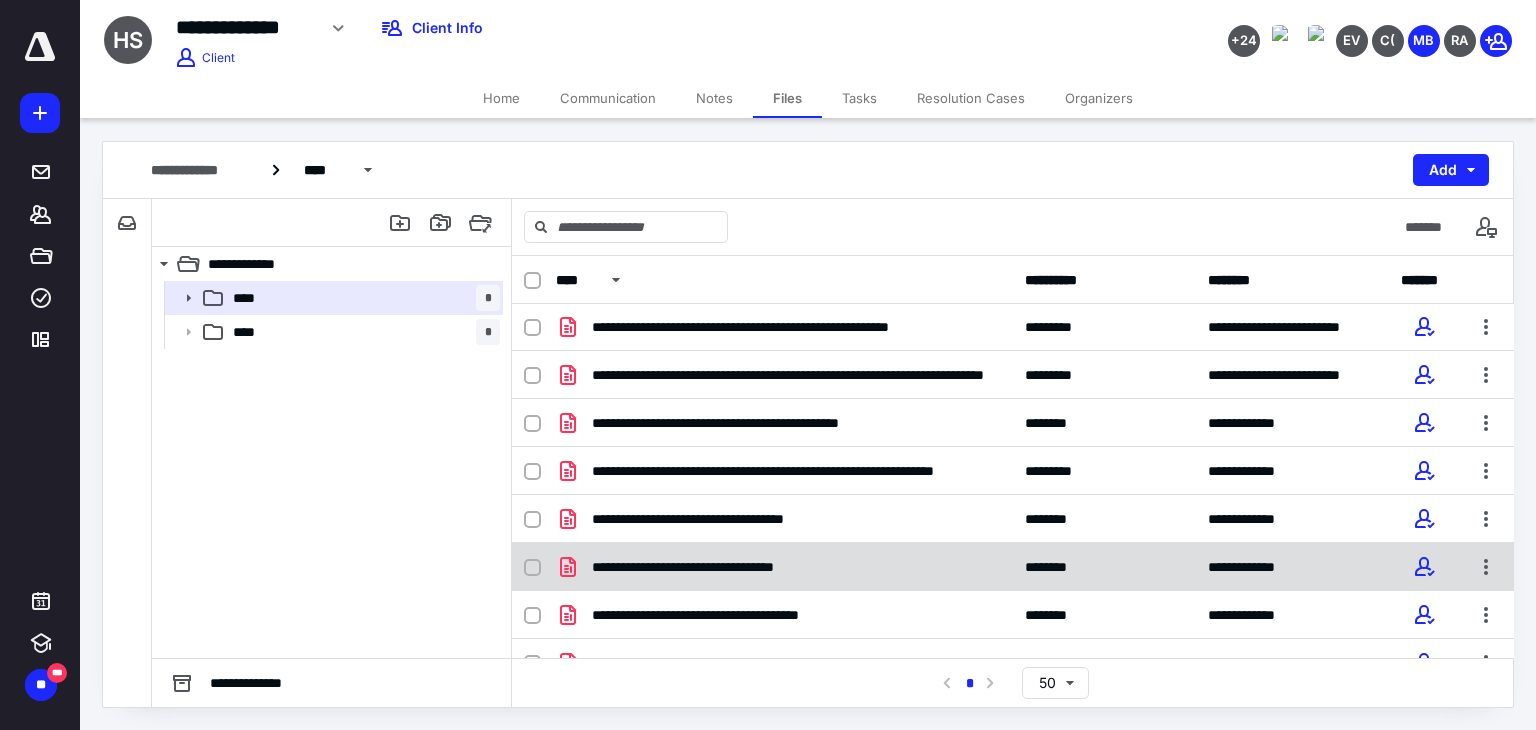 scroll, scrollTop: 76, scrollLeft: 0, axis: vertical 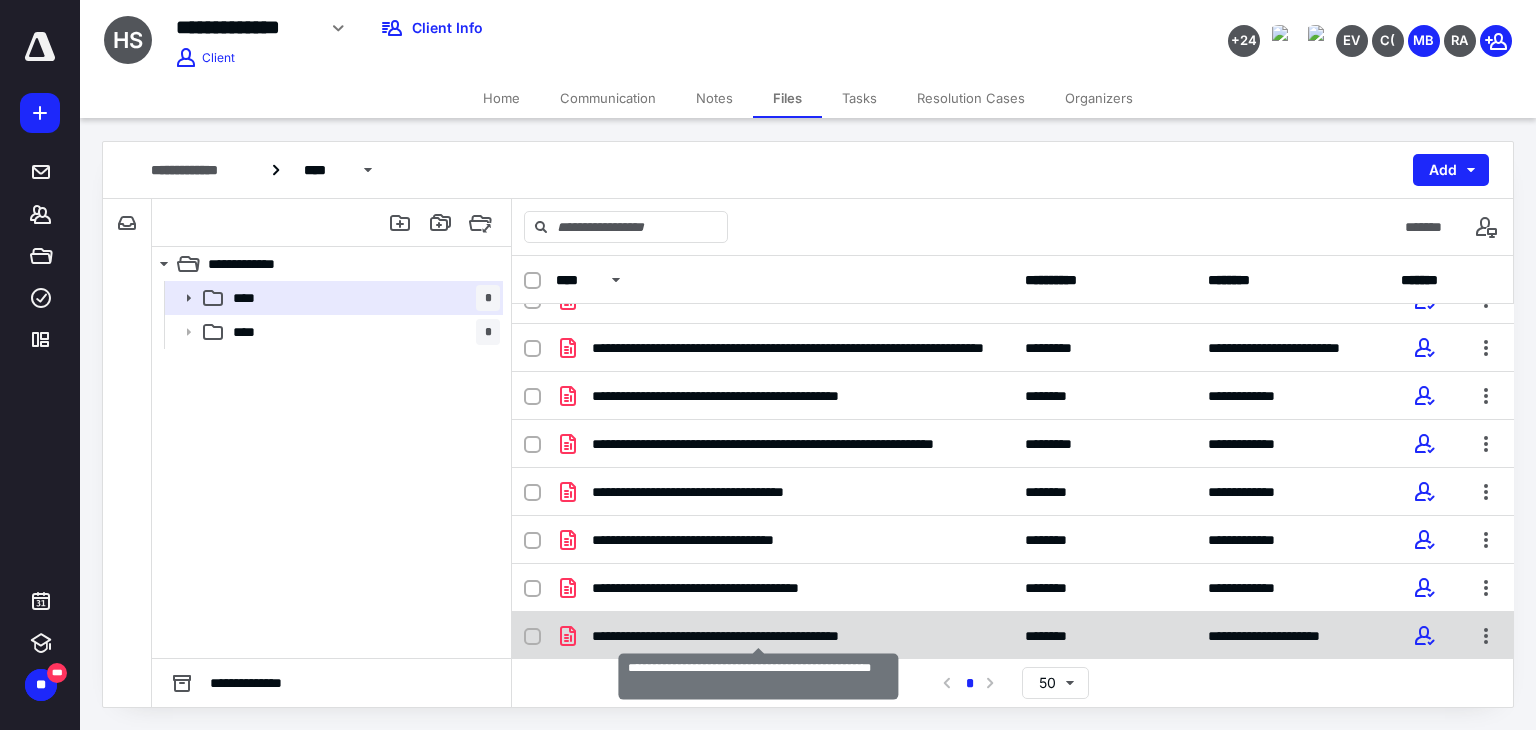 click on "**********" at bounding box center (758, 636) 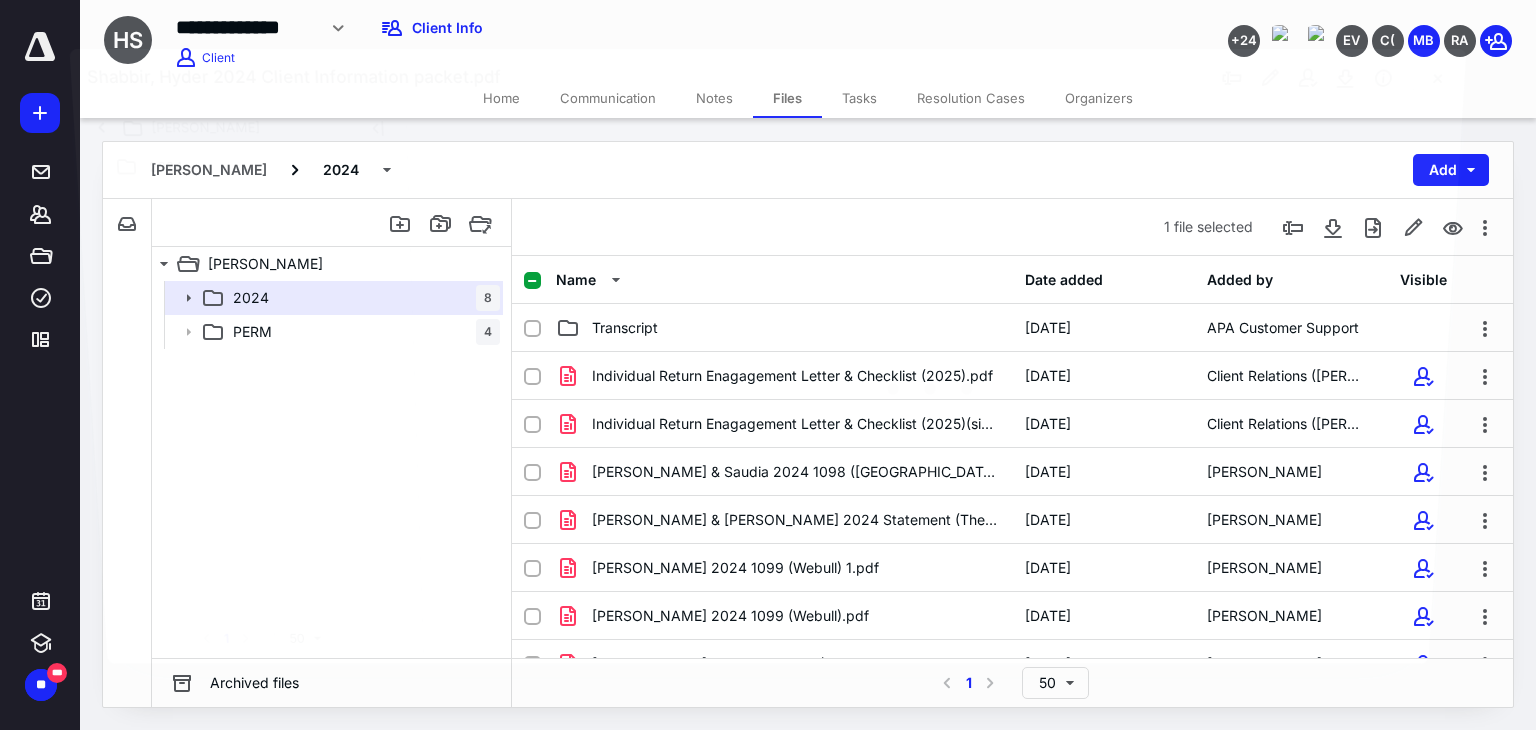 scroll, scrollTop: 76, scrollLeft: 0, axis: vertical 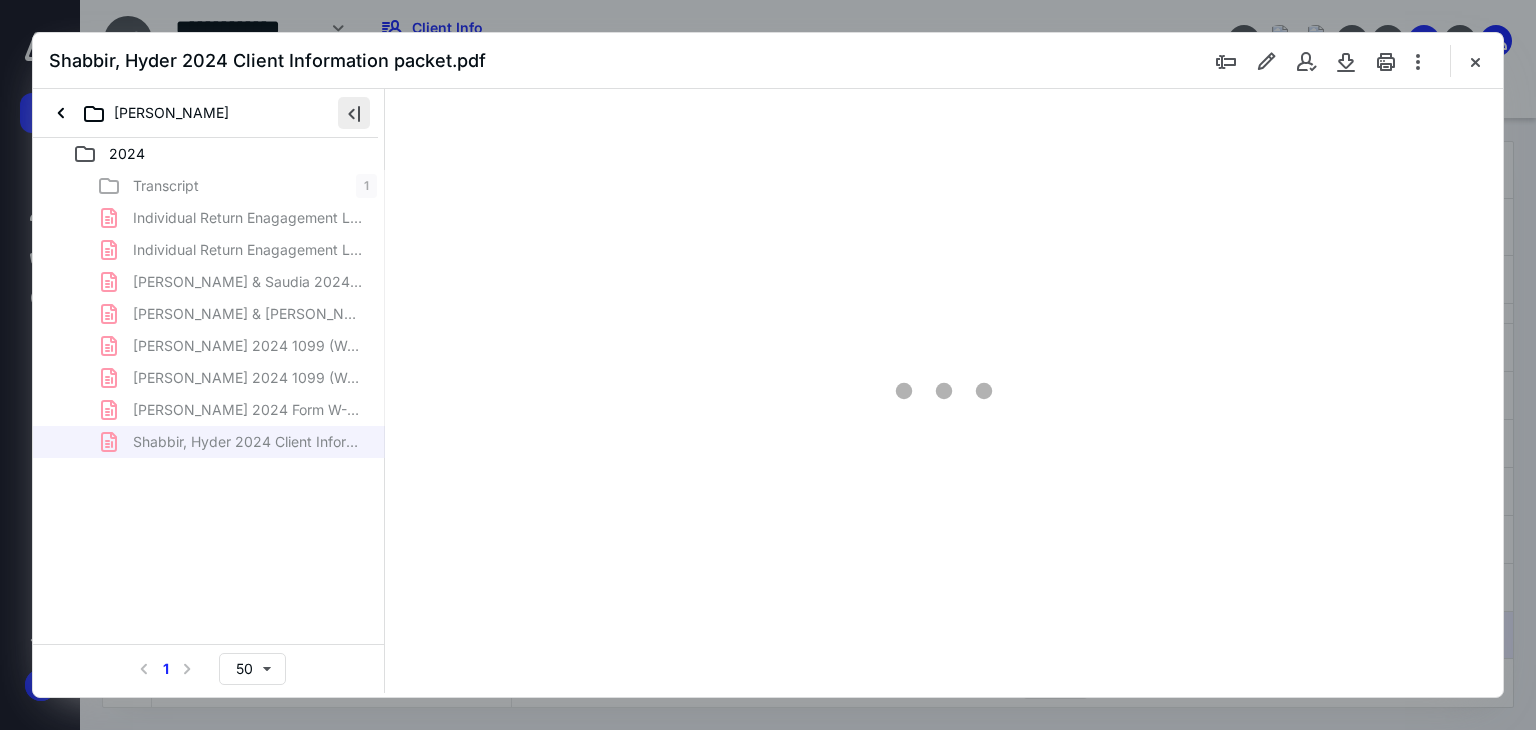 click at bounding box center (354, 113) 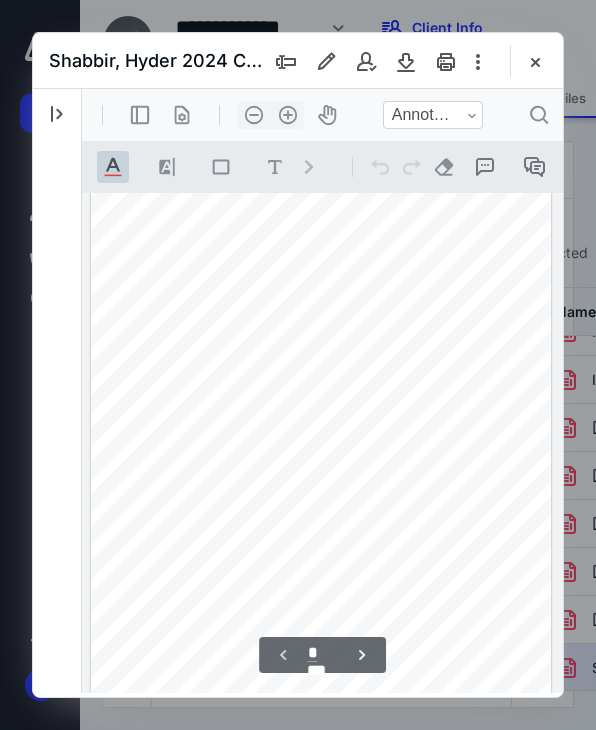scroll, scrollTop: 0, scrollLeft: 0, axis: both 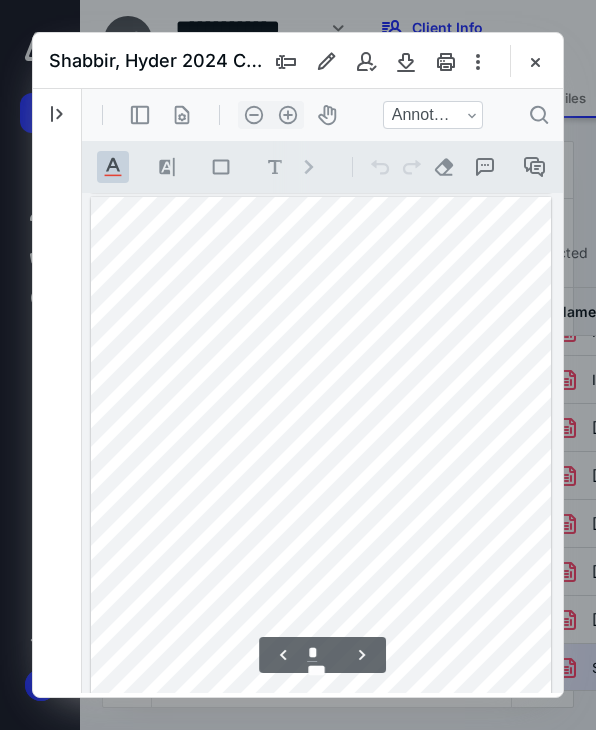 type on "*" 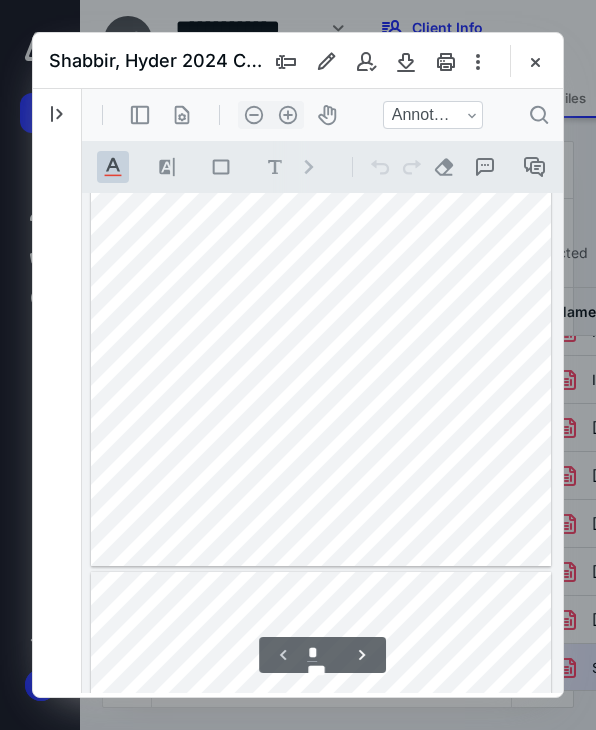 scroll, scrollTop: 0, scrollLeft: 0, axis: both 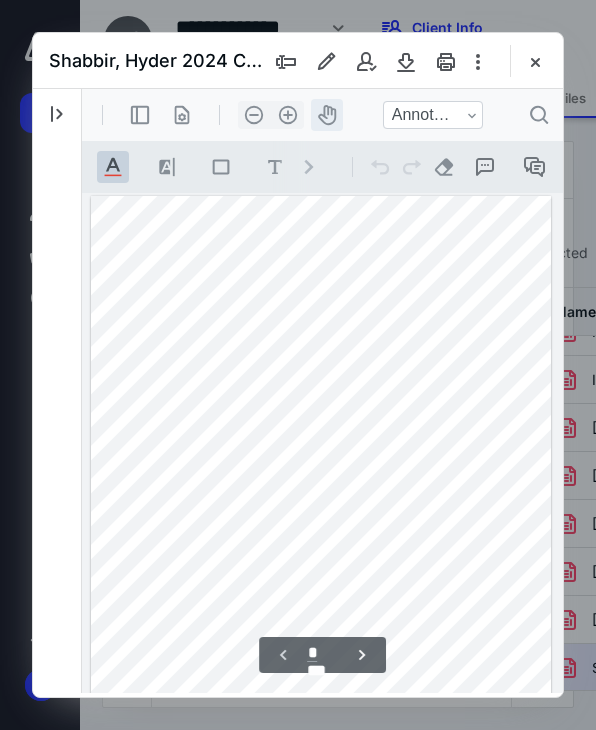 click on "icon-header-pan20" at bounding box center [327, 115] 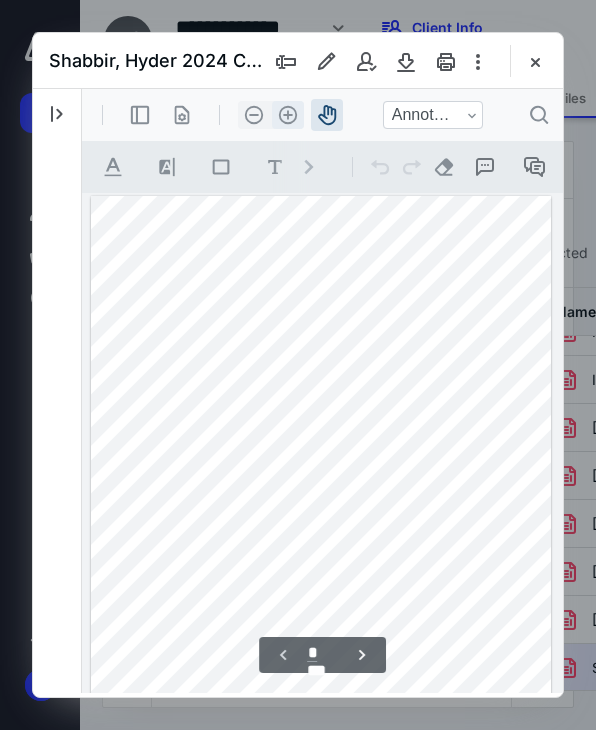 click on ".cls-1{fill:#abb0c4;} icon - header - zoom - in - line" at bounding box center (288, 115) 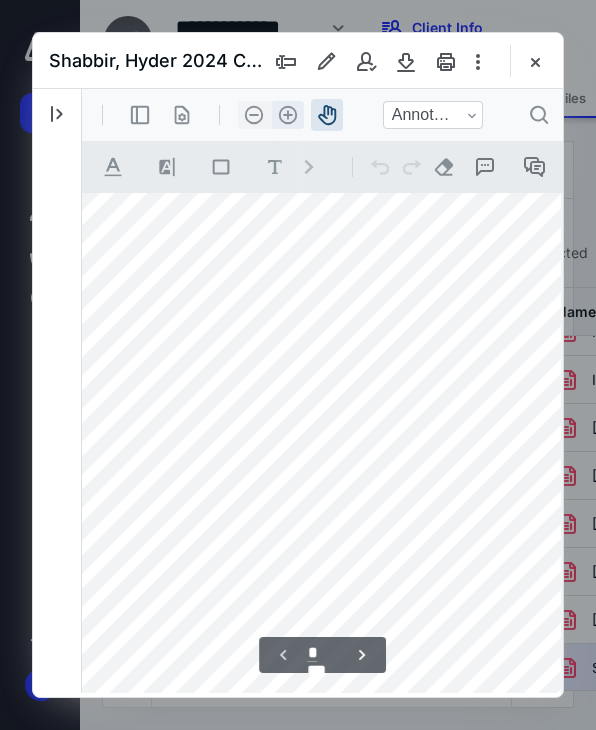 click on ".cls-1{fill:#abb0c4;} icon - header - zoom - in - line" at bounding box center [288, 115] 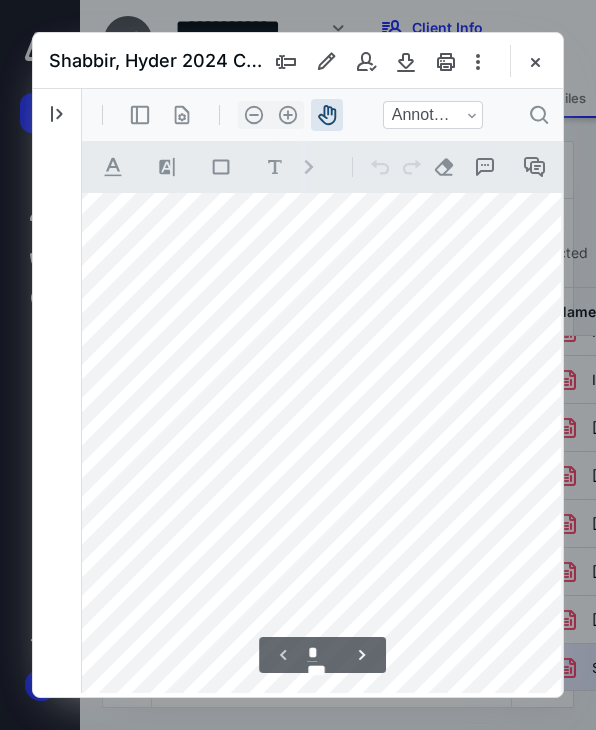 scroll, scrollTop: 6, scrollLeft: 195, axis: both 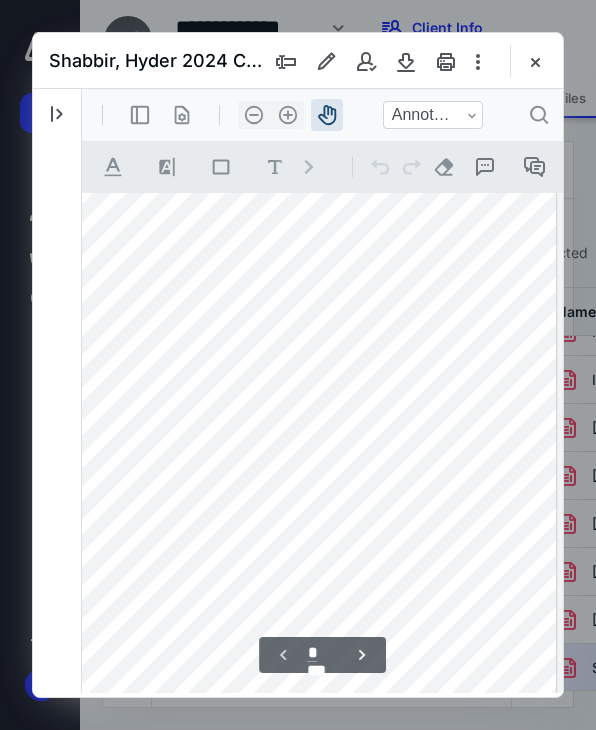 drag, startPoint x: 377, startPoint y: 335, endPoint x: 258, endPoint y: 424, distance: 148.60013 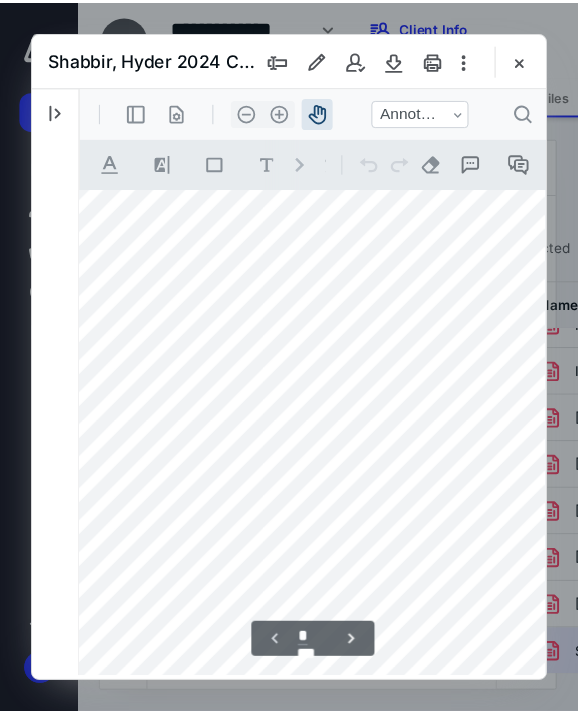 scroll, scrollTop: 18, scrollLeft: 0, axis: vertical 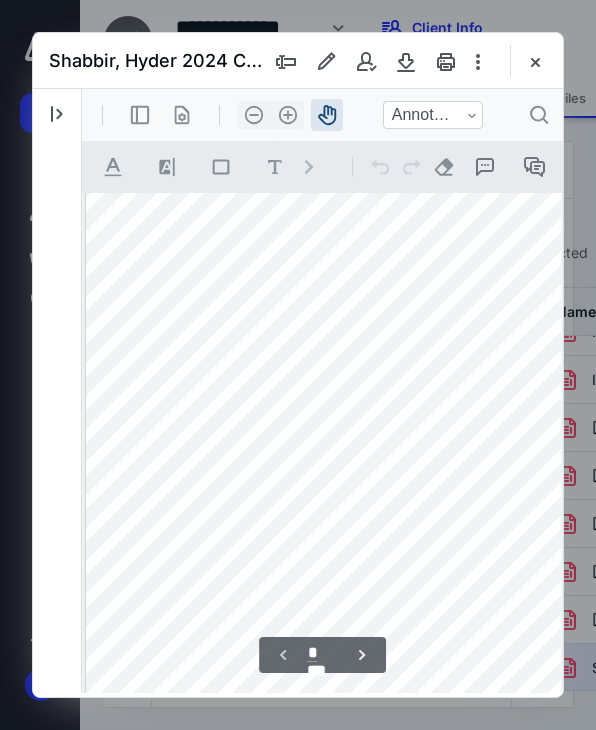drag, startPoint x: 214, startPoint y: 372, endPoint x: 440, endPoint y: 354, distance: 226.71568 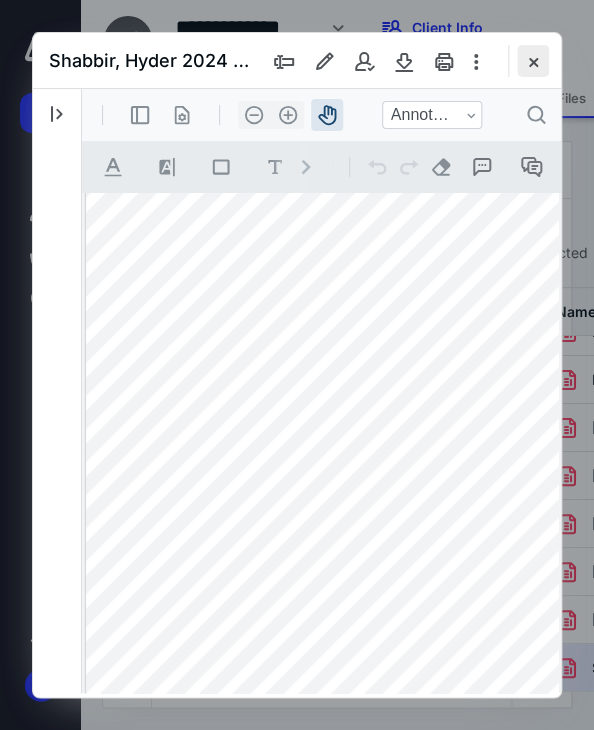 click at bounding box center (533, 61) 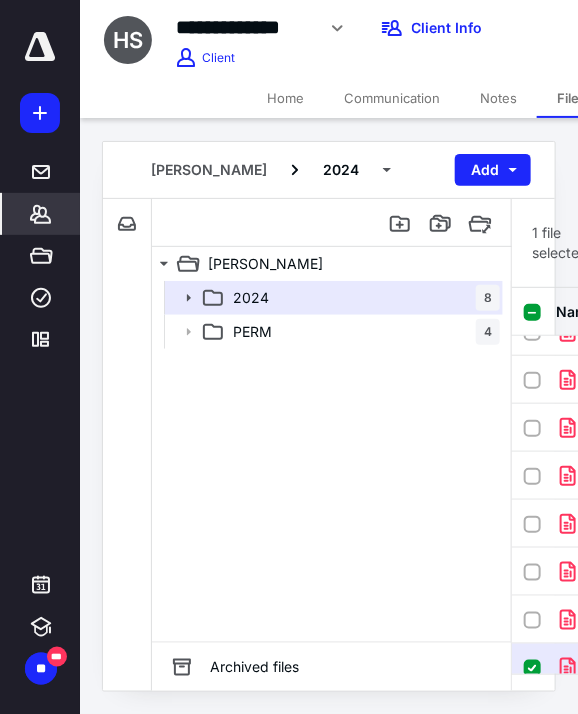 click 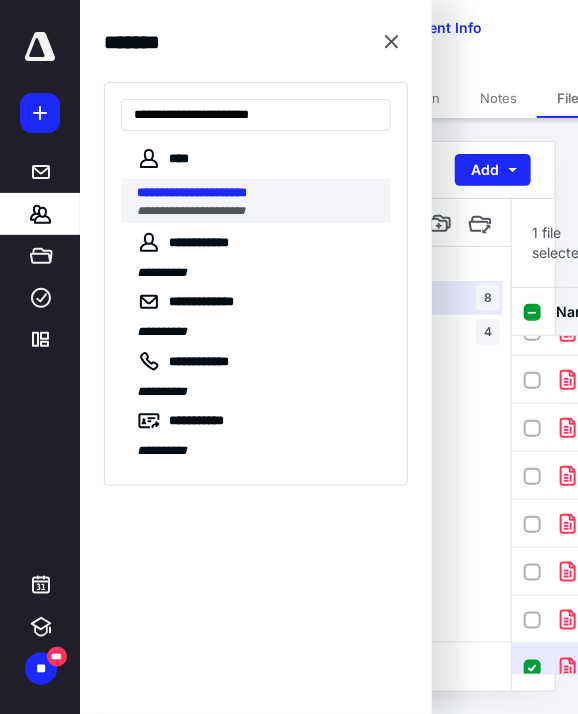 type on "**********" 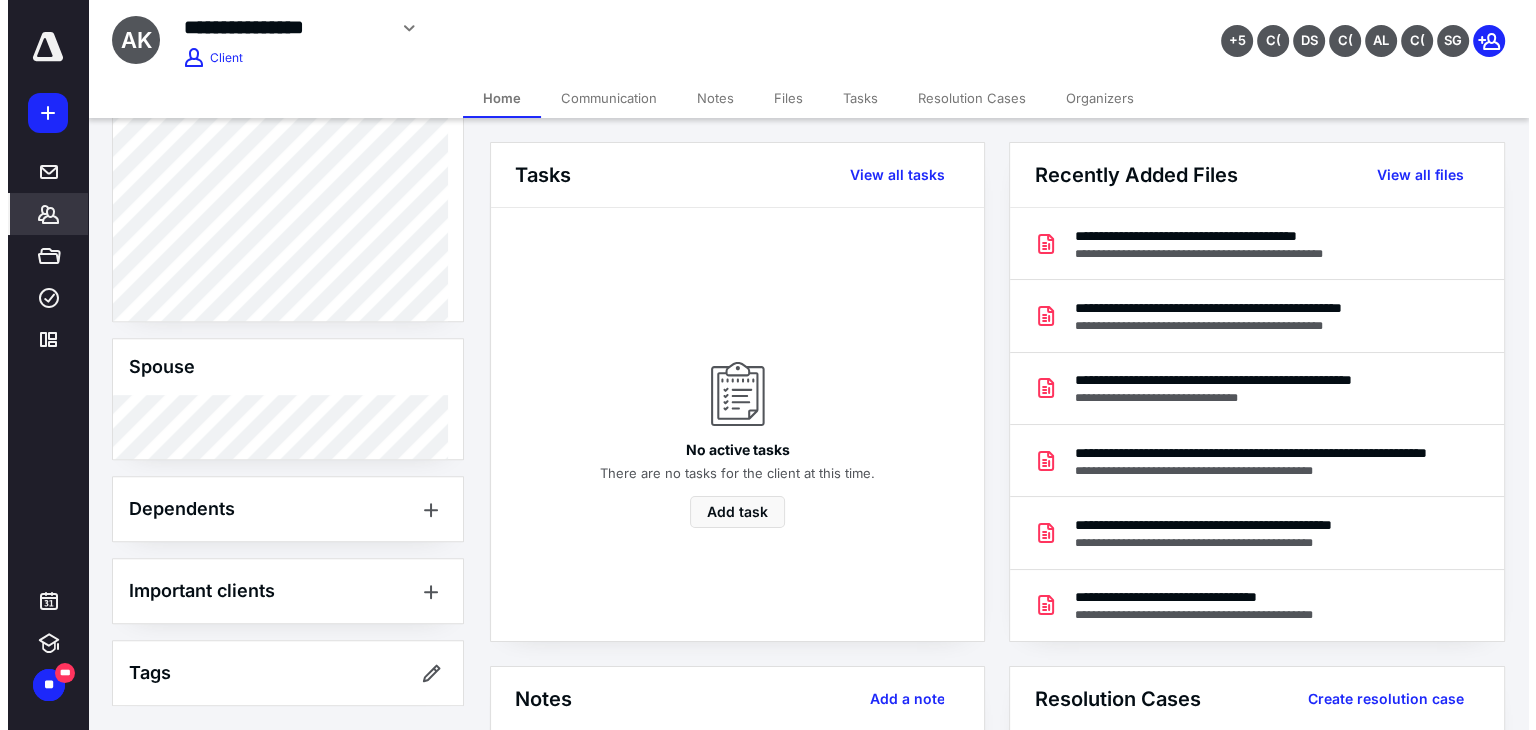 scroll, scrollTop: 1153, scrollLeft: 0, axis: vertical 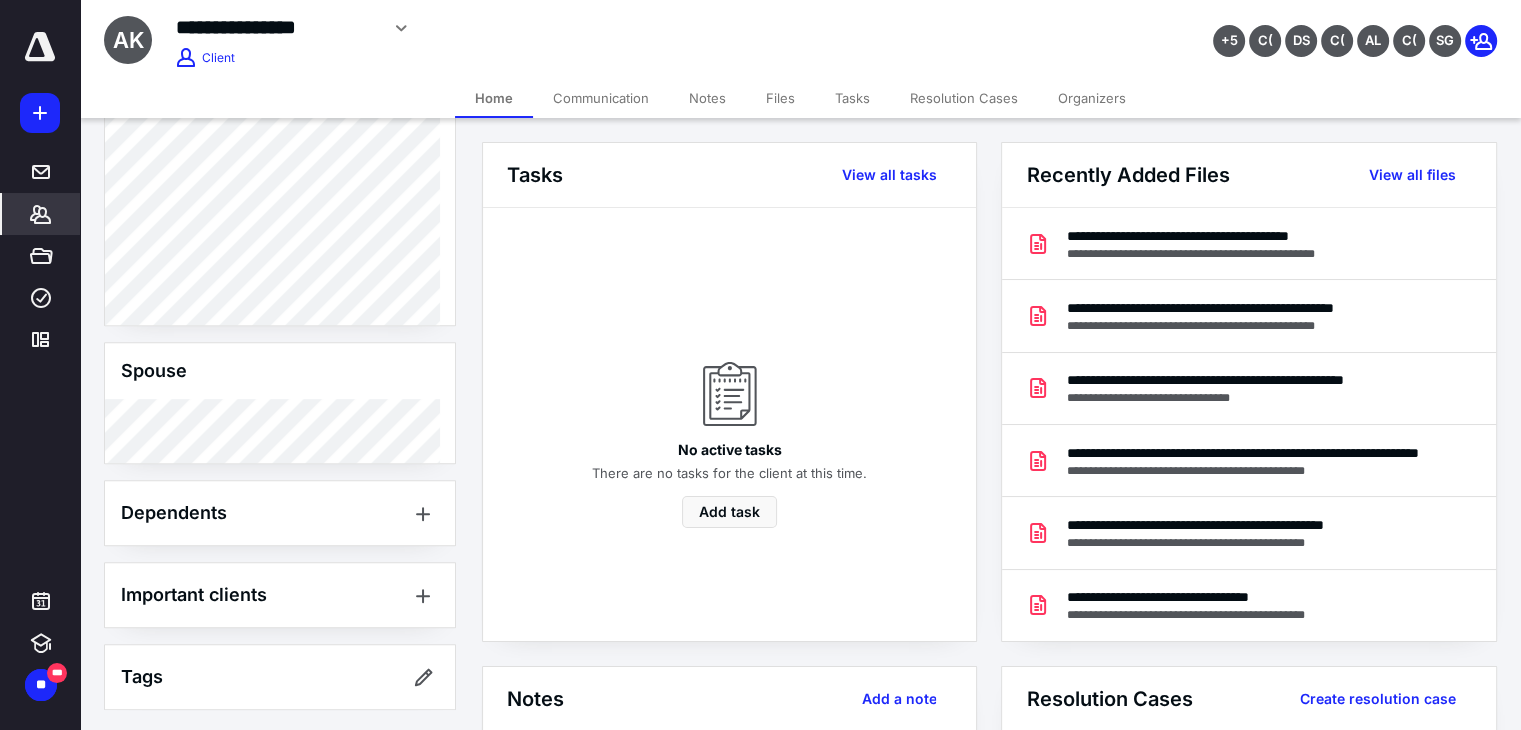 click on "Files" at bounding box center [780, 98] 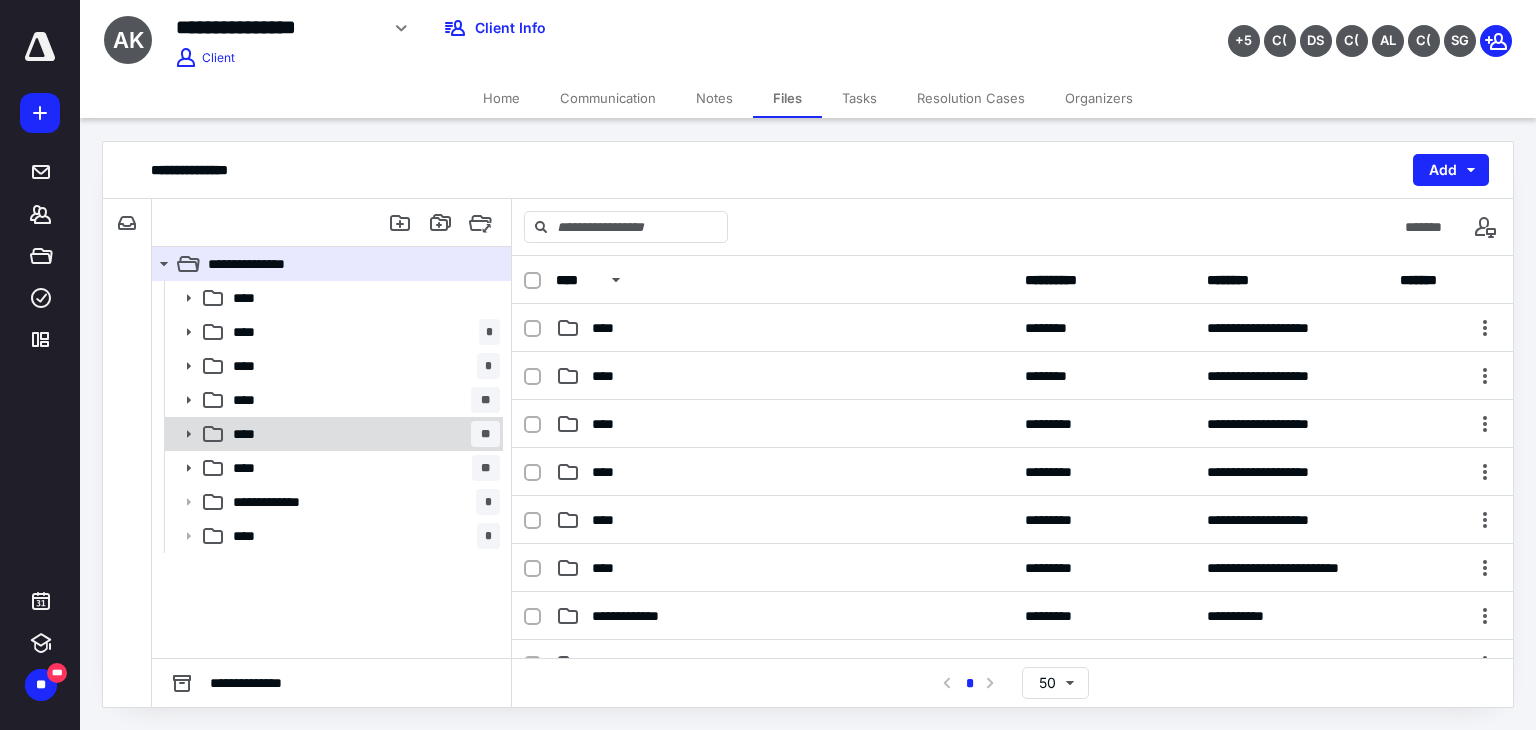 click on "**** **" at bounding box center (362, 434) 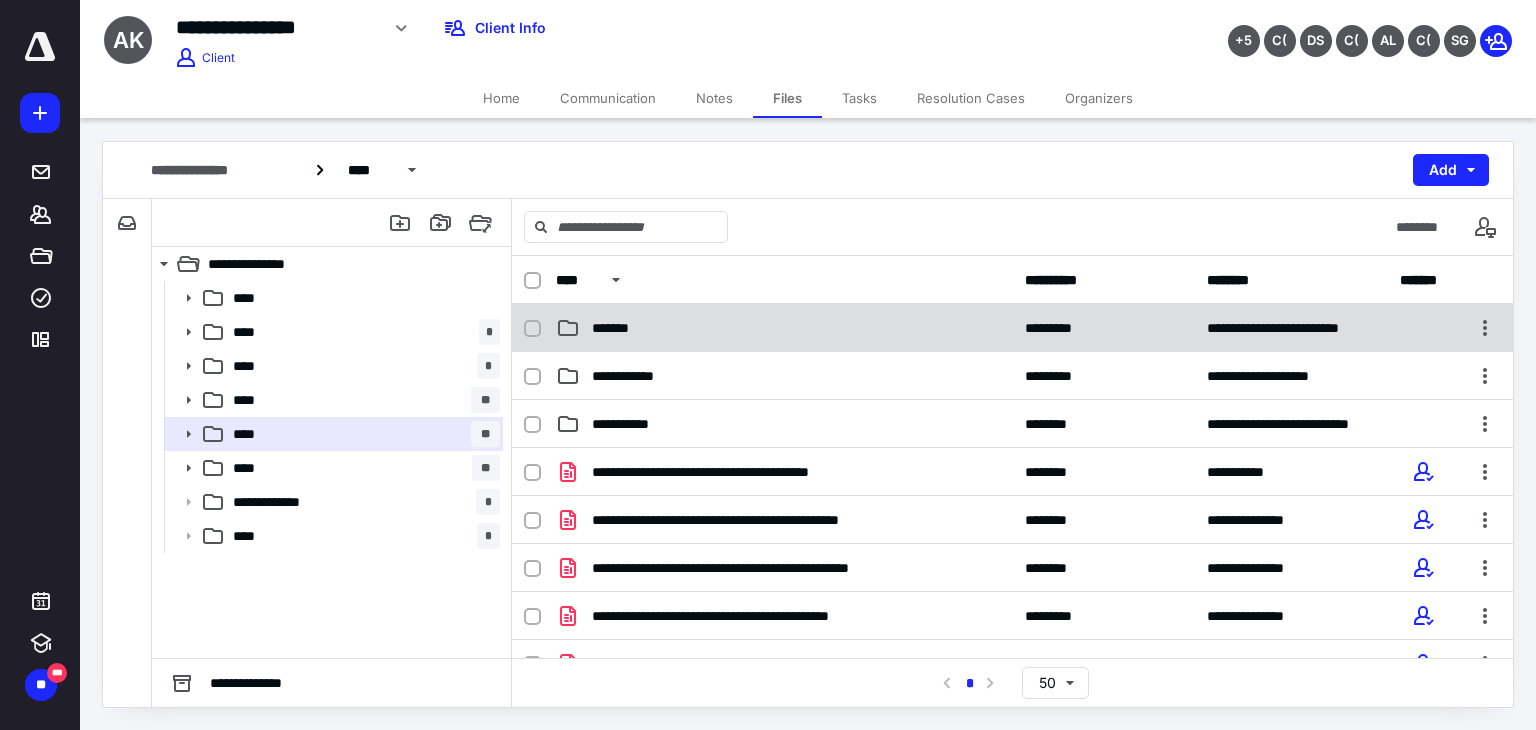 click on "*******" at bounding box center (784, 328) 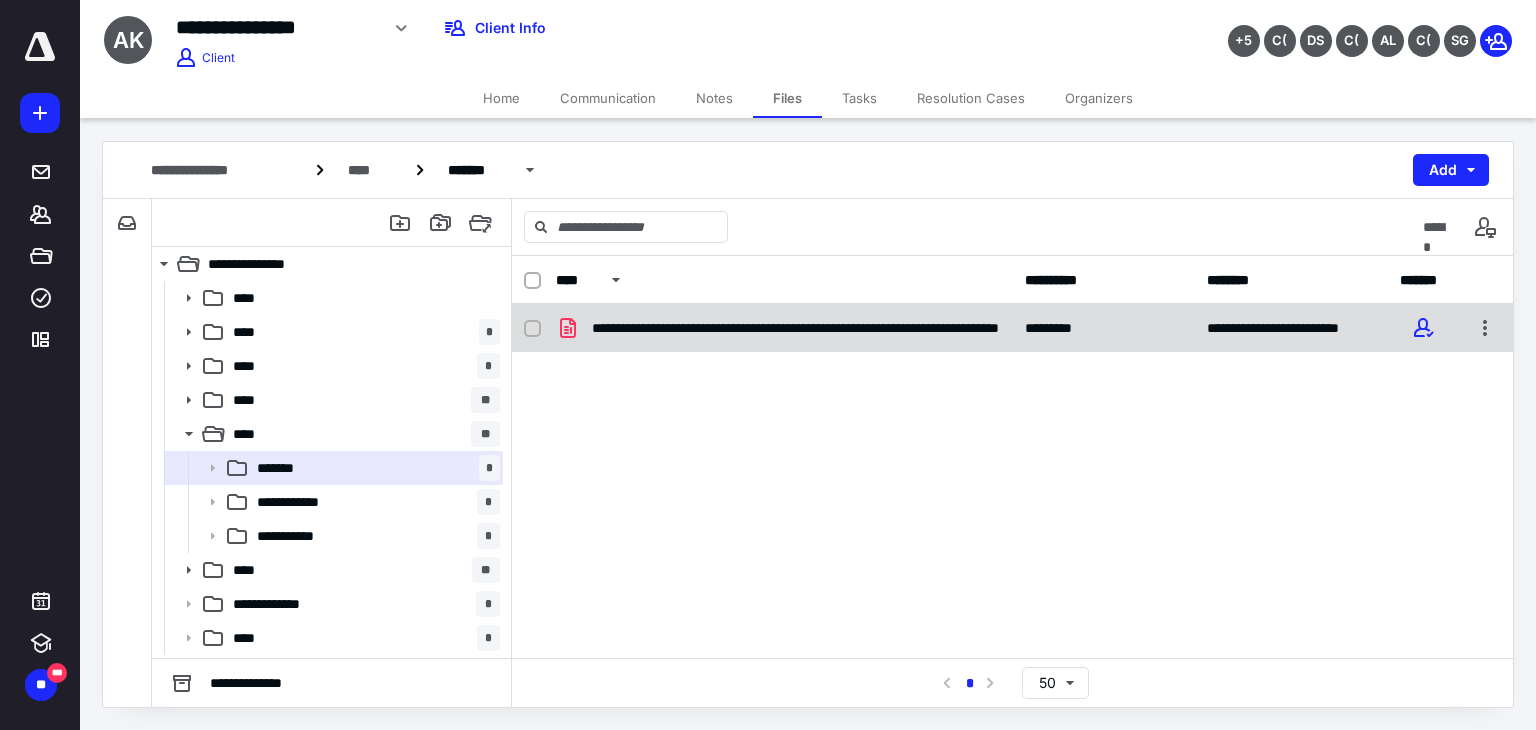 click on "**********" at bounding box center (796, 328) 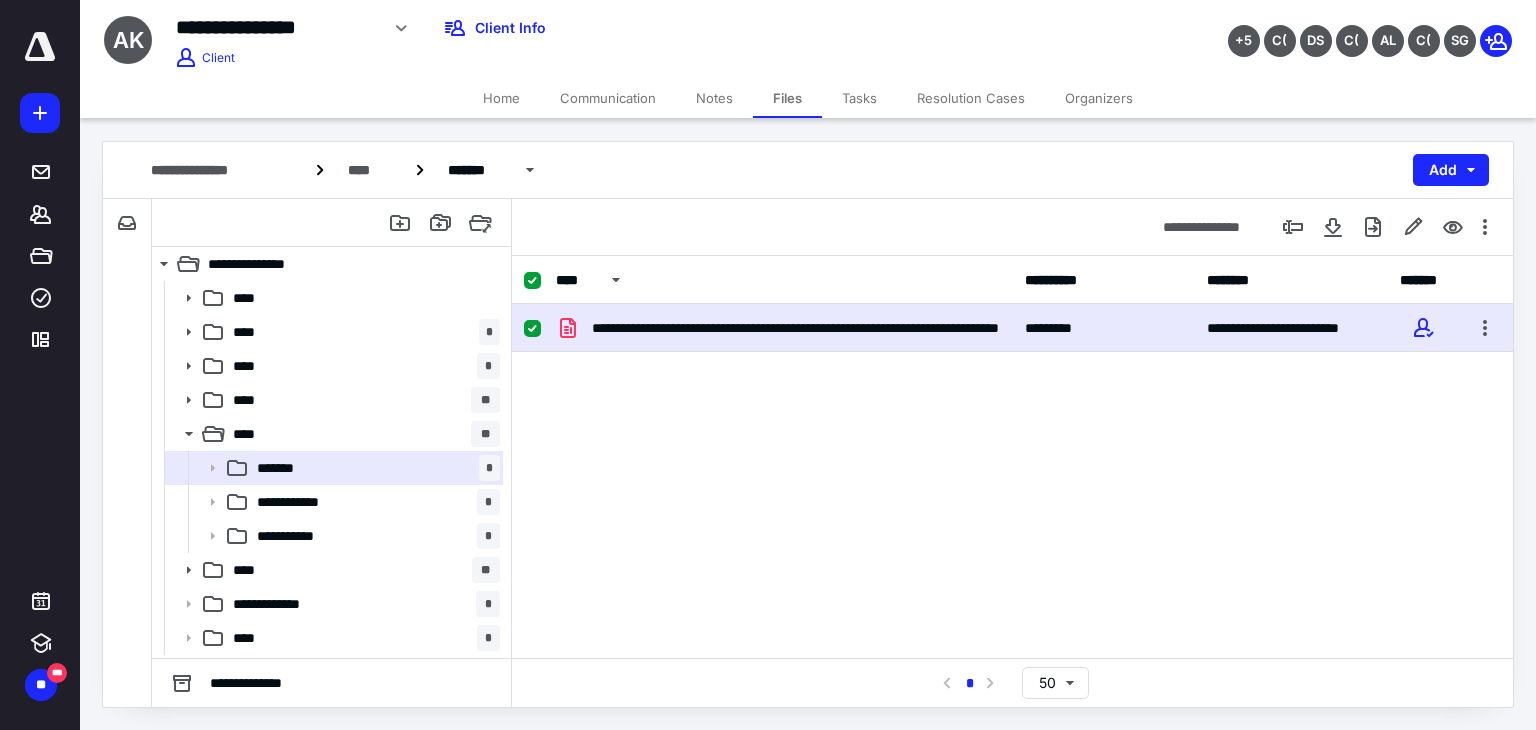 click on "**********" at bounding box center (796, 328) 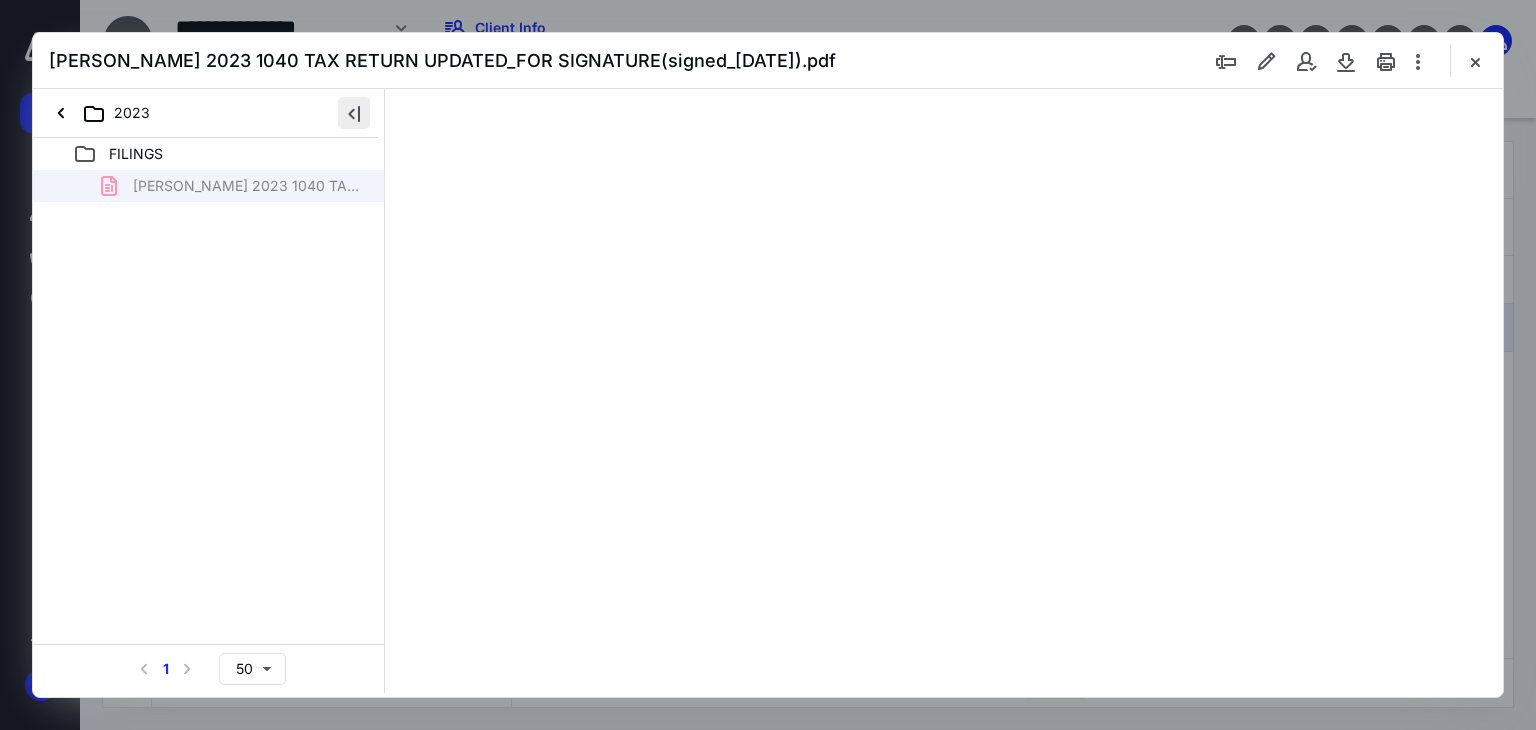 click at bounding box center (354, 113) 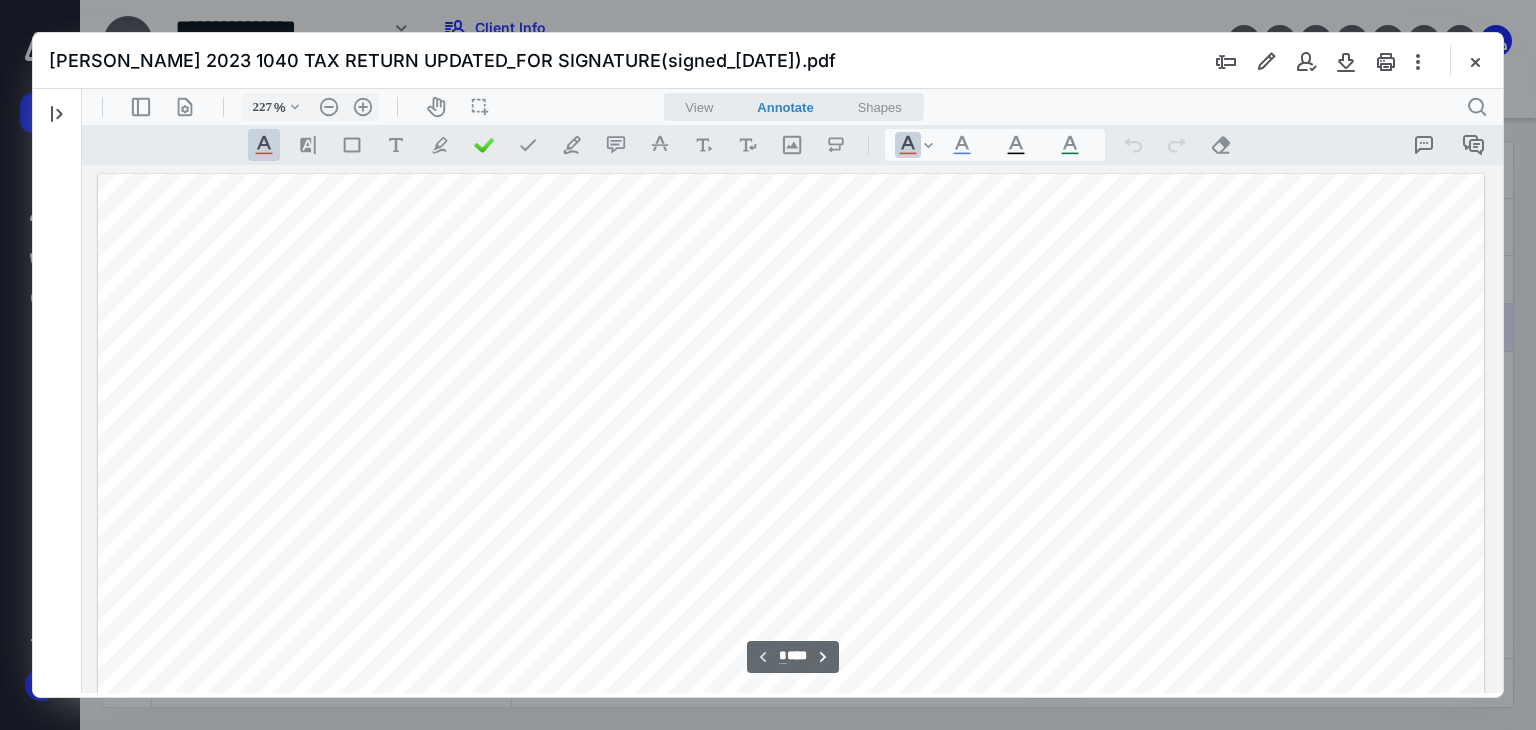 scroll, scrollTop: 0, scrollLeft: 0, axis: both 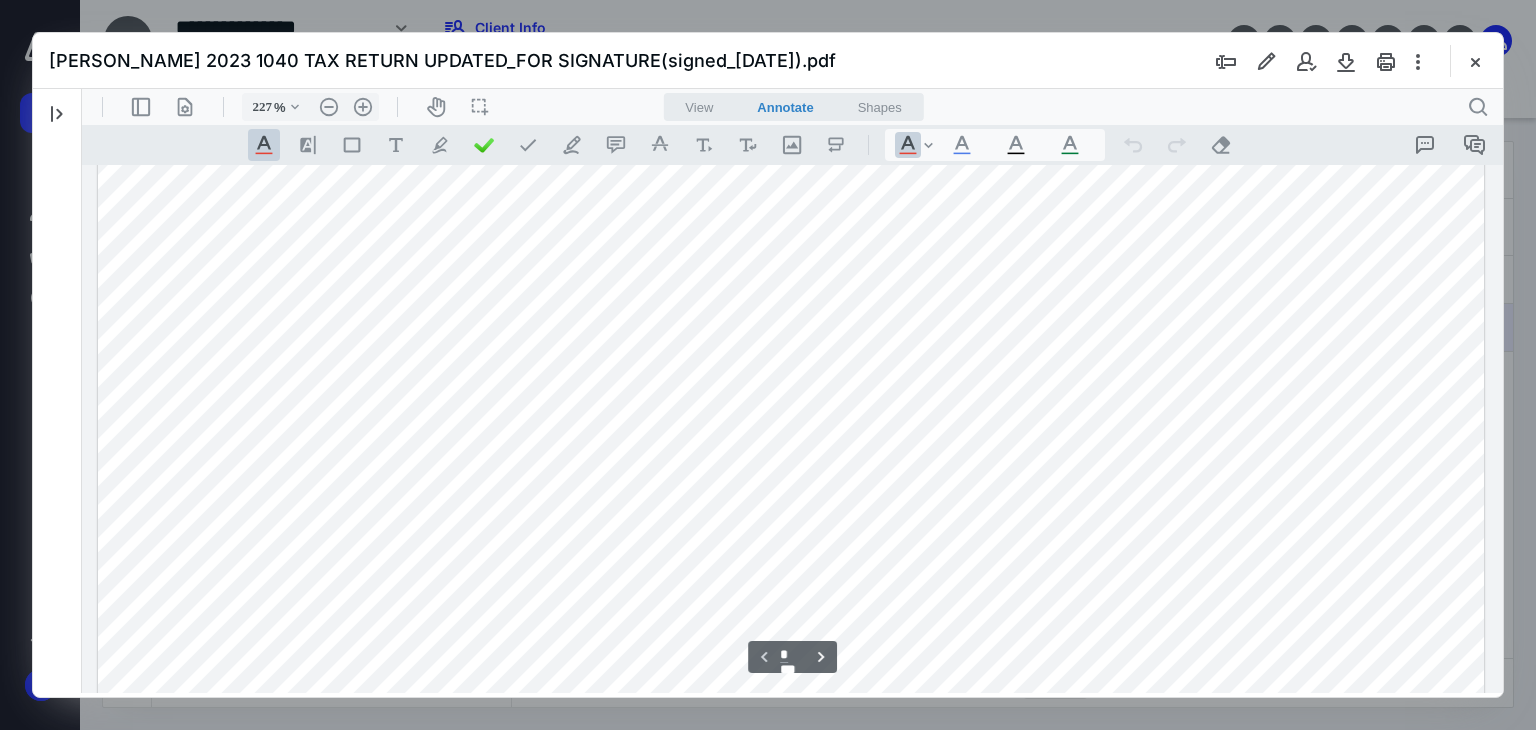 type 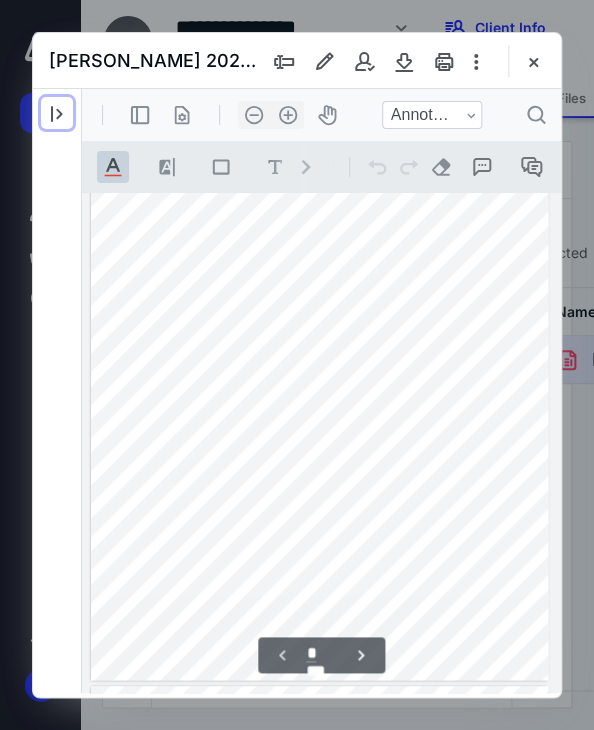 scroll, scrollTop: 36, scrollLeft: 0, axis: vertical 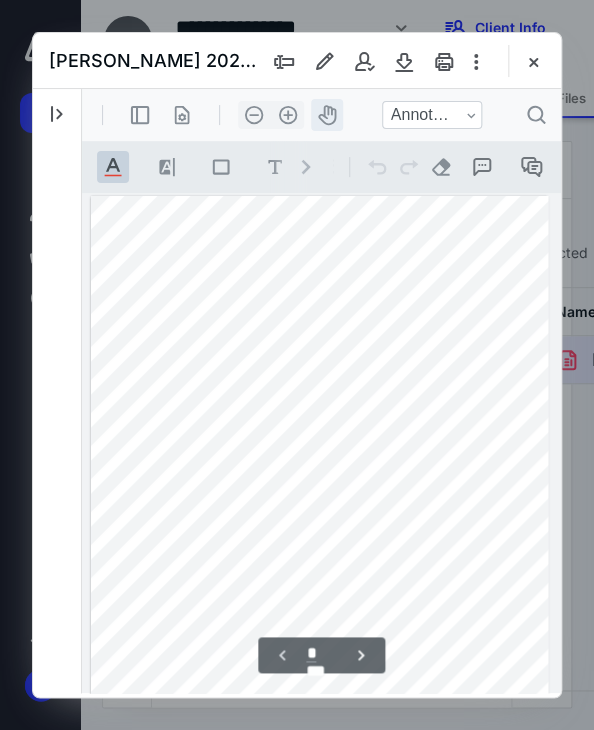 click on "icon-header-pan20" at bounding box center (327, 115) 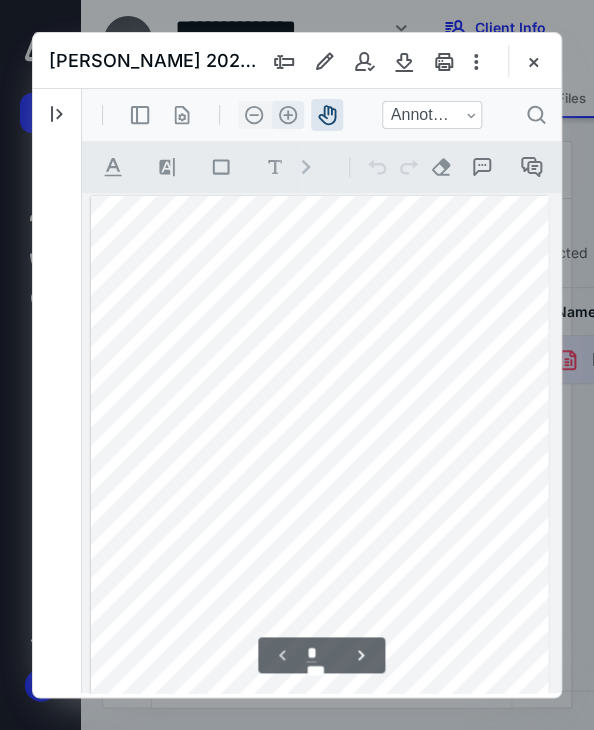 click on ".cls-1{fill:#abb0c4;} icon - header - zoom - in - line" at bounding box center [288, 115] 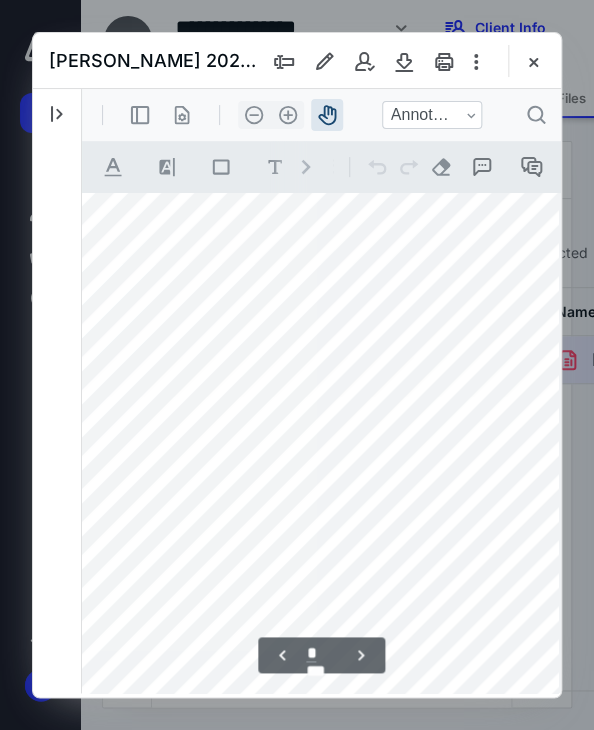 scroll, scrollTop: 720, scrollLeft: 20, axis: both 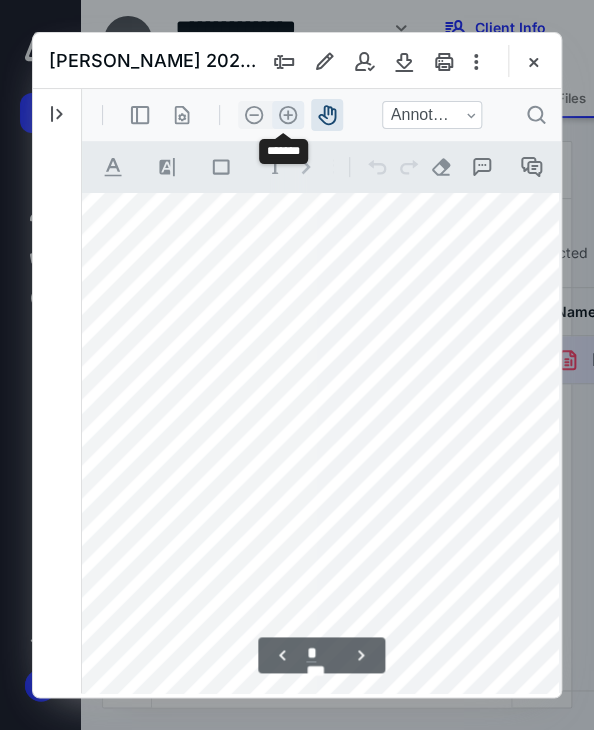 click on ".cls-1{fill:#abb0c4;} icon - header - zoom - in - line" at bounding box center (288, 115) 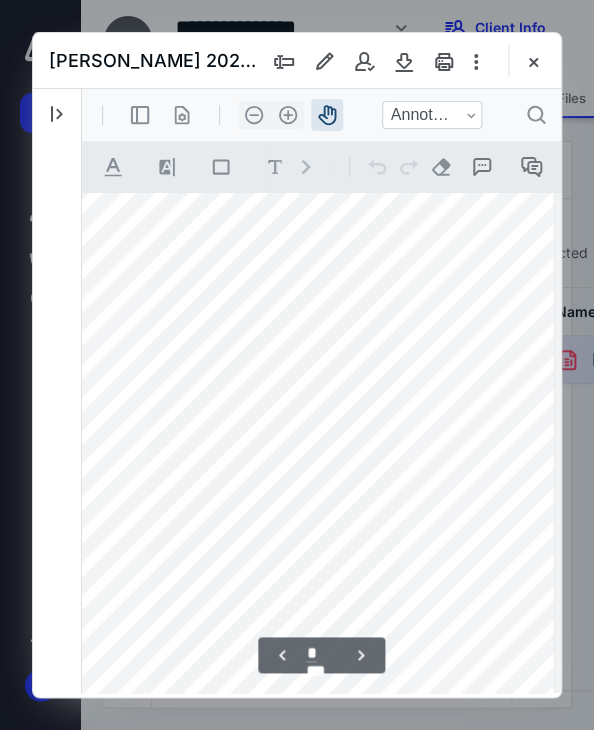 drag, startPoint x: 354, startPoint y: 365, endPoint x: 239, endPoint y: 358, distance: 115.212845 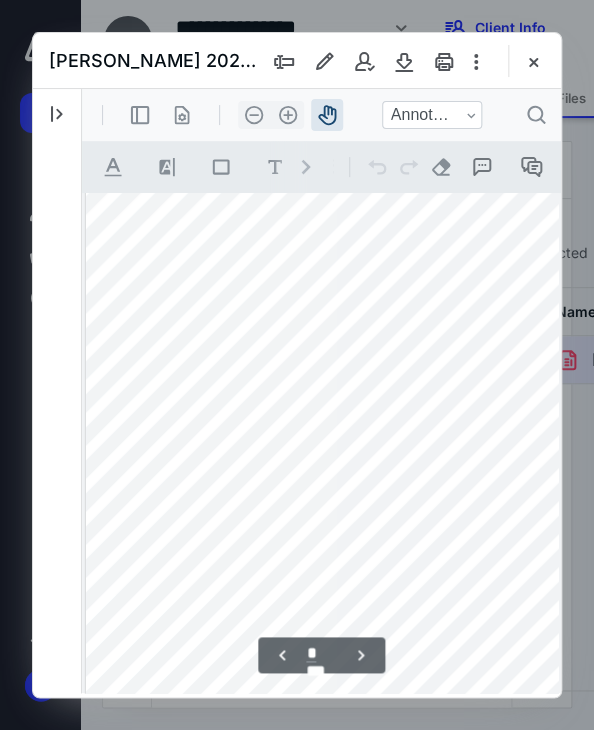 scroll, scrollTop: 993, scrollLeft: 0, axis: vertical 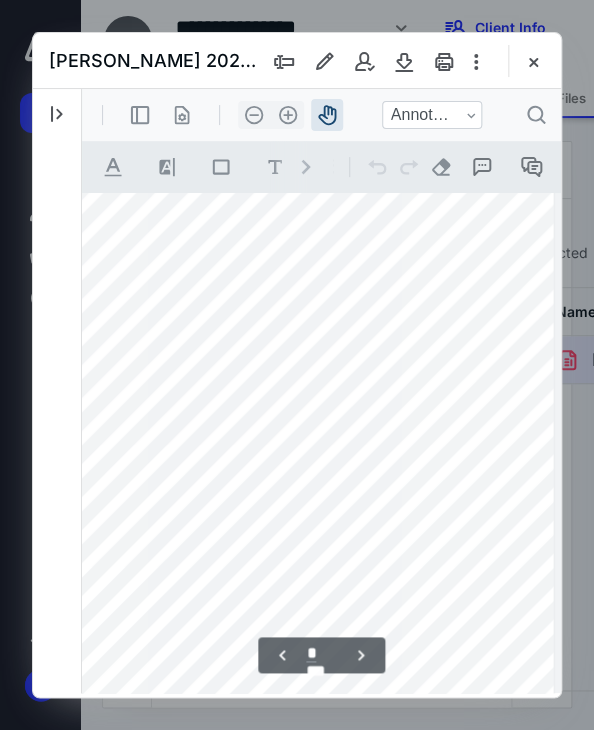 drag, startPoint x: 213, startPoint y: 443, endPoint x: 181, endPoint y: 440, distance: 32.140316 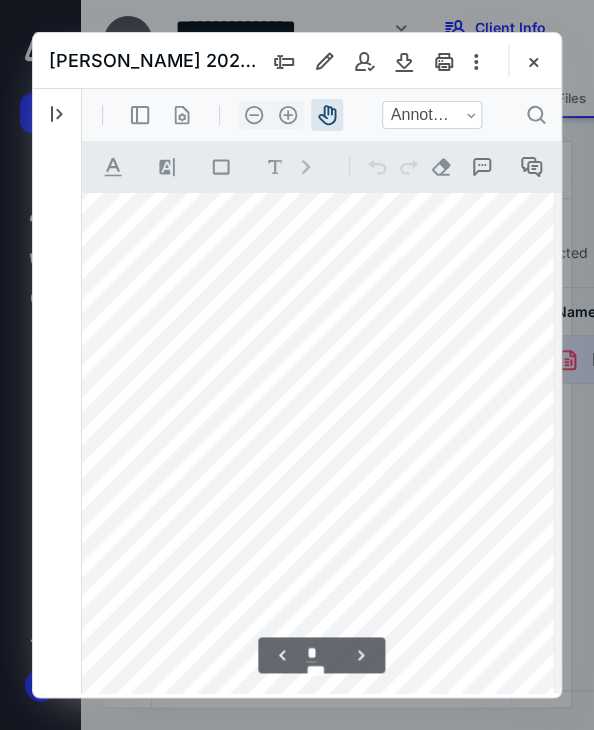 scroll, scrollTop: 1020, scrollLeft: 194, axis: both 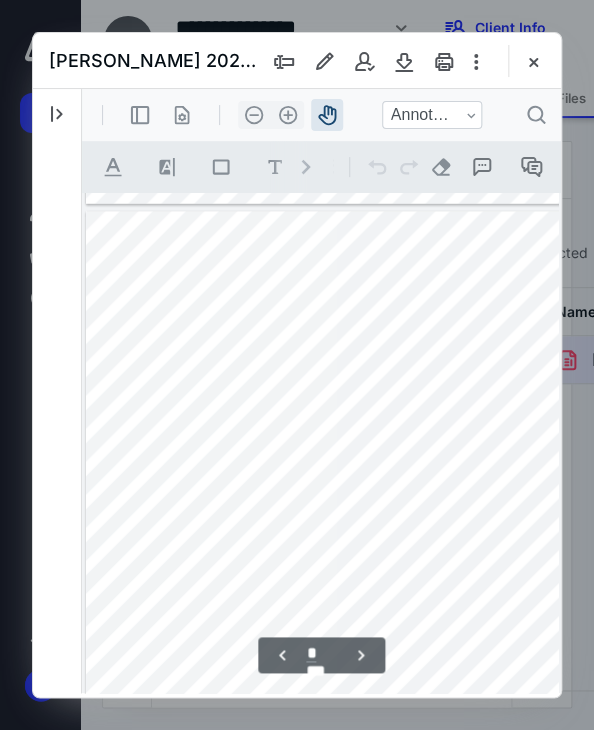 drag, startPoint x: 193, startPoint y: 350, endPoint x: 433, endPoint y: 518, distance: 292.95734 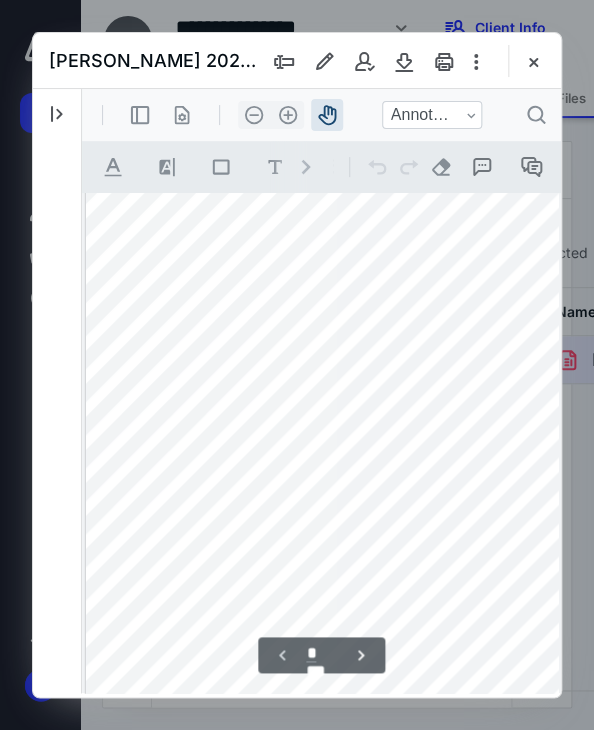 scroll, scrollTop: 43, scrollLeft: 0, axis: vertical 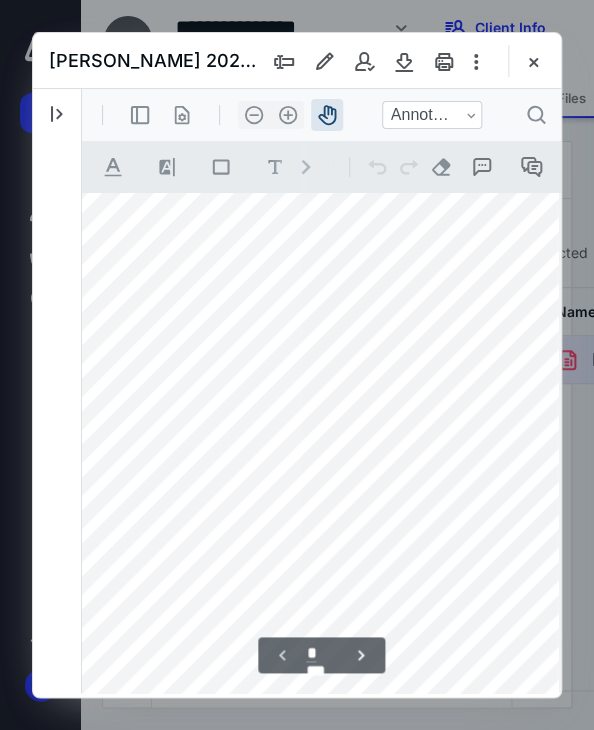 drag, startPoint x: 360, startPoint y: 435, endPoint x: 325, endPoint y: 459, distance: 42.43819 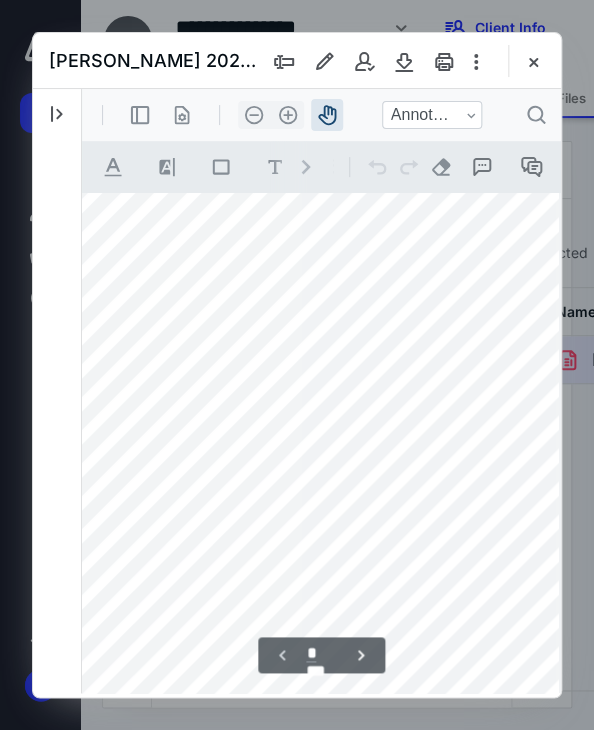 scroll, scrollTop: 61, scrollLeft: 151, axis: both 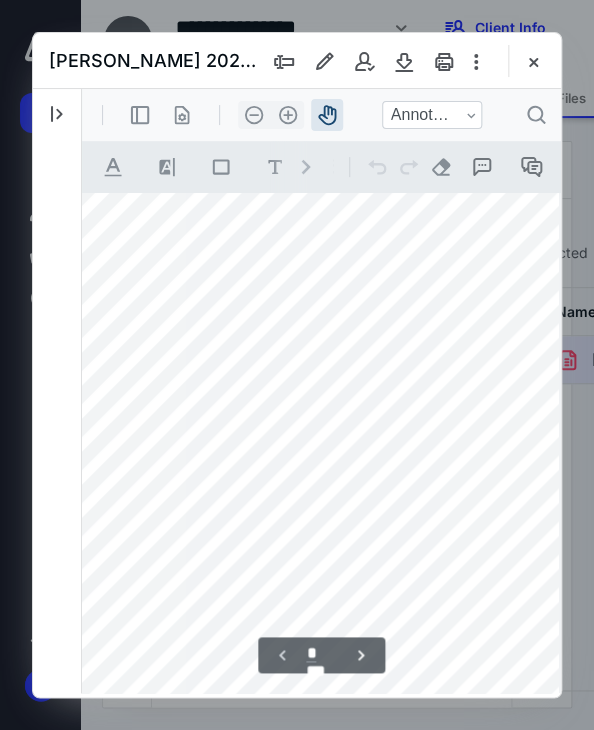 drag, startPoint x: 461, startPoint y: 453, endPoint x: 366, endPoint y: 422, distance: 99.92998 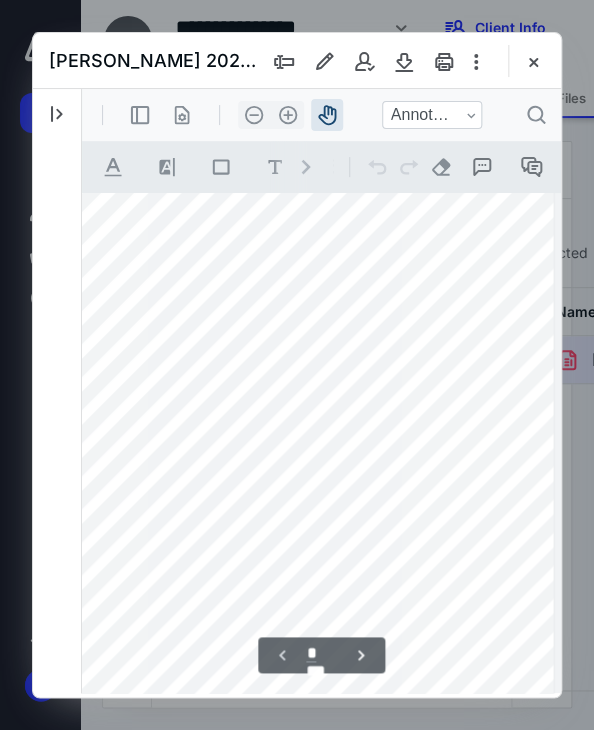 scroll, scrollTop: 44, scrollLeft: 194, axis: both 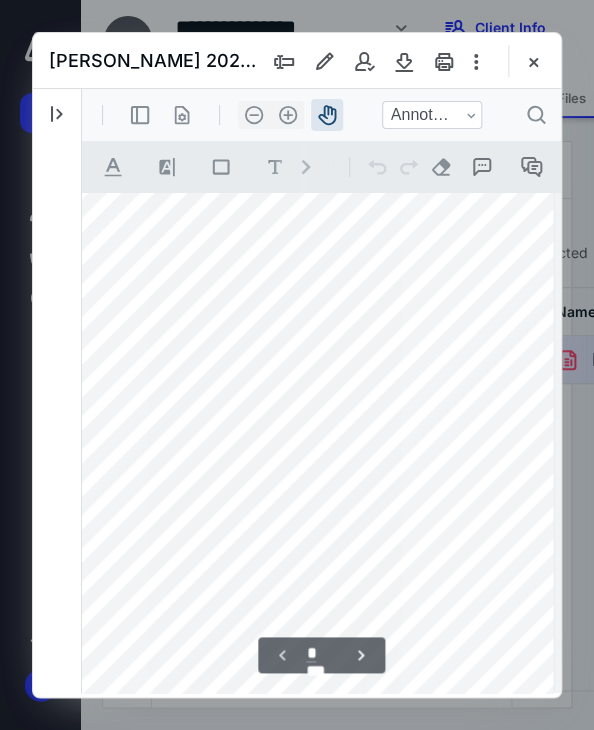 drag, startPoint x: 402, startPoint y: 392, endPoint x: 317, endPoint y: 410, distance: 86.88498 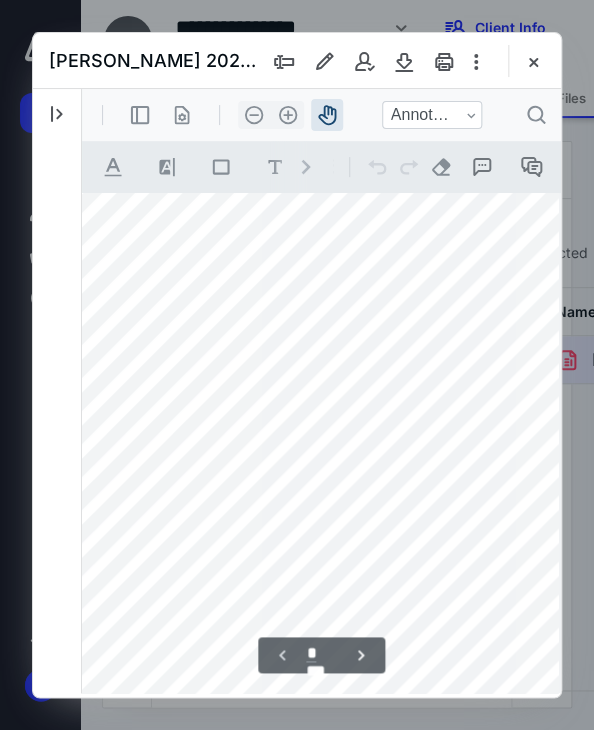 scroll, scrollTop: 160, scrollLeft: 31, axis: both 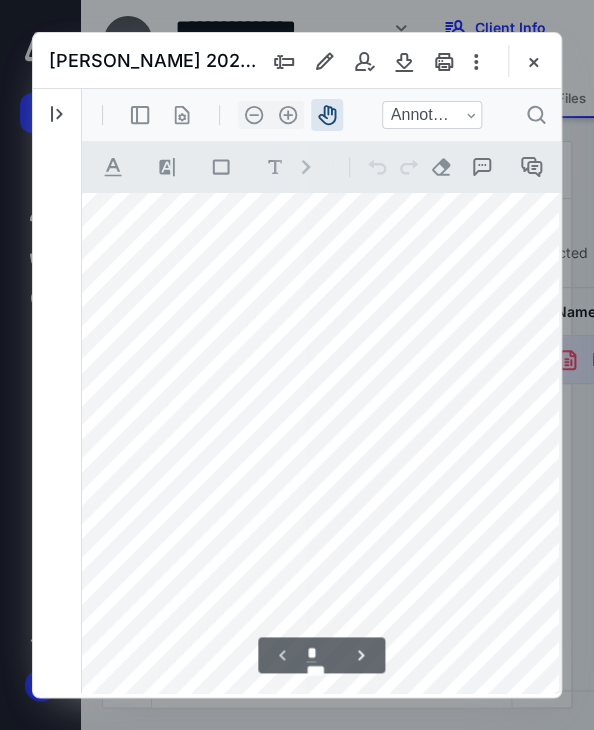 drag, startPoint x: 225, startPoint y: 452, endPoint x: 388, endPoint y: 335, distance: 200.64397 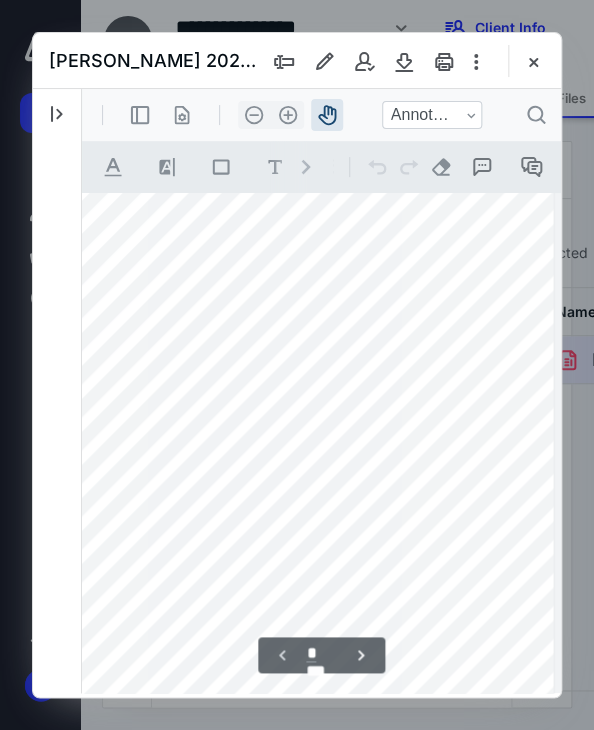 scroll, scrollTop: 215, scrollLeft: 194, axis: both 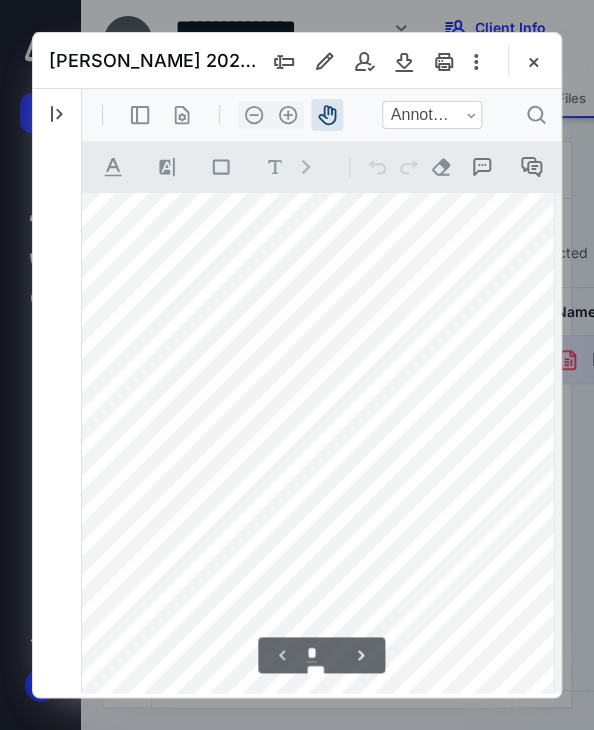 drag, startPoint x: 468, startPoint y: 505, endPoint x: 279, endPoint y: 451, distance: 196.56297 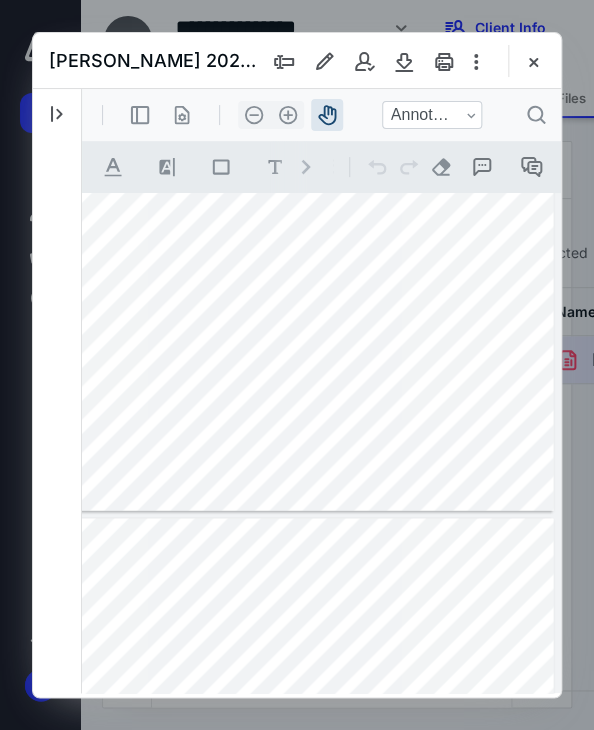 type on "*" 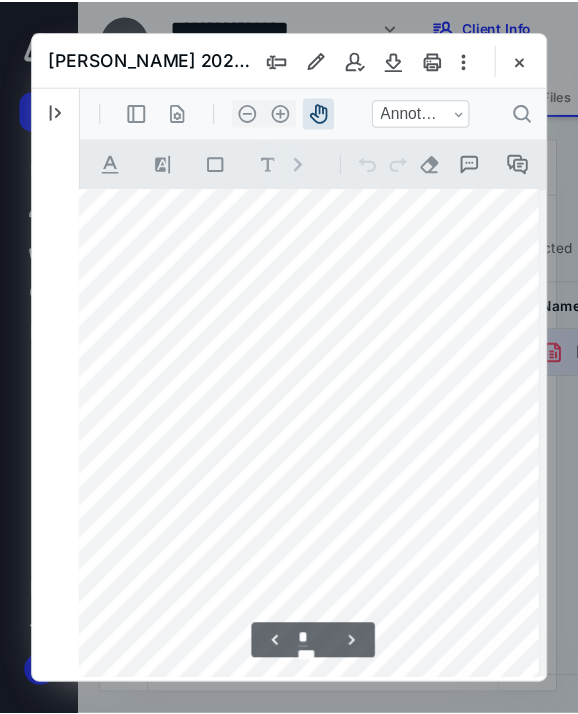 scroll, scrollTop: 1015, scrollLeft: 194, axis: both 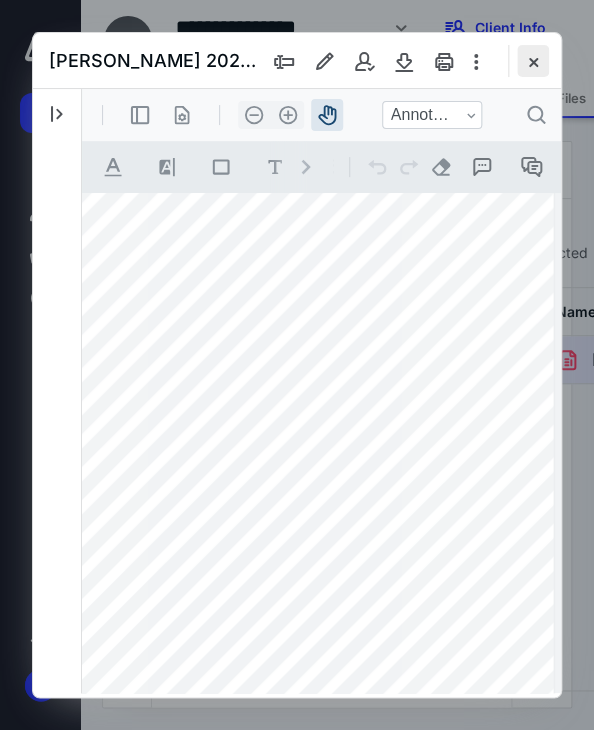 click at bounding box center [533, 61] 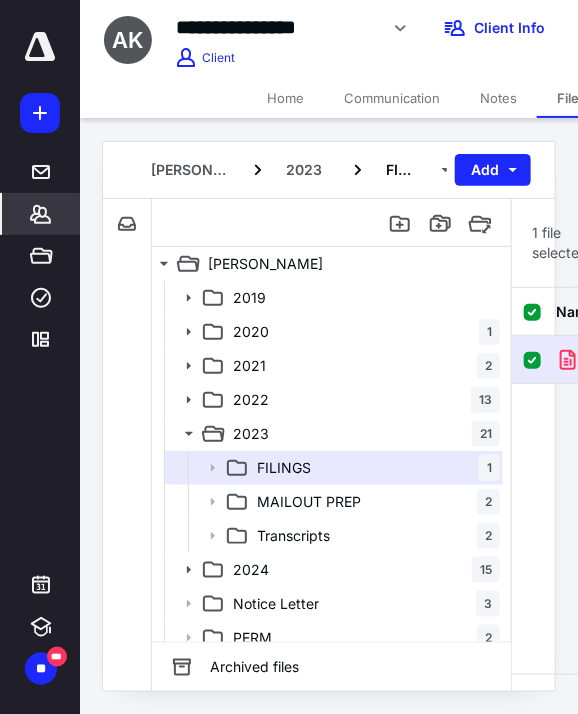 click 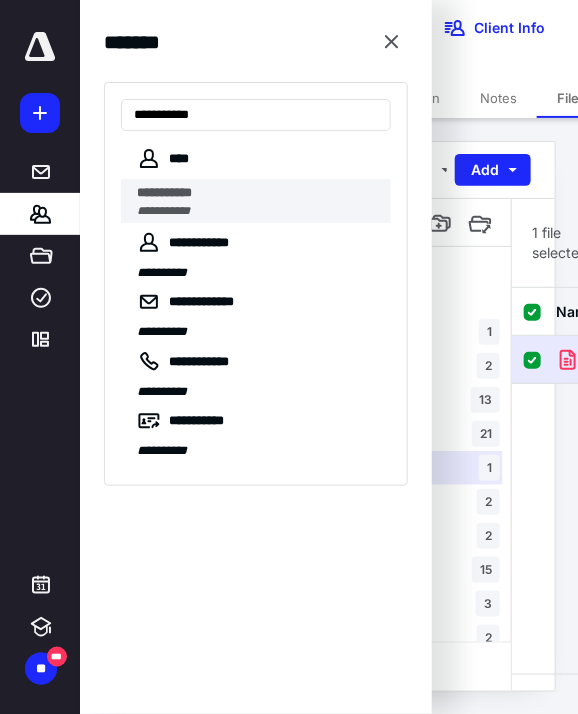type on "**********" 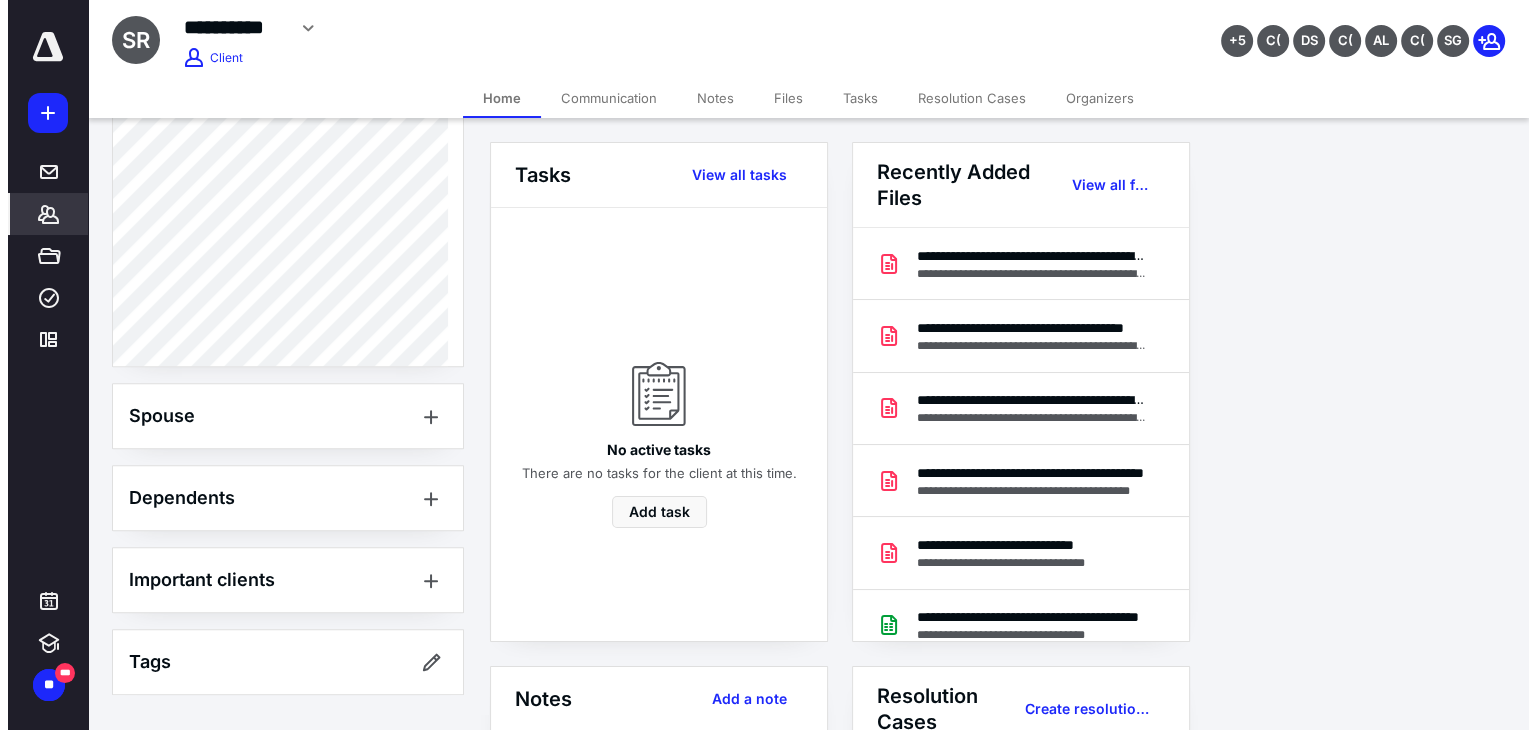 scroll, scrollTop: 842, scrollLeft: 0, axis: vertical 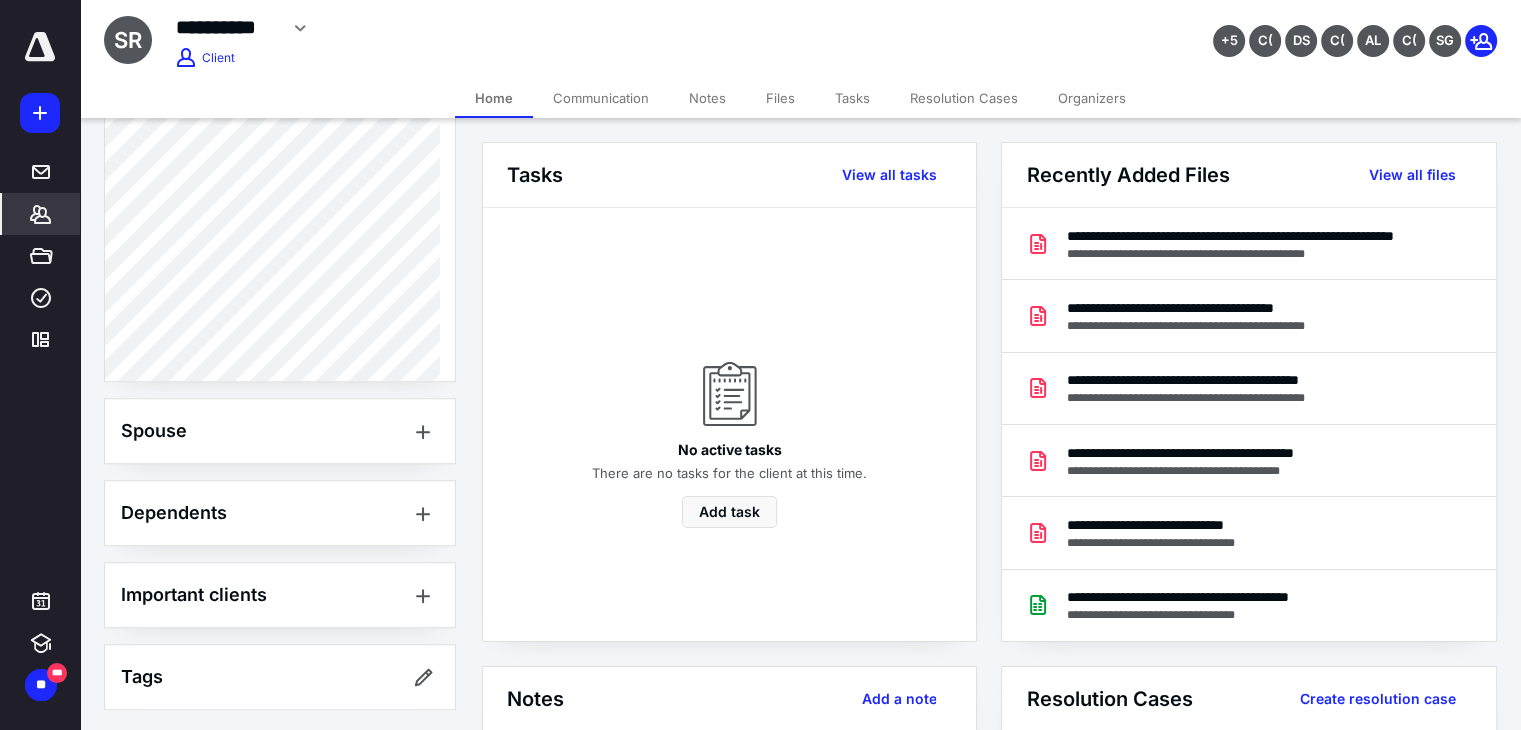 click on "Files" at bounding box center (780, 98) 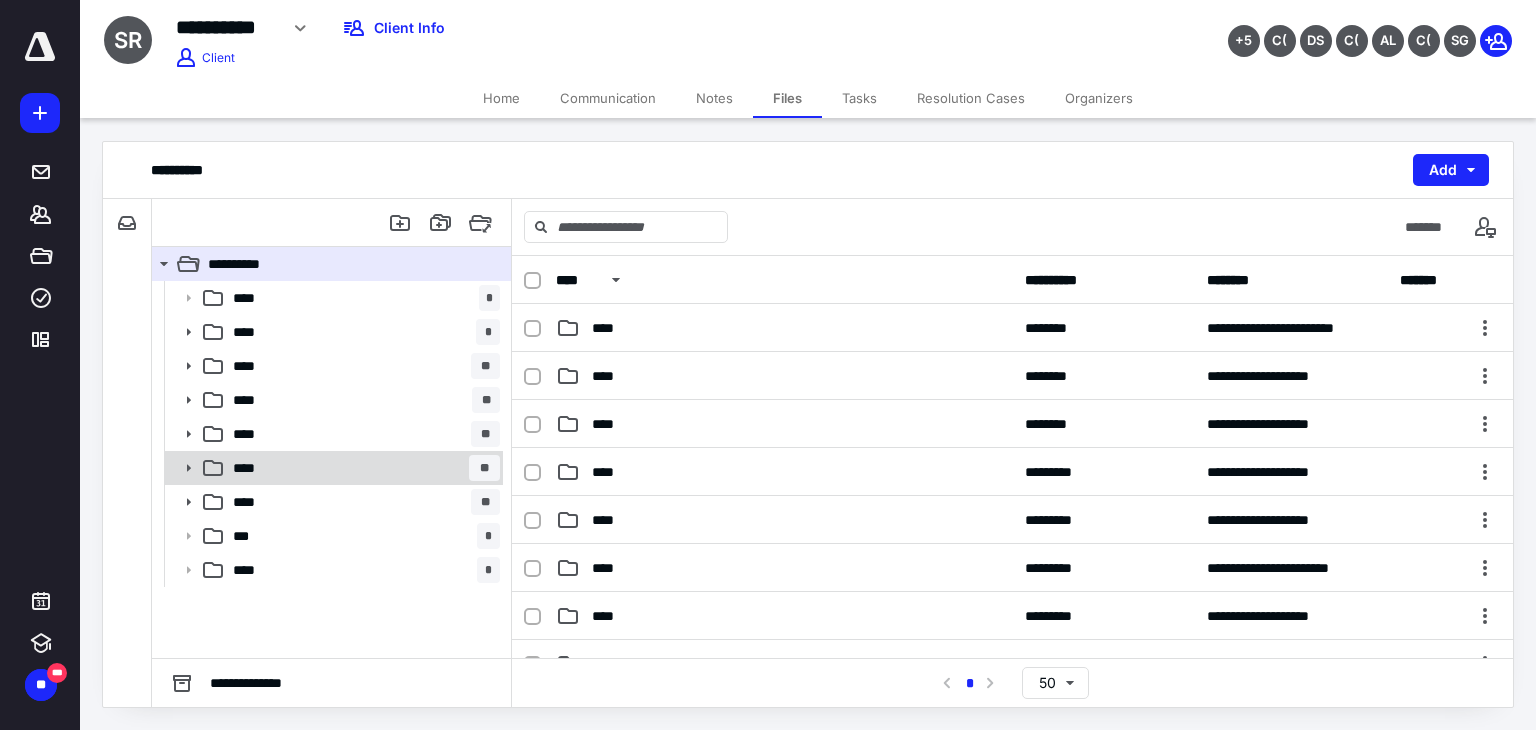 click on "**** **" at bounding box center (362, 468) 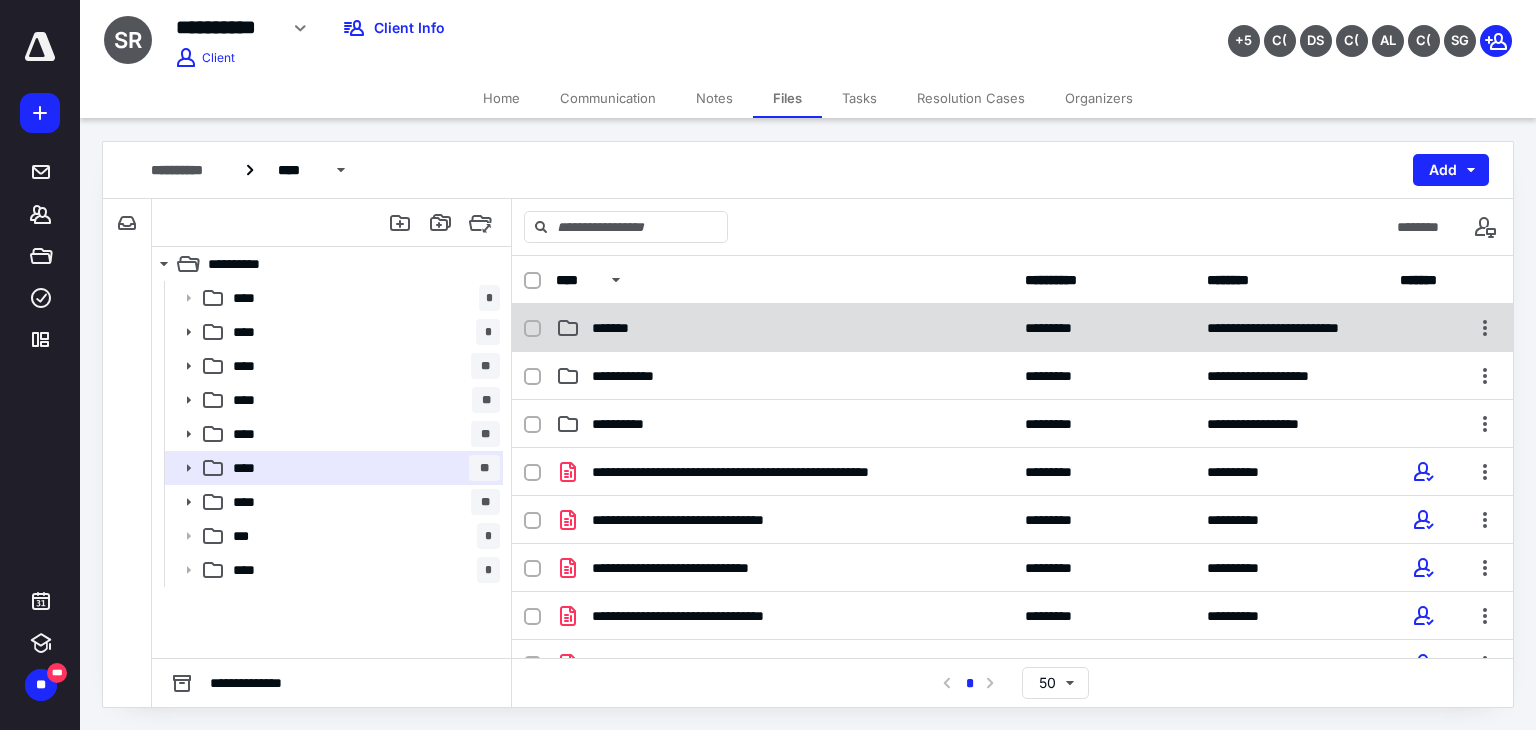 click on "*******" at bounding box center (619, 328) 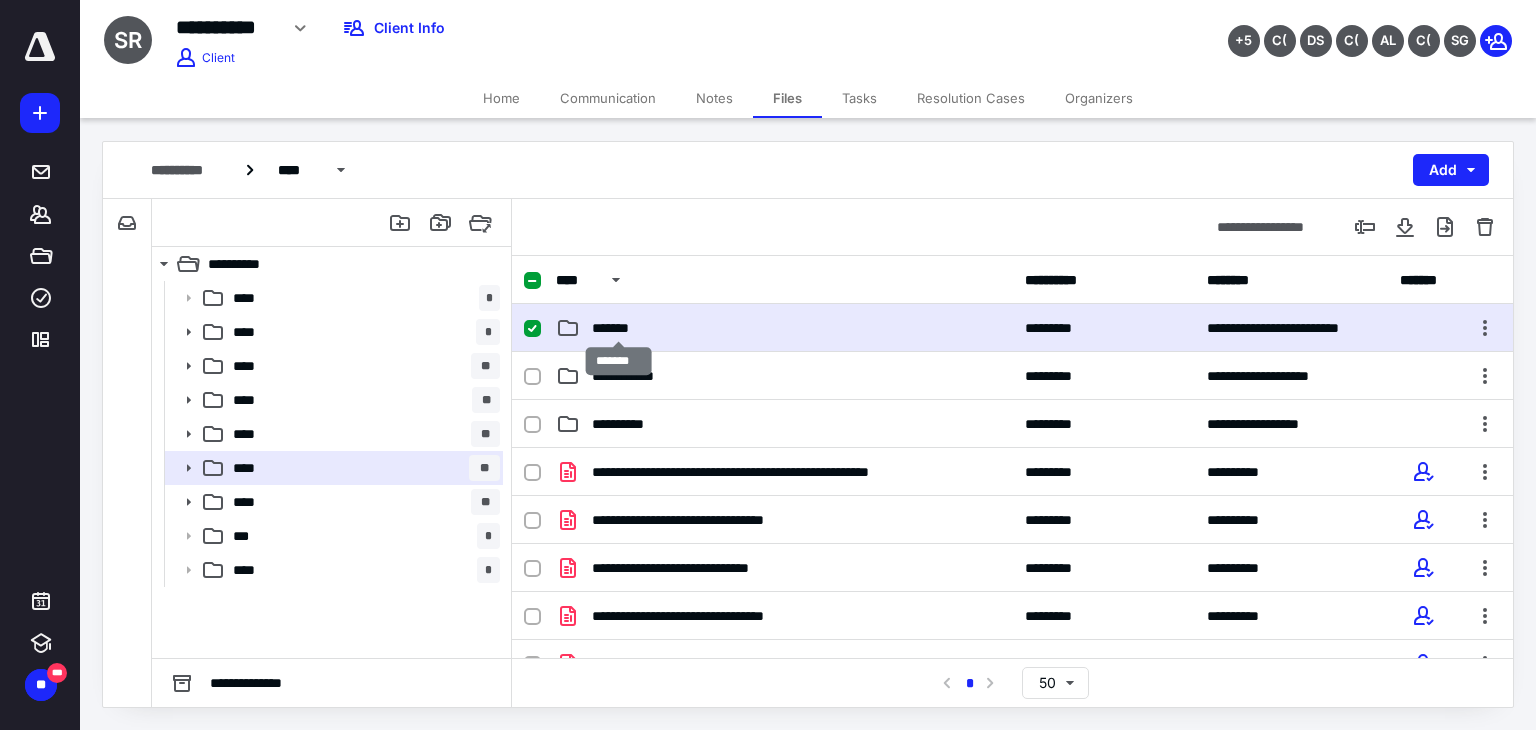 click on "*******" at bounding box center (619, 328) 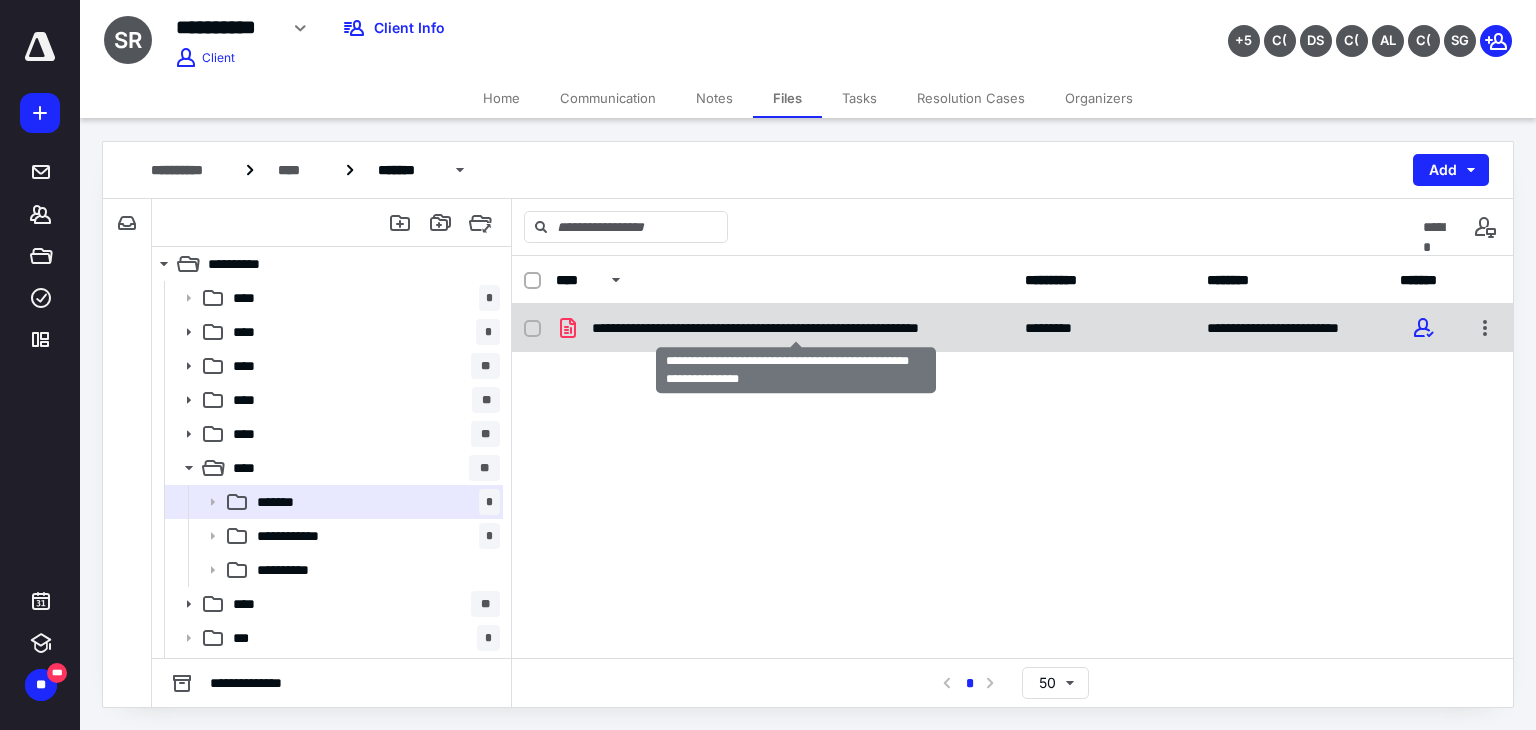 click on "**********" at bounding box center [796, 328] 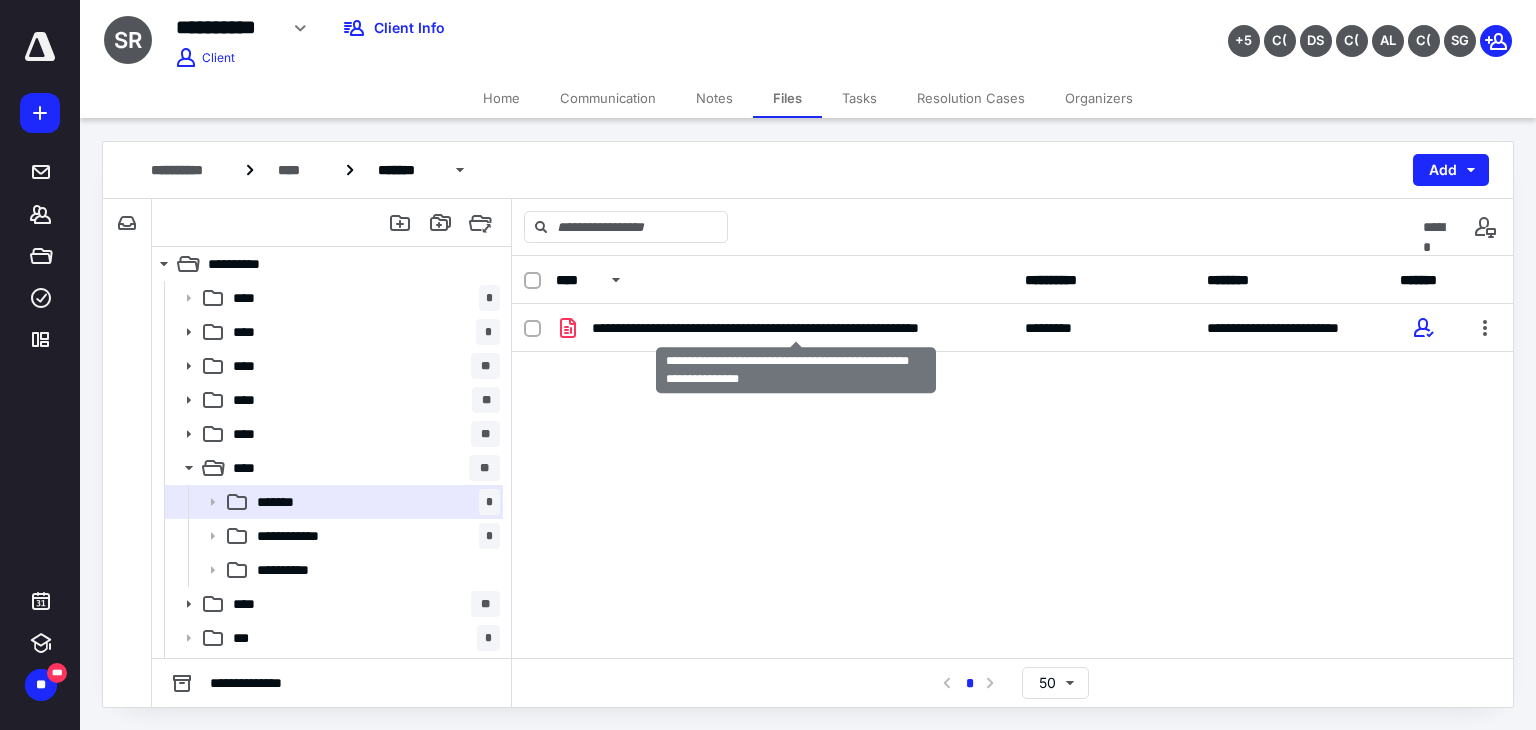 checkbox on "true" 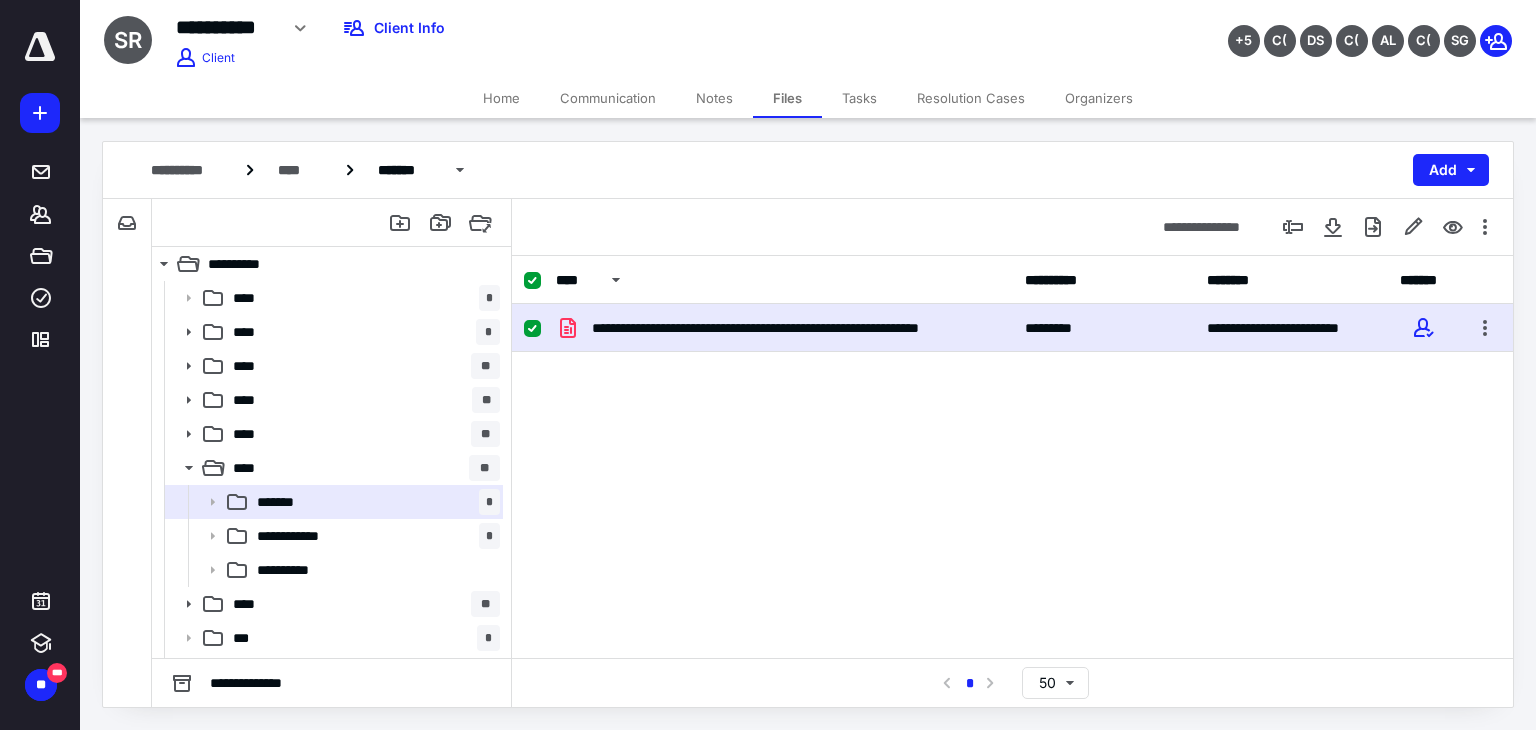click on "**********" at bounding box center (796, 328) 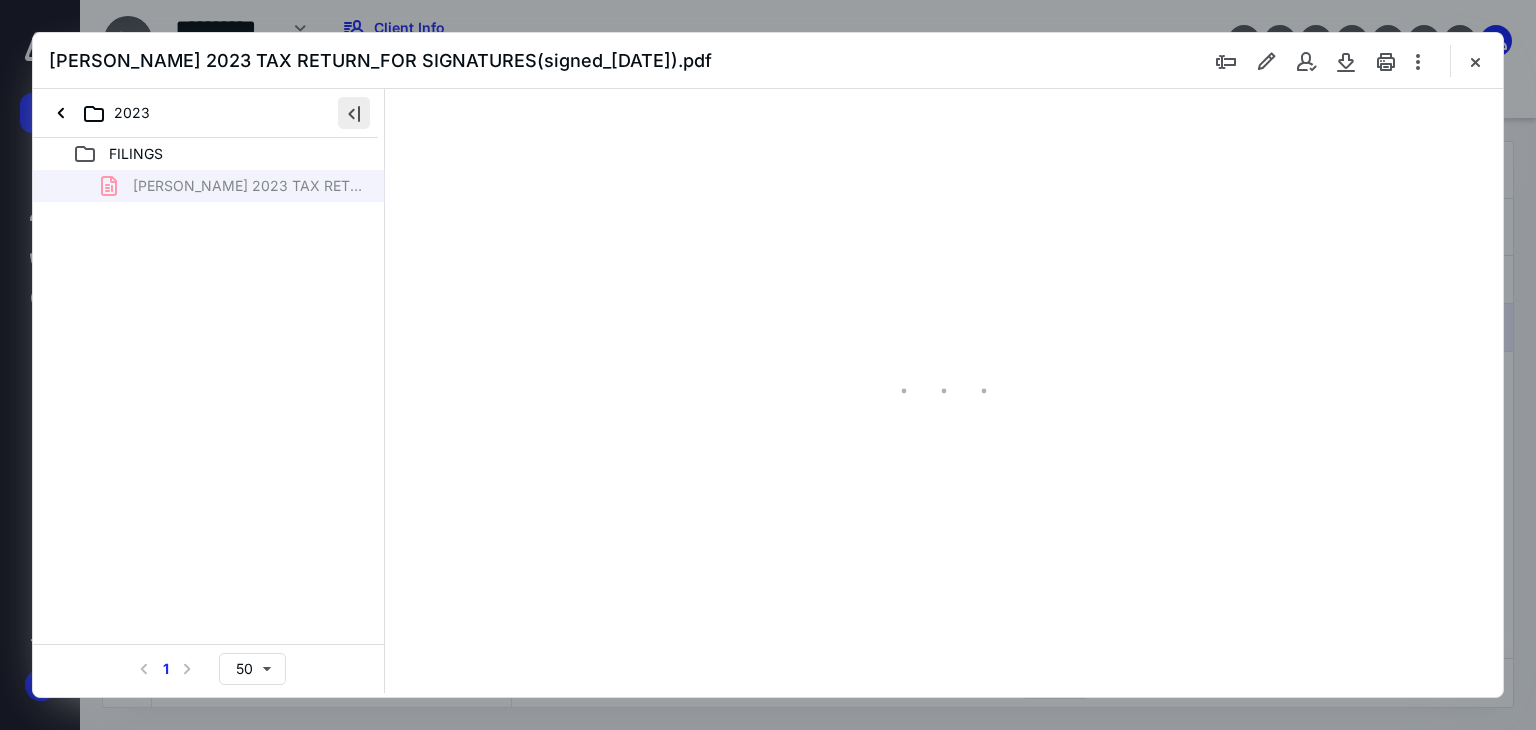 click at bounding box center (354, 113) 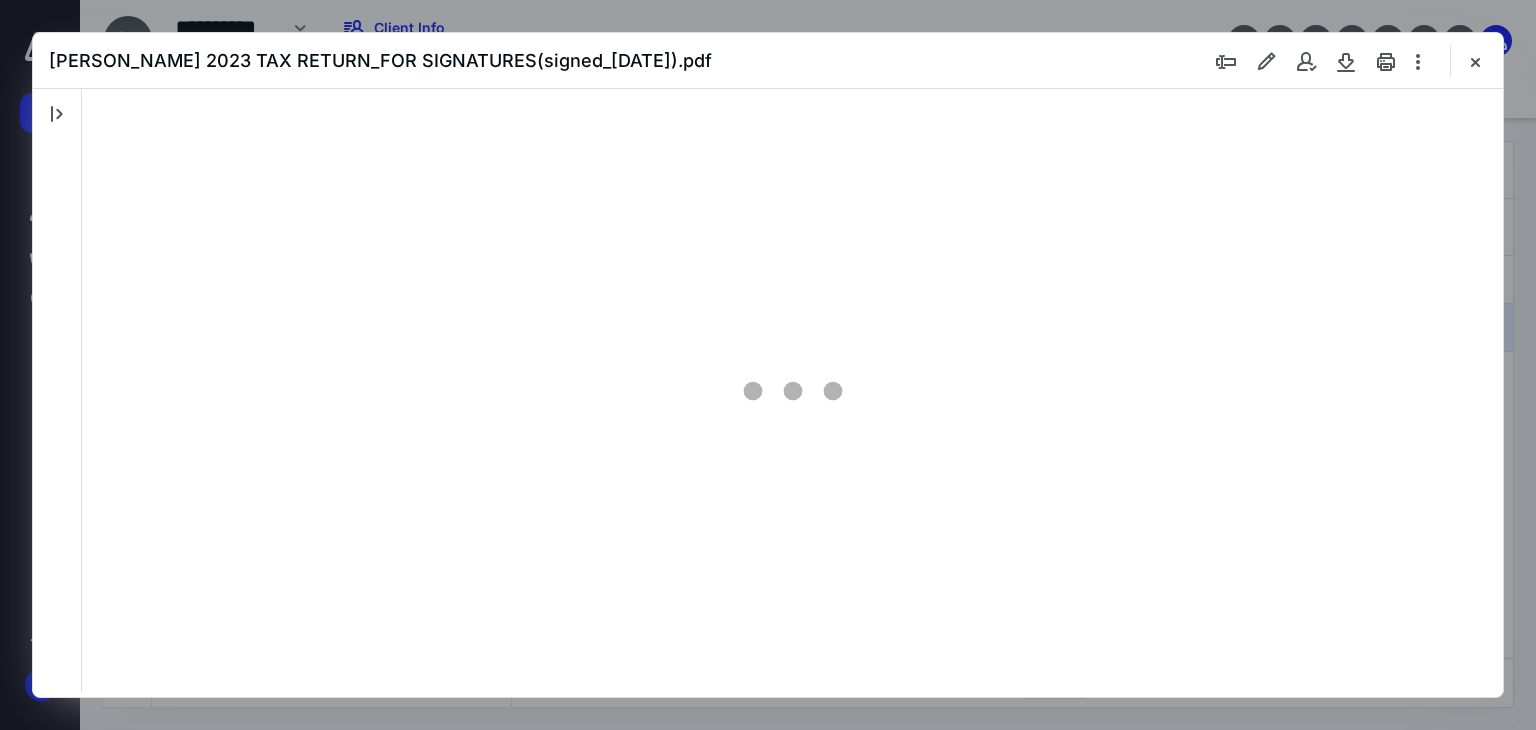 scroll, scrollTop: 0, scrollLeft: 0, axis: both 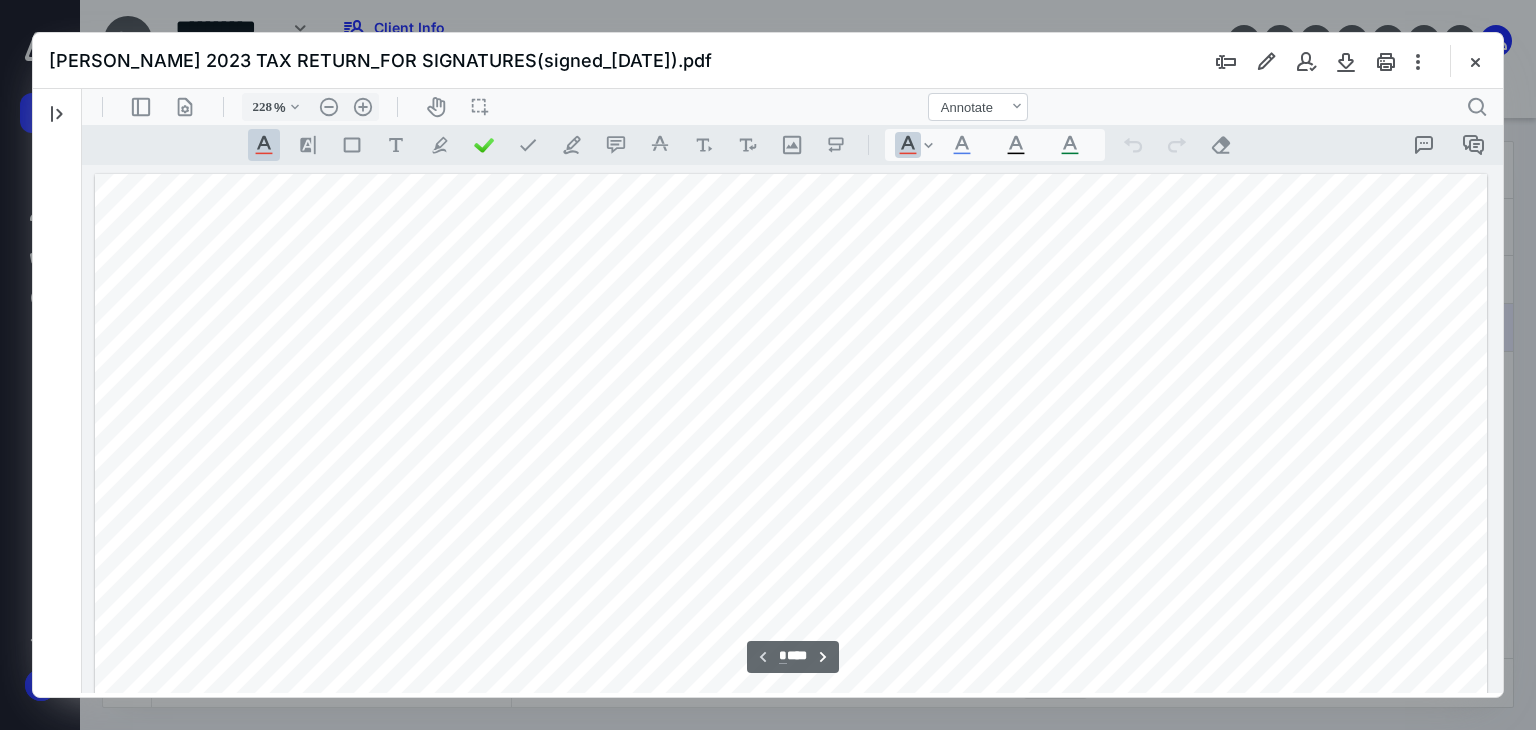 type on "227" 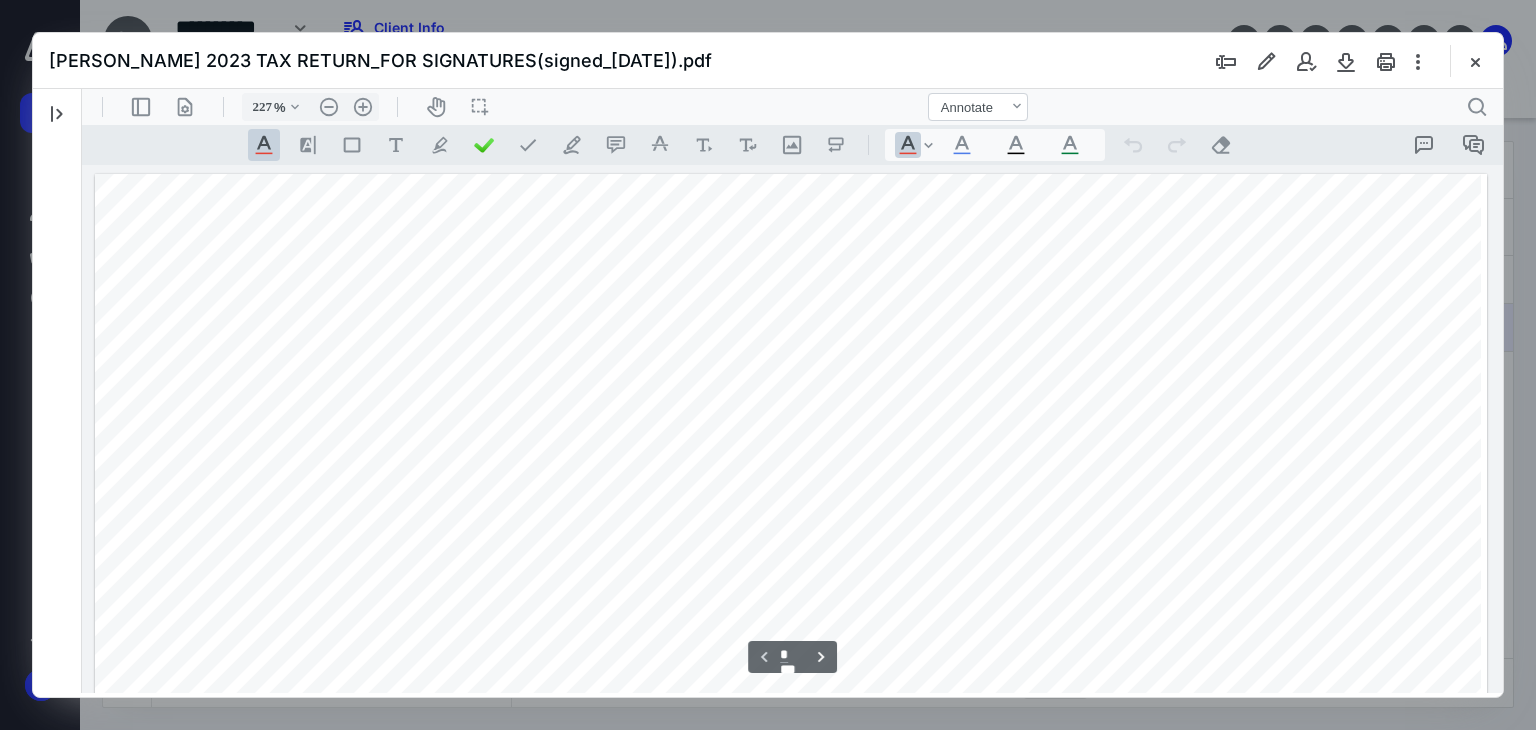 scroll, scrollTop: 84, scrollLeft: 0, axis: vertical 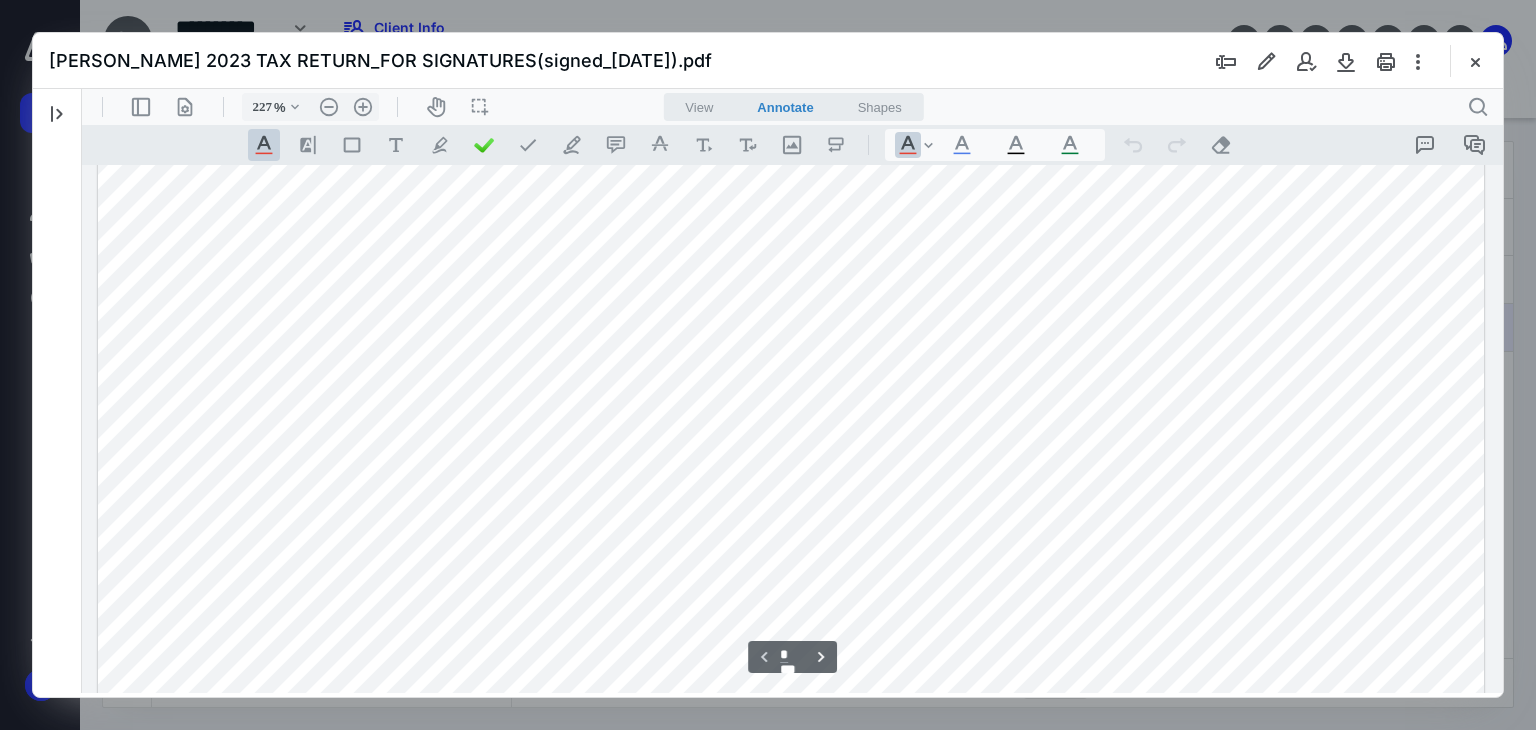 type 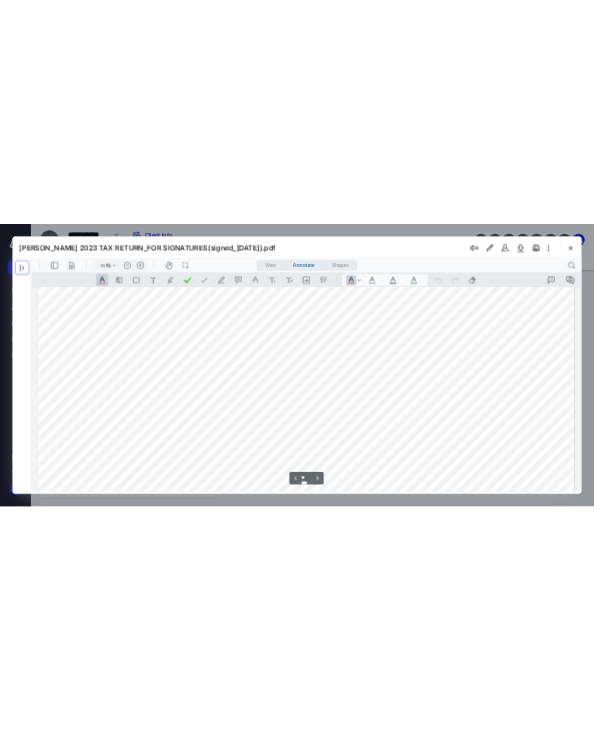 scroll, scrollTop: 107, scrollLeft: 0, axis: vertical 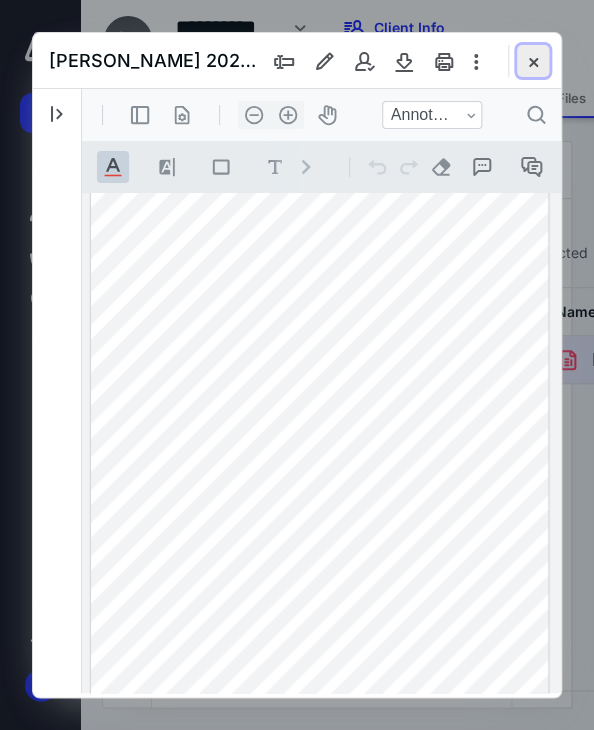 click at bounding box center (533, 61) 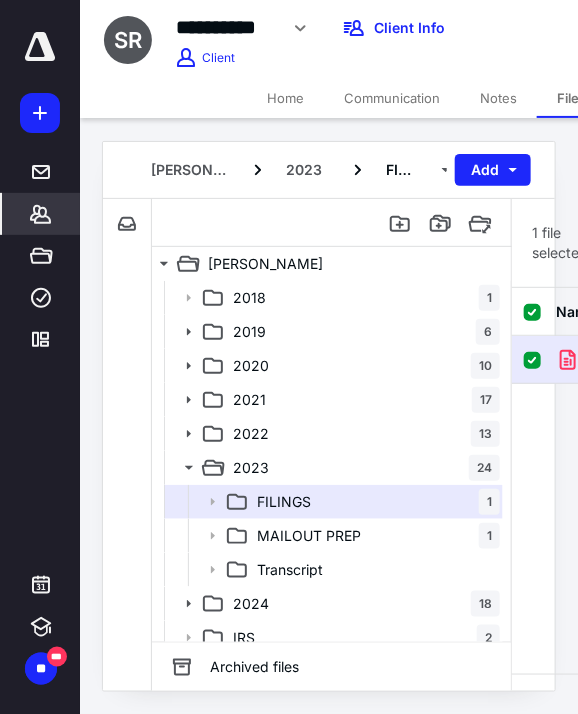 click 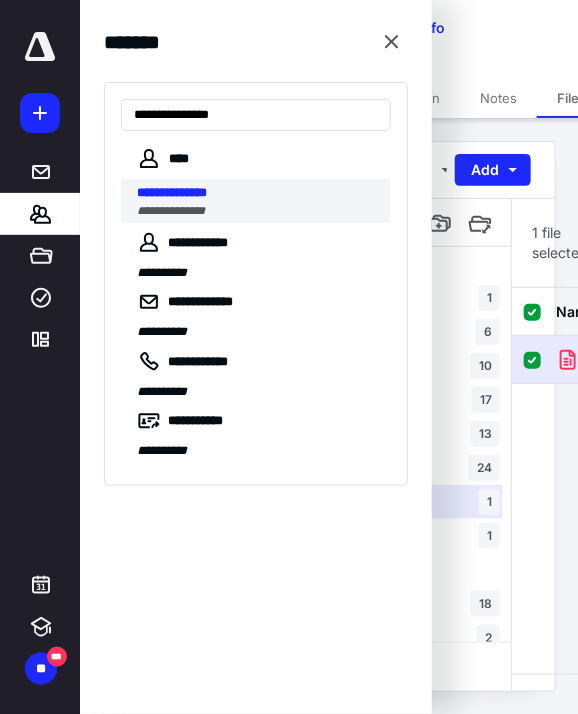 type on "**********" 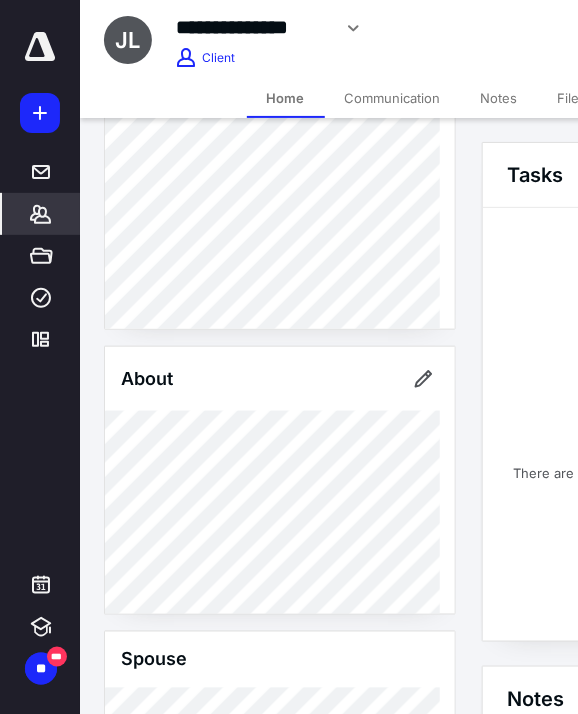 scroll, scrollTop: 597, scrollLeft: 0, axis: vertical 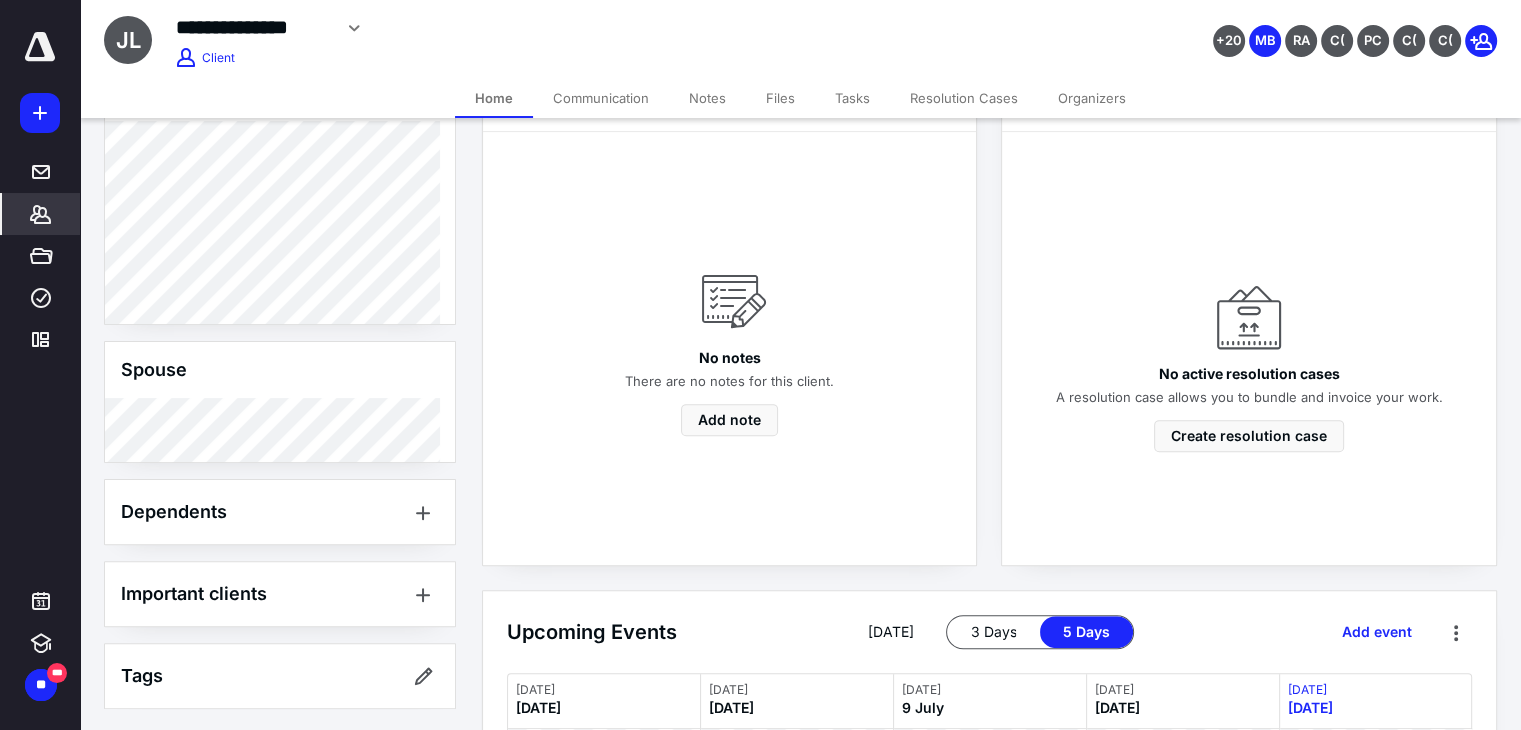 click on "Files" at bounding box center (780, 98) 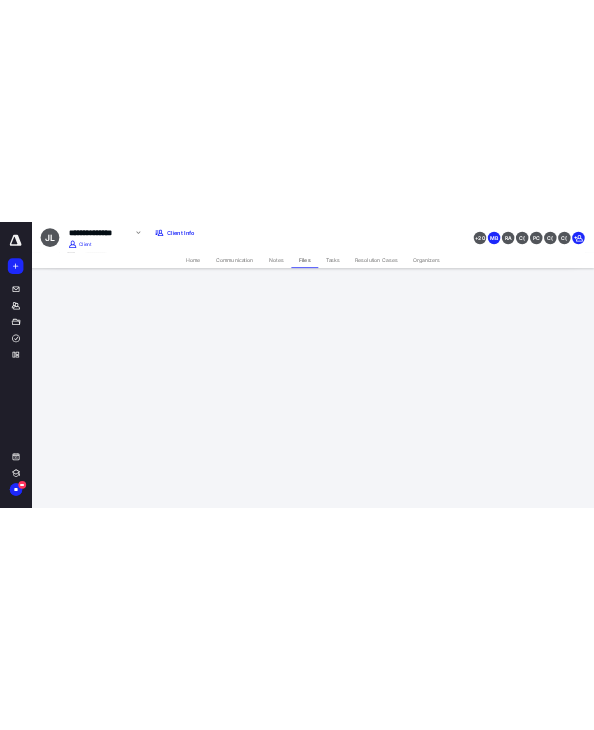 scroll, scrollTop: 0, scrollLeft: 0, axis: both 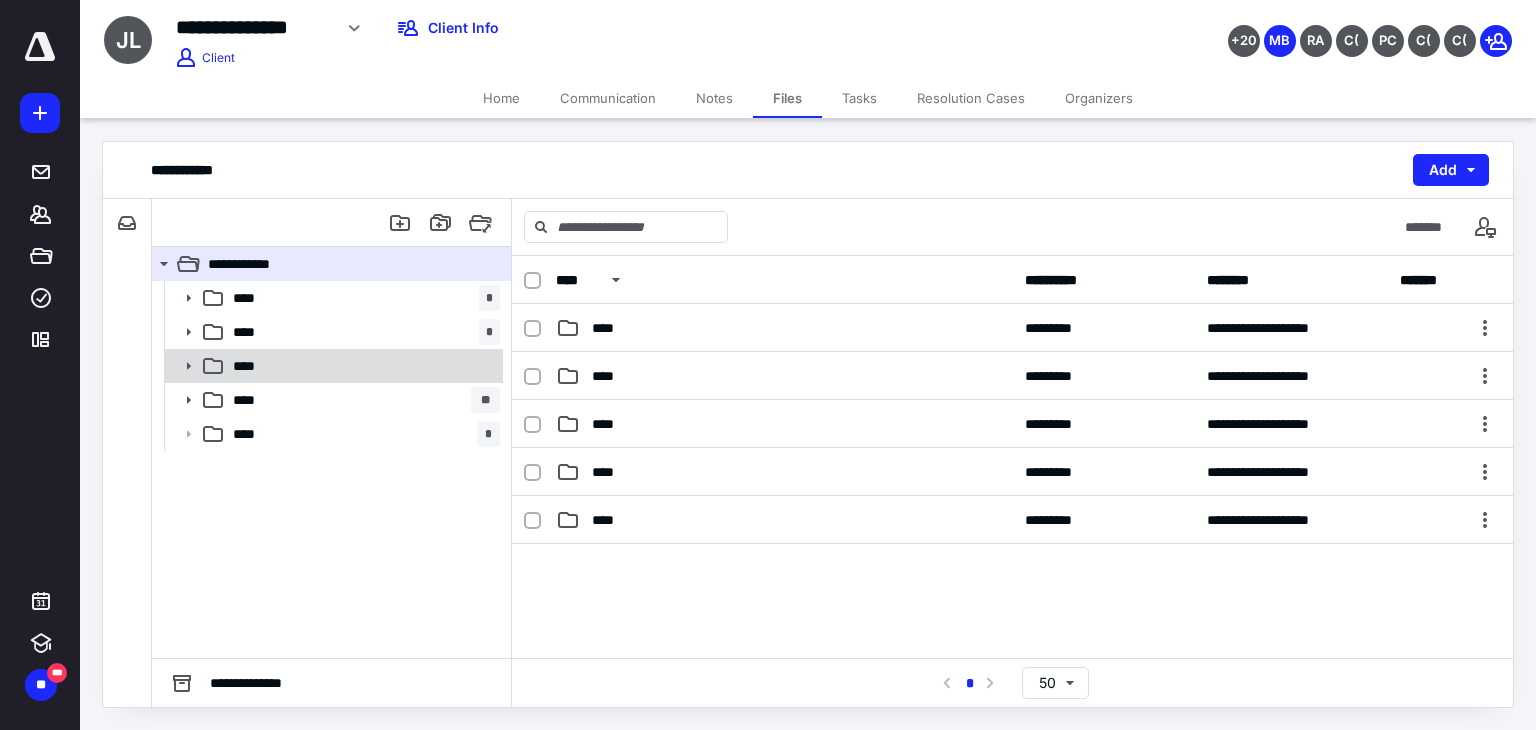 click on "****" at bounding box center [332, 366] 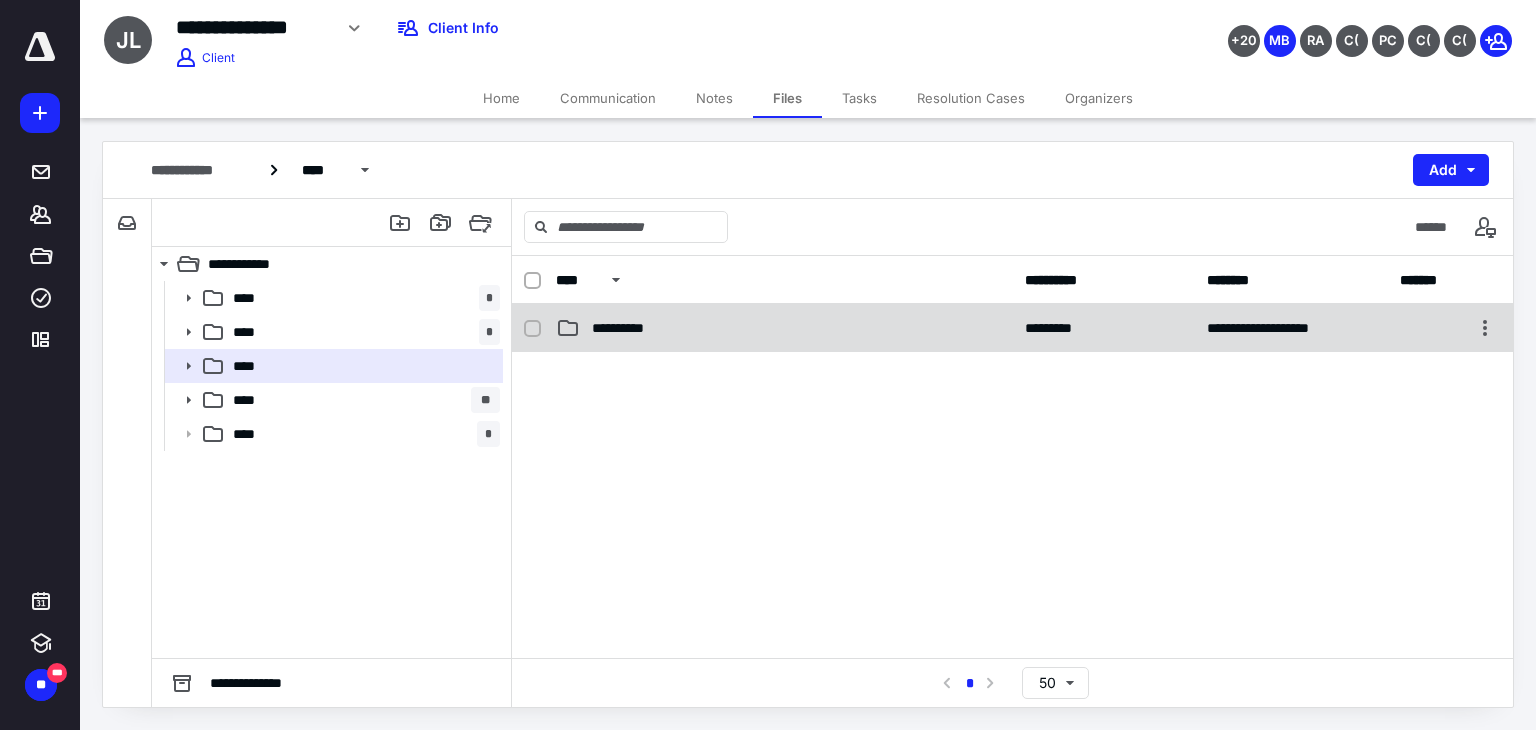 click on "**********" at bounding box center [625, 328] 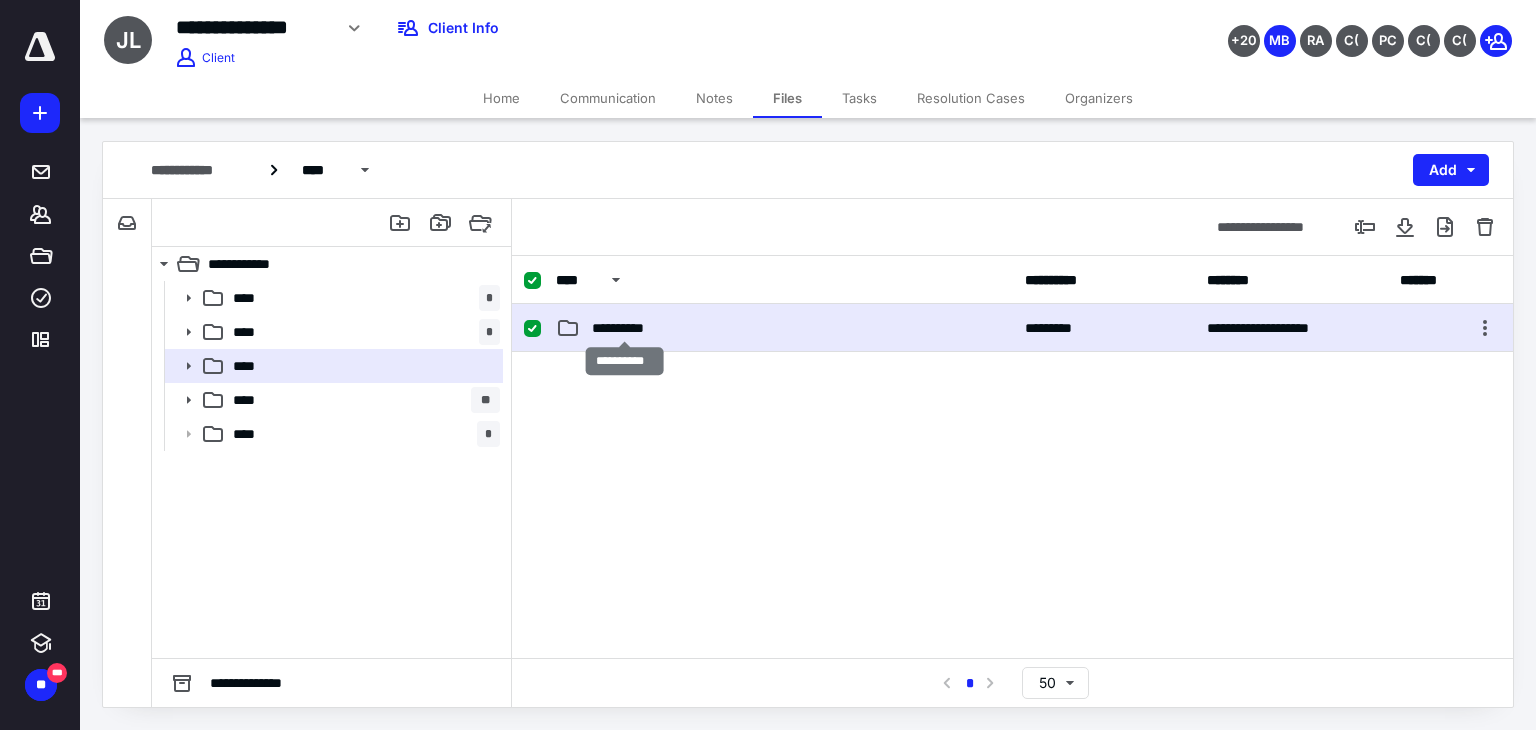 click on "**********" at bounding box center (625, 328) 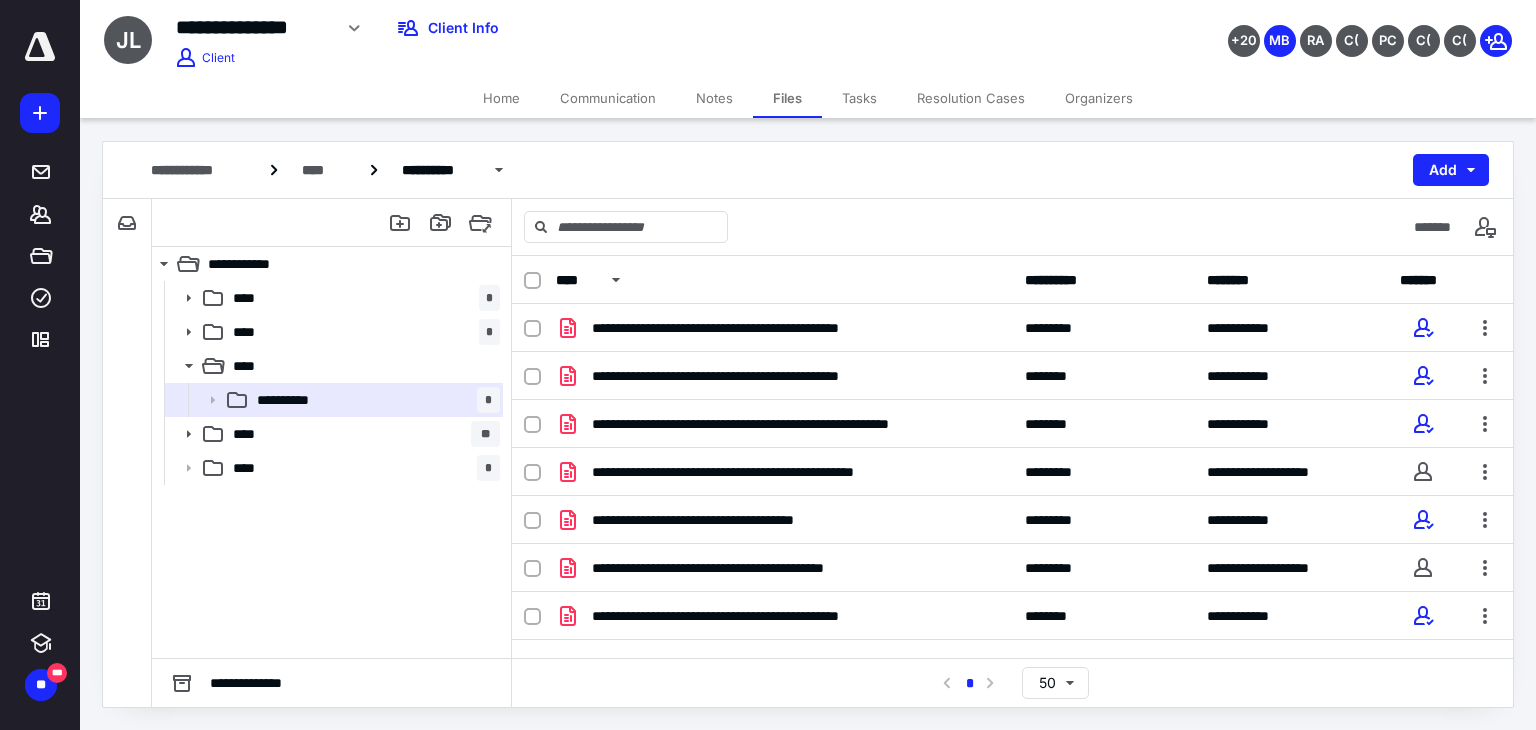 click on "Files" at bounding box center (787, 98) 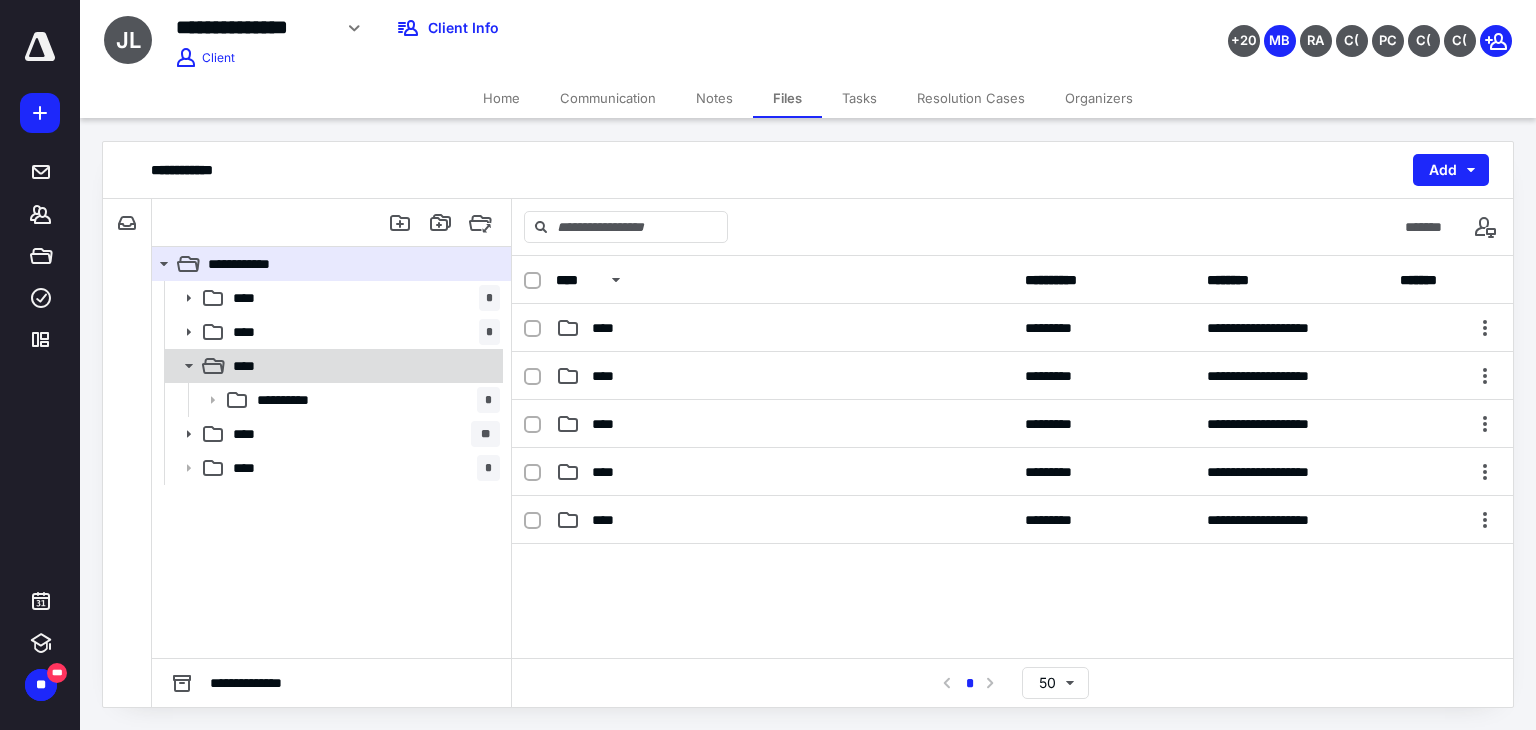click on "****" at bounding box center [362, 366] 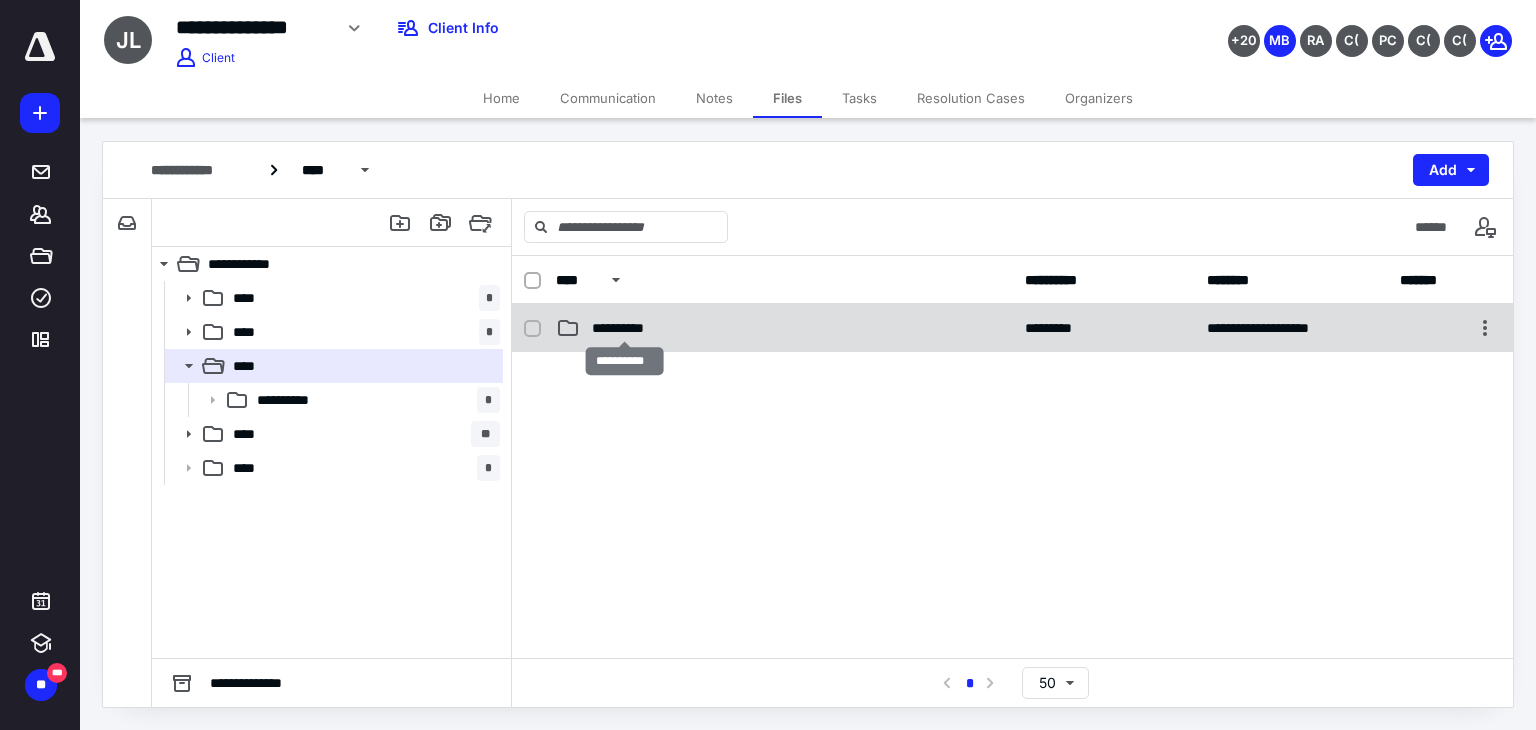 click on "**********" at bounding box center [625, 328] 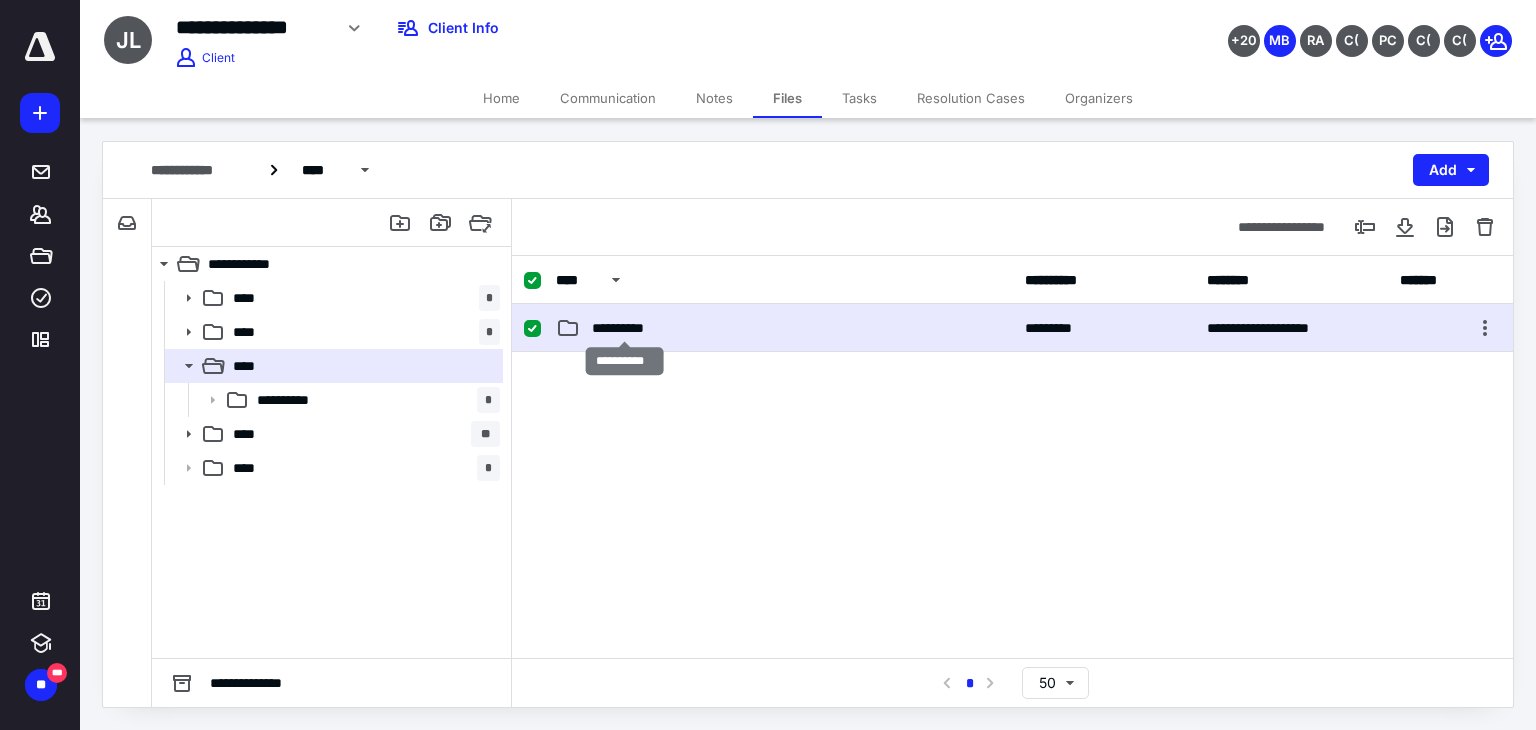click on "**********" at bounding box center [625, 328] 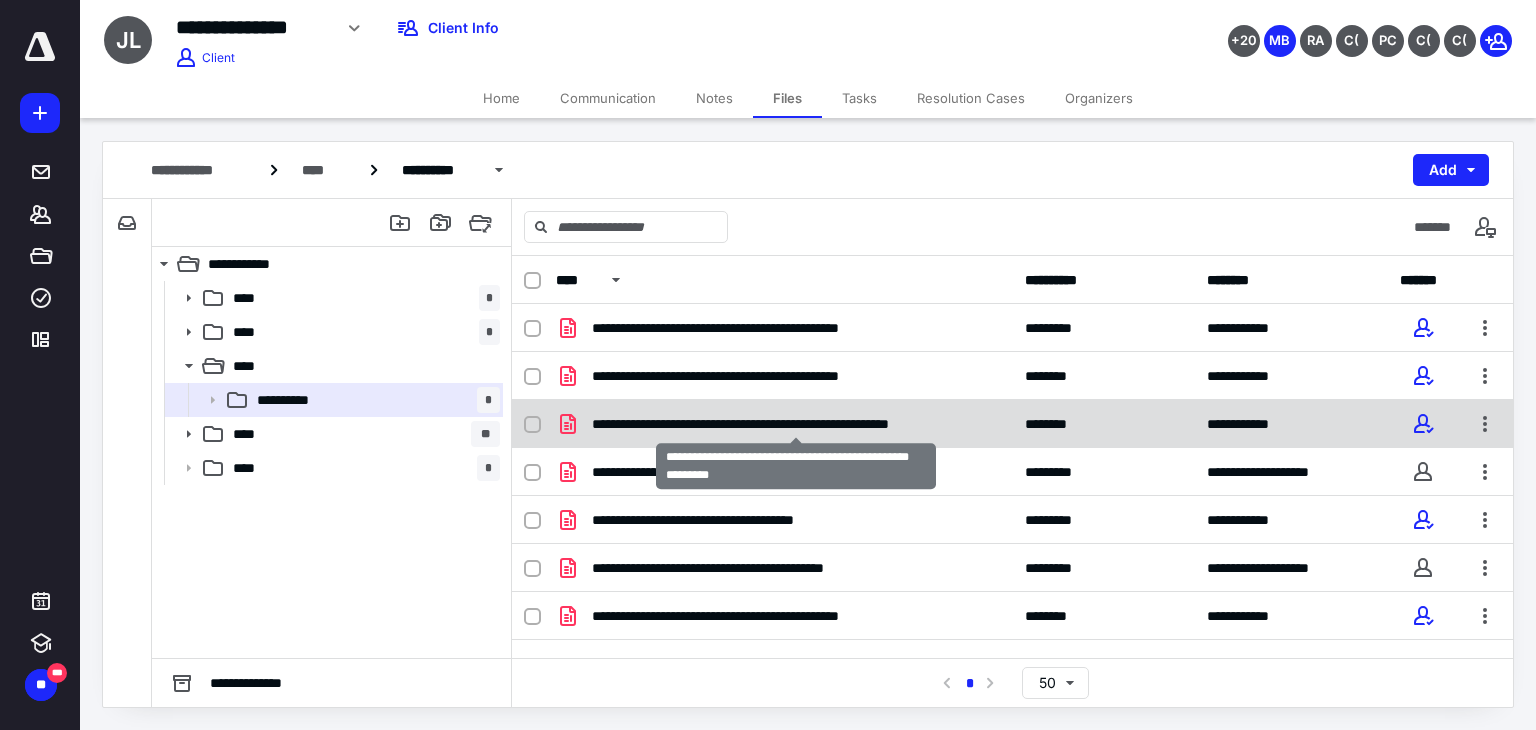 click on "**********" at bounding box center [796, 424] 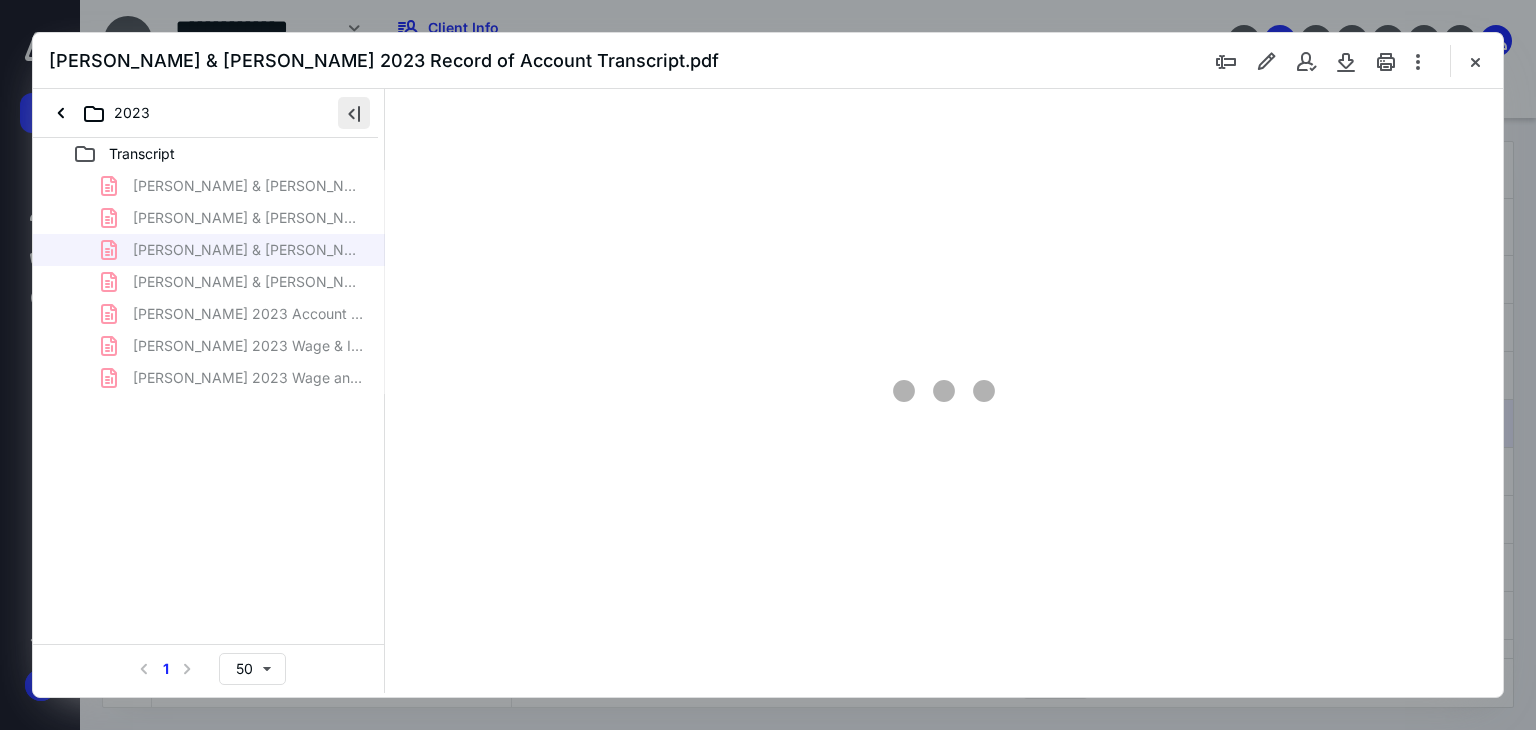 click at bounding box center (354, 113) 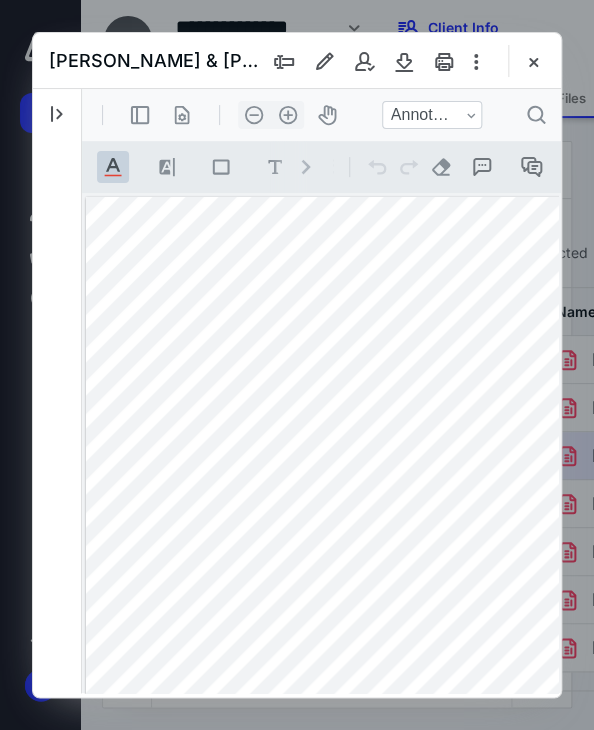 scroll, scrollTop: 0, scrollLeft: 0, axis: both 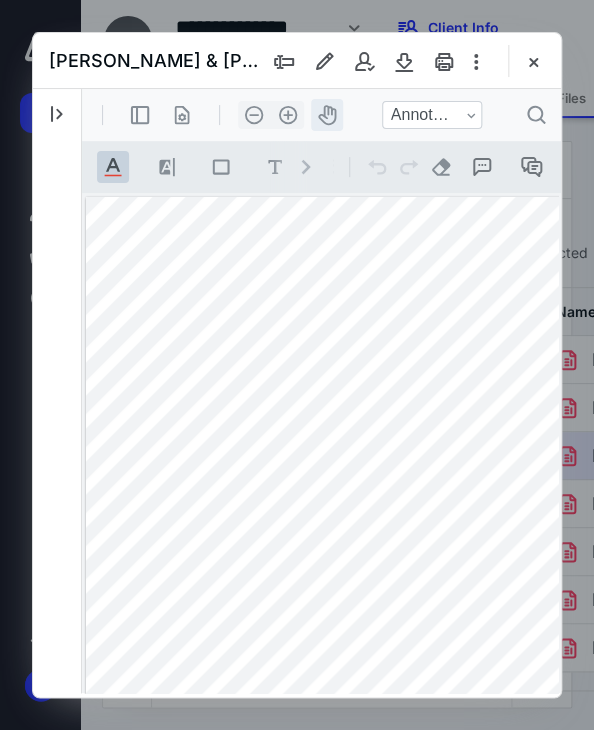 click on "icon-header-pan20" at bounding box center [327, 115] 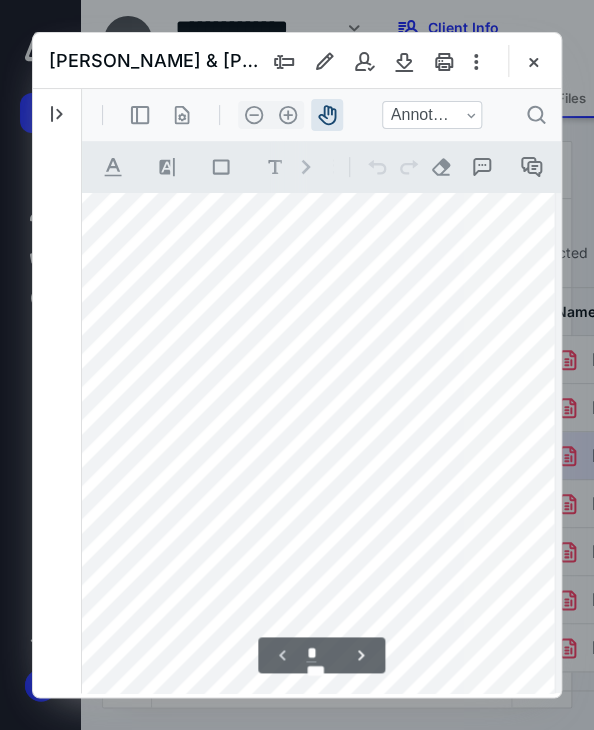 drag, startPoint x: 365, startPoint y: 452, endPoint x: 214, endPoint y: 320, distance: 200.5617 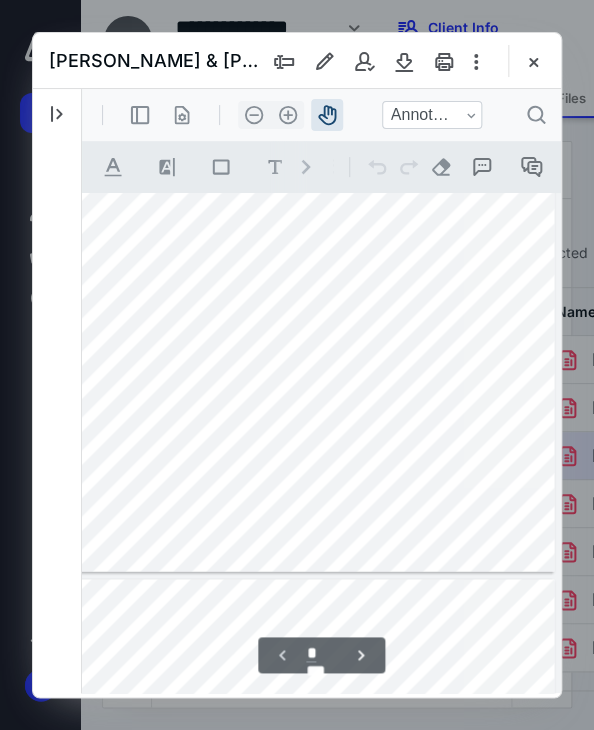 scroll, scrollTop: 435, scrollLeft: 132, axis: both 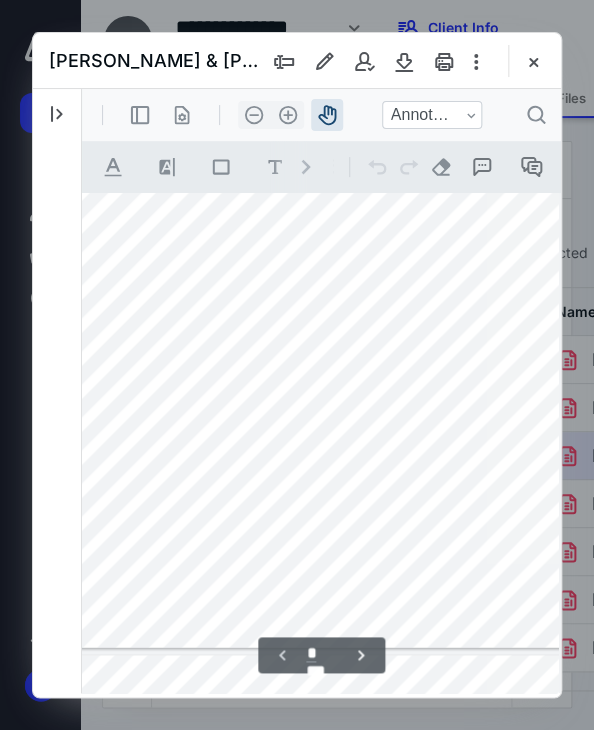 drag, startPoint x: 274, startPoint y: 350, endPoint x: 290, endPoint y: 390, distance: 43.081318 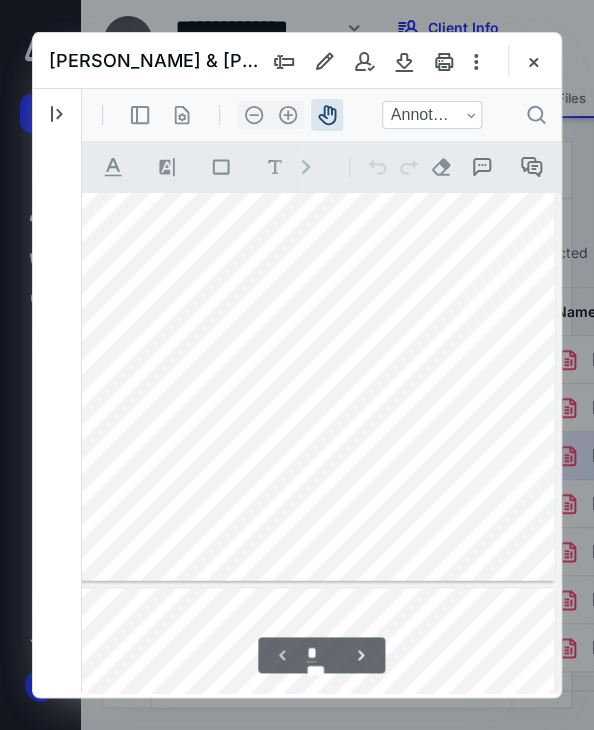 scroll, scrollTop: 466, scrollLeft: 132, axis: both 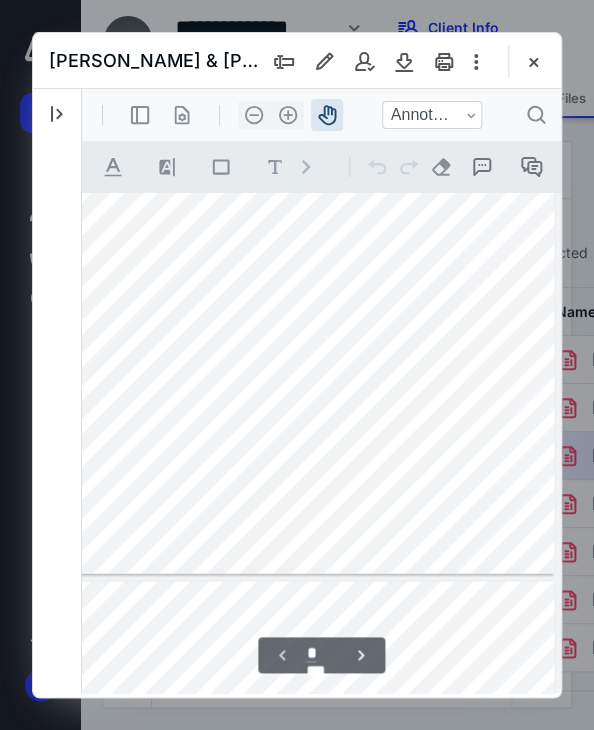 drag, startPoint x: 191, startPoint y: 410, endPoint x: 147, endPoint y: 348, distance: 76.02631 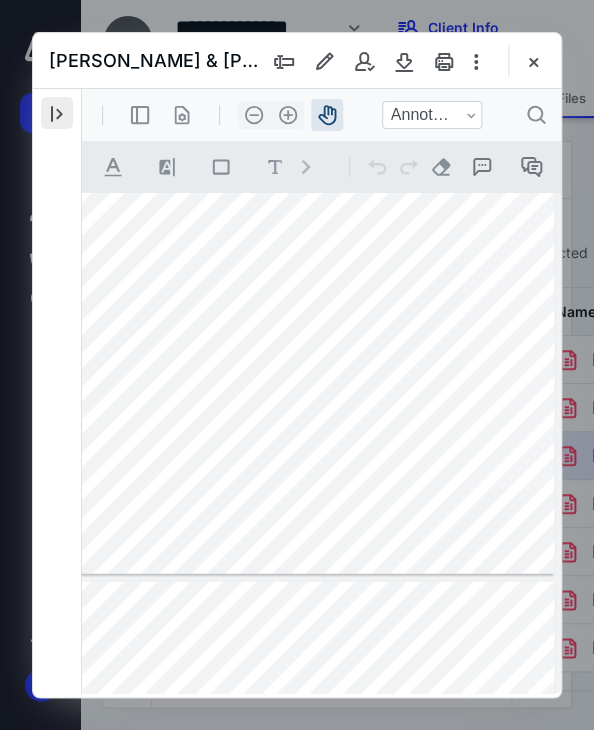 click at bounding box center [57, 113] 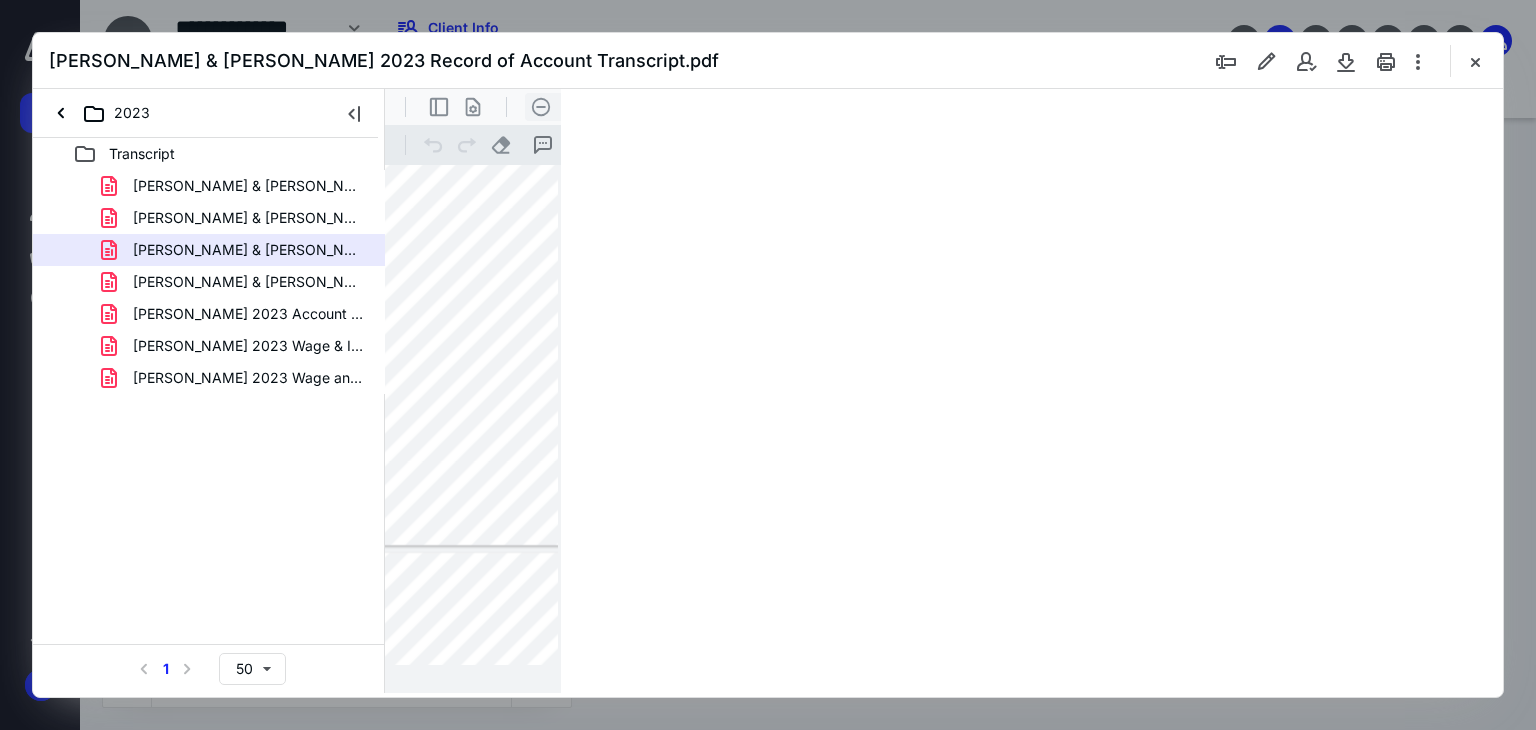 scroll, scrollTop: 466, scrollLeft: 0, axis: vertical 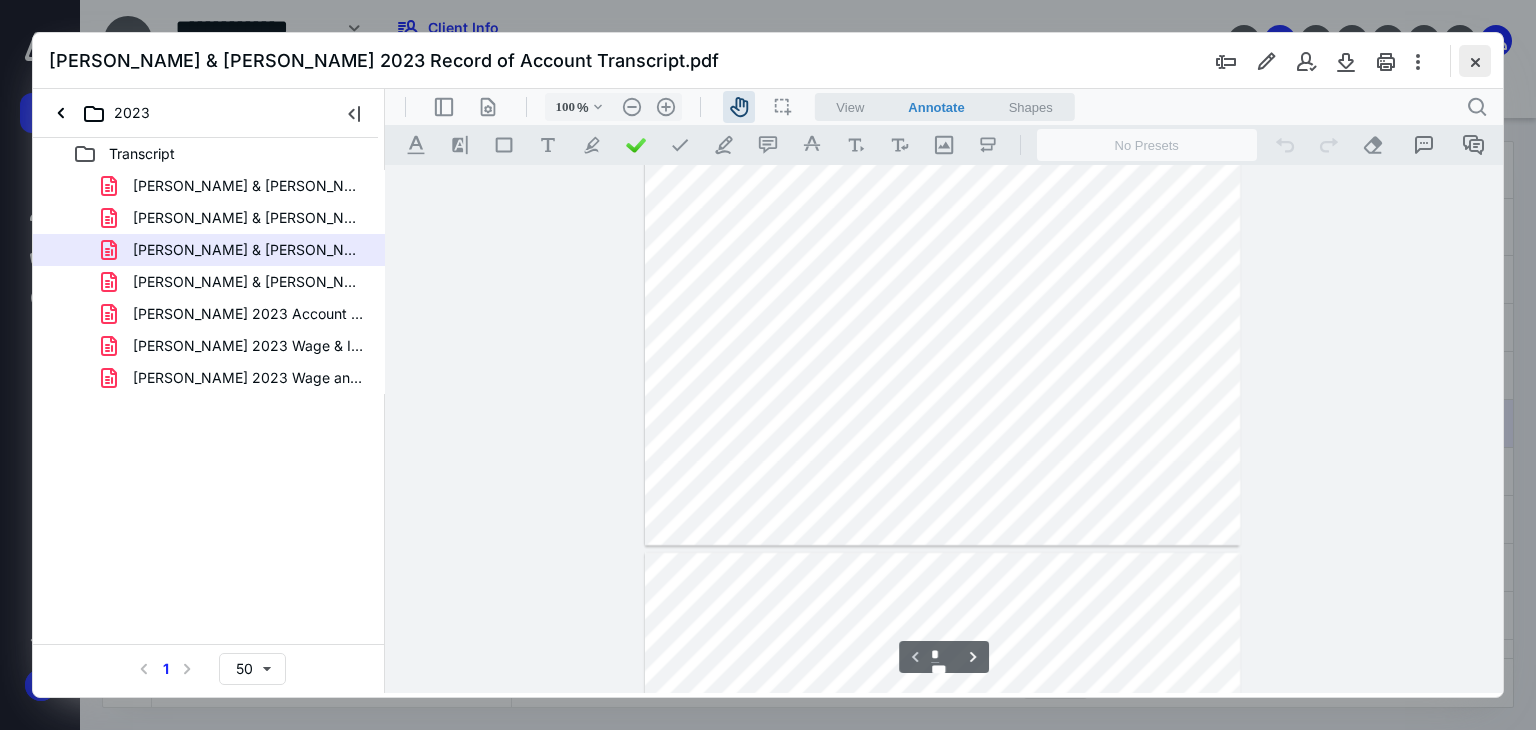 click at bounding box center (1475, 61) 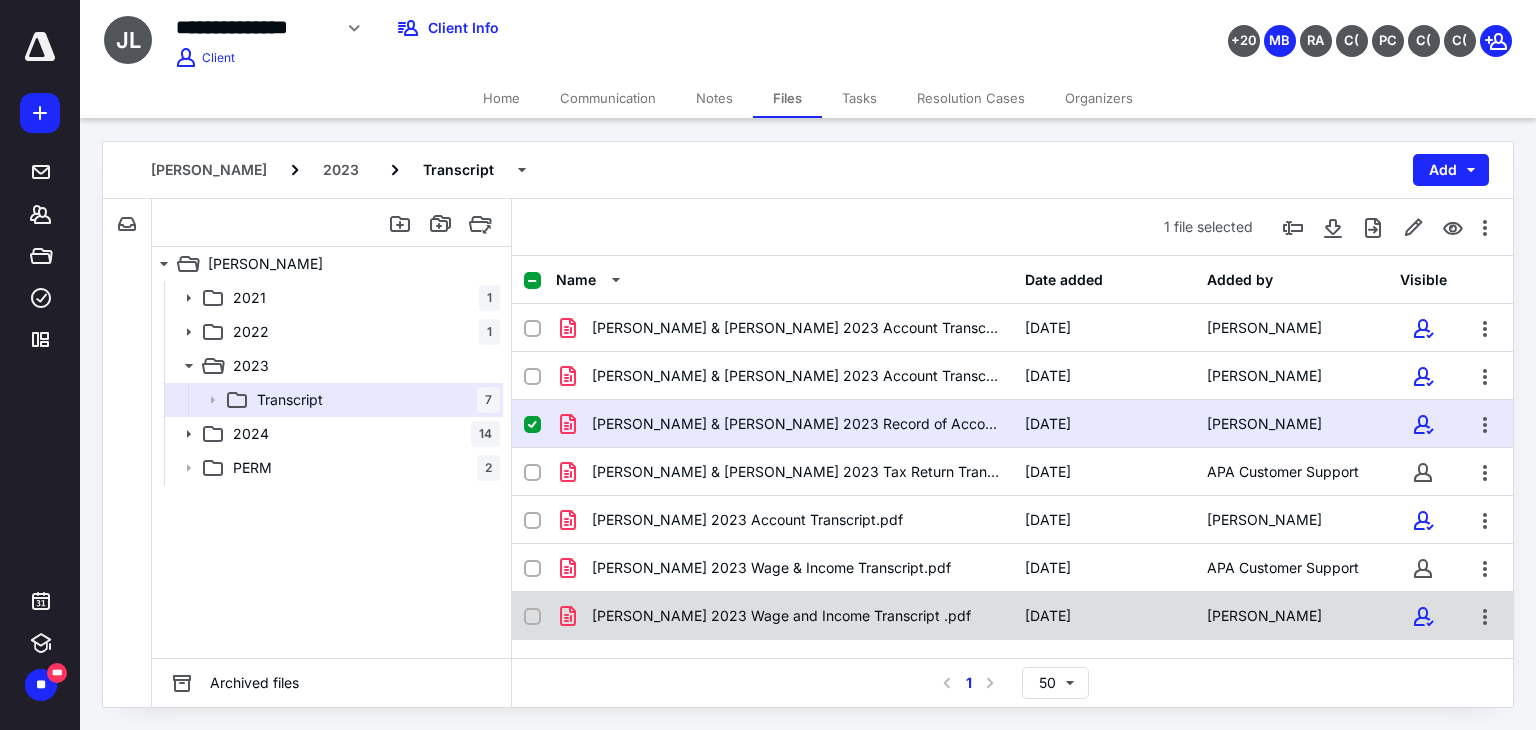 click on "Lopez Joseph 2023 Wage and Income Transcript .pdf" at bounding box center (781, 616) 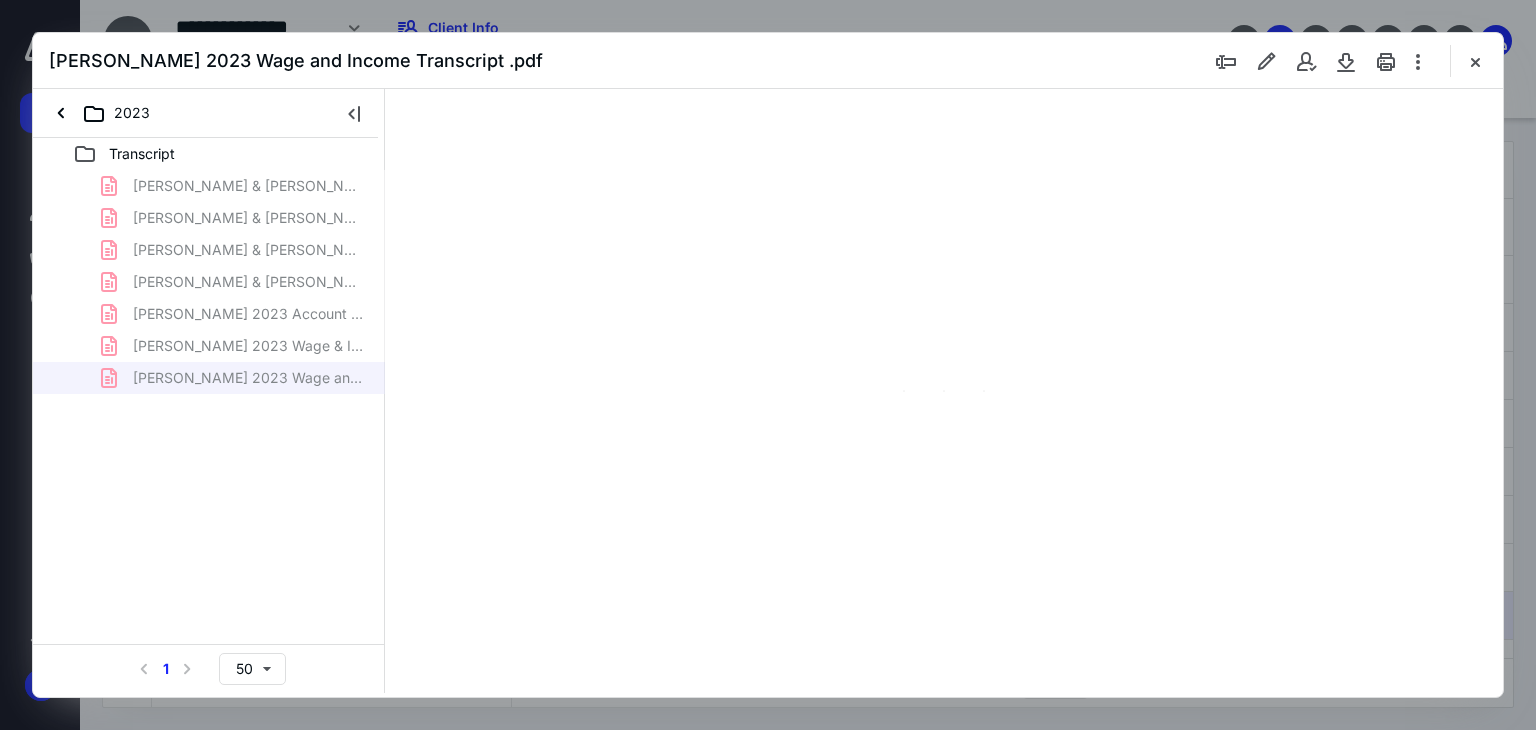 click at bounding box center [354, 113] 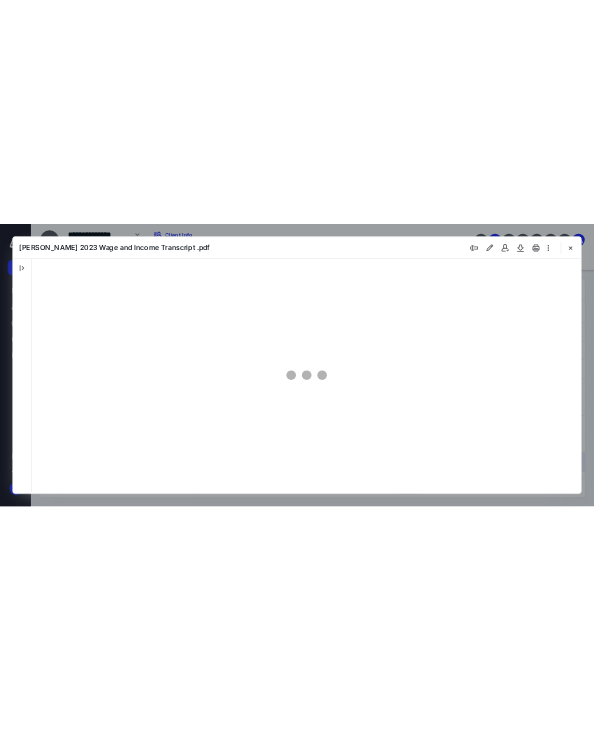 scroll, scrollTop: 0, scrollLeft: 0, axis: both 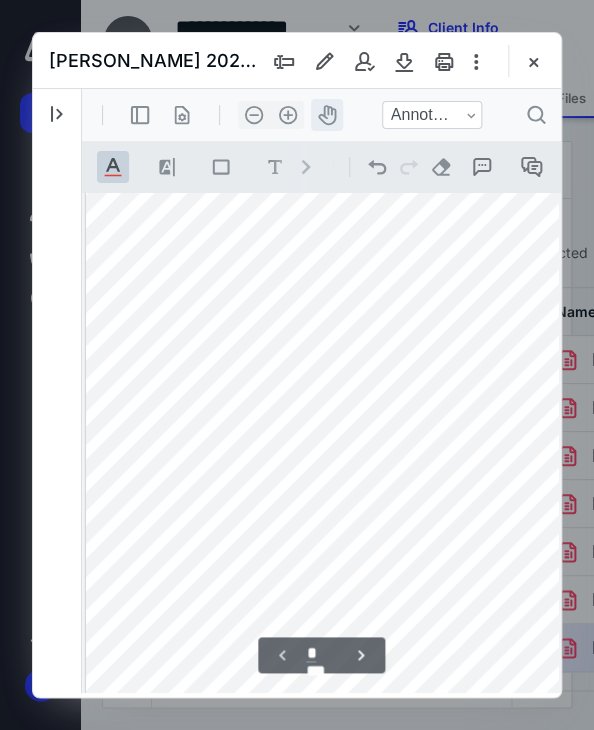 click on "icon-header-pan20" at bounding box center (327, 115) 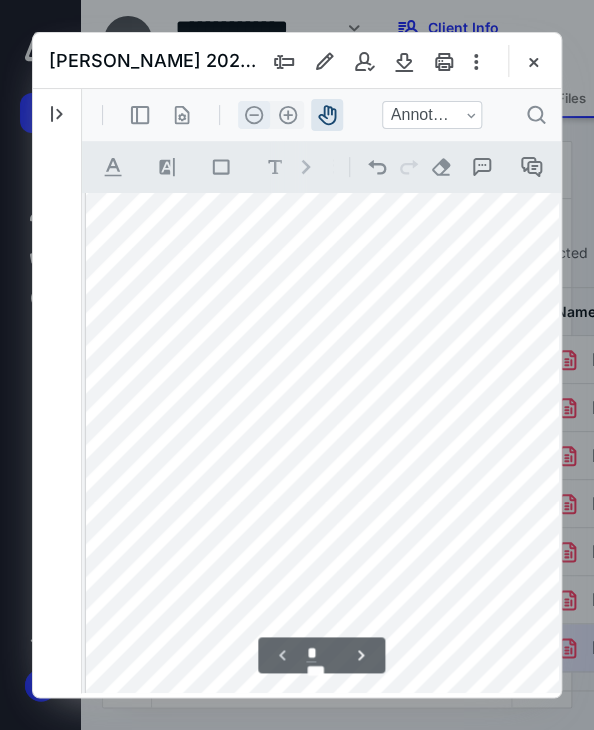 click on ".cls-1{fill:#abb0c4;} icon - header - zoom - out - line" at bounding box center (254, 115) 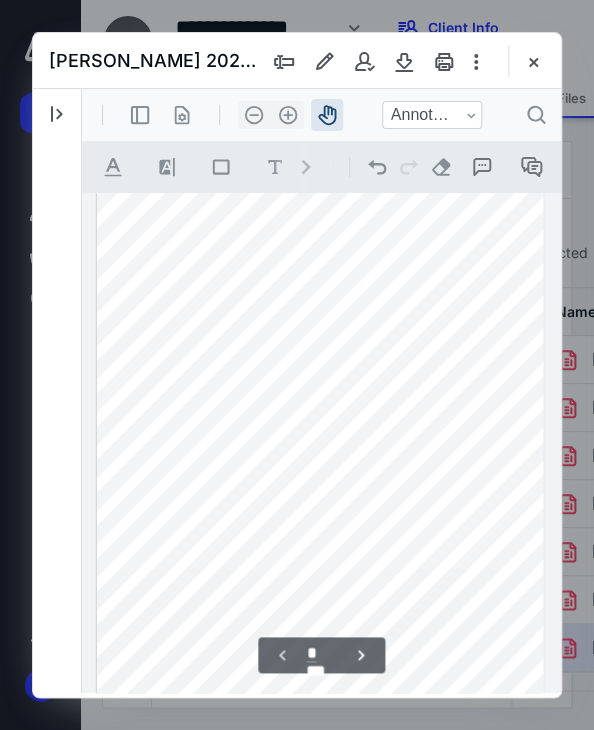 scroll, scrollTop: 139, scrollLeft: 0, axis: vertical 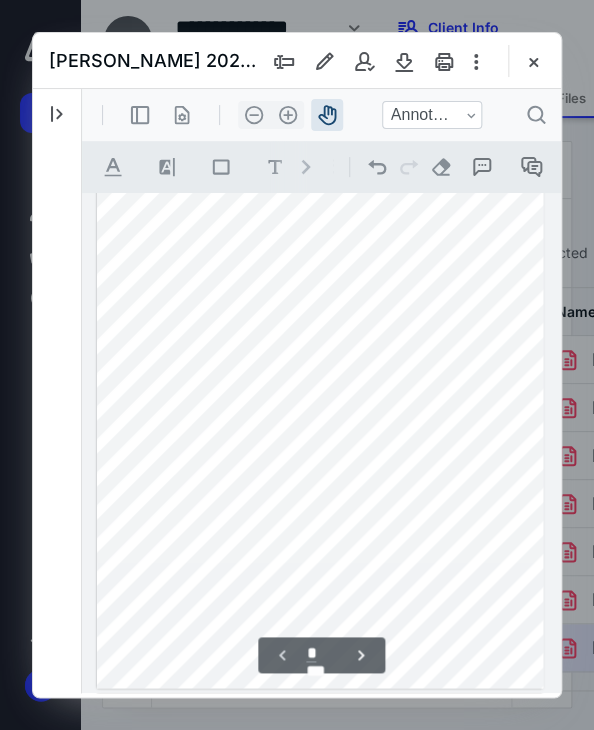 drag, startPoint x: 366, startPoint y: 446, endPoint x: 342, endPoint y: 408, distance: 44.94441 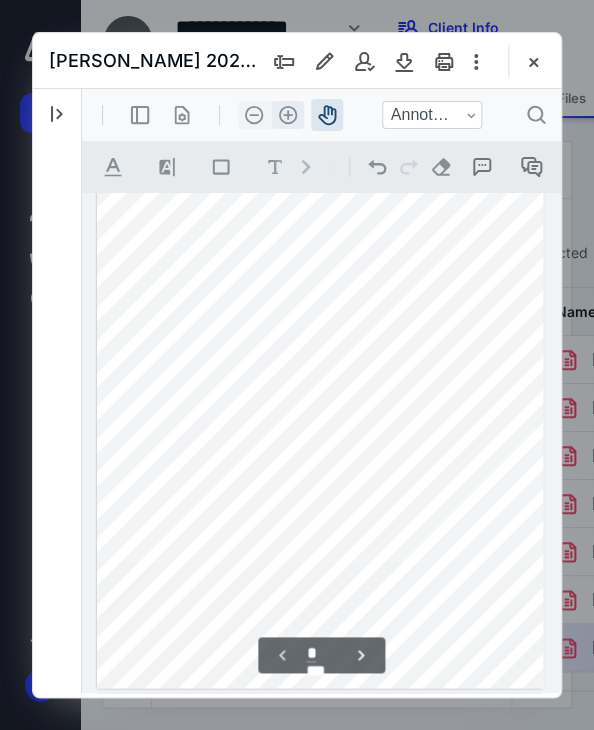 click on ".cls-1{fill:#abb0c4;} icon - header - zoom - in - line" at bounding box center [288, 115] 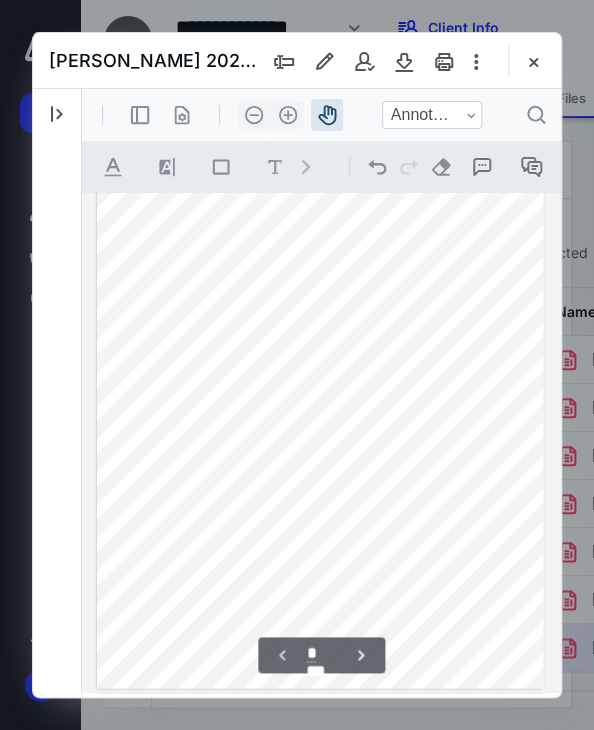 scroll, scrollTop: 252, scrollLeft: 68, axis: both 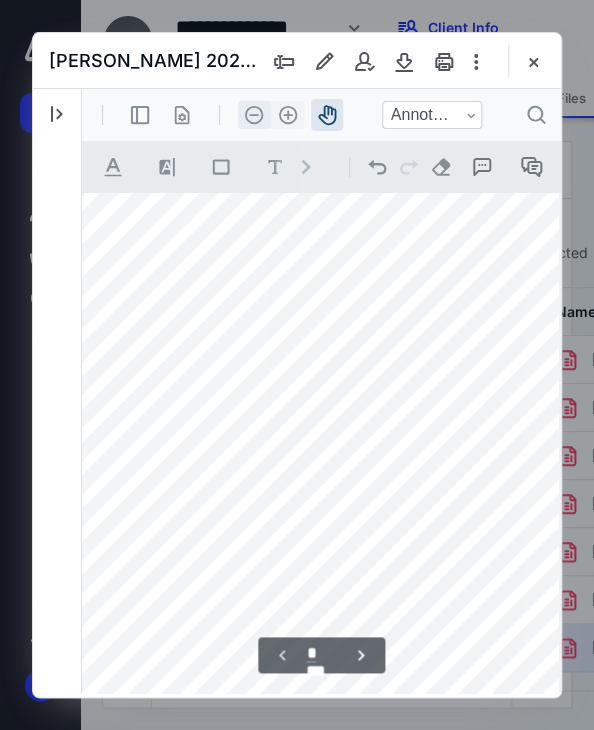 click on ".cls-1{fill:#abb0c4;} icon - header - zoom - out - line" at bounding box center [254, 115] 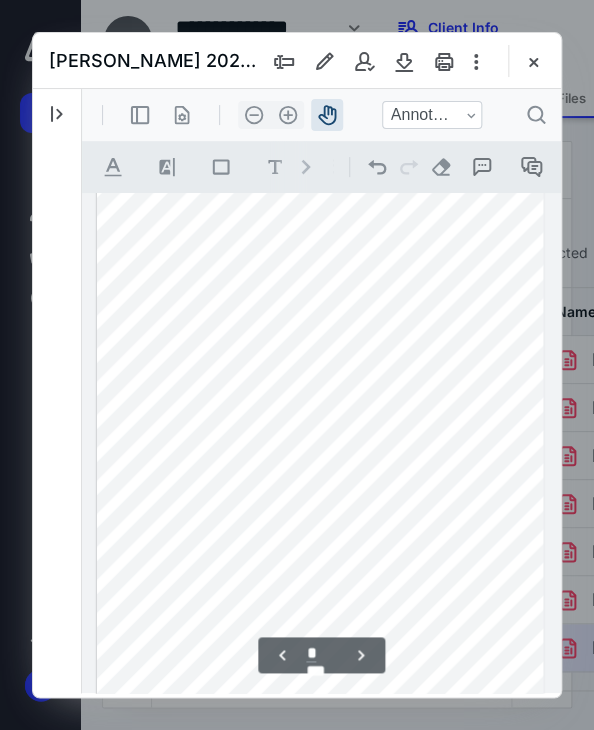 scroll, scrollTop: 739, scrollLeft: 0, axis: vertical 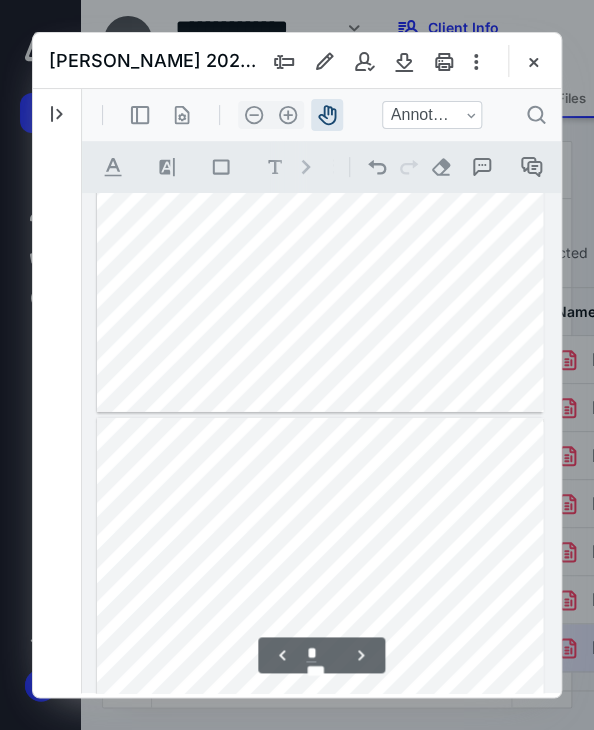 type on "*" 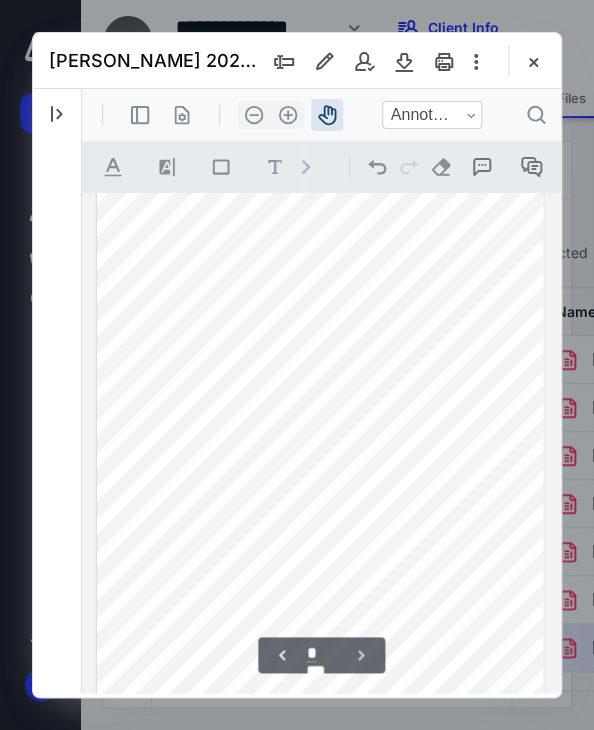 scroll, scrollTop: 1339, scrollLeft: 0, axis: vertical 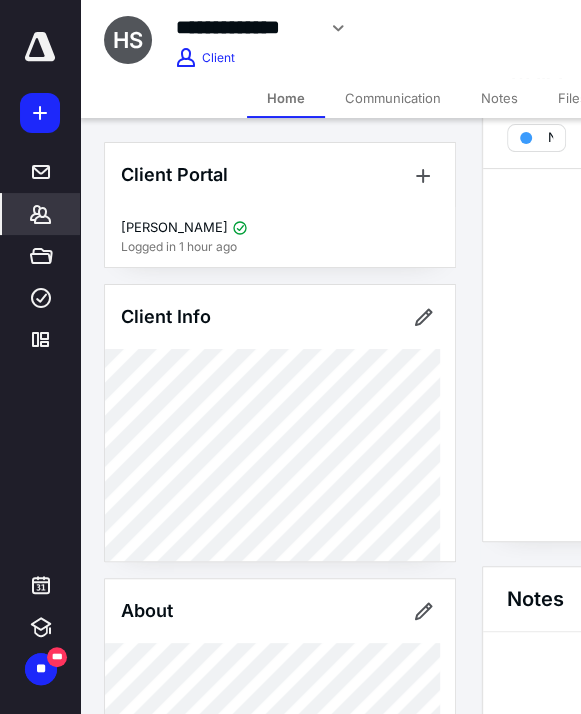 click on "Files" at bounding box center [572, 98] 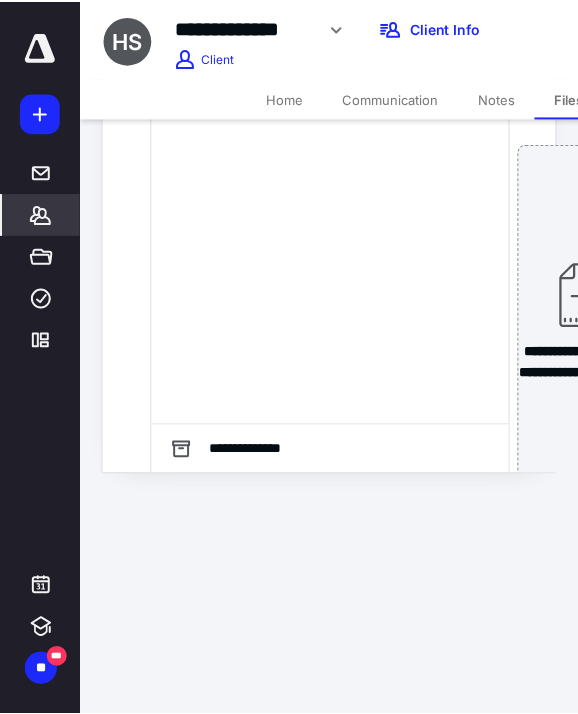 scroll, scrollTop: 0, scrollLeft: 0, axis: both 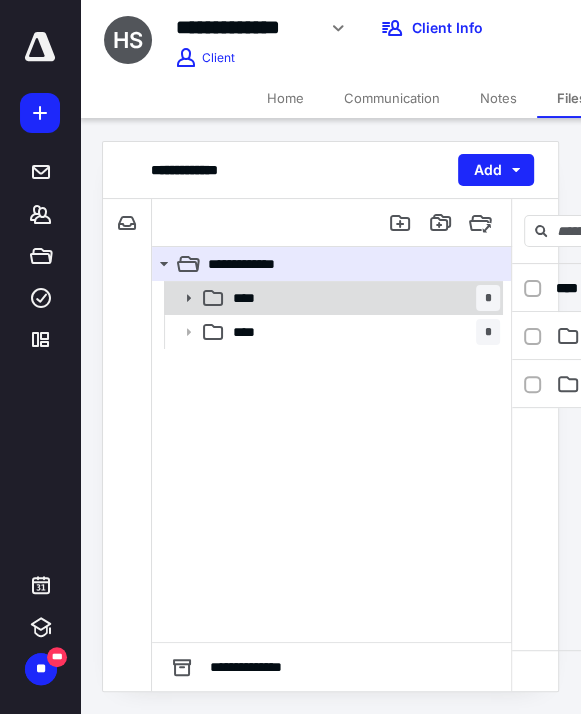 click on "**** *" at bounding box center [362, 298] 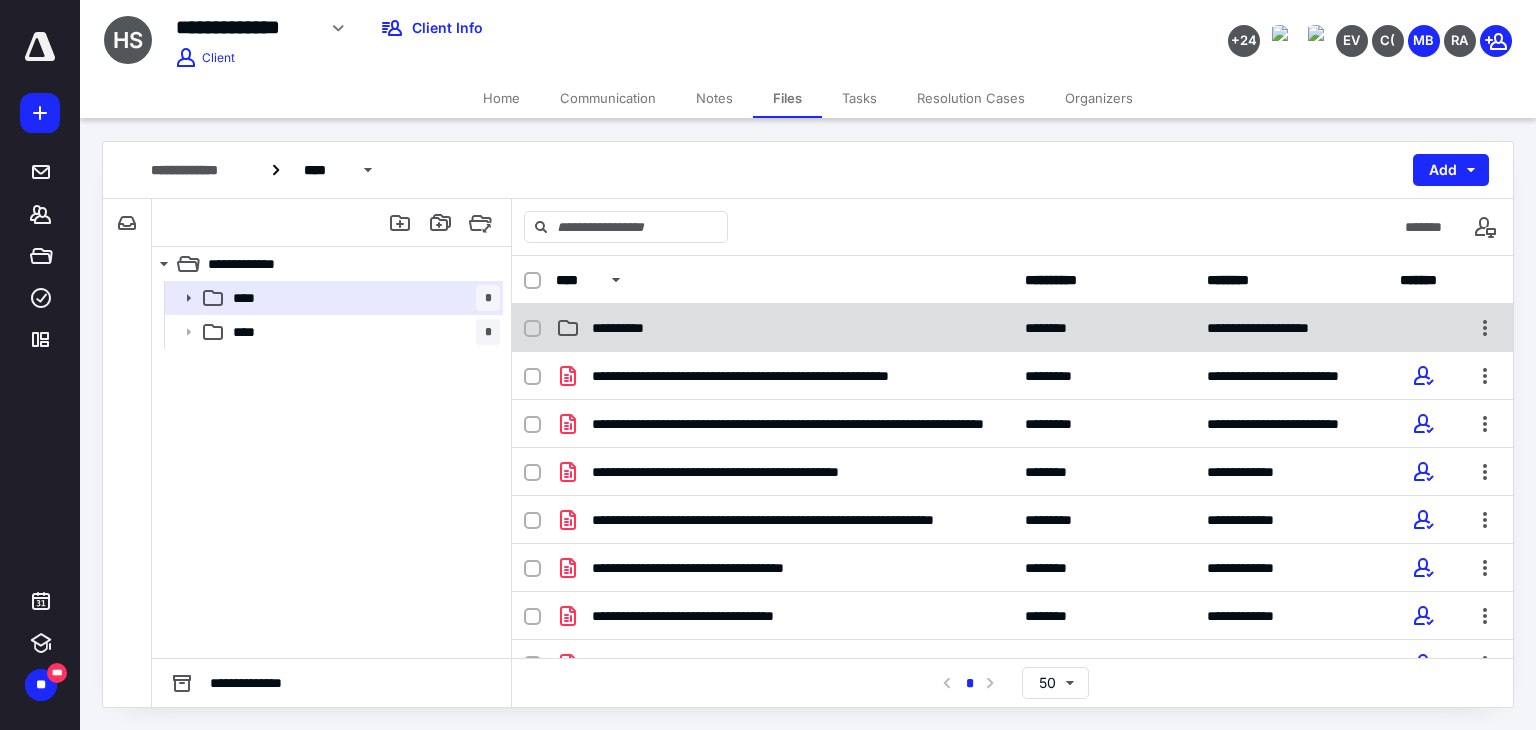 click on "**********" at bounding box center (625, 328) 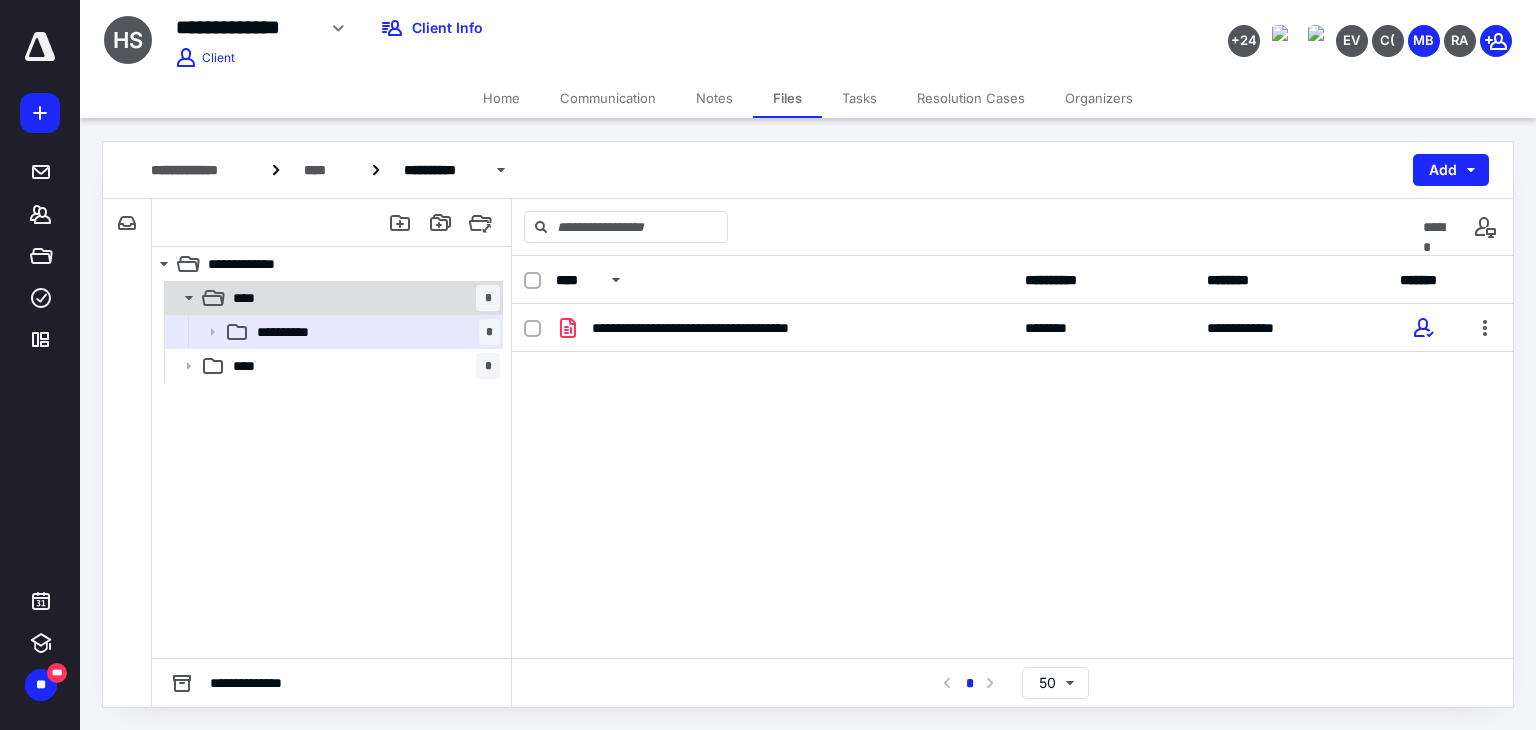 click on "**** *" at bounding box center [362, 298] 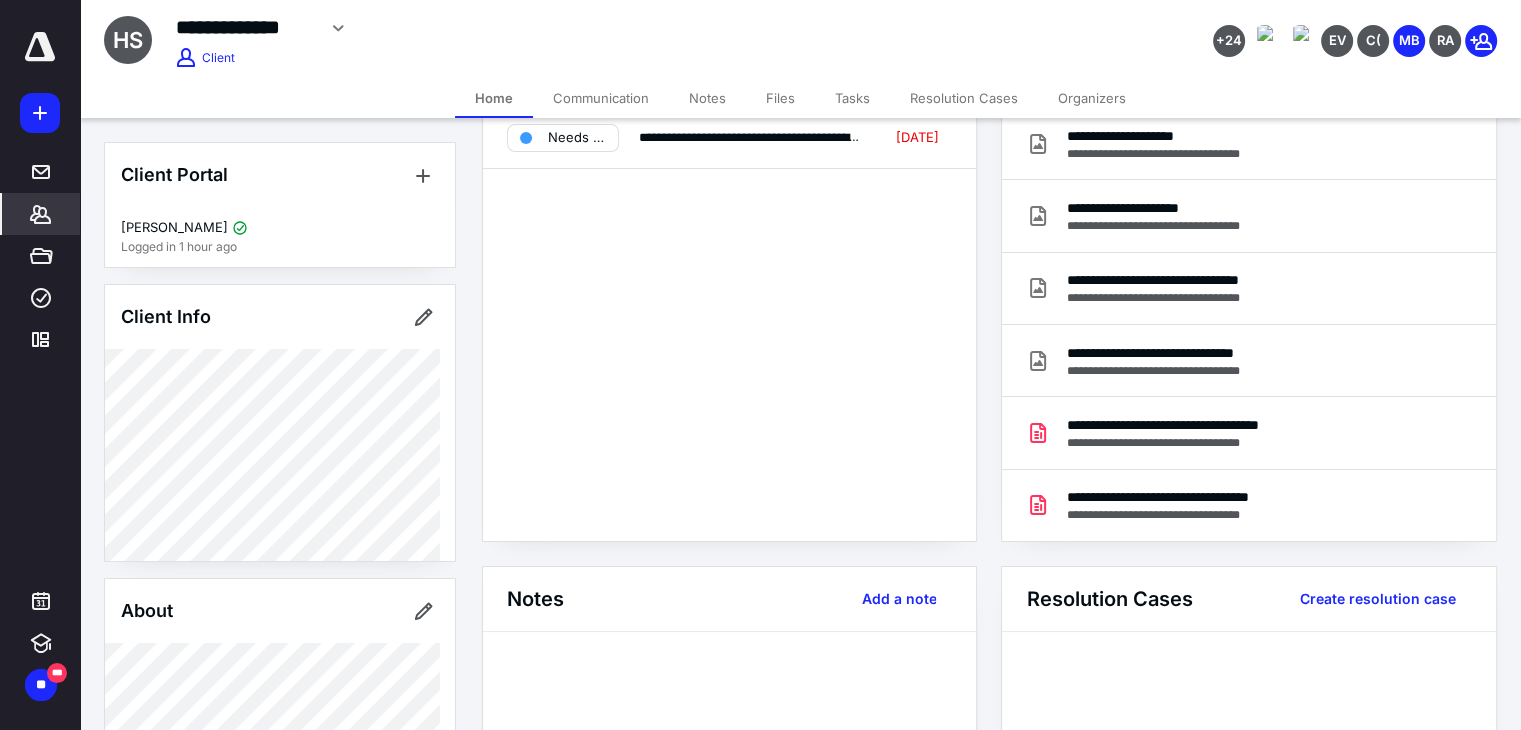 scroll, scrollTop: 0, scrollLeft: 0, axis: both 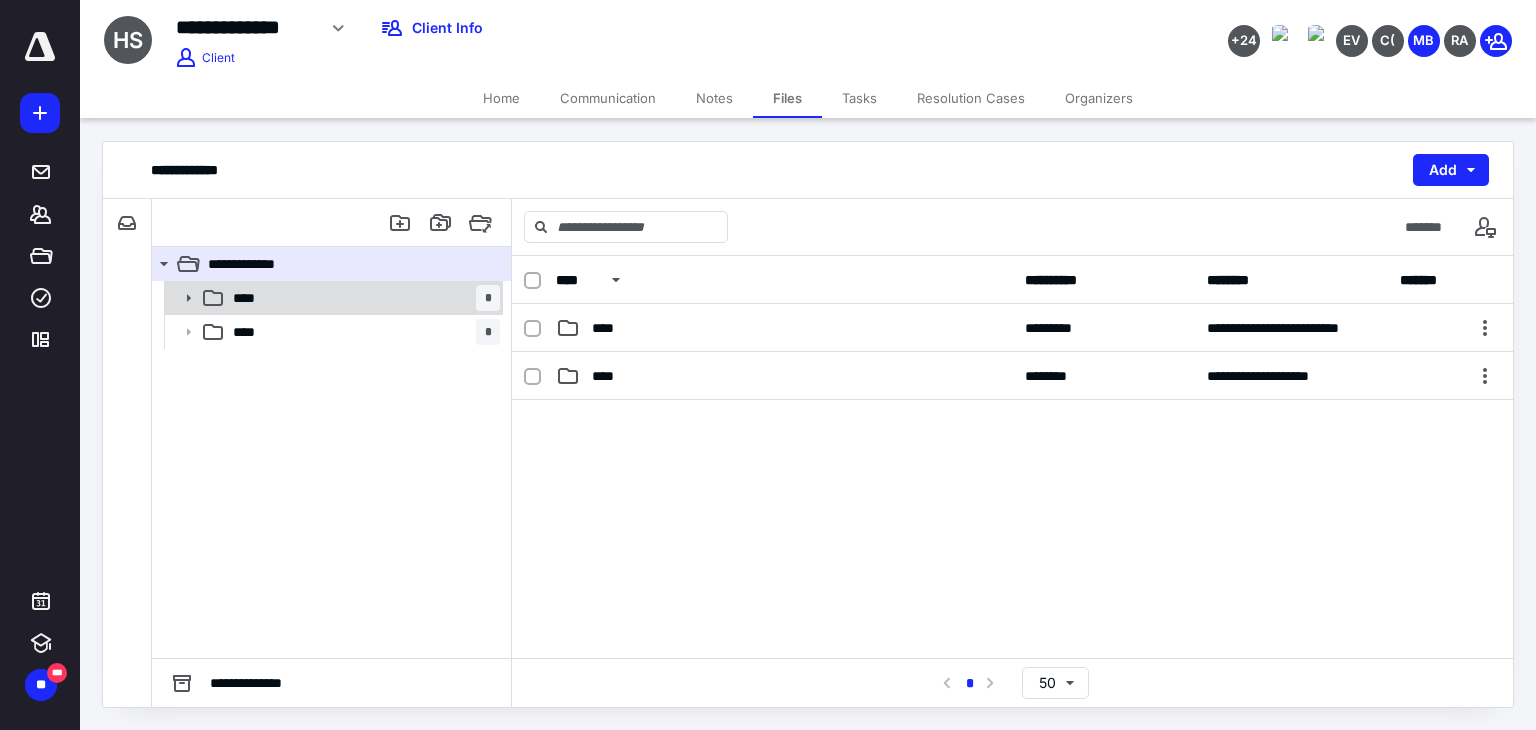 click on "**** *" at bounding box center [362, 298] 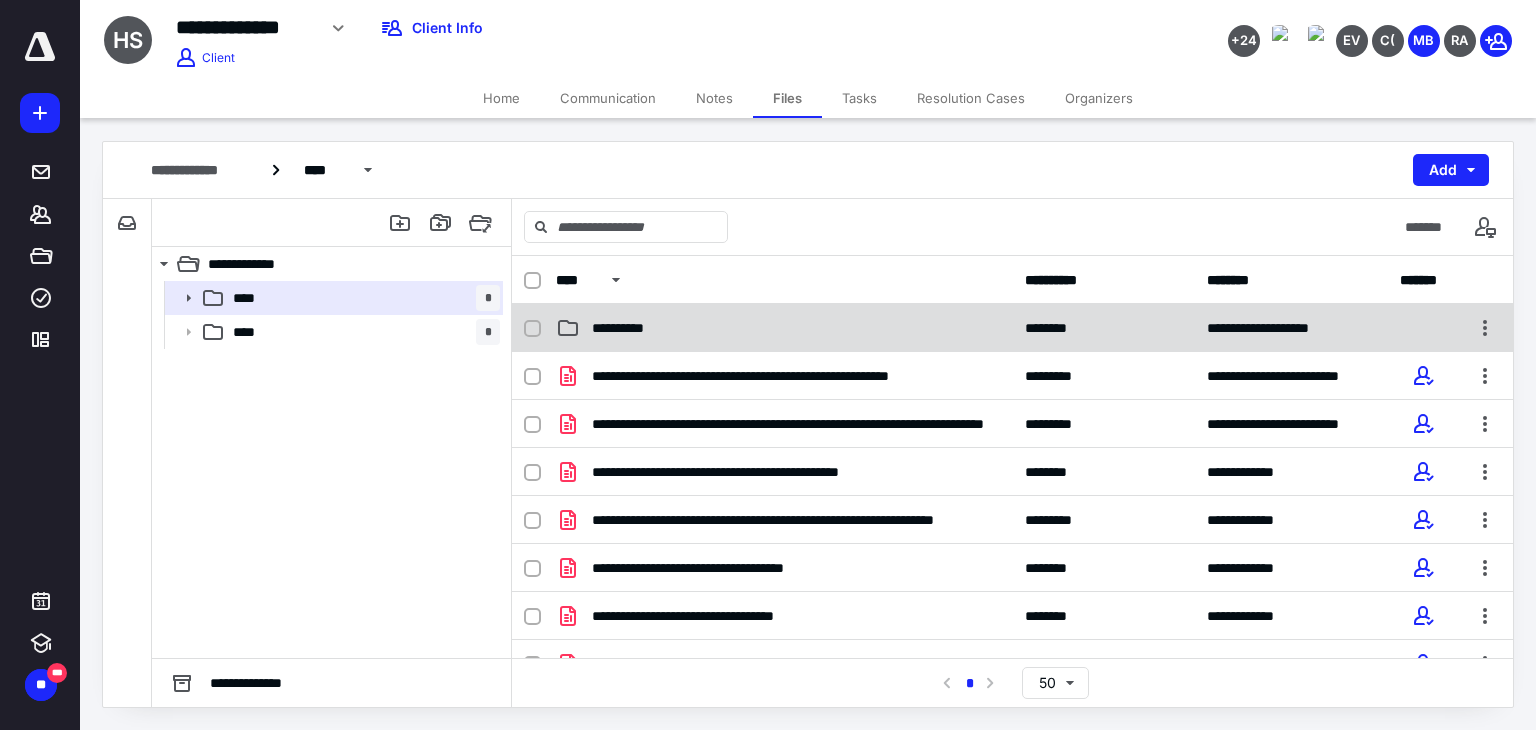click on "**********" at bounding box center [784, 328] 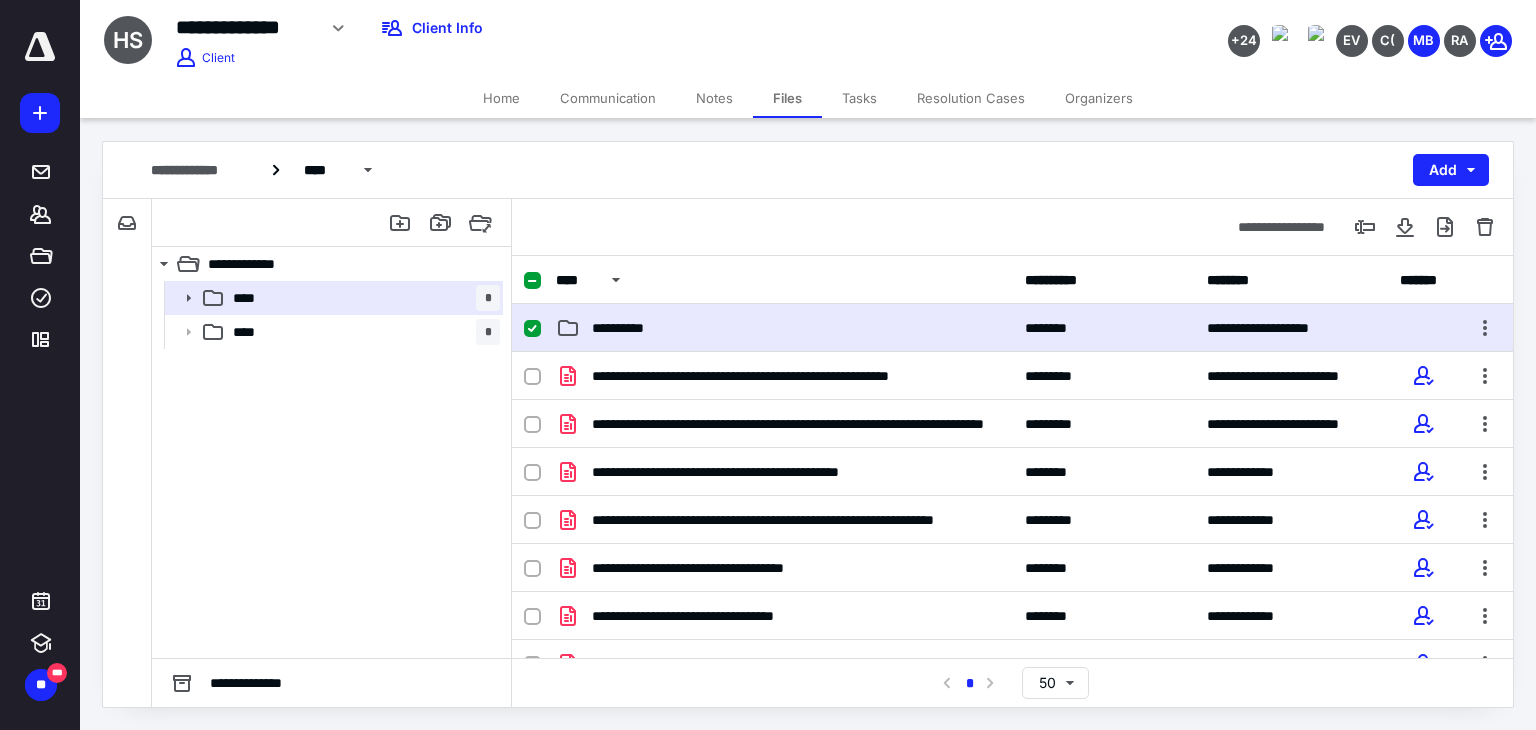 checkbox on "true" 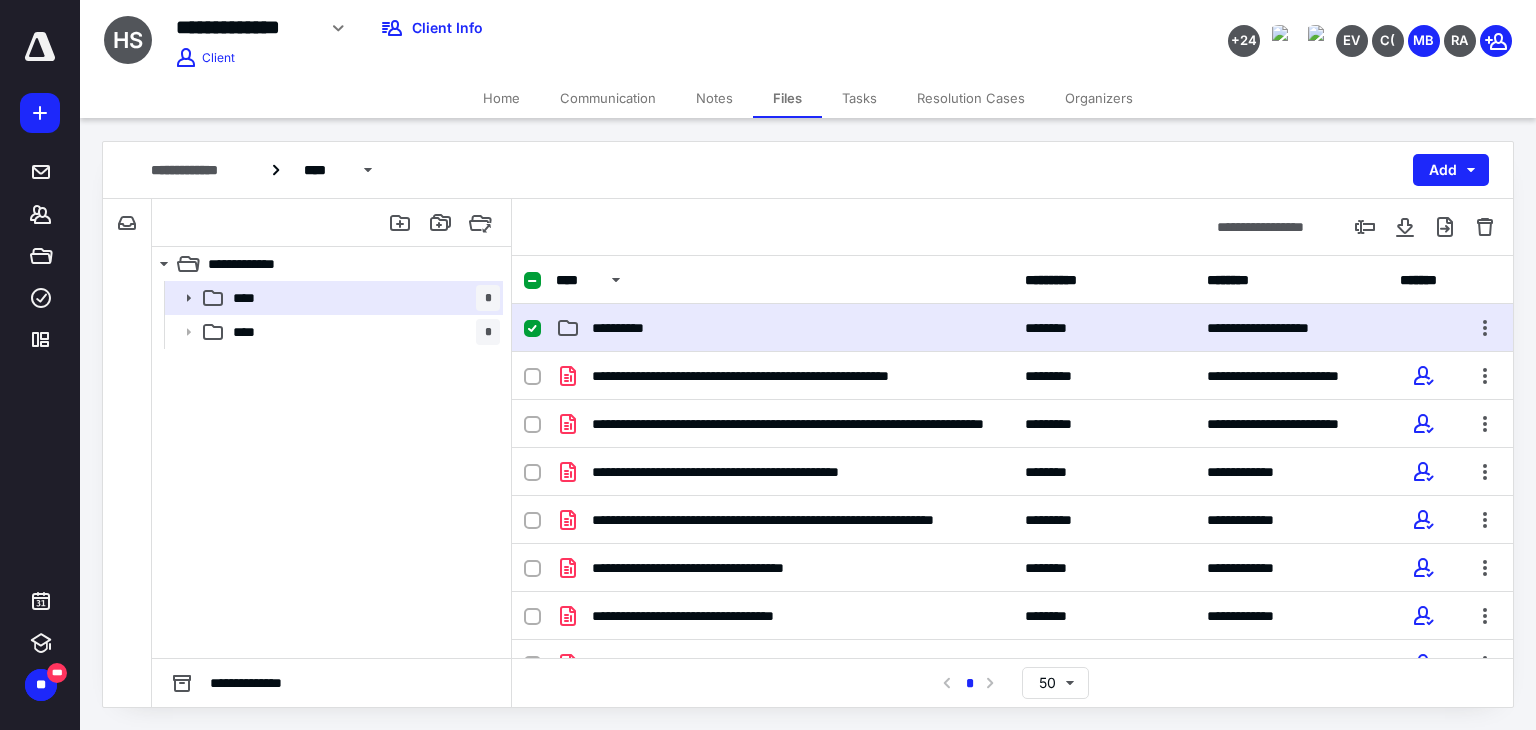 click on "**********" at bounding box center [784, 328] 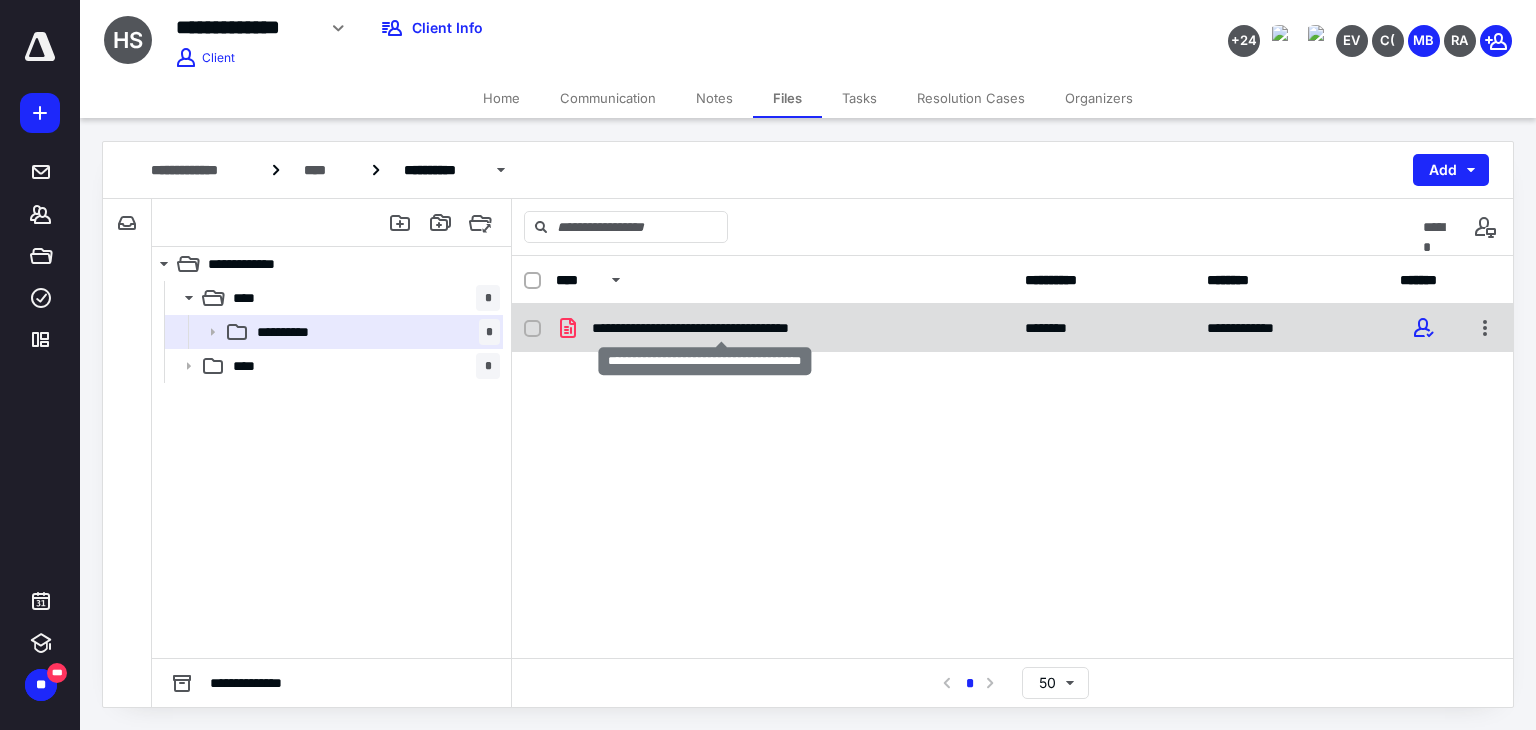 click on "**********" at bounding box center (722, 328) 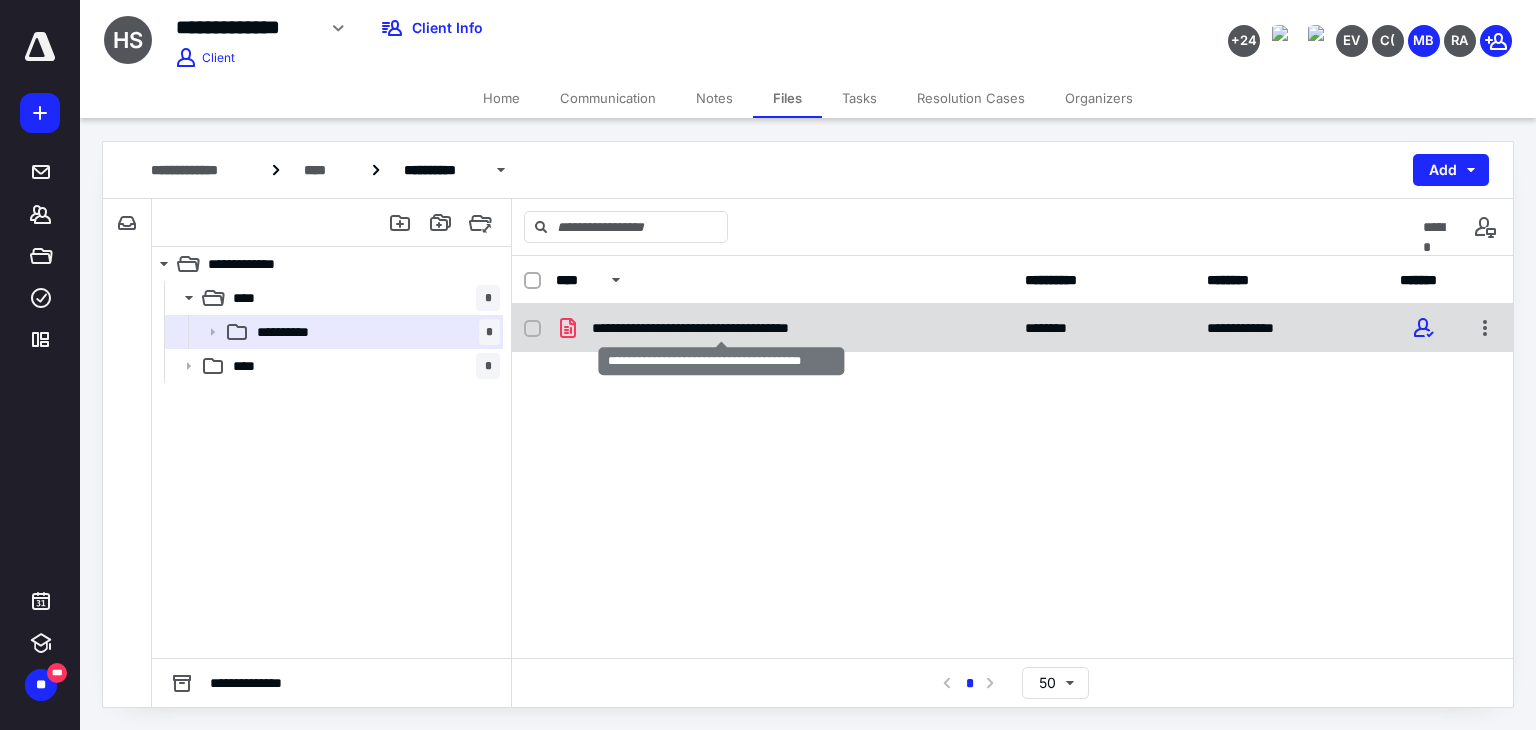click on "**********" at bounding box center (722, 328) 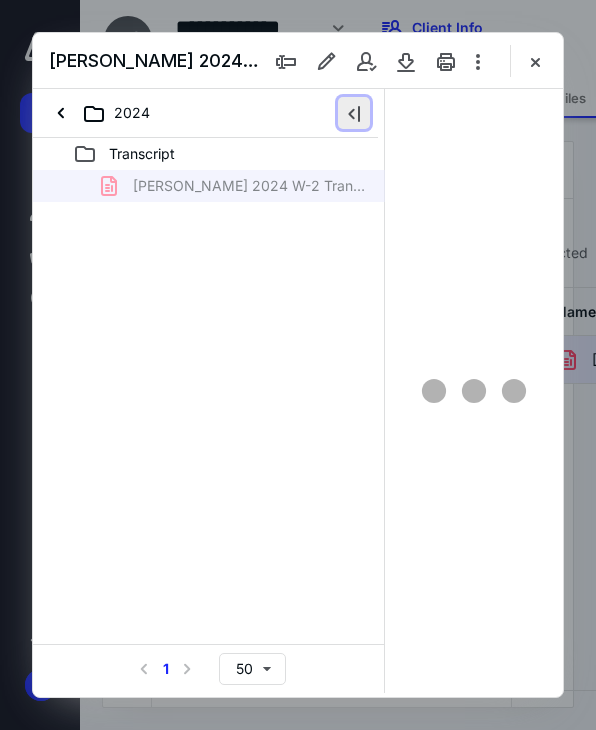 click at bounding box center [354, 113] 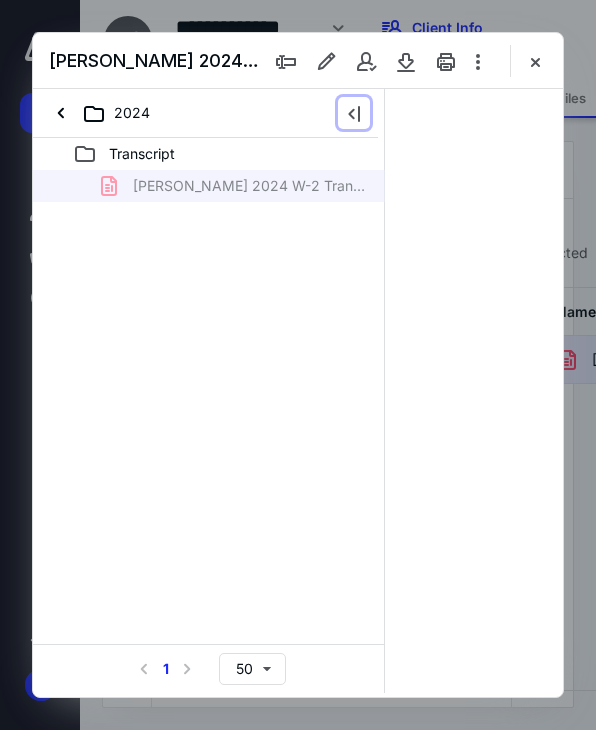 scroll, scrollTop: 0, scrollLeft: 0, axis: both 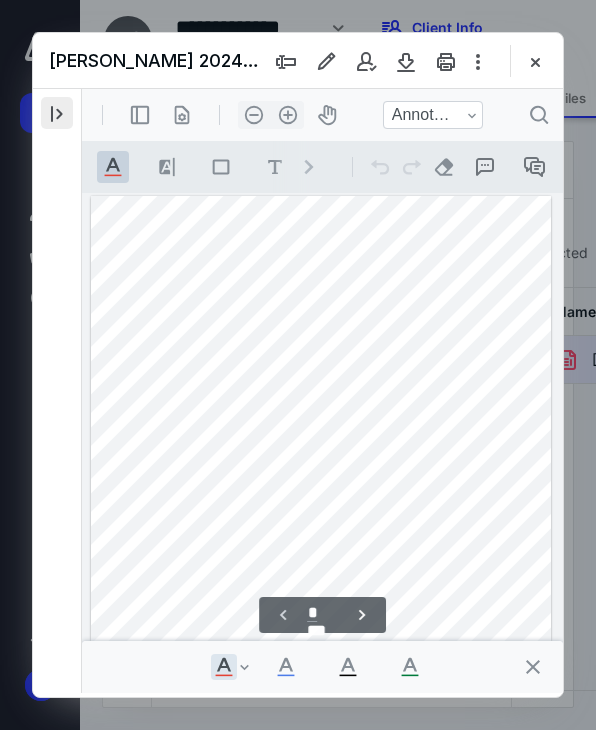 click at bounding box center [57, 113] 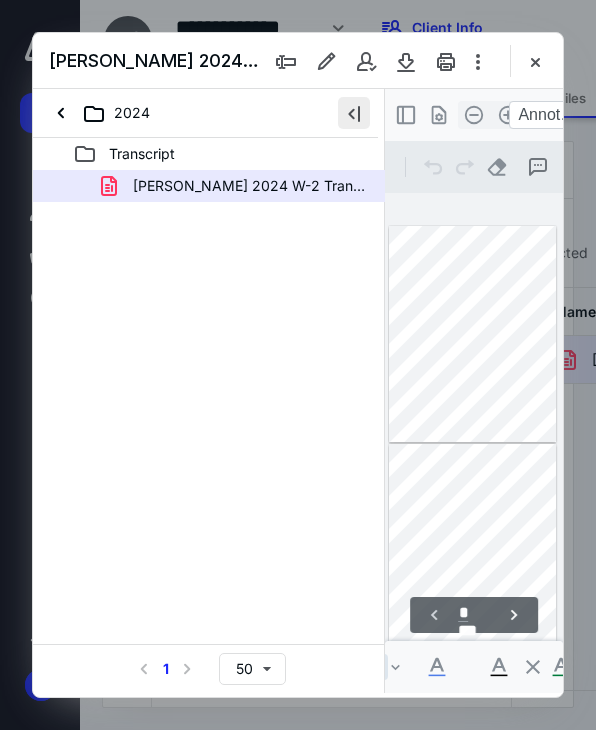 click at bounding box center [354, 113] 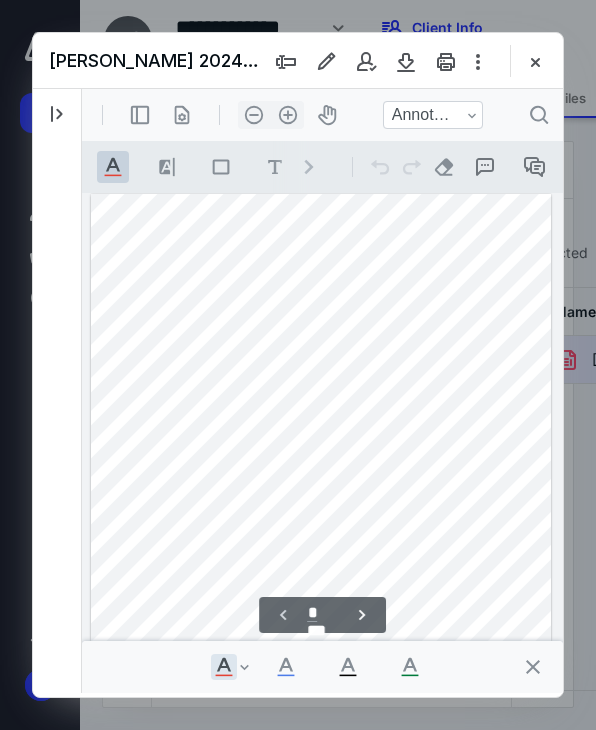 scroll, scrollTop: 0, scrollLeft: 0, axis: both 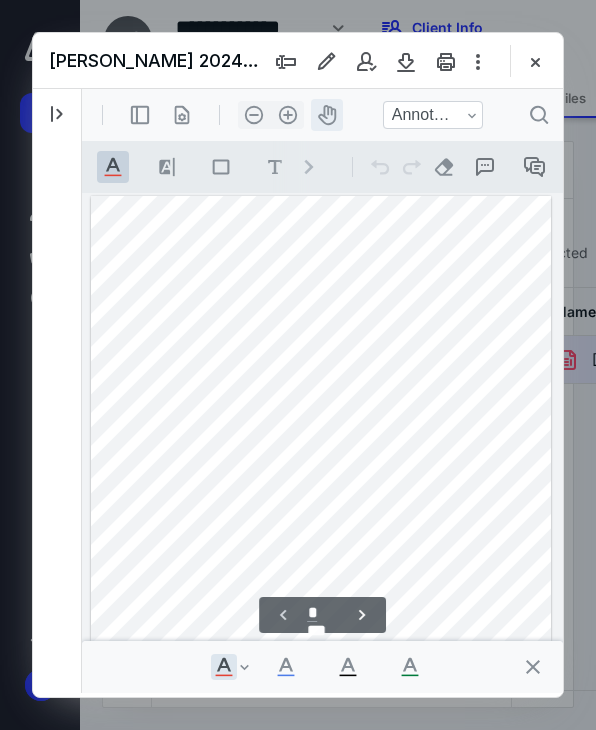 click on "icon-header-pan20" at bounding box center (327, 115) 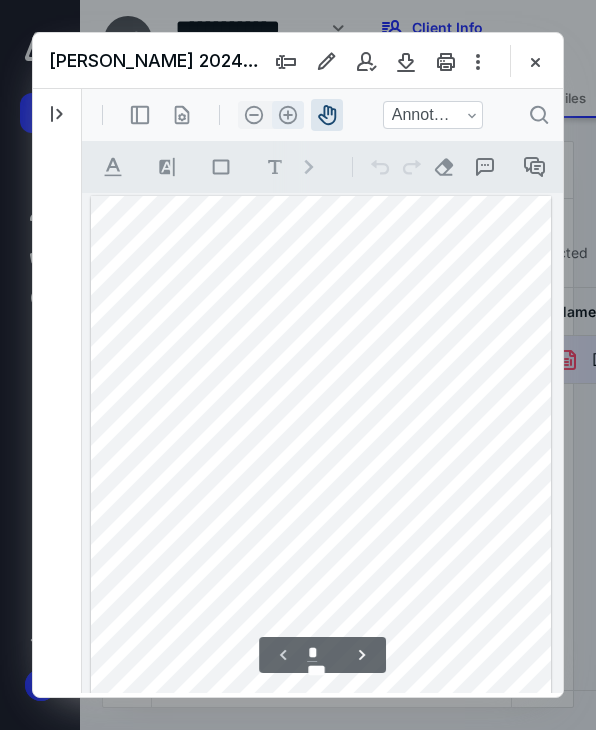 click on ".cls-1{fill:#abb0c4;} icon - header - zoom - in - line" at bounding box center (288, 115) 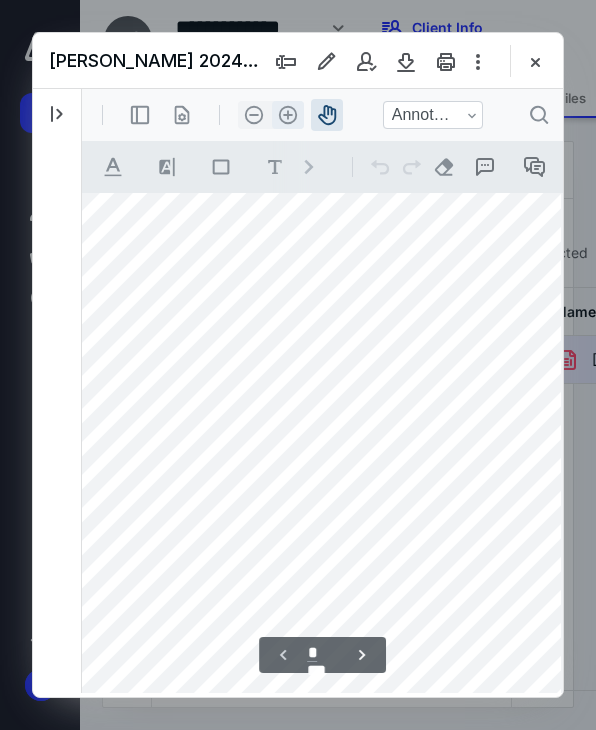 click on ".cls-1{fill:#abb0c4;} icon - header - zoom - in - line" at bounding box center (288, 115) 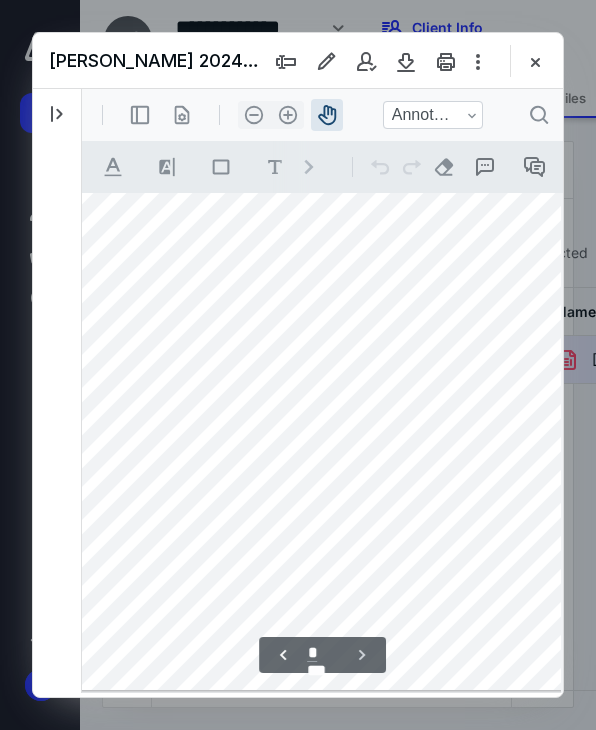 scroll, scrollTop: 1226, scrollLeft: 100, axis: both 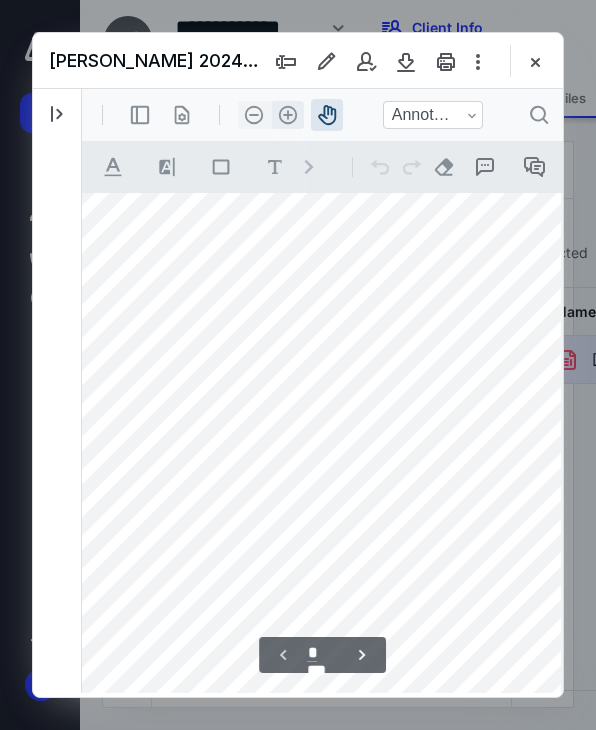 click on ".cls-1{fill:#abb0c4;} icon - header - zoom - in - line" at bounding box center (288, 115) 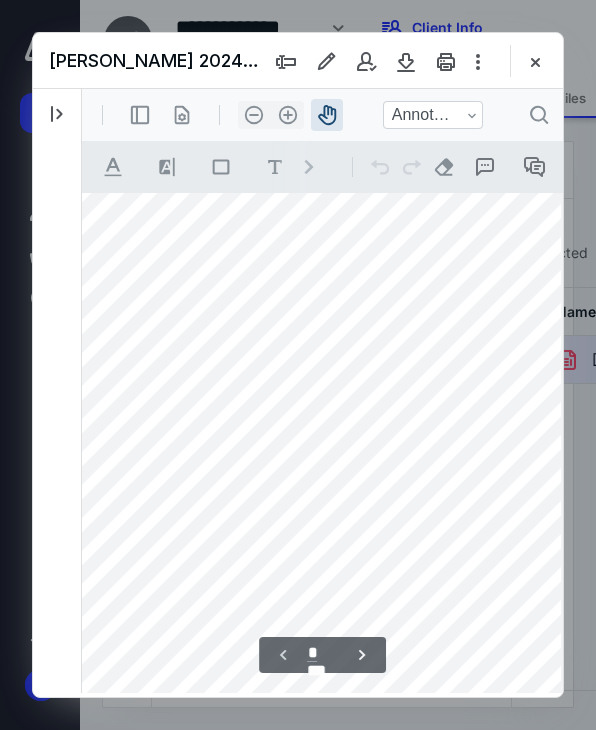 scroll, scrollTop: 457, scrollLeft: 101, axis: both 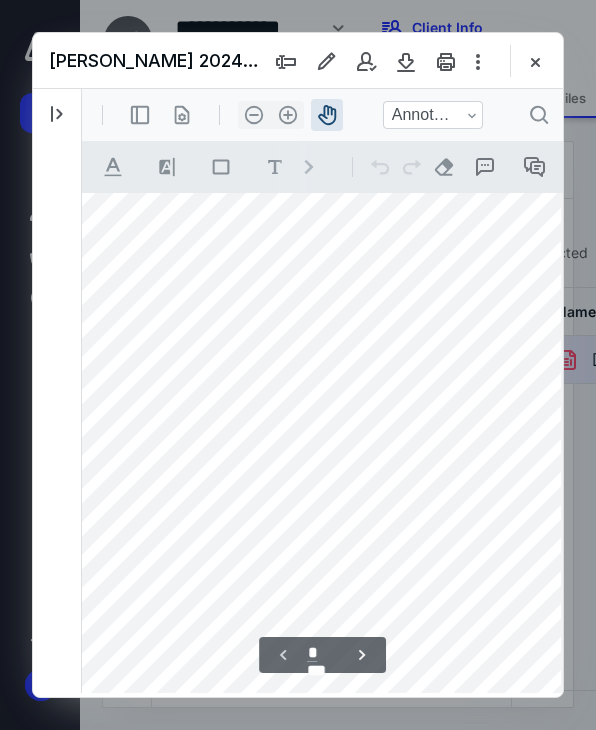 drag, startPoint x: 293, startPoint y: 316, endPoint x: 336, endPoint y: 298, distance: 46.615448 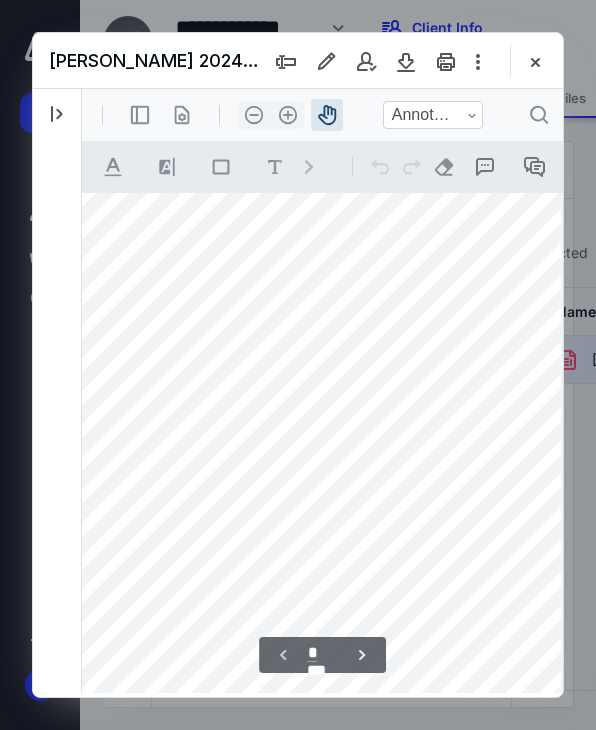 scroll, scrollTop: 157, scrollLeft: 101, axis: both 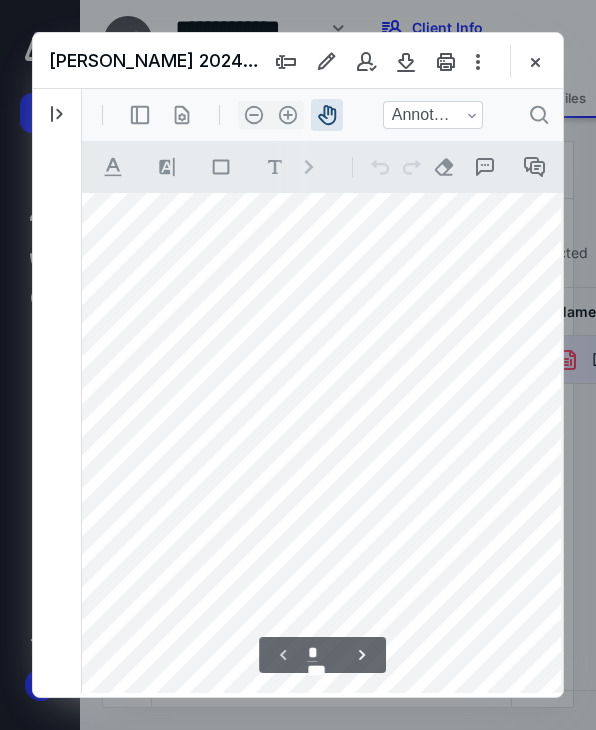 drag, startPoint x: 413, startPoint y: 513, endPoint x: 372, endPoint y: 452, distance: 73.4983 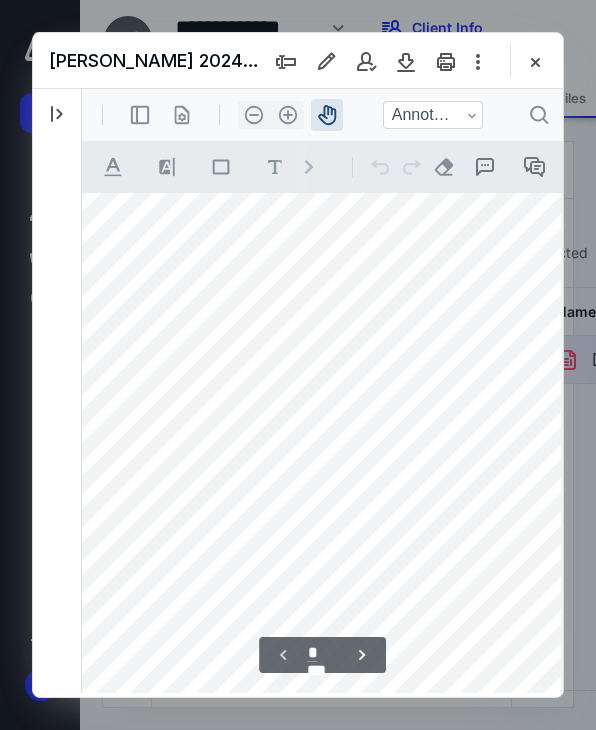 scroll, scrollTop: 328, scrollLeft: 134, axis: both 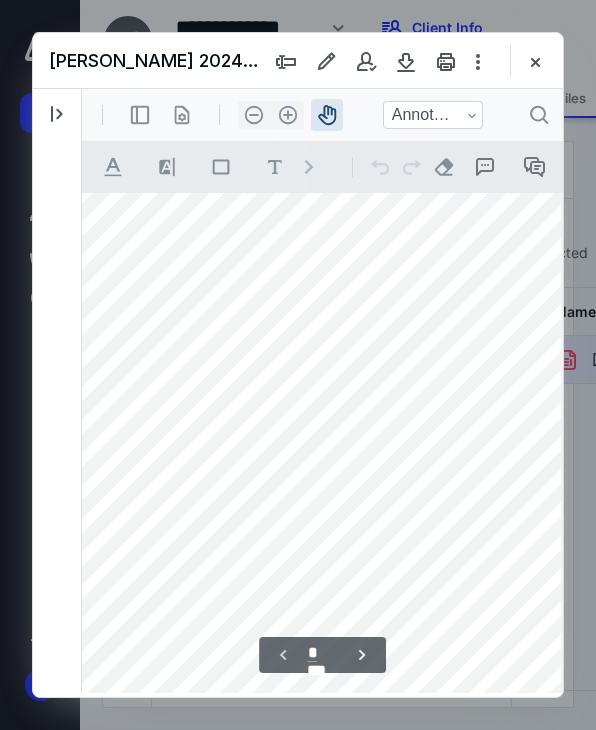 drag, startPoint x: 376, startPoint y: 450, endPoint x: 384, endPoint y: 339, distance: 111.28792 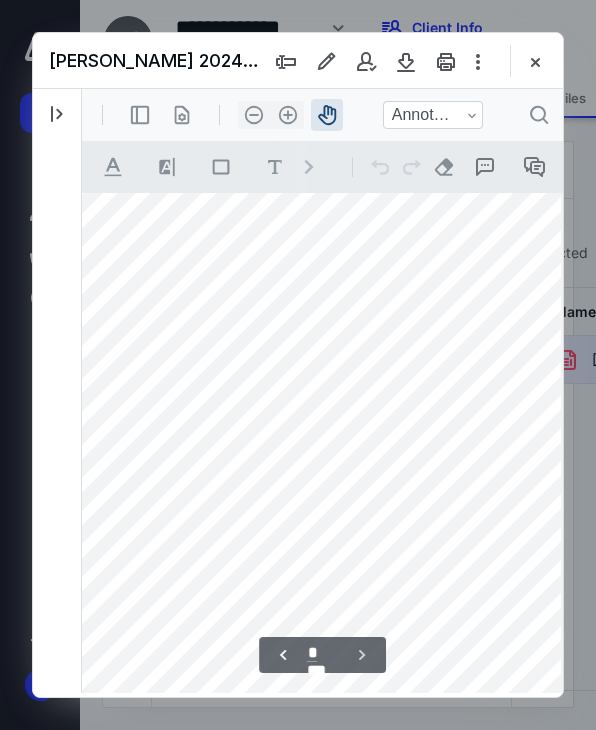 scroll, scrollTop: 1328, scrollLeft: 134, axis: both 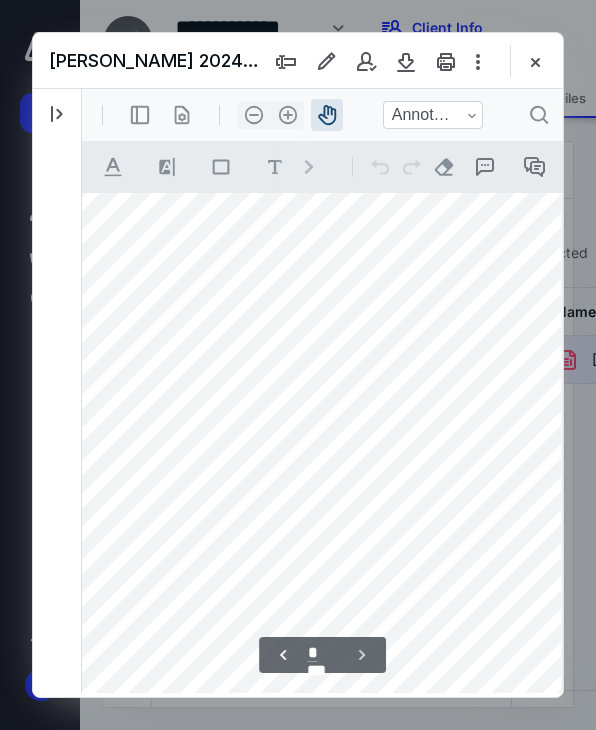 drag, startPoint x: 248, startPoint y: 400, endPoint x: 285, endPoint y: 342, distance: 68.7968 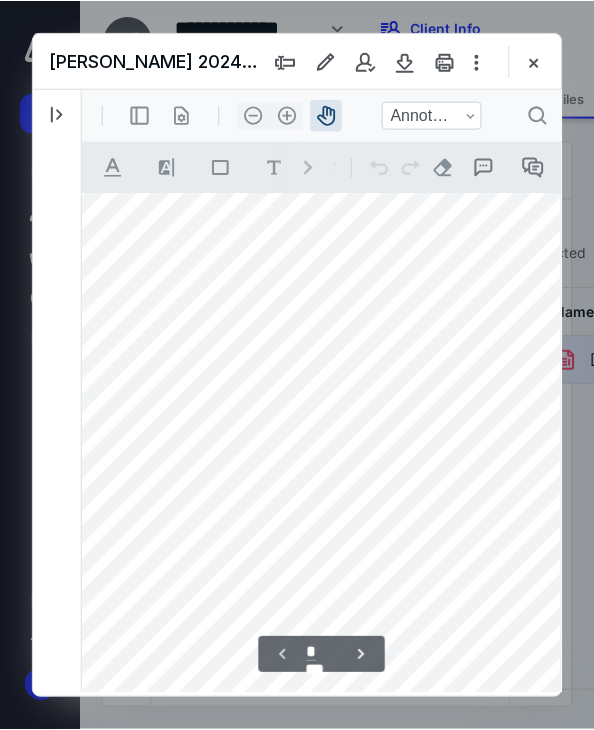 scroll, scrollTop: 0, scrollLeft: 89, axis: horizontal 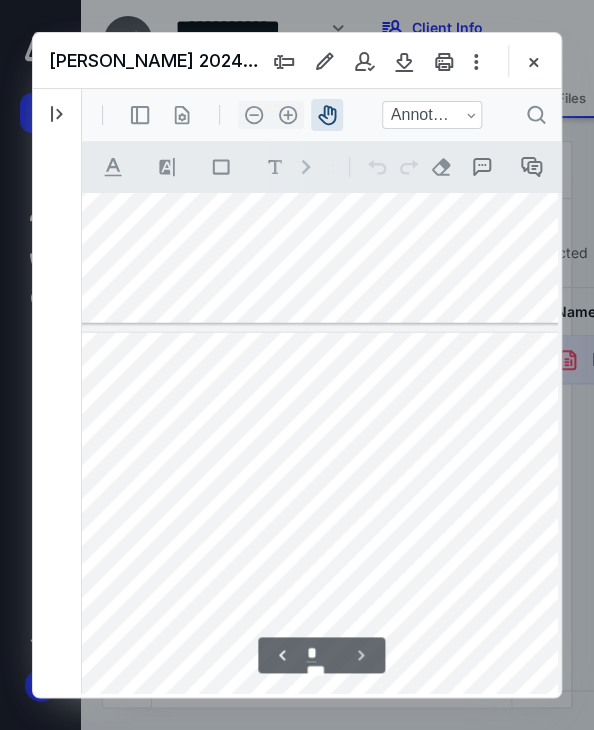 type on "*" 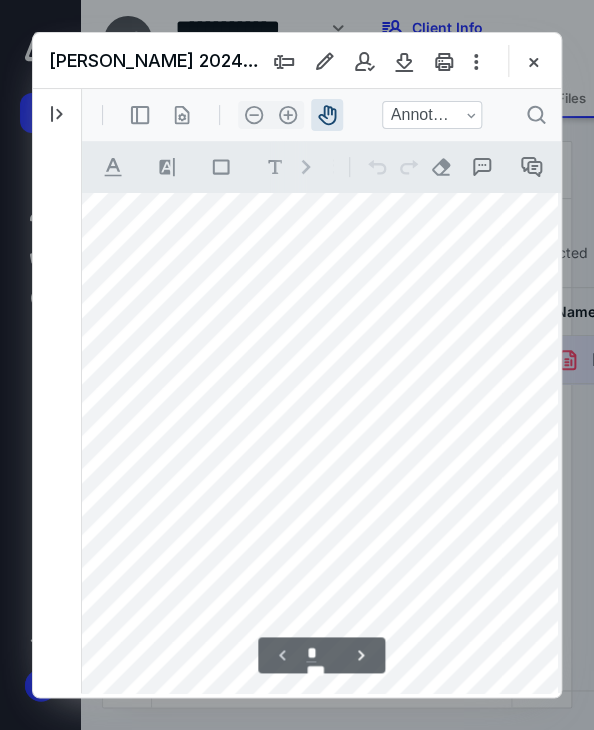 scroll, scrollTop: 0, scrollLeft: 89, axis: horizontal 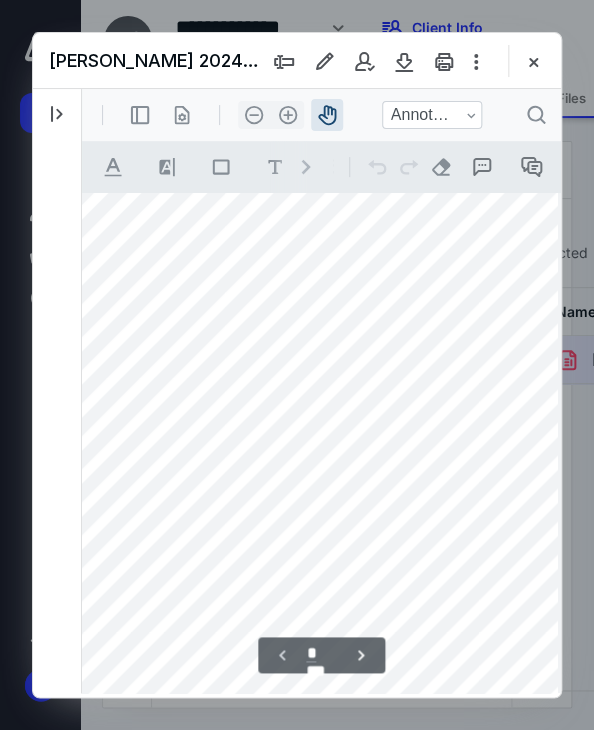 drag, startPoint x: 398, startPoint y: 480, endPoint x: 376, endPoint y: 410, distance: 73.37575 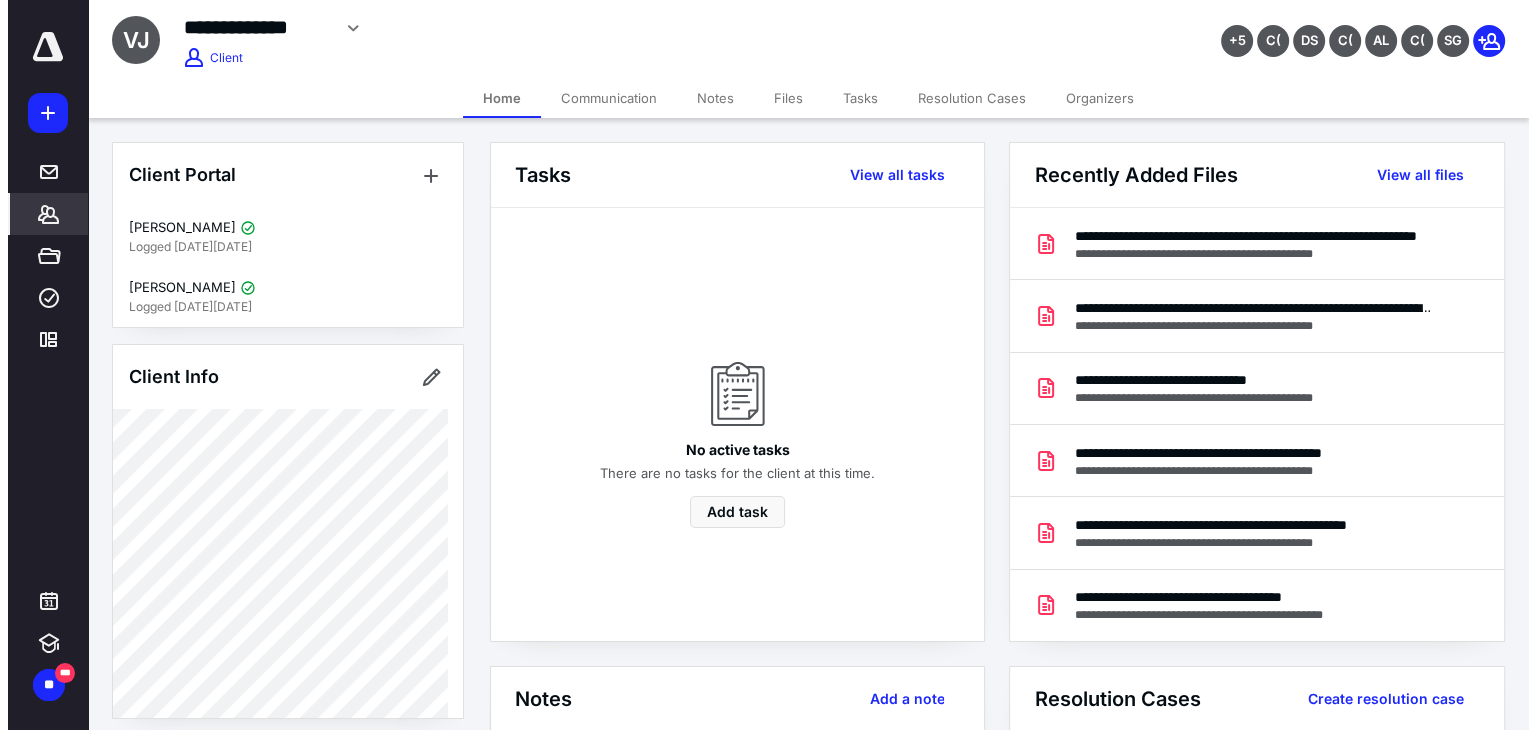scroll, scrollTop: 0, scrollLeft: 0, axis: both 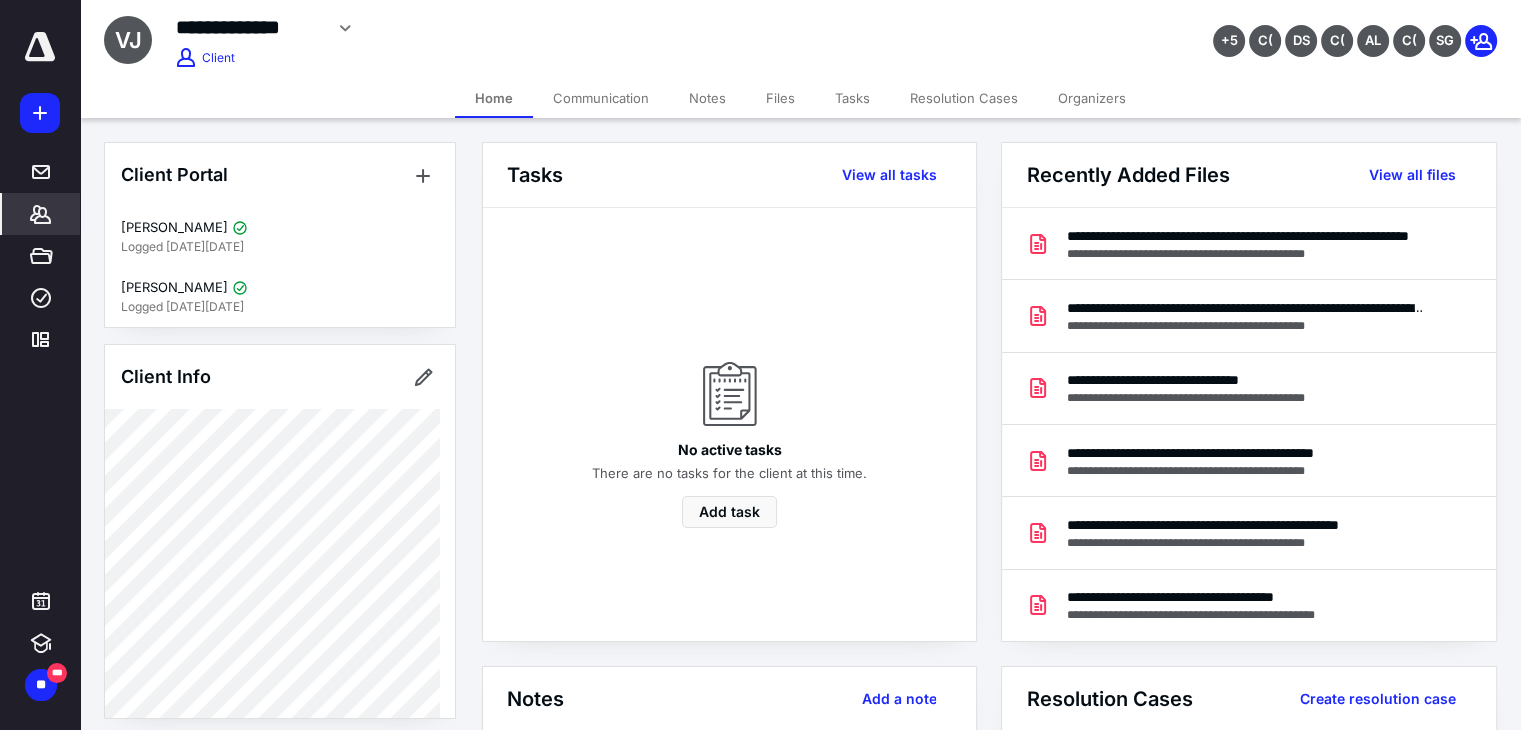 click on "Files" at bounding box center (780, 98) 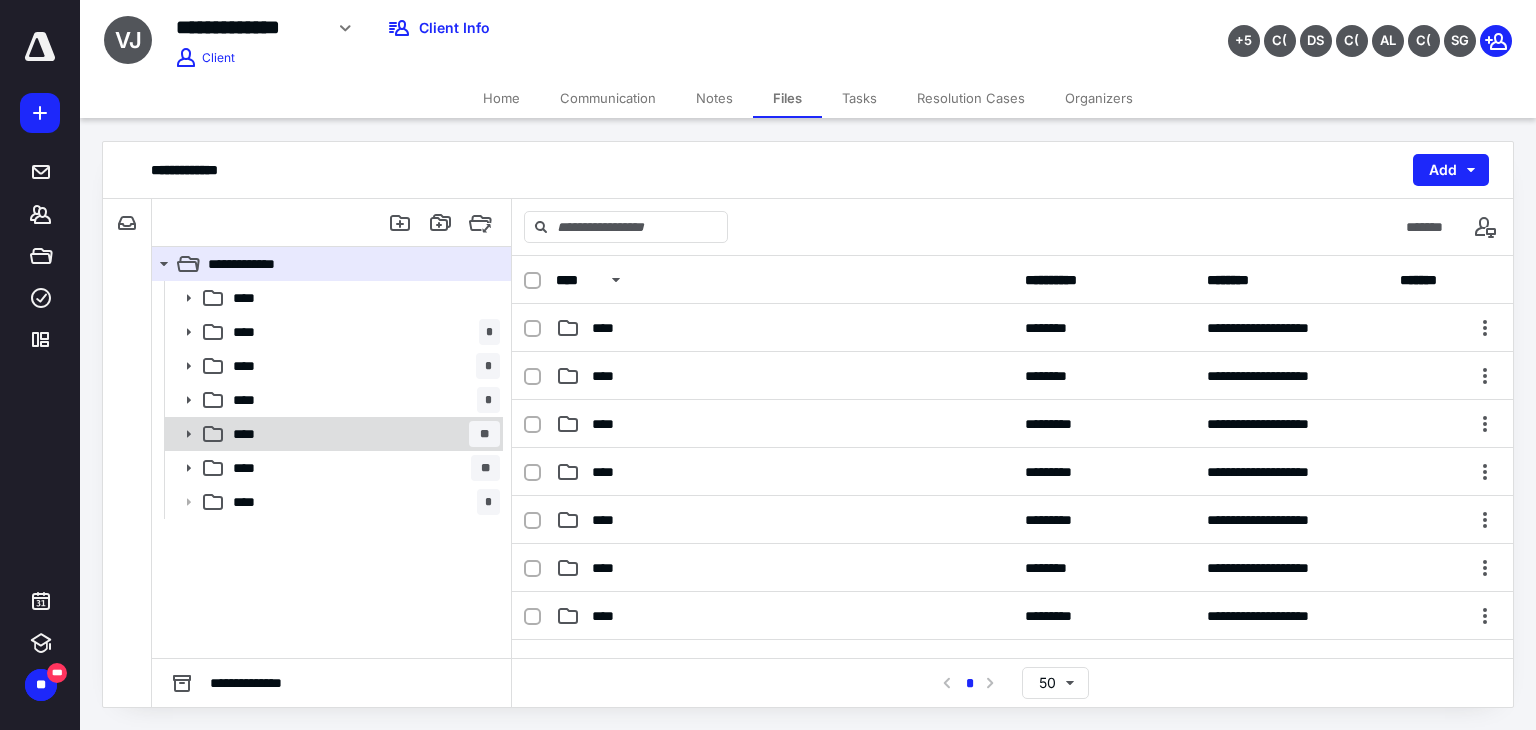 click on "**** **" at bounding box center (362, 434) 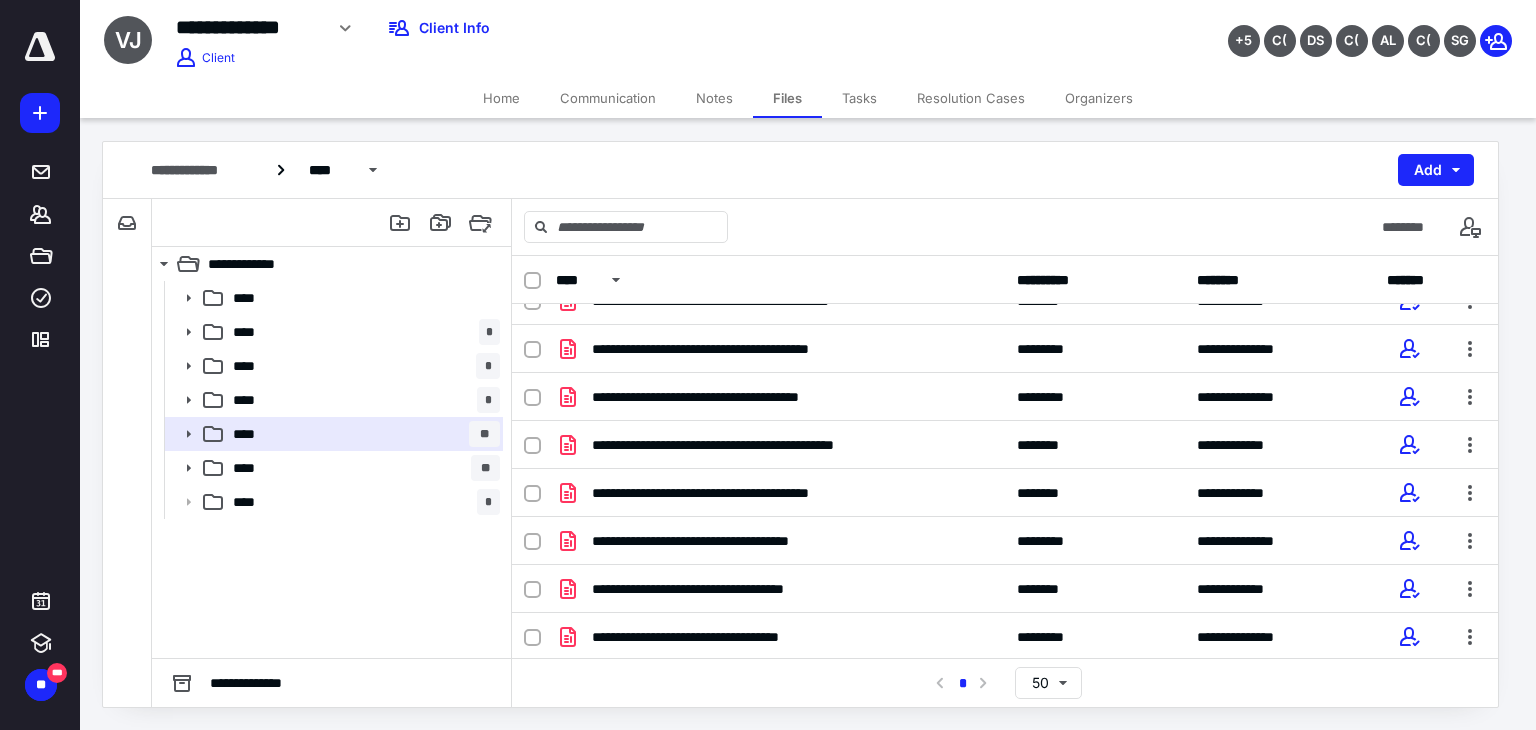 scroll, scrollTop: 0, scrollLeft: 0, axis: both 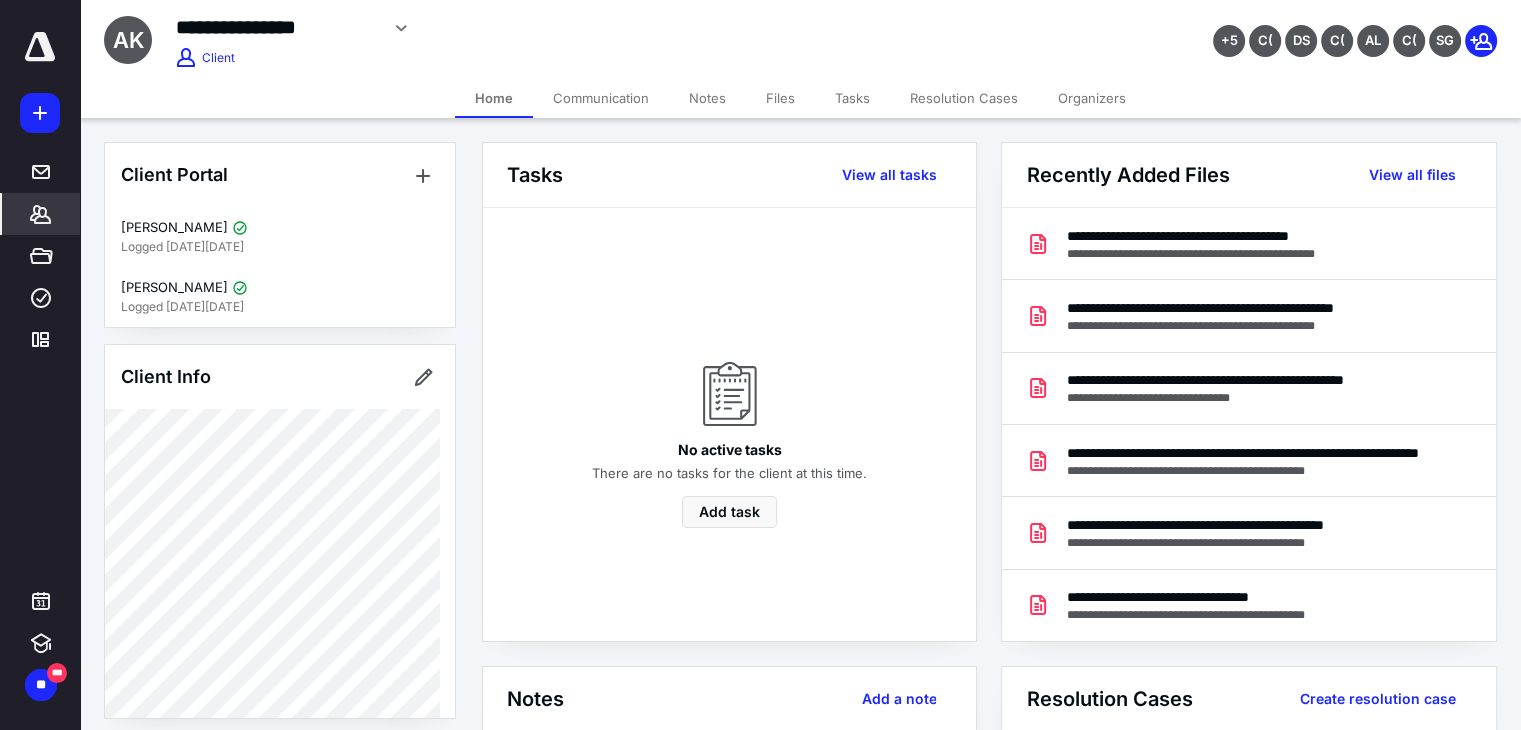 click on "Files" at bounding box center [780, 98] 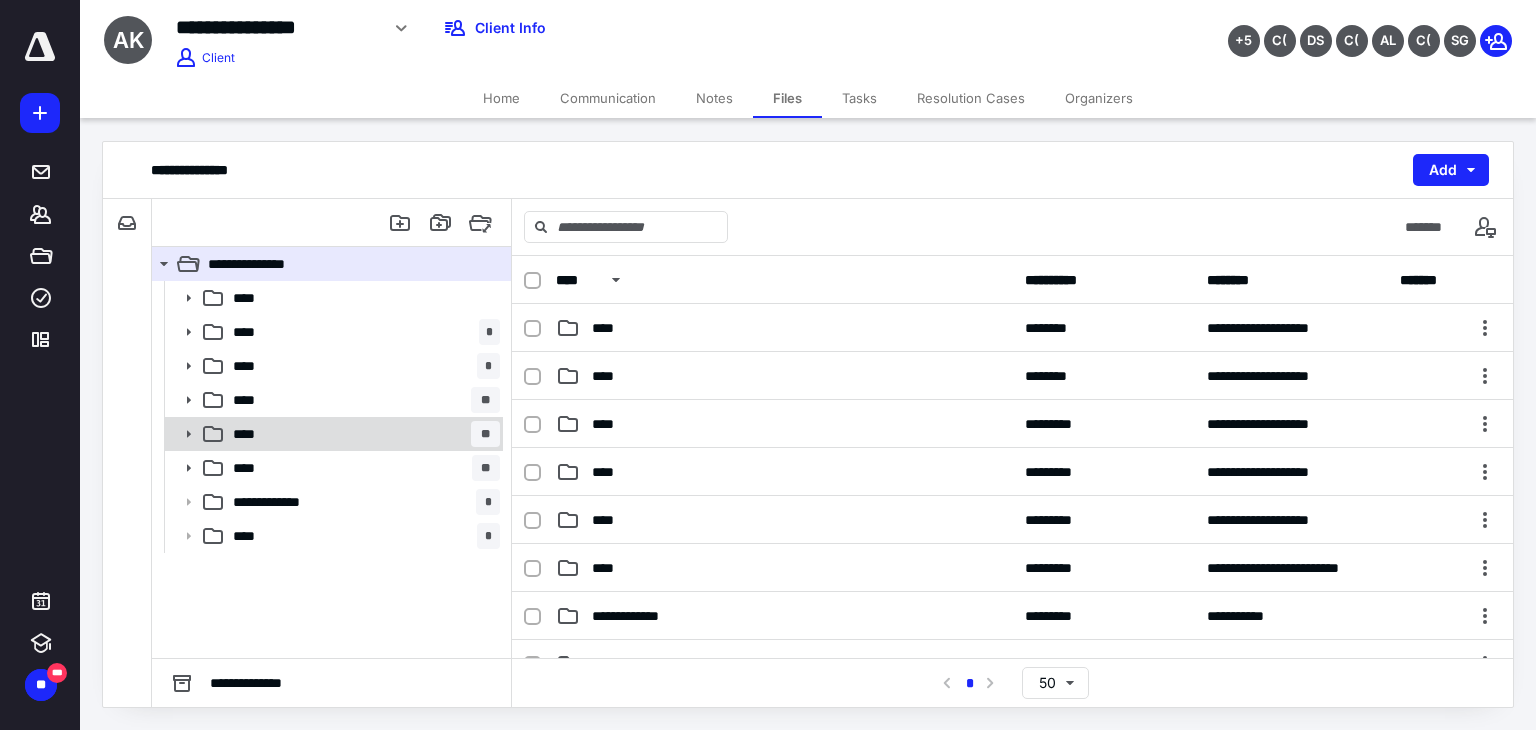 click on "****" at bounding box center (250, 434) 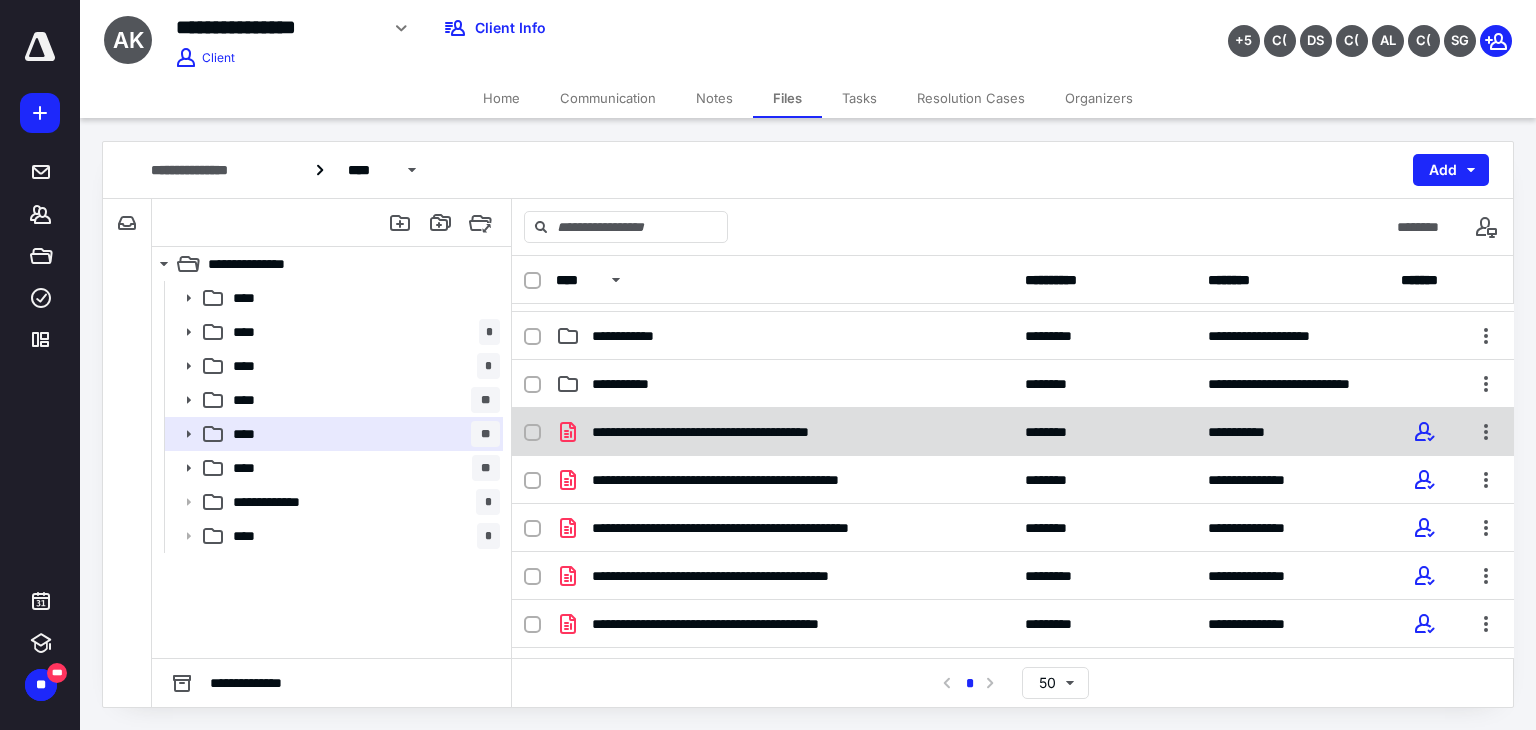 scroll, scrollTop: 0, scrollLeft: 0, axis: both 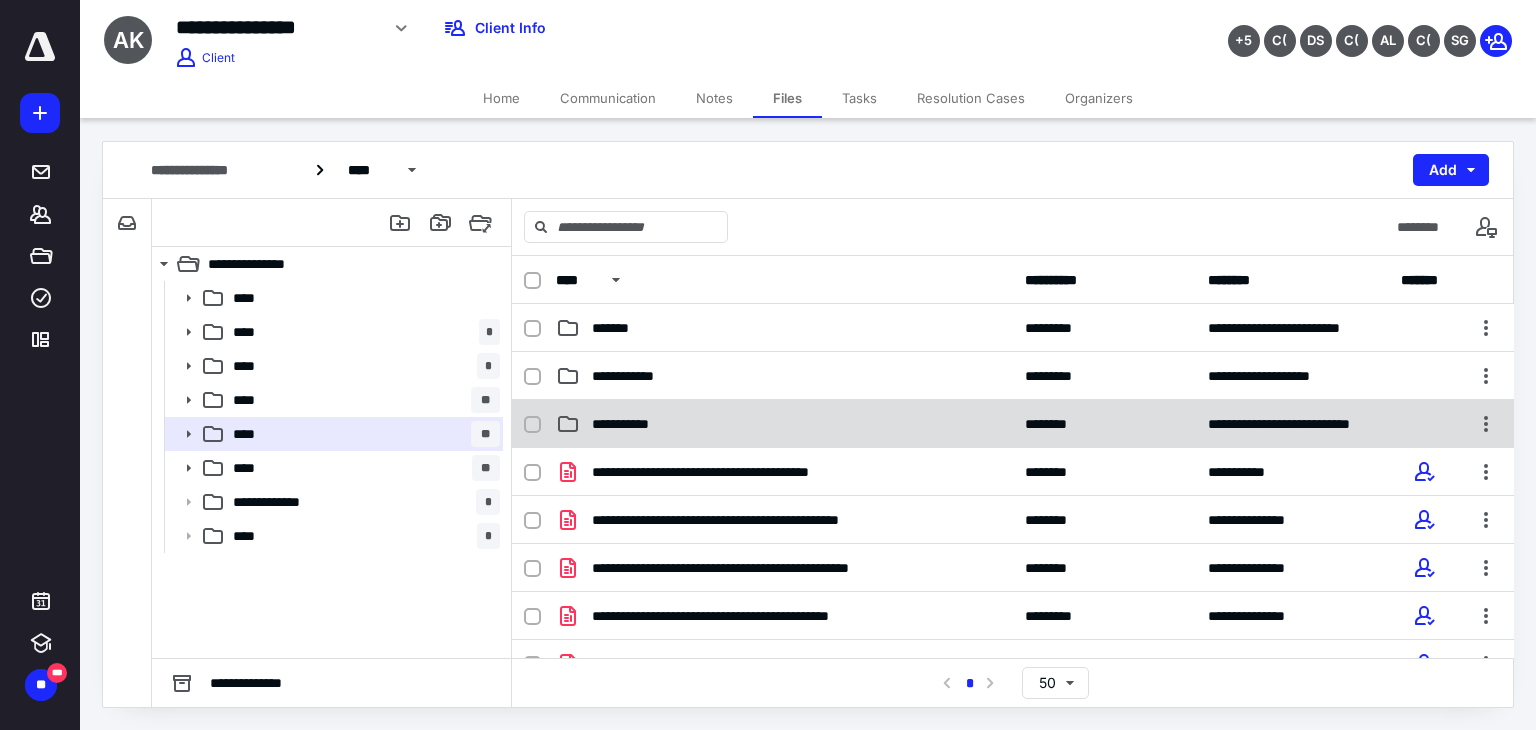 click on "**********" at bounding box center (629, 424) 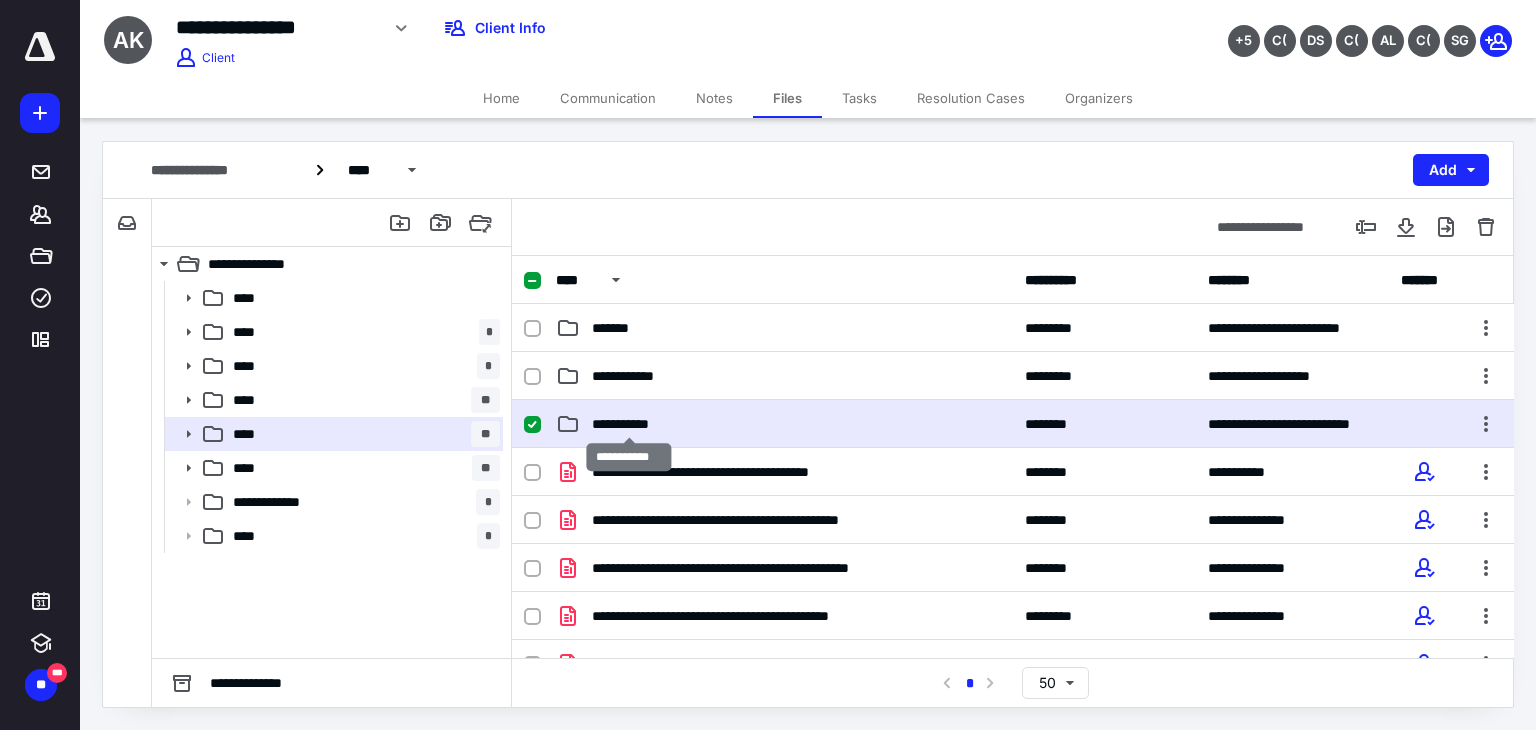 click on "**********" at bounding box center [629, 424] 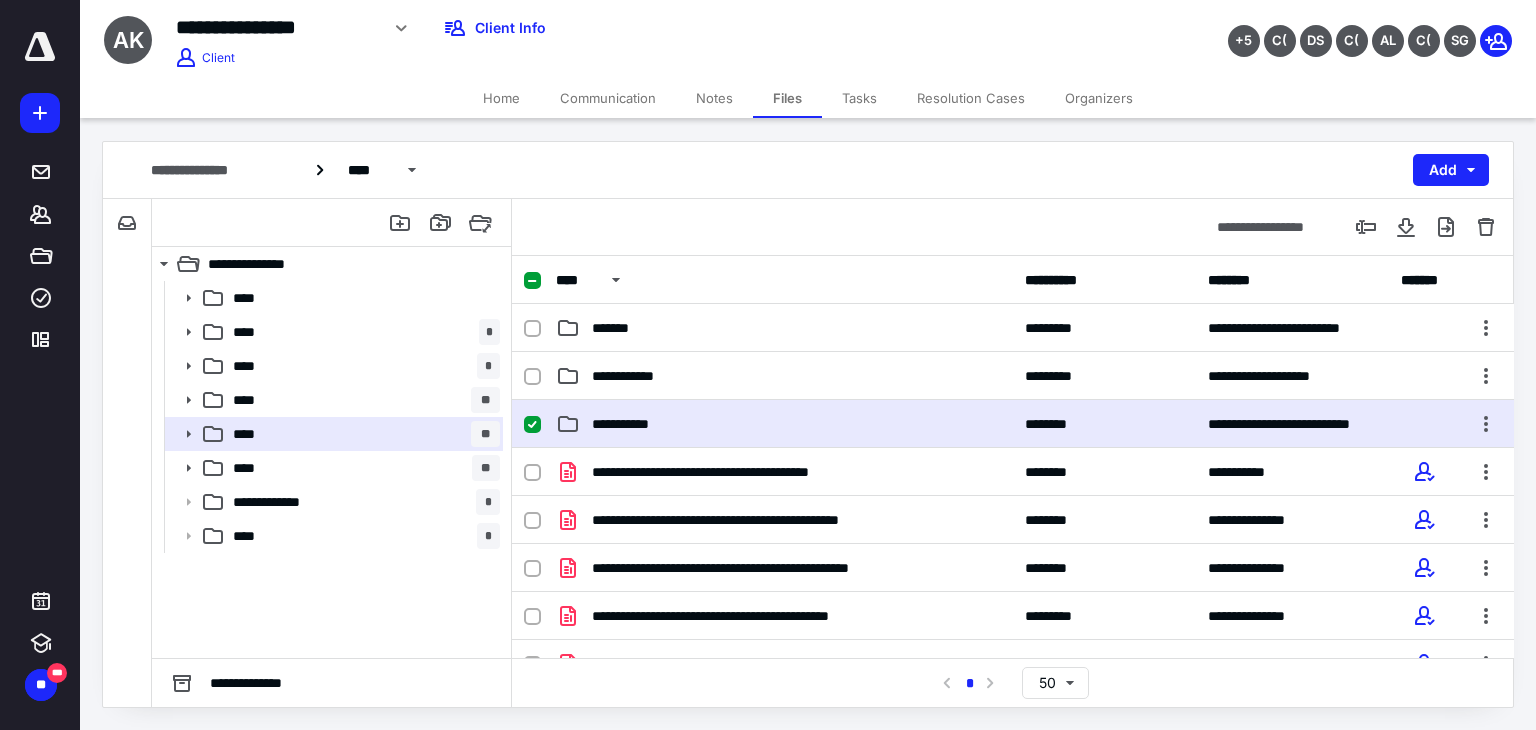 click on "**********" at bounding box center (629, 424) 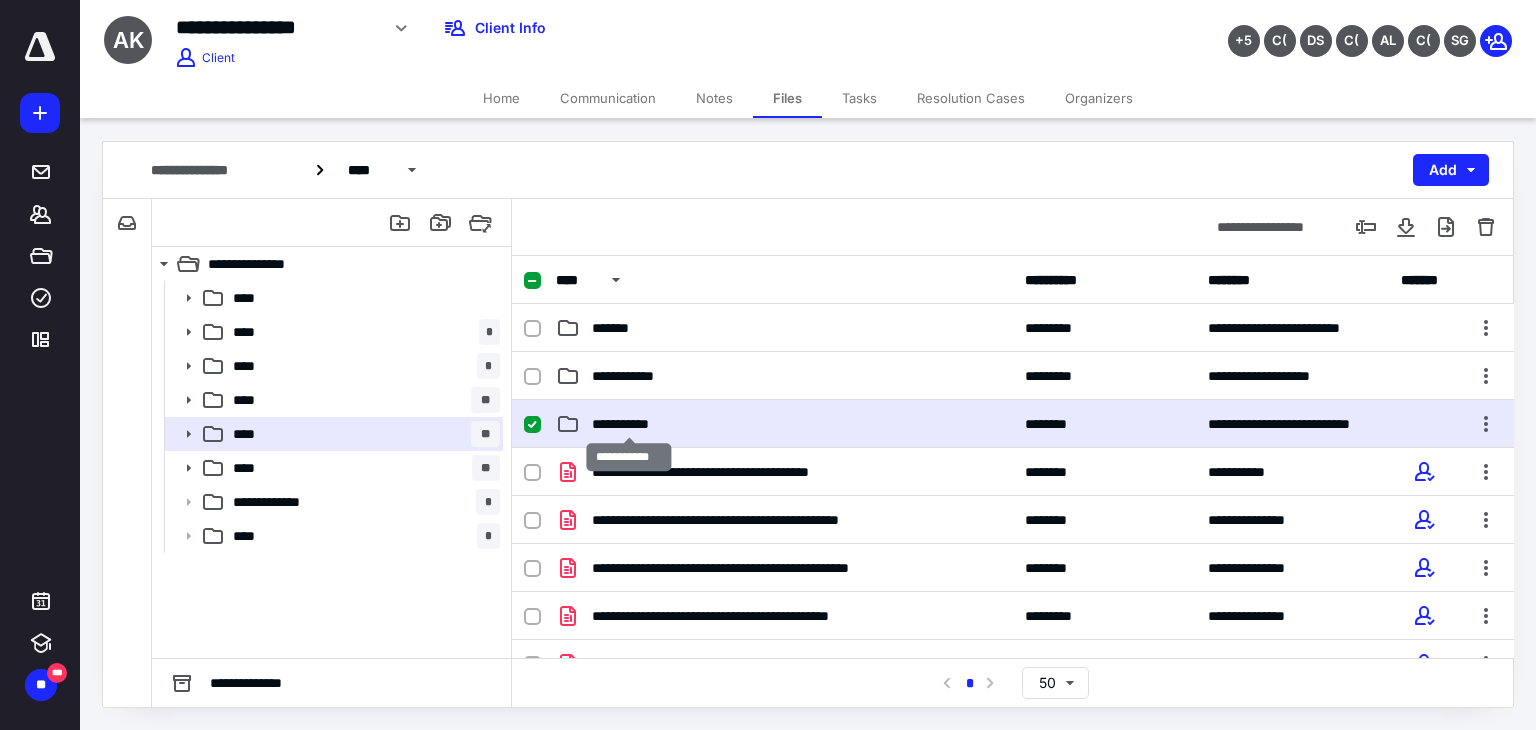 click on "**********" at bounding box center (629, 424) 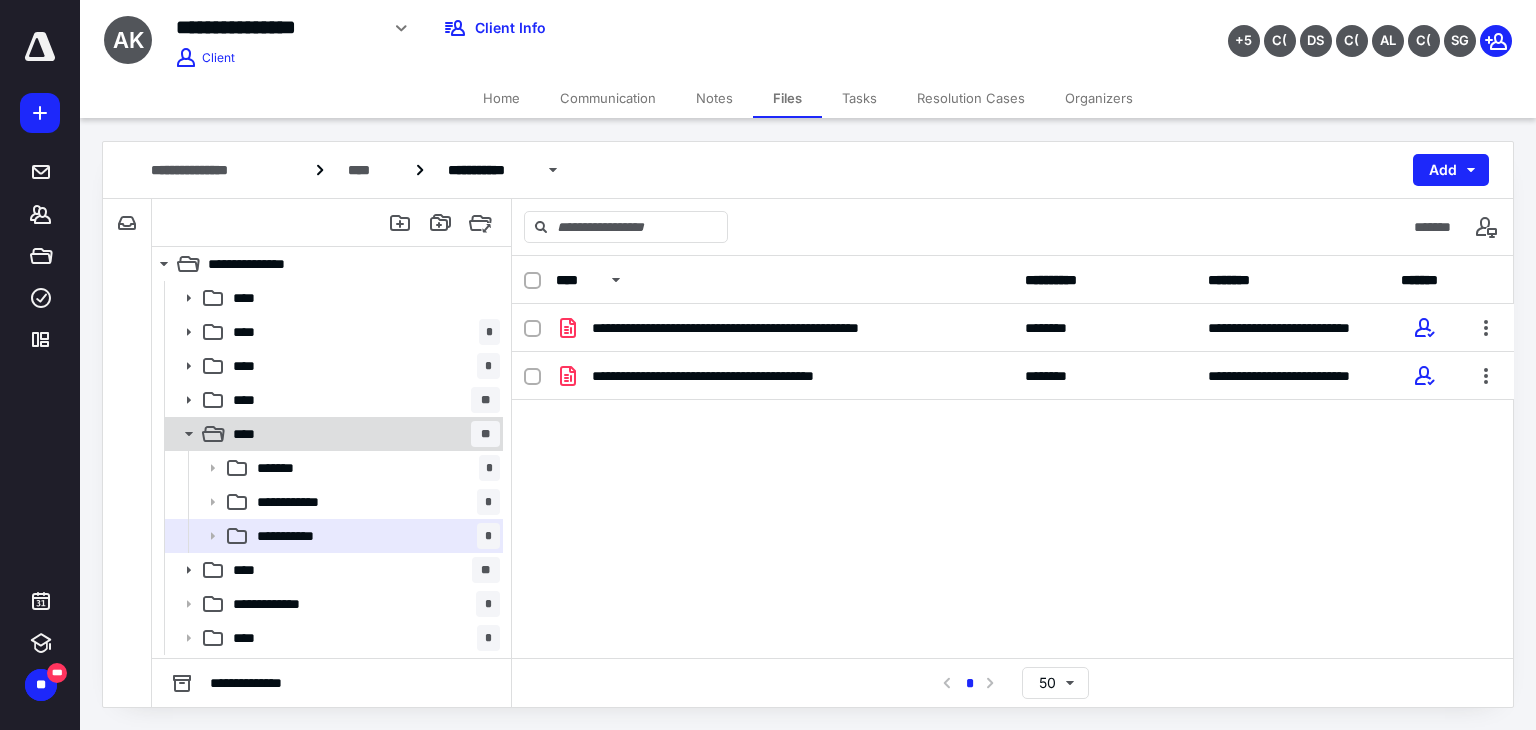 click on "**** **" at bounding box center (362, 434) 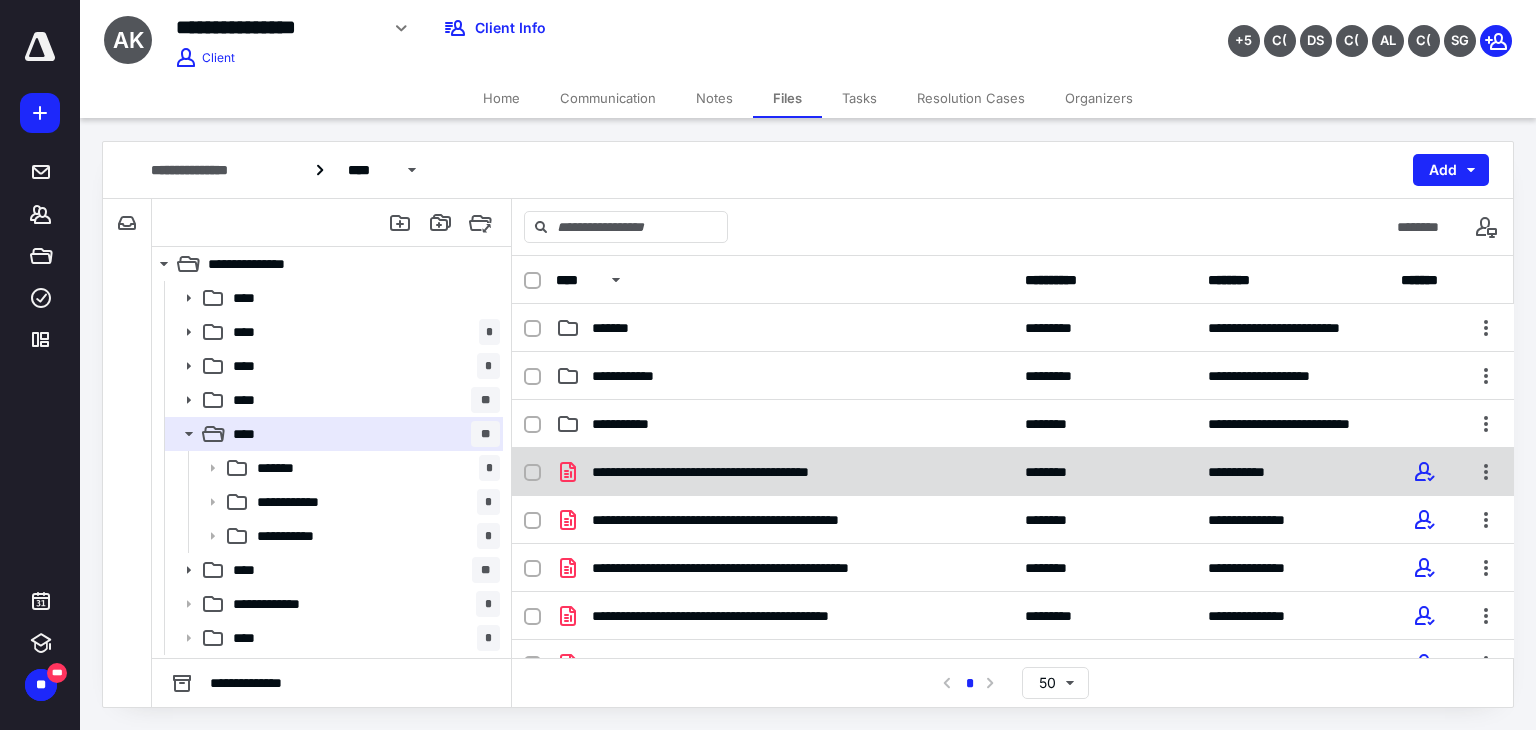 click on "**********" at bounding box center (753, 472) 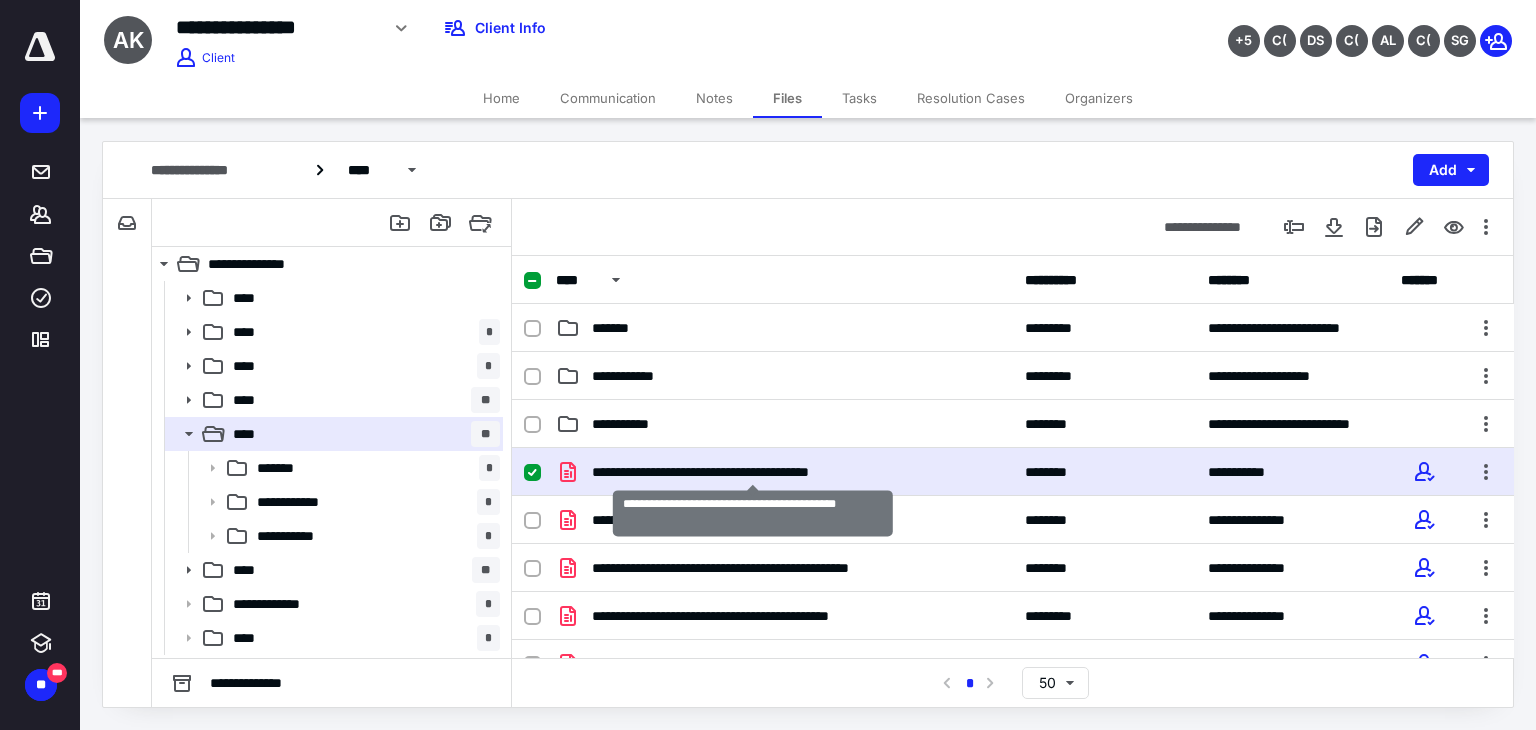 click on "**********" at bounding box center [753, 472] 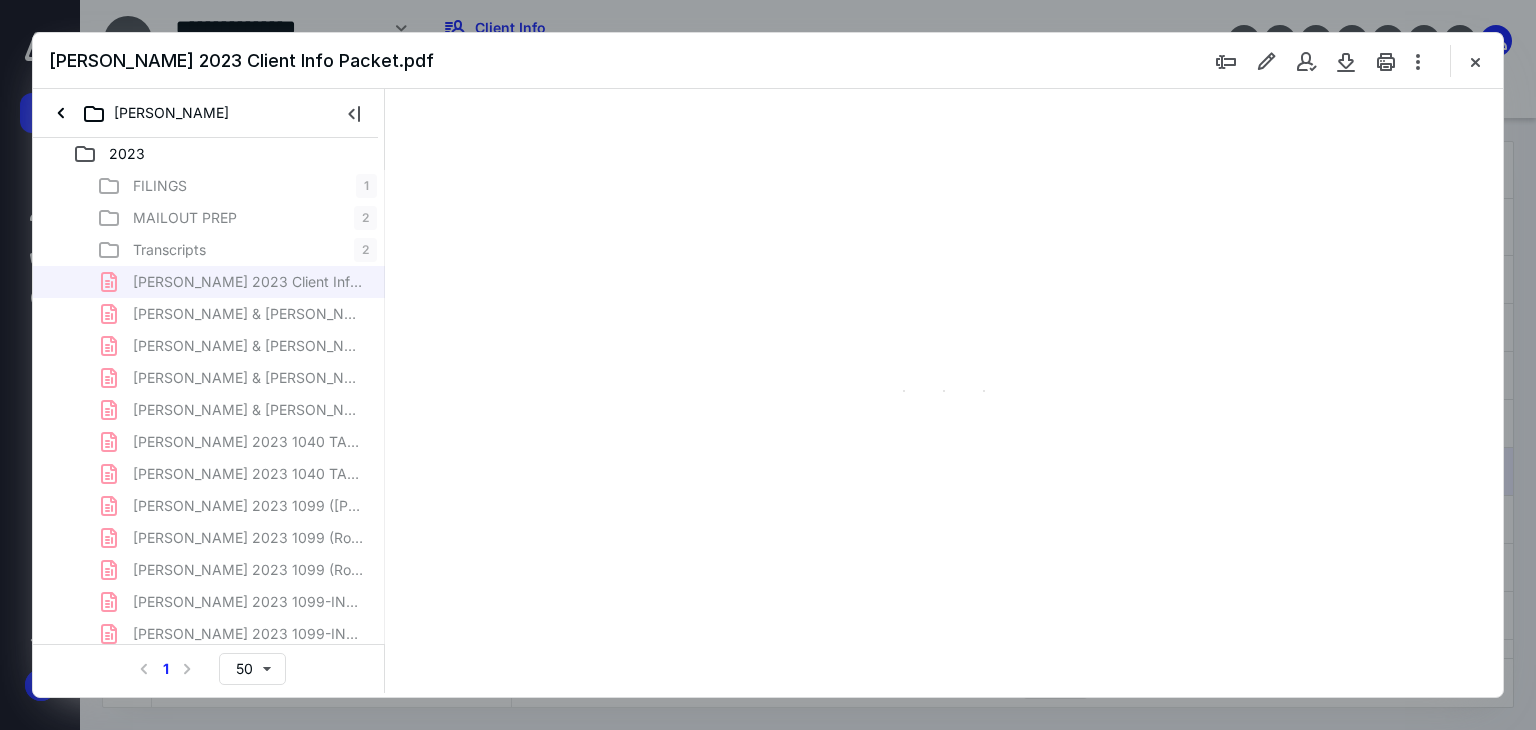 click at bounding box center (354, 113) 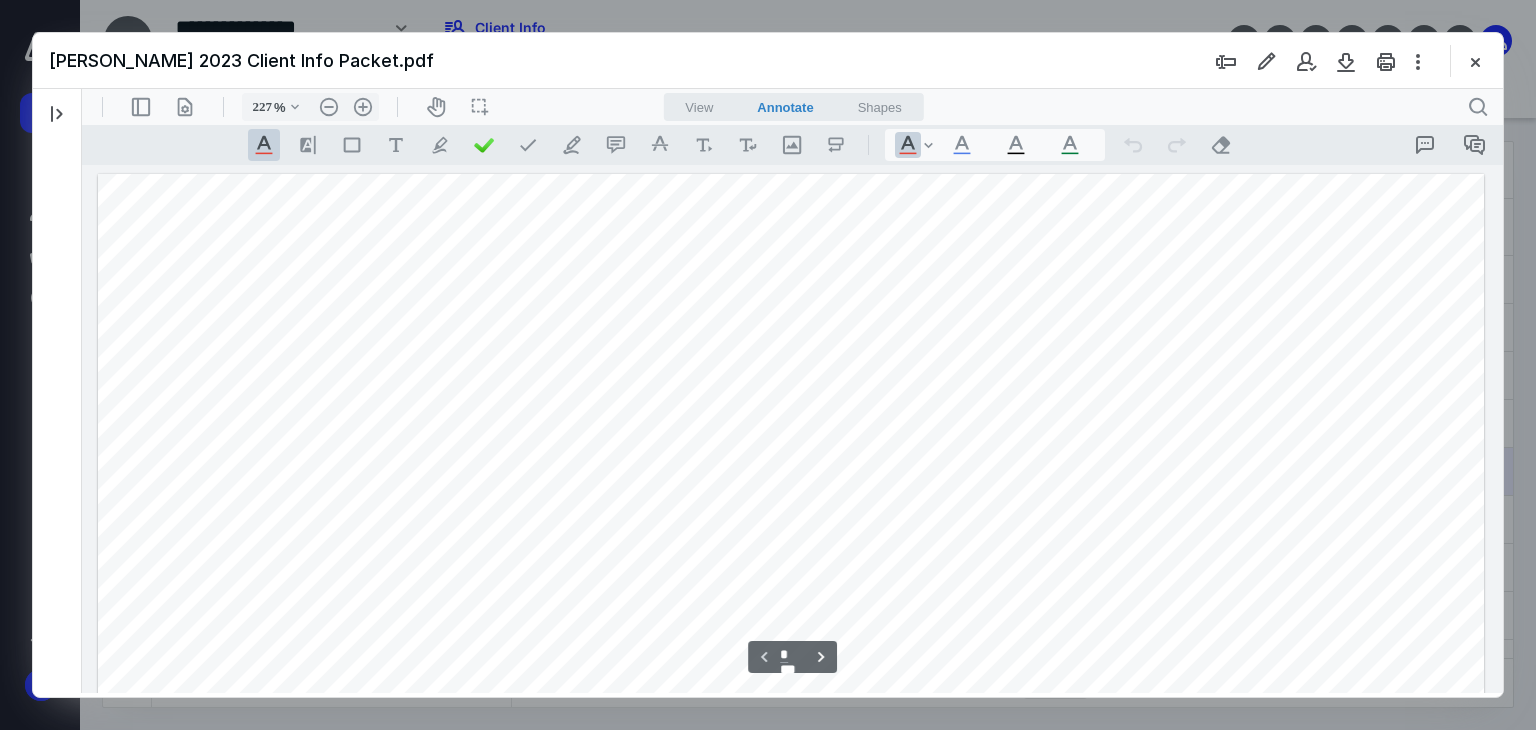 scroll, scrollTop: 0, scrollLeft: 0, axis: both 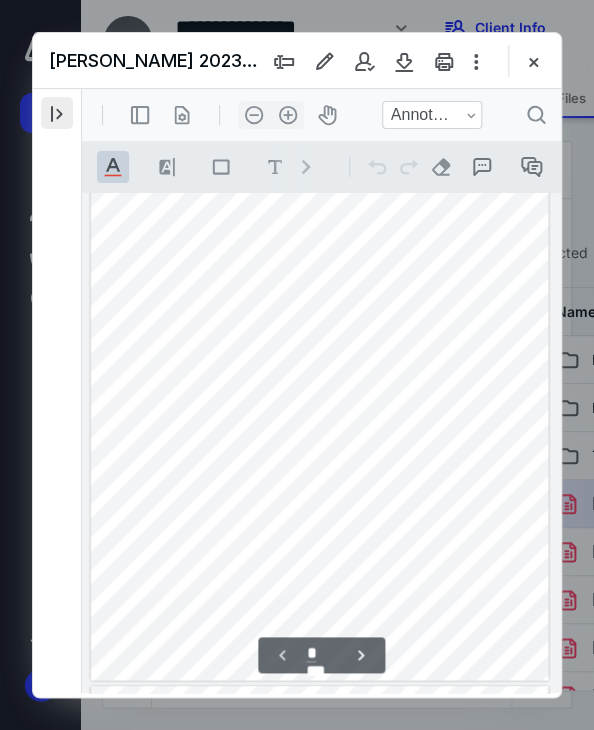 click at bounding box center (57, 113) 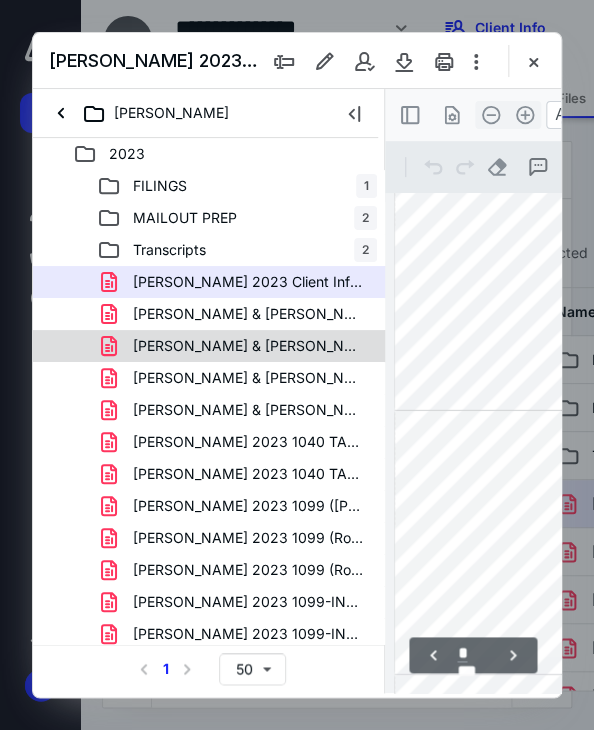 scroll, scrollTop: 0, scrollLeft: 0, axis: both 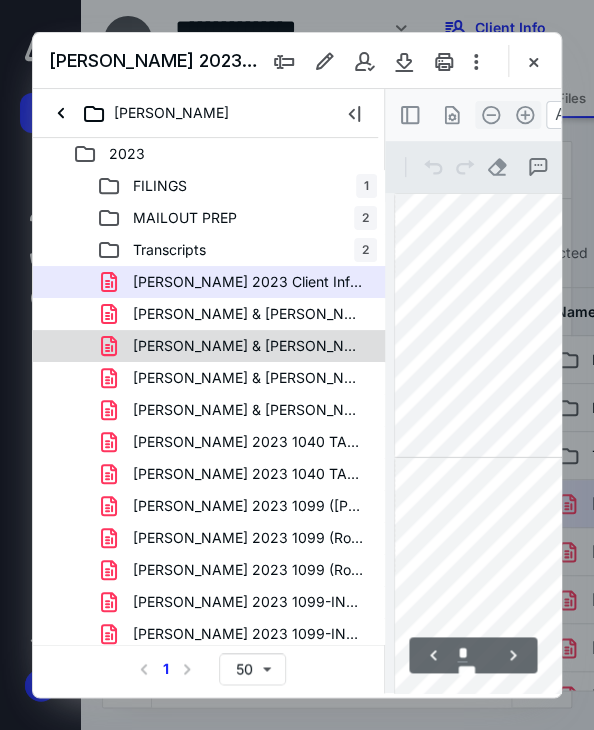type on "*" 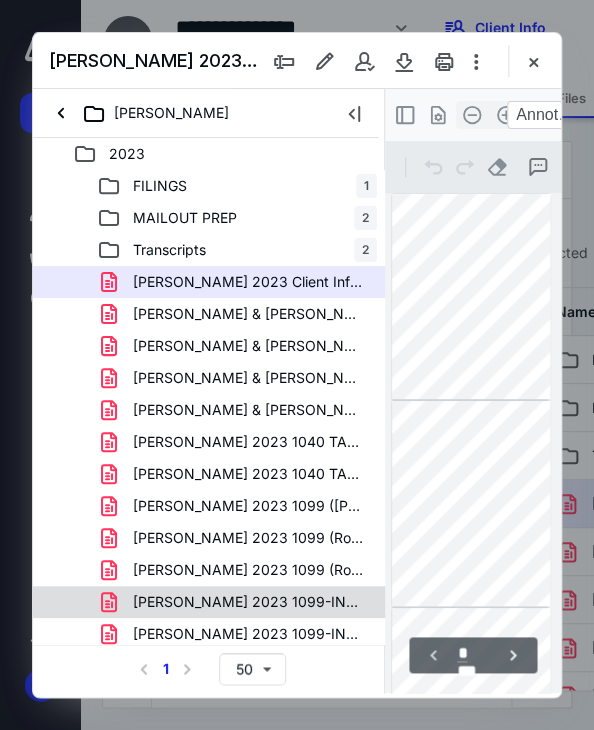 scroll, scrollTop: 293, scrollLeft: 0, axis: vertical 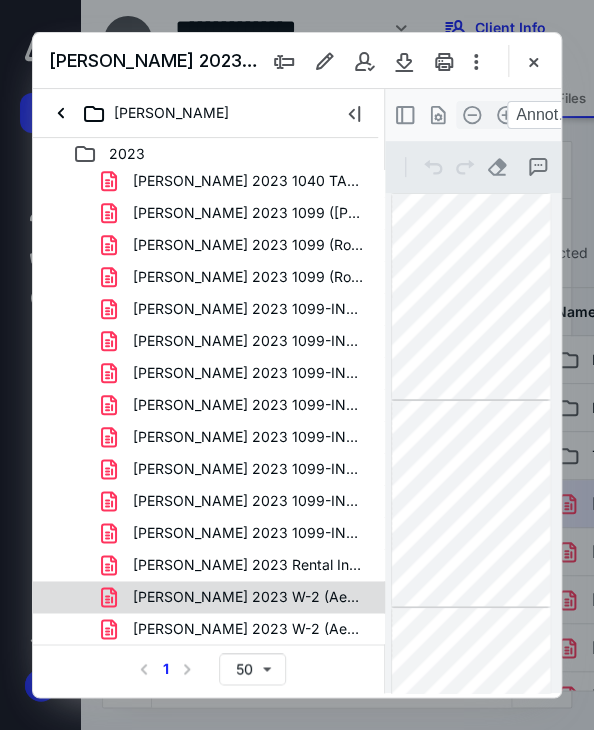 click on "KACHWALLA ABBAS 2023 W-2 (Aecom) (1).pdf" at bounding box center [249, 597] 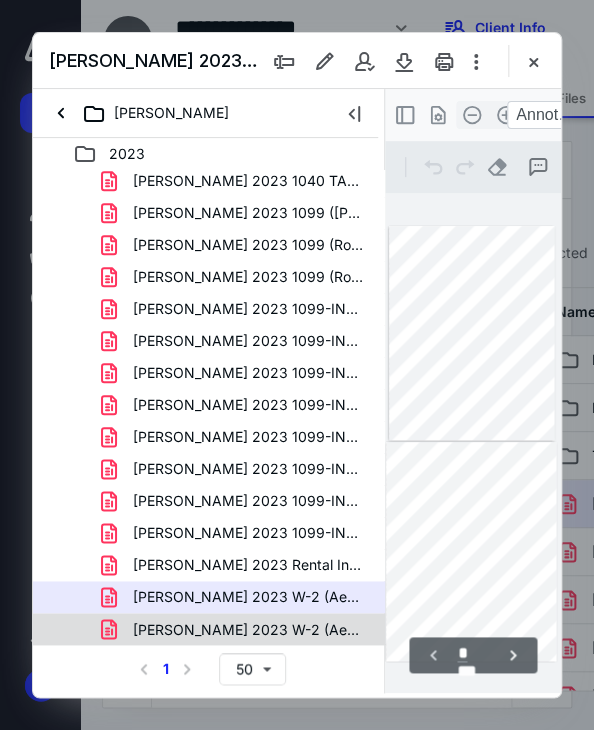 click on "KACHWALLA ABBAS 2023 W-2 (Aecom).pdf" at bounding box center [249, 629] 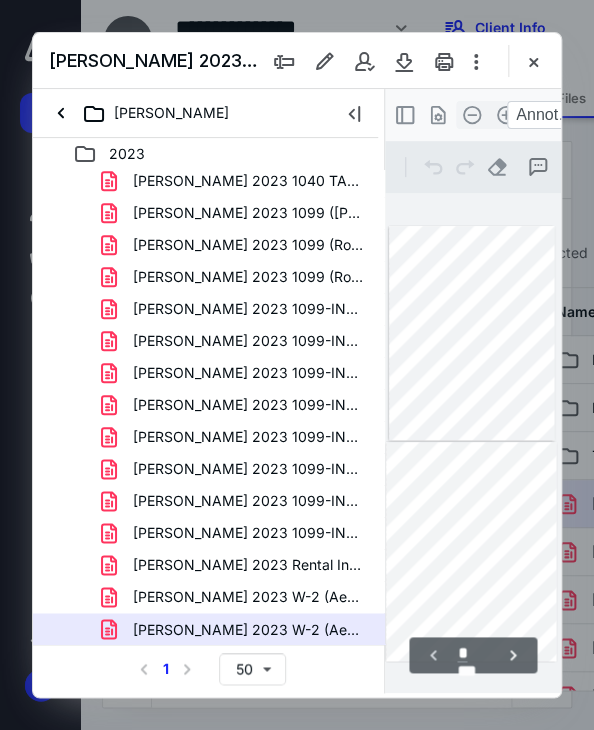 click on "KACHWALLA ABBAS 2023 W-2 (Aecom).pdf" at bounding box center [249, 629] 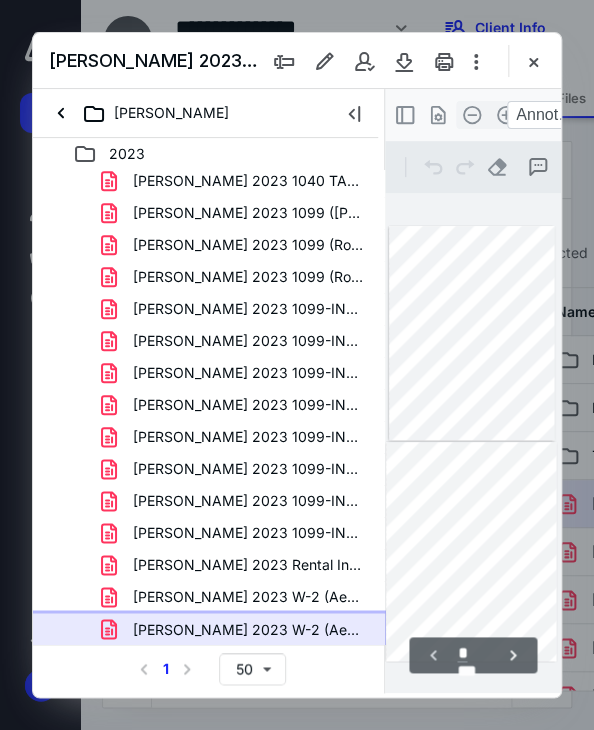 scroll, scrollTop: 0, scrollLeft: 0, axis: both 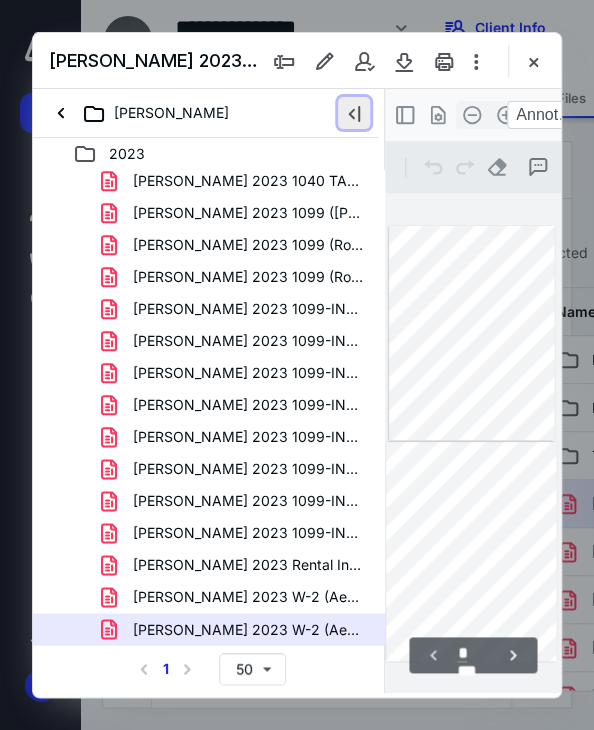 click at bounding box center [354, 113] 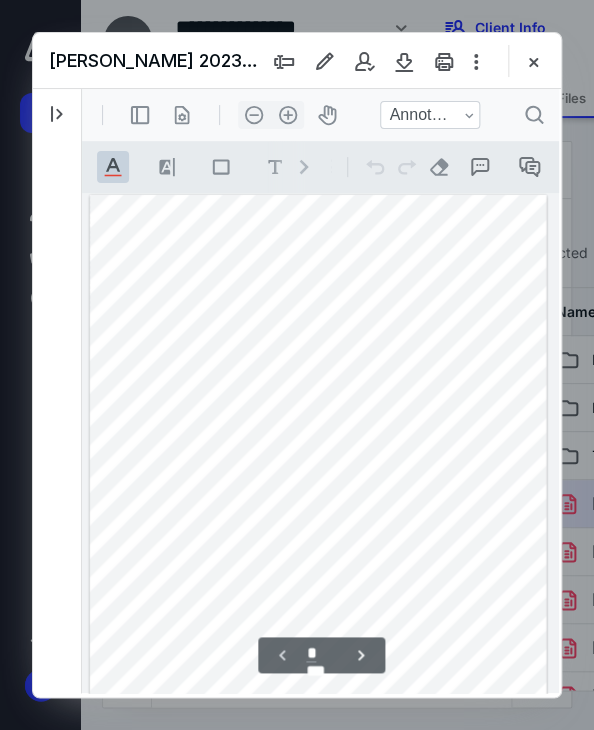 scroll, scrollTop: 1, scrollLeft: 1, axis: both 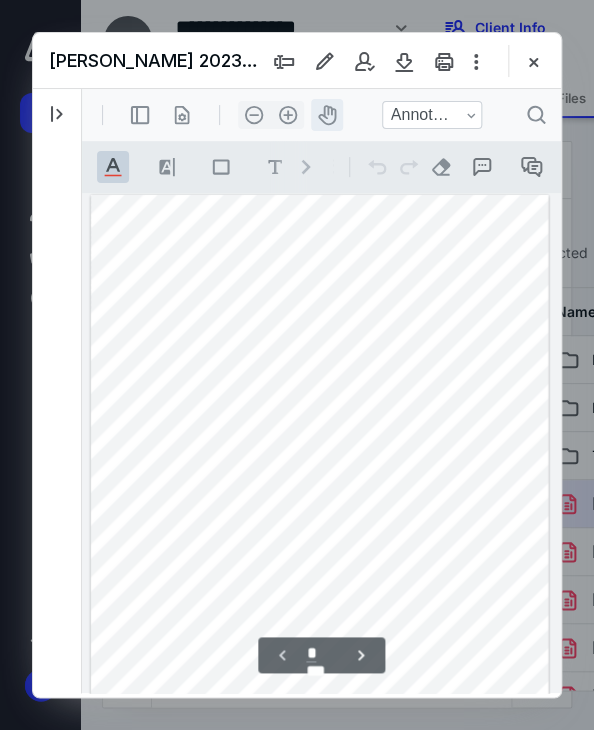 click on "icon-header-pan20" at bounding box center [327, 115] 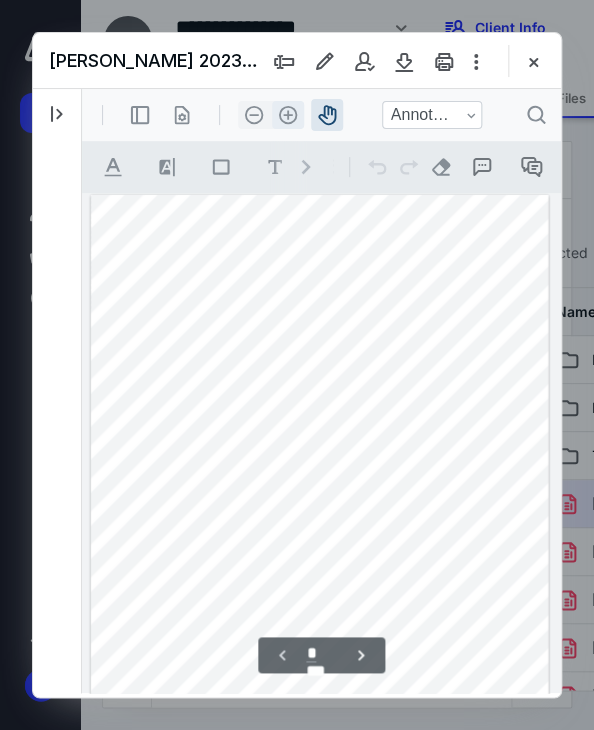 click on ".cls-1{fill:#abb0c4;} icon - header - zoom - in - line" at bounding box center [288, 115] 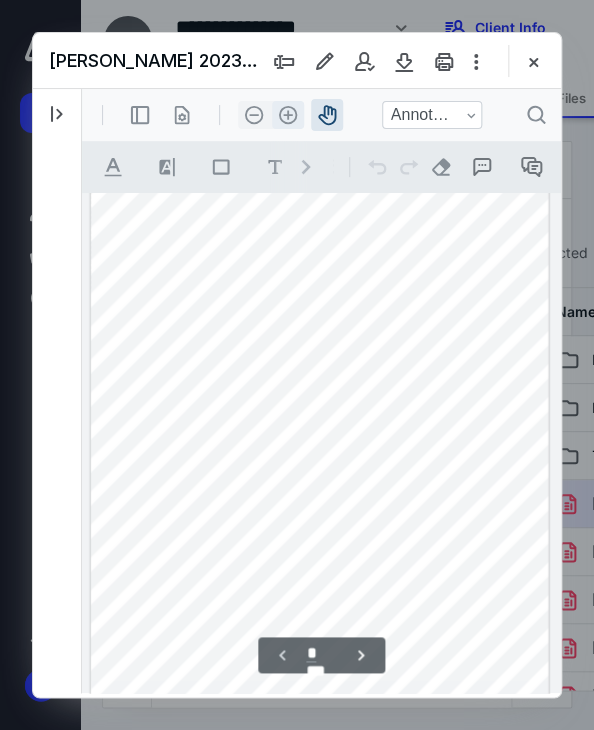 click on ".cls-1{fill:#abb0c4;} icon - header - zoom - in - line" at bounding box center [288, 115] 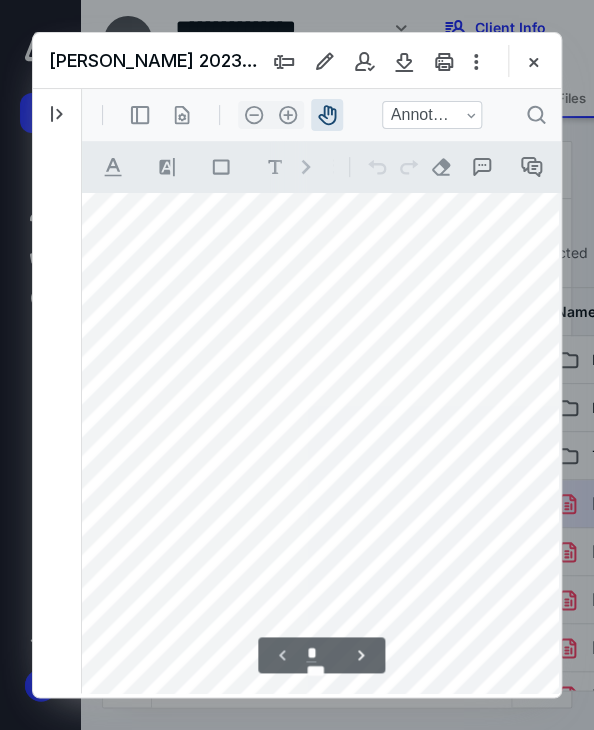scroll, scrollTop: 0, scrollLeft: 0, axis: both 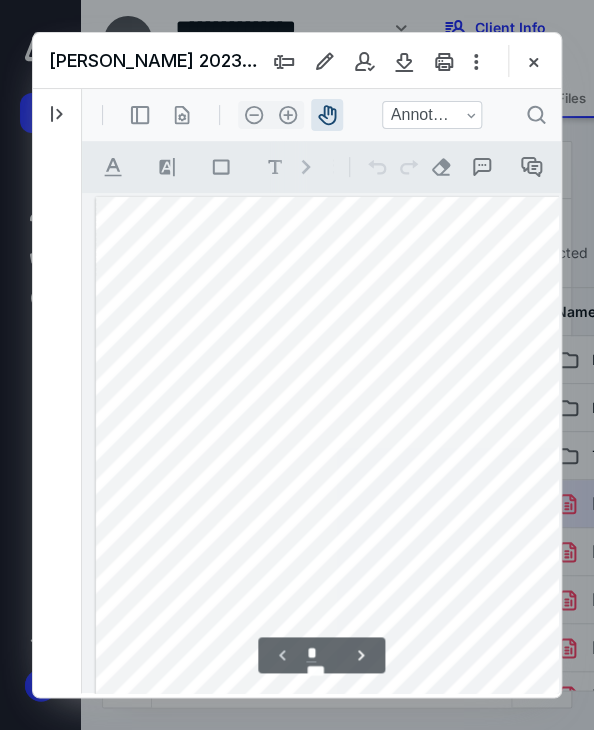 drag, startPoint x: 214, startPoint y: 270, endPoint x: 432, endPoint y: 362, distance: 236.61783 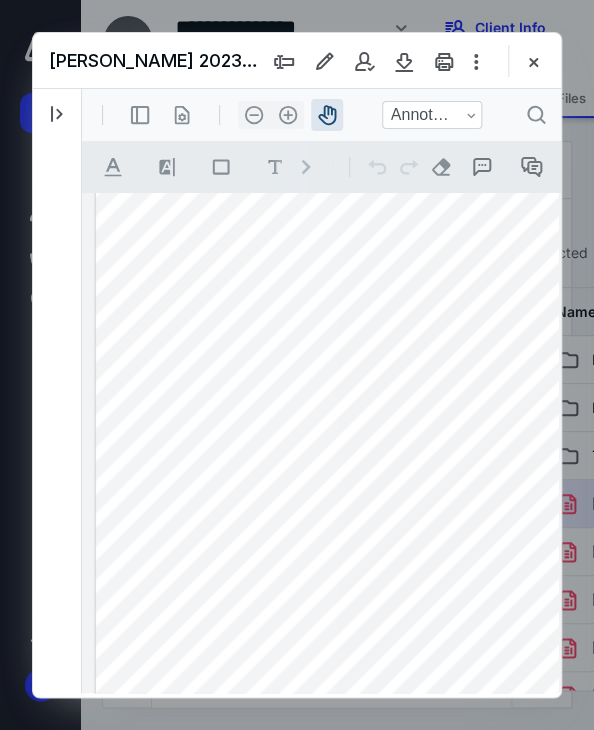 scroll, scrollTop: 400, scrollLeft: 0, axis: vertical 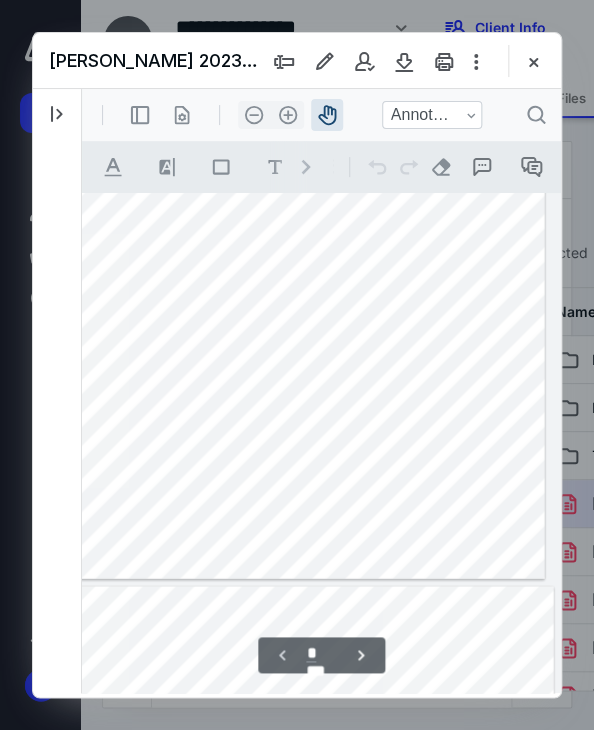 drag, startPoint x: 430, startPoint y: 514, endPoint x: 187, endPoint y: 445, distance: 252.60641 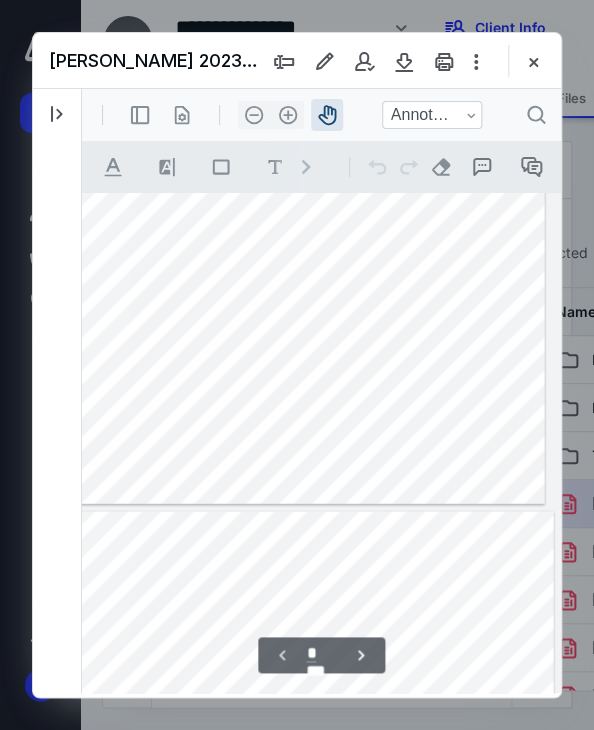 type on "*" 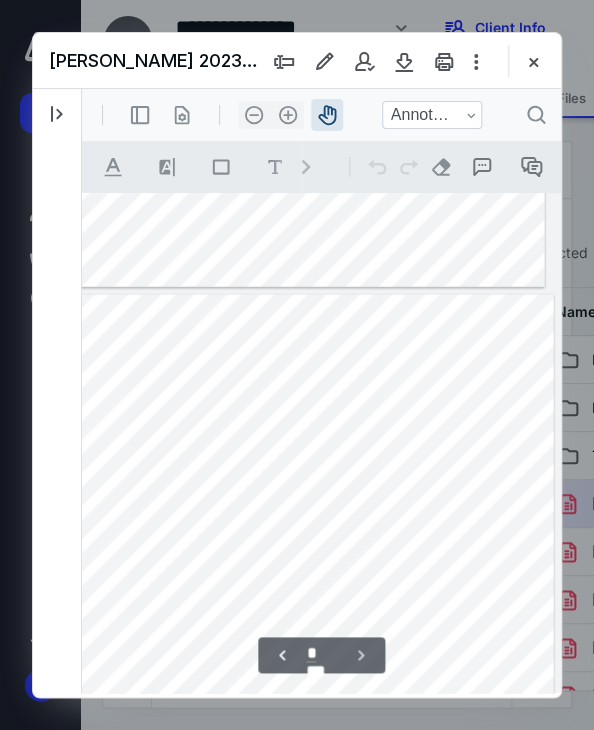 scroll, scrollTop: 768, scrollLeft: 213, axis: both 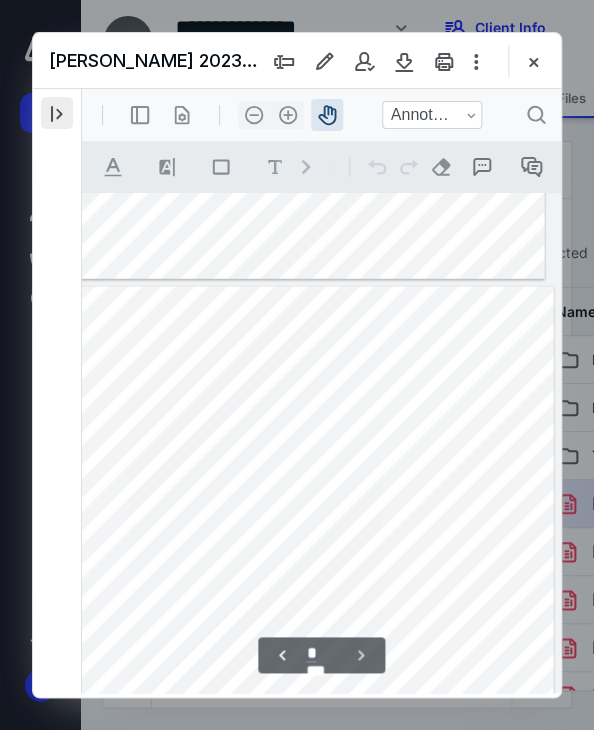 click at bounding box center [57, 113] 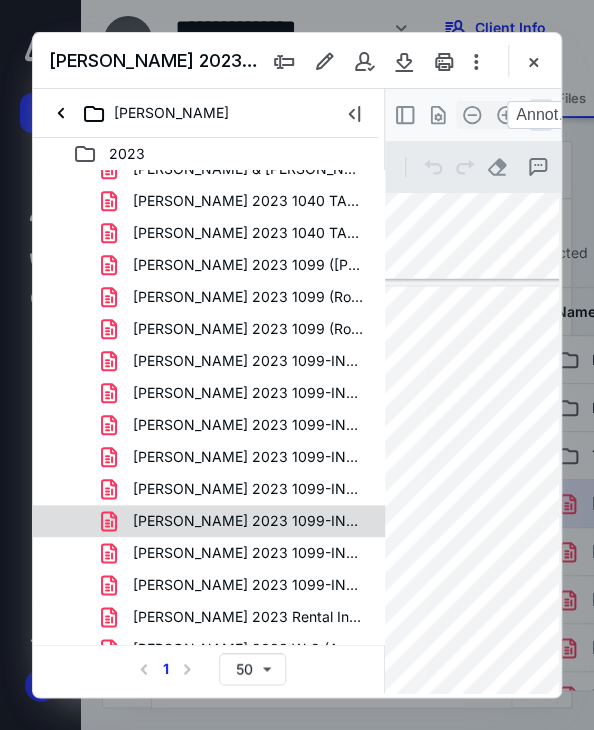 scroll, scrollTop: 293, scrollLeft: 0, axis: vertical 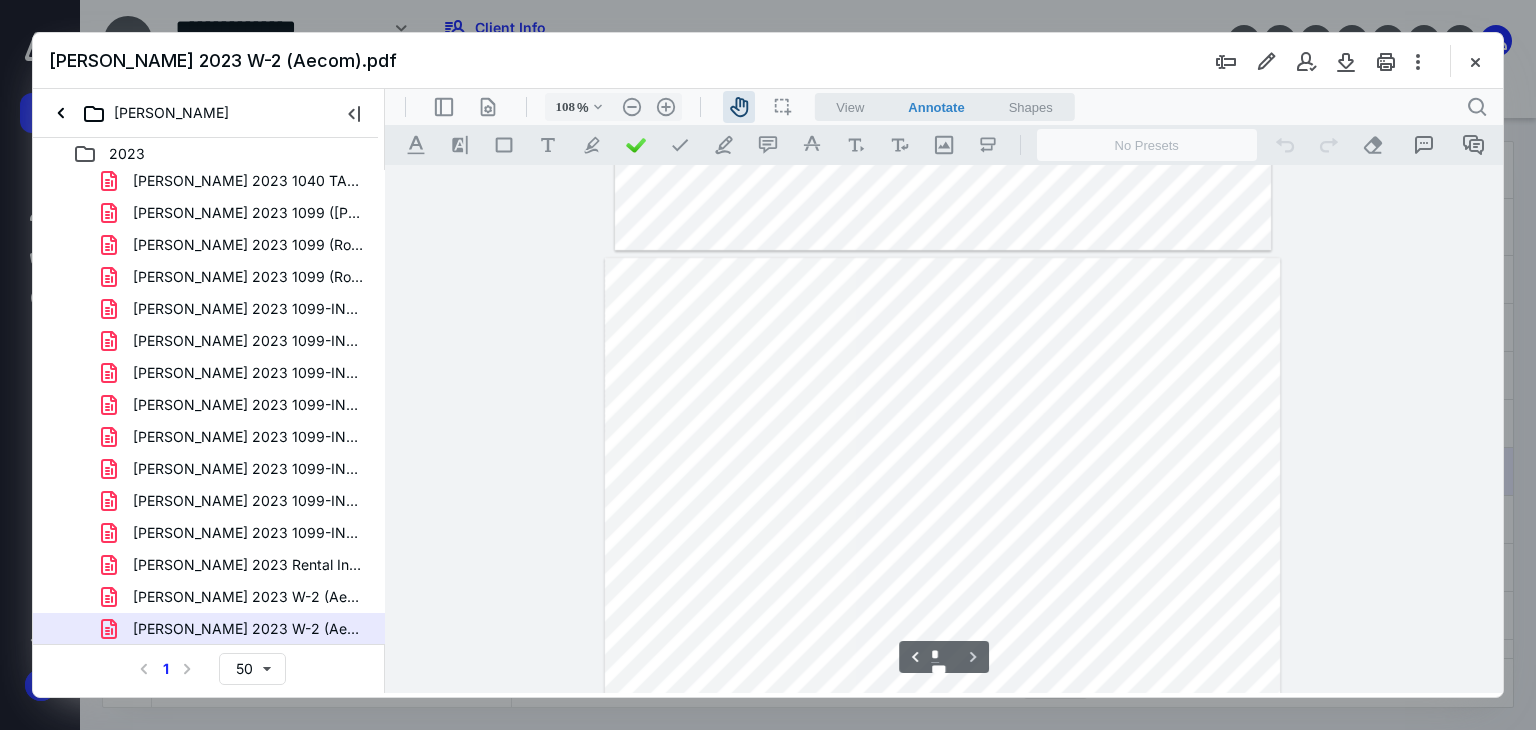 click on "KACHWALLA ABBAS 2023 W-2 (Aecom).pdf" at bounding box center [768, 61] 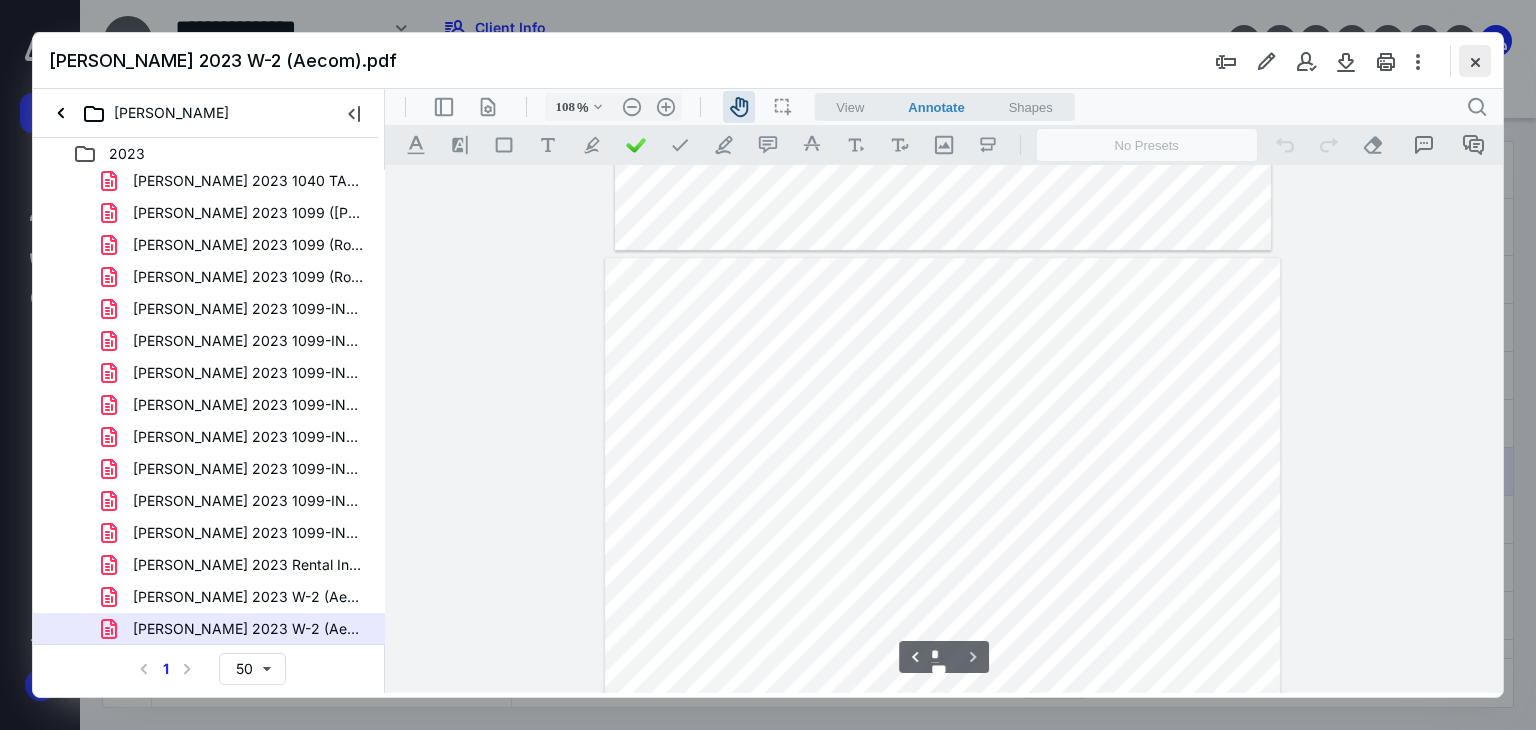 click at bounding box center (1475, 61) 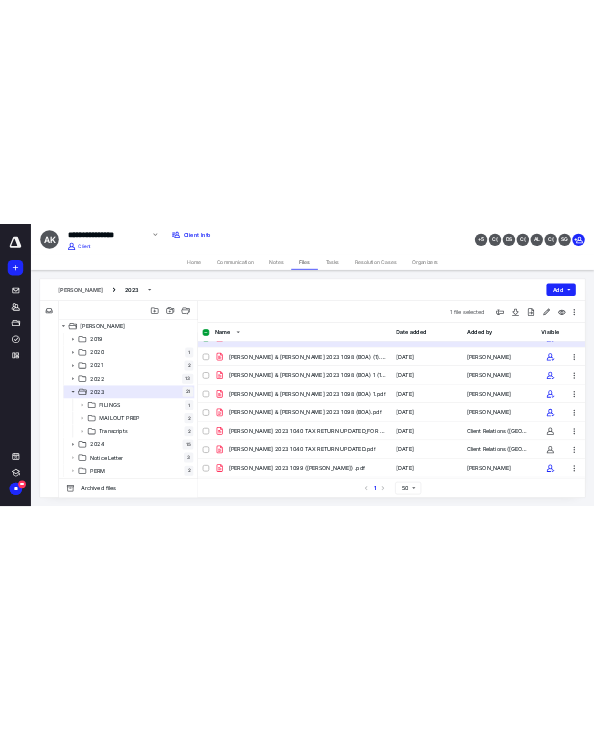 scroll, scrollTop: 92, scrollLeft: 0, axis: vertical 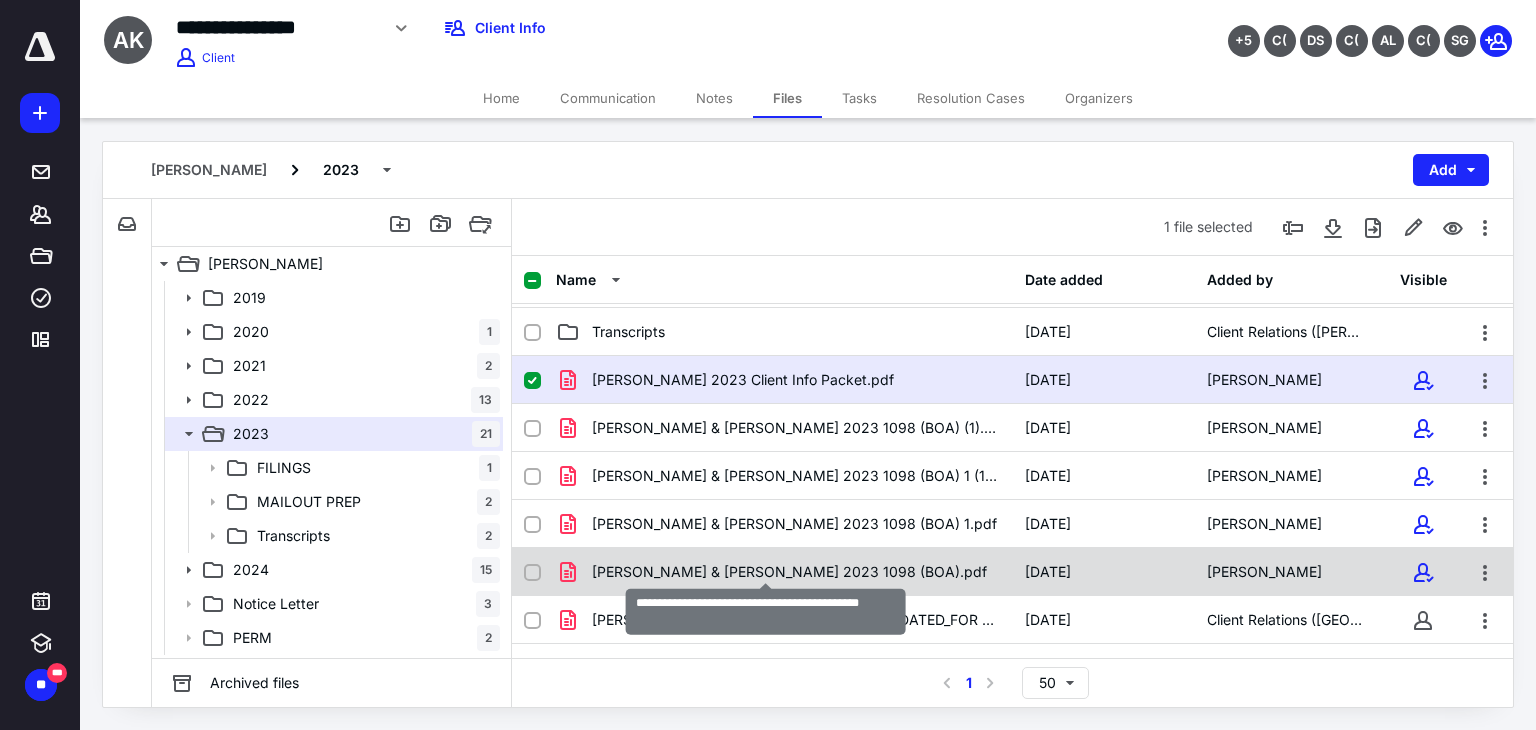 click on "KACHWALLA ABBAS & Vaidehi 2023 1098 (BOA).pdf" at bounding box center (789, 572) 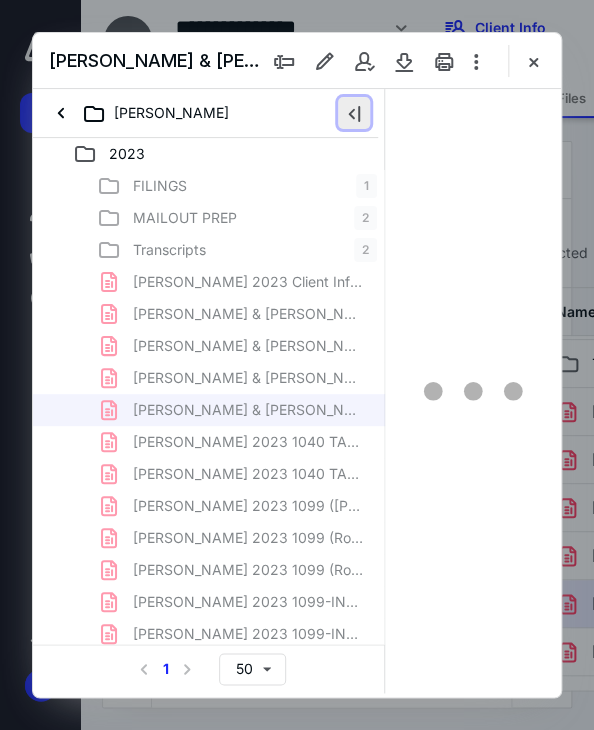 click at bounding box center (354, 113) 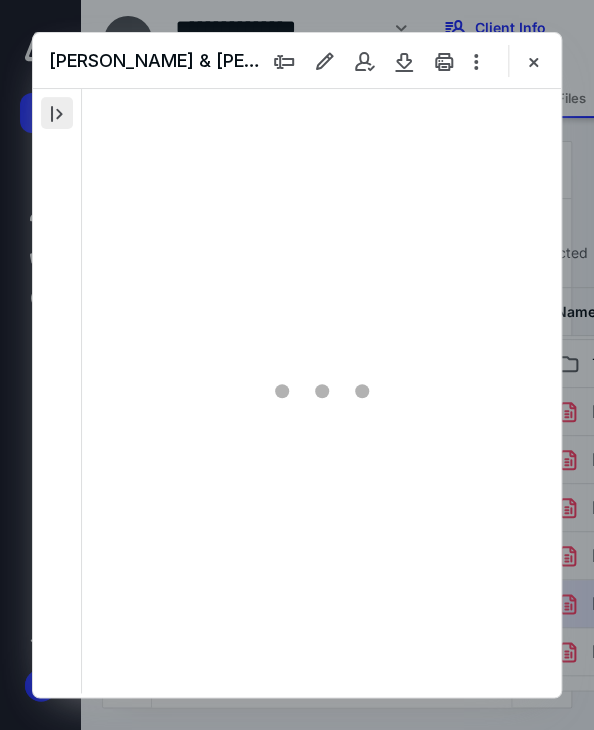 scroll, scrollTop: 0, scrollLeft: 0, axis: both 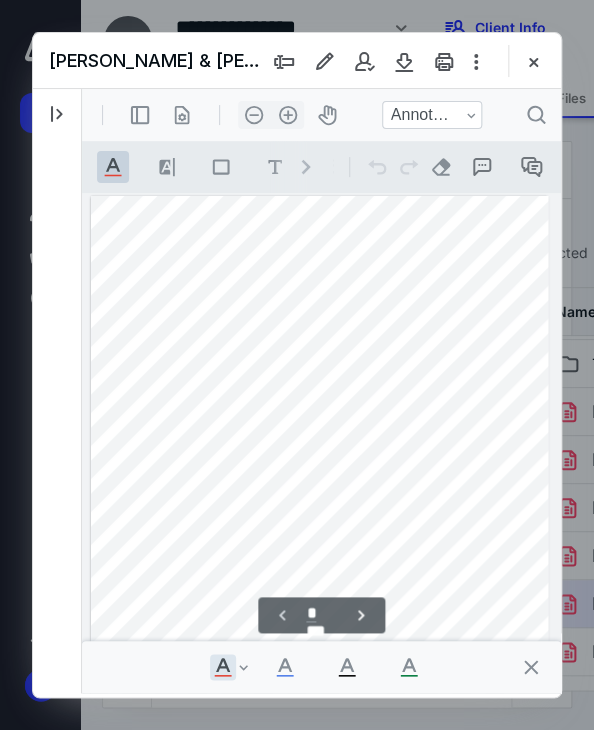 type on "*" 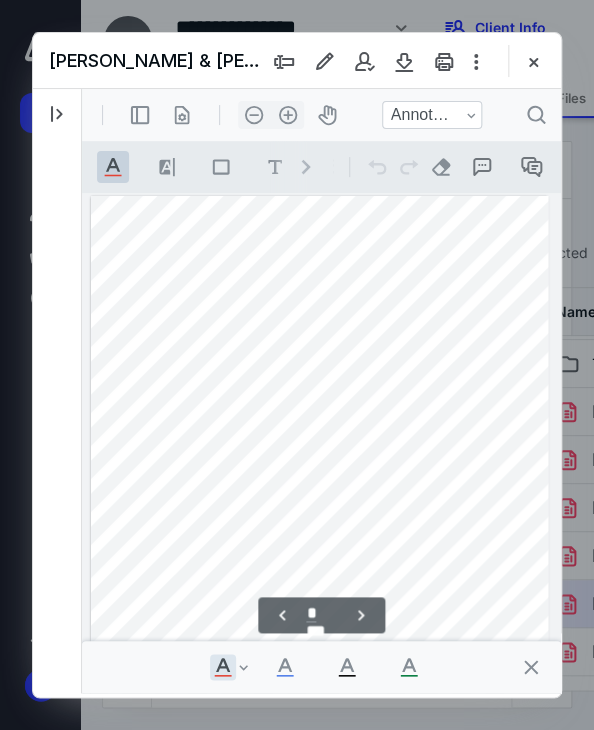 scroll, scrollTop: 600, scrollLeft: 0, axis: vertical 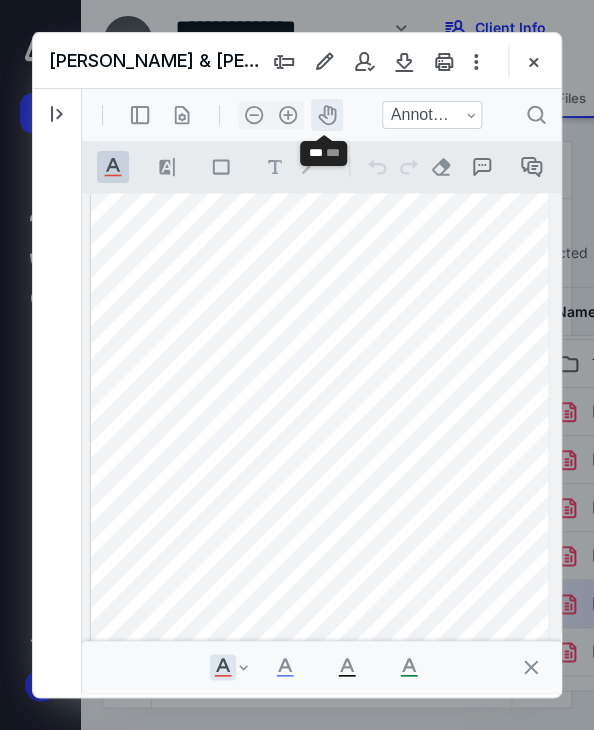 click on "icon-header-pan20" at bounding box center [327, 115] 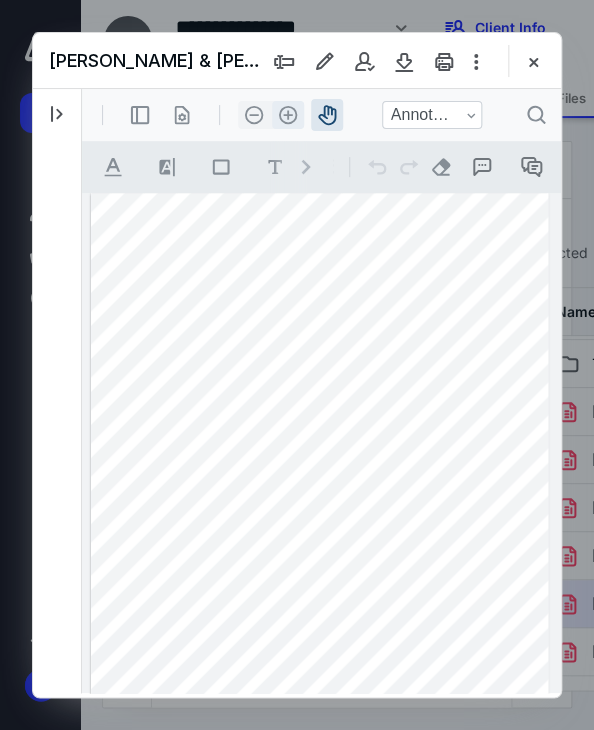 click on ".cls-1{fill:#abb0c4;} icon - header - zoom - in - line" at bounding box center (288, 115) 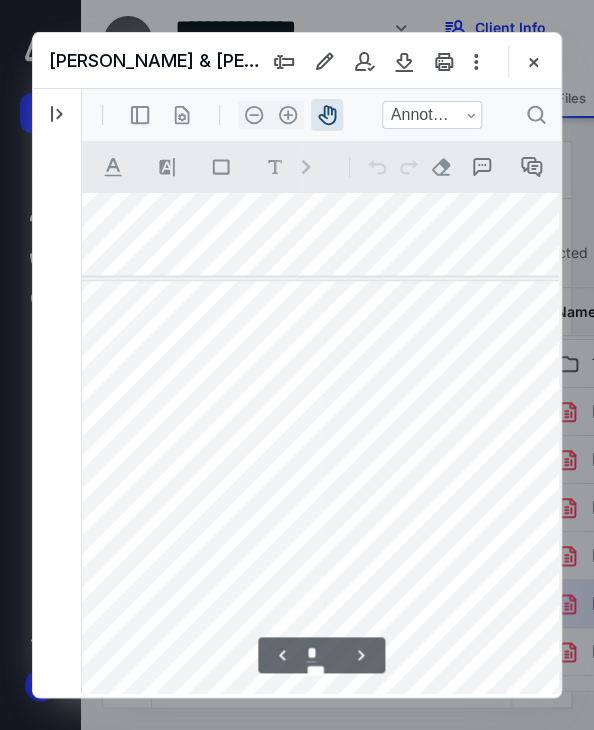 scroll, scrollTop: 628, scrollLeft: 0, axis: vertical 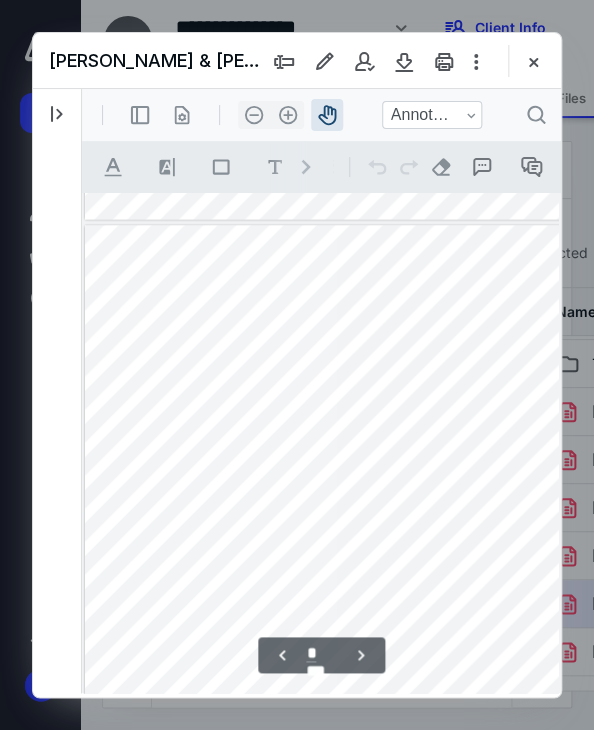drag, startPoint x: 269, startPoint y: 326, endPoint x: 290, endPoint y: 334, distance: 22.472204 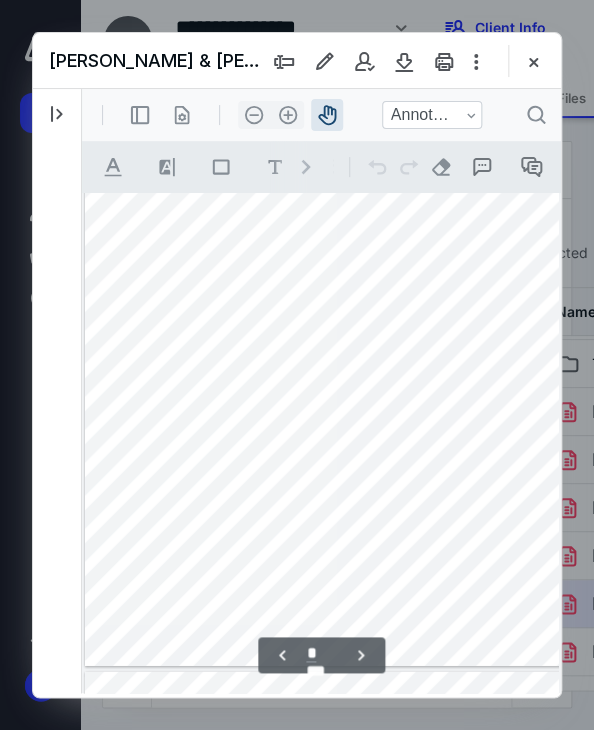 scroll, scrollTop: 628, scrollLeft: 0, axis: vertical 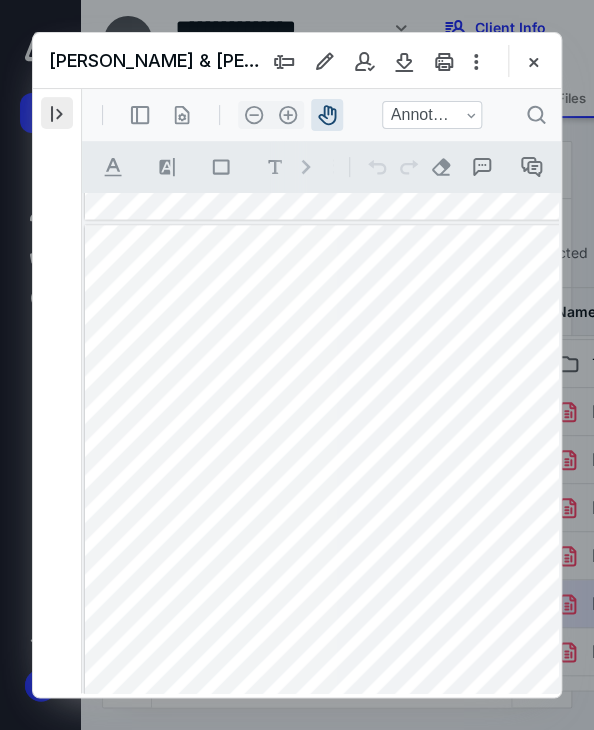 click at bounding box center (57, 113) 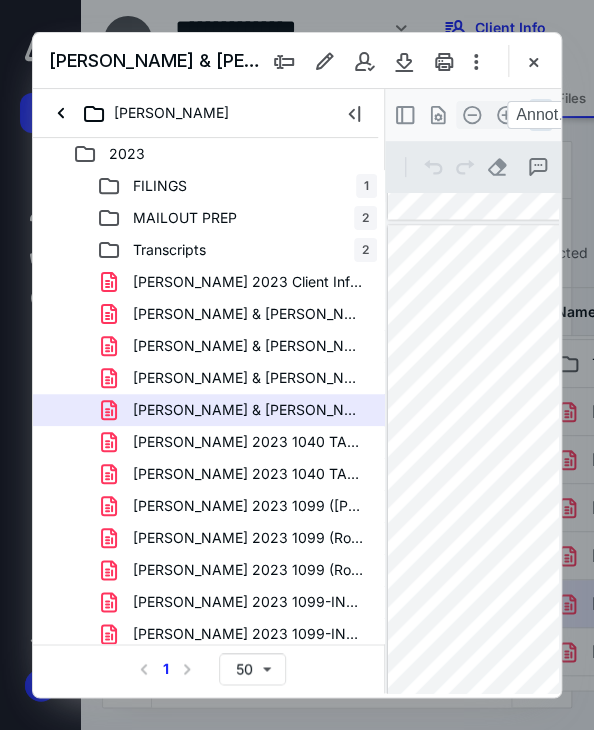 click on "KACHWALLA ABBAS & VAIDEHI 2023 1098 (BOA) (1).pdf" at bounding box center [249, 314] 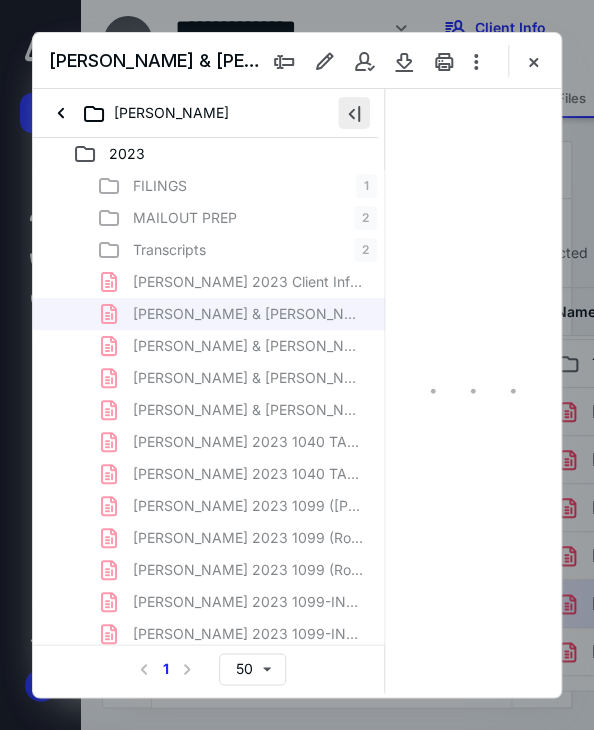 click at bounding box center [354, 113] 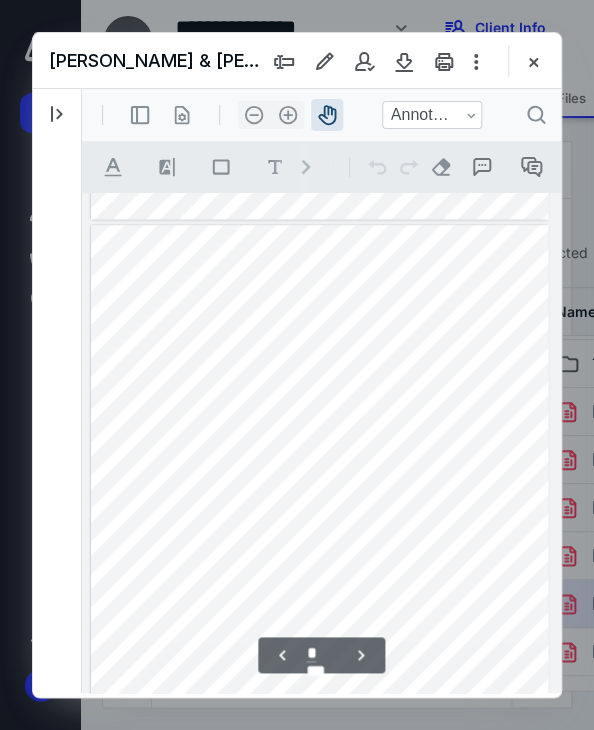 scroll, scrollTop: 607, scrollLeft: 0, axis: vertical 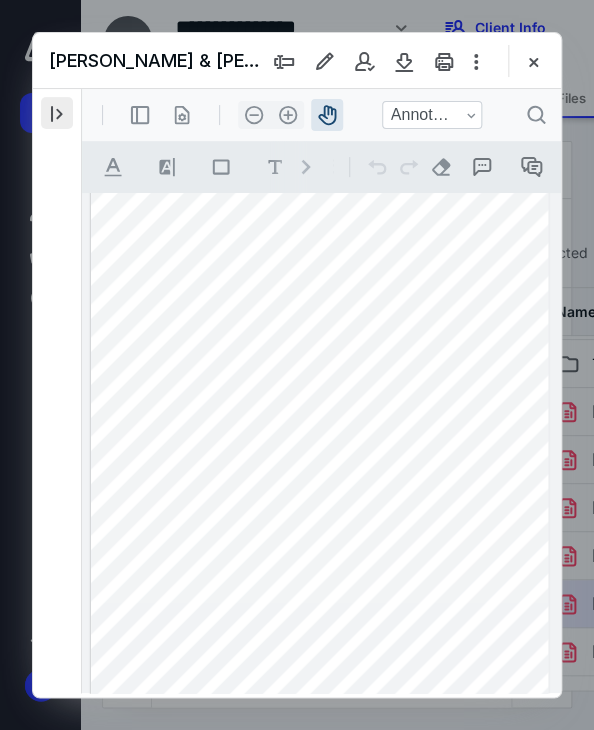 click at bounding box center (57, 113) 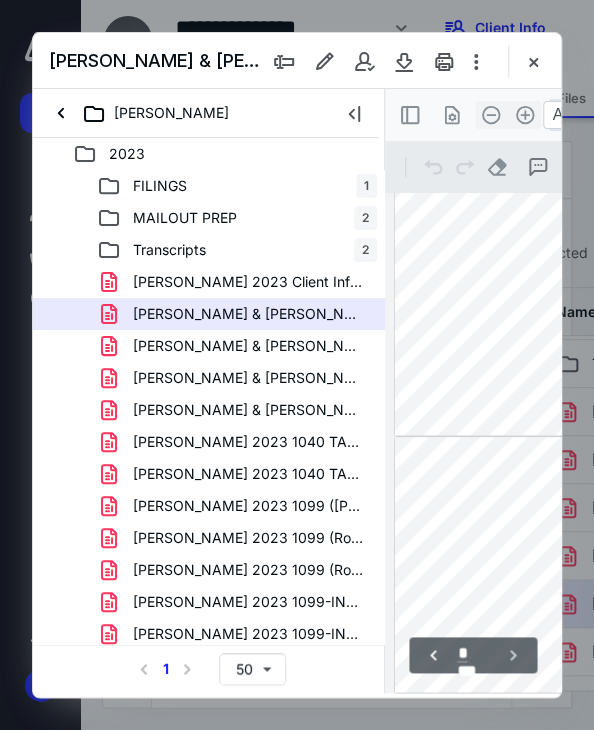type on "*" 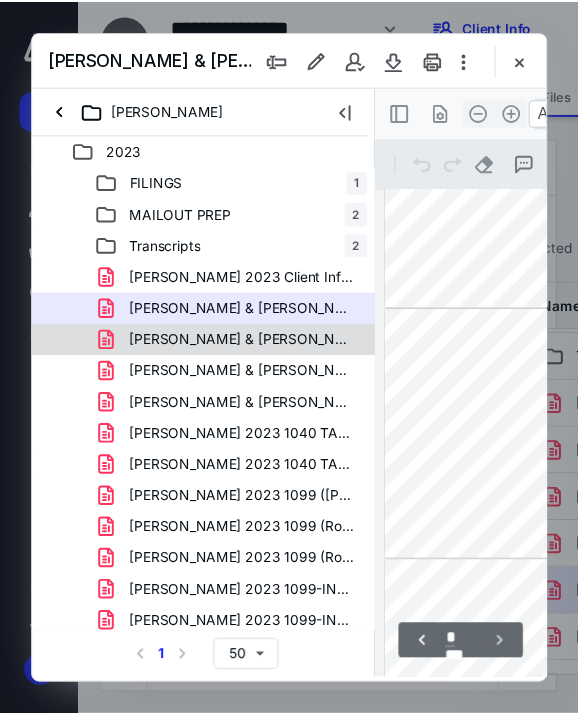scroll, scrollTop: 120, scrollLeft: 0, axis: vertical 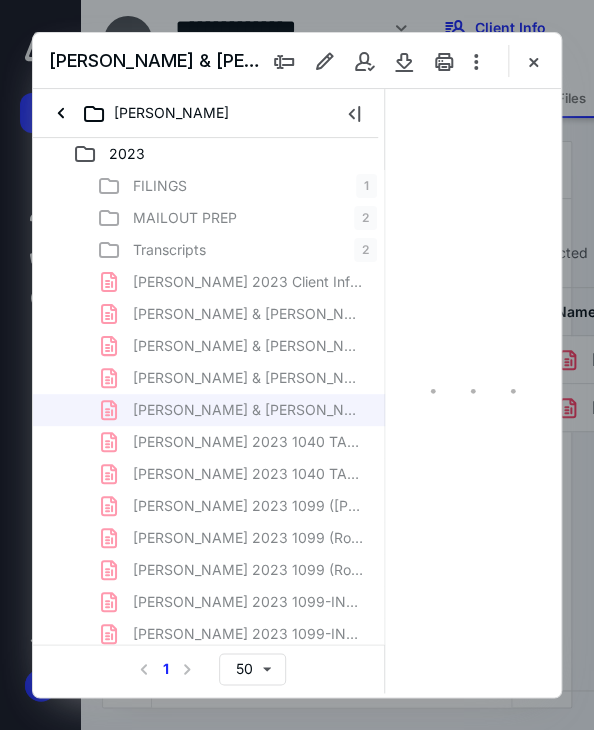 type on "*" 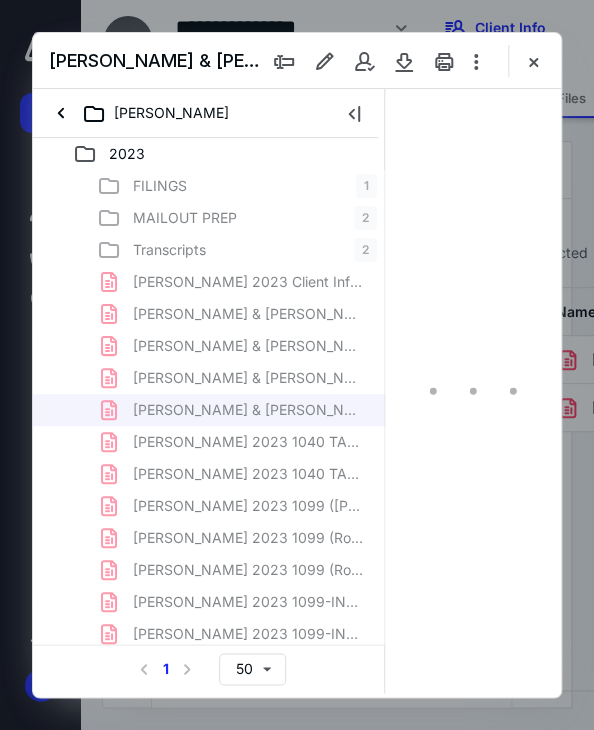 scroll, scrollTop: 104, scrollLeft: 0, axis: vertical 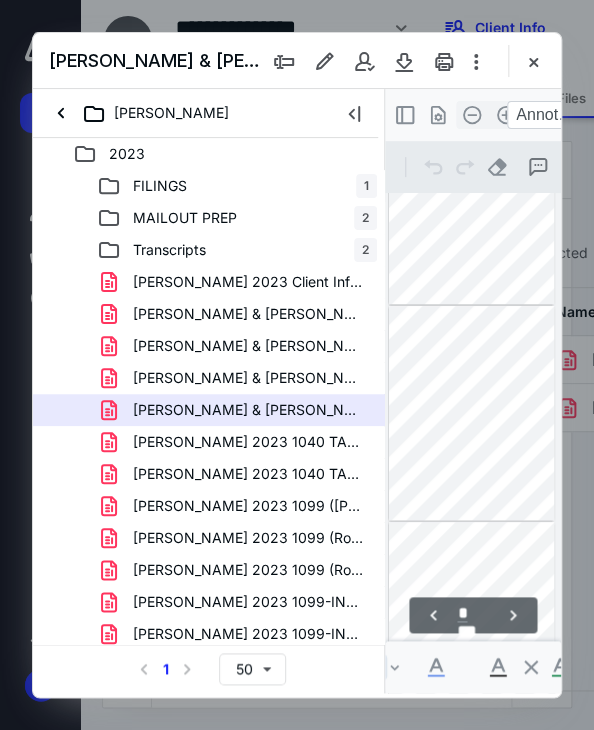 click on "KACHWALLA ABBAS & VAIDEHI 2023 1098 (BOA) (1).pdf" at bounding box center (249, 314) 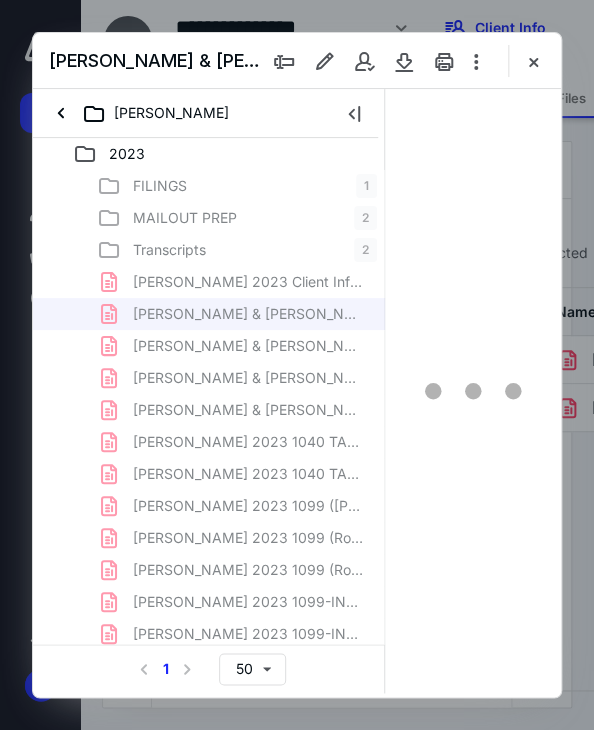 type on "*" 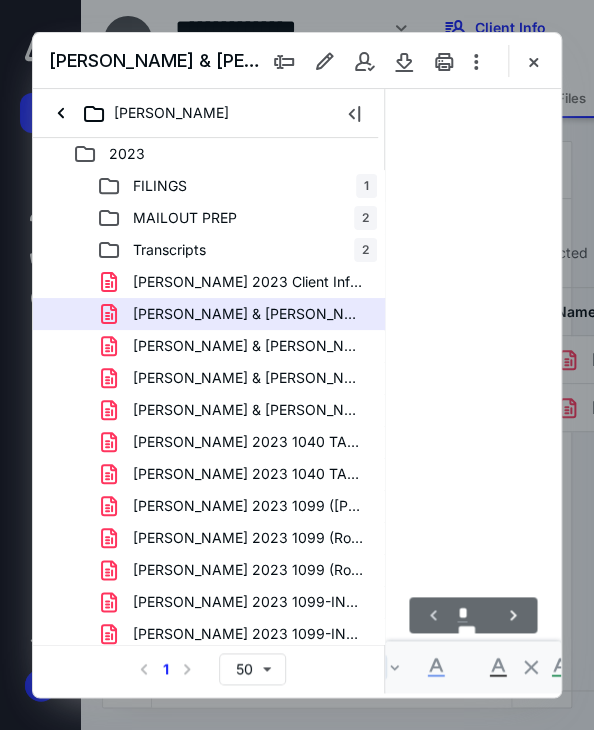 scroll, scrollTop: 104, scrollLeft: 0, axis: vertical 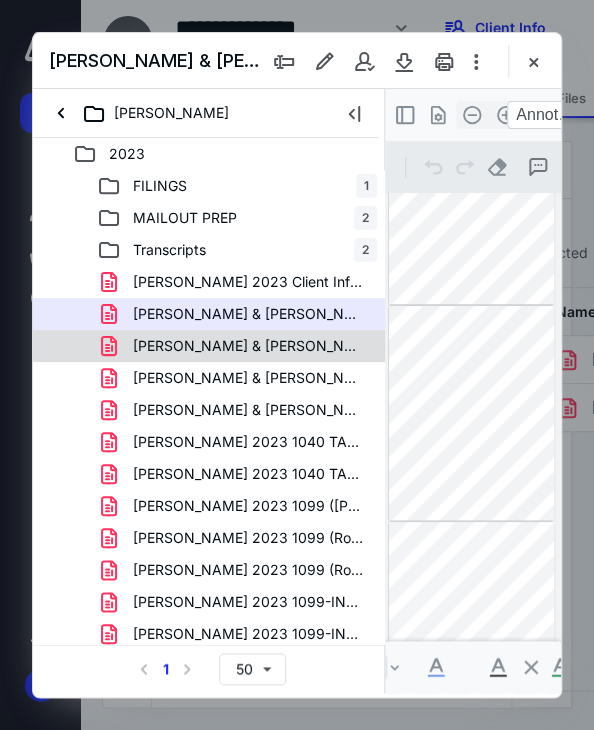 click on "KACHWALLA ABBAS & VAIDEHI 2023 1098 (BOA) 1 (1).pdf" at bounding box center (249, 346) 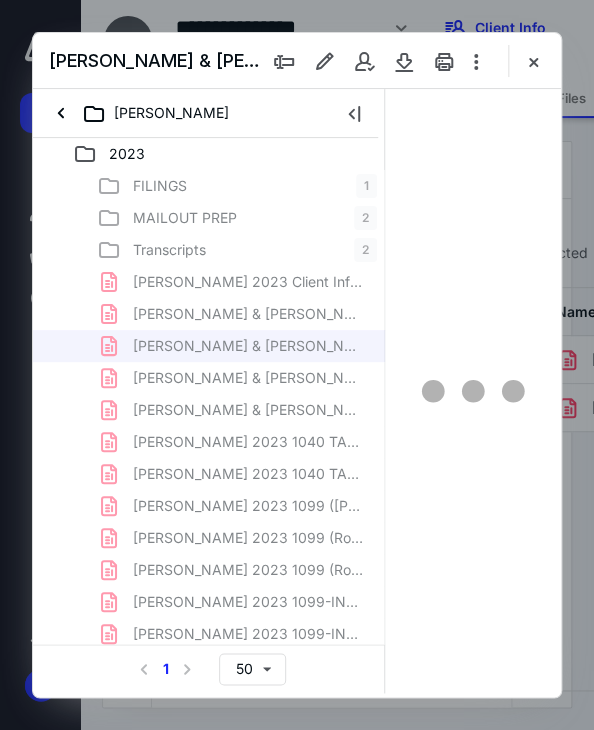 type on "*" 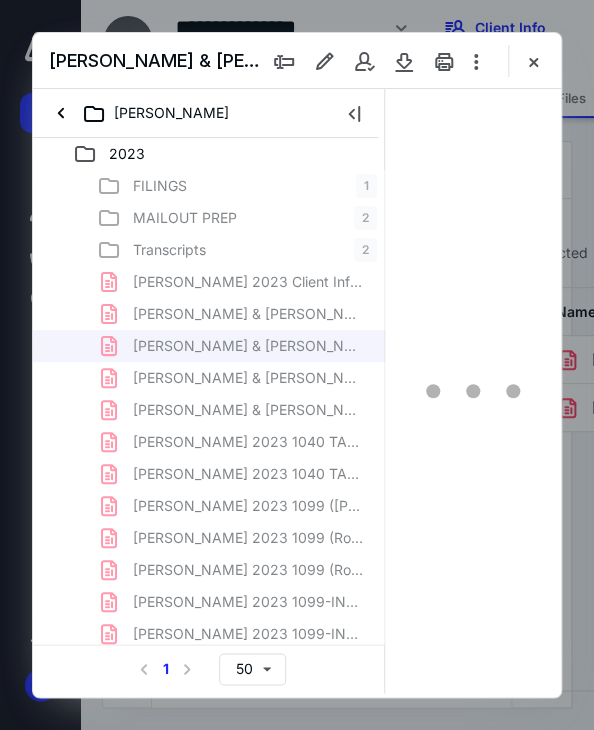 scroll, scrollTop: 104, scrollLeft: 0, axis: vertical 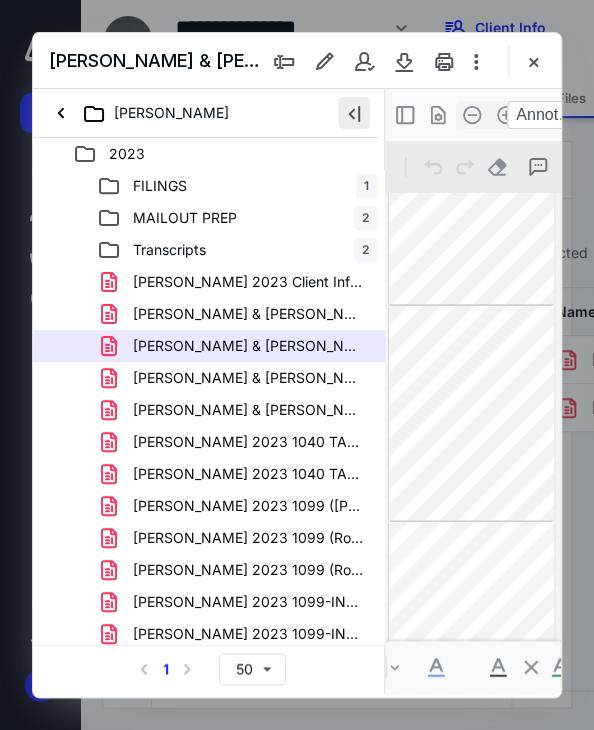 click at bounding box center [354, 113] 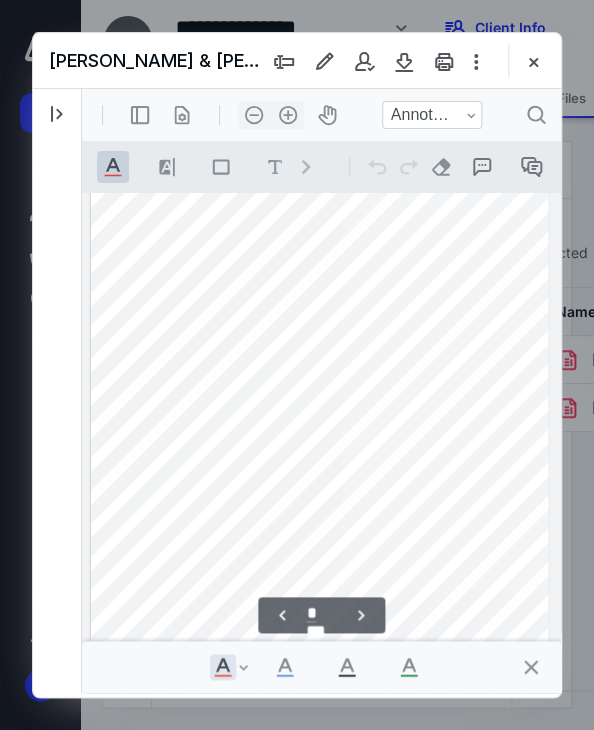 scroll, scrollTop: 591, scrollLeft: 0, axis: vertical 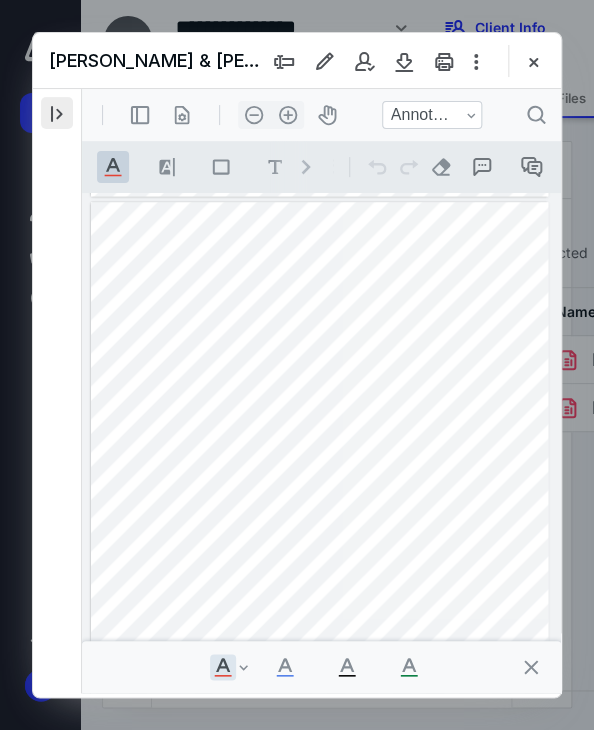 click at bounding box center (57, 113) 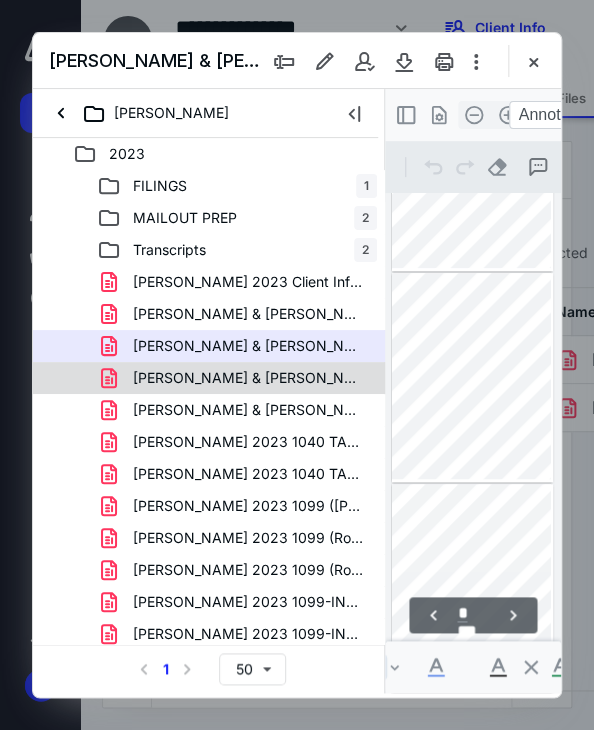 scroll, scrollTop: 120, scrollLeft: 0, axis: vertical 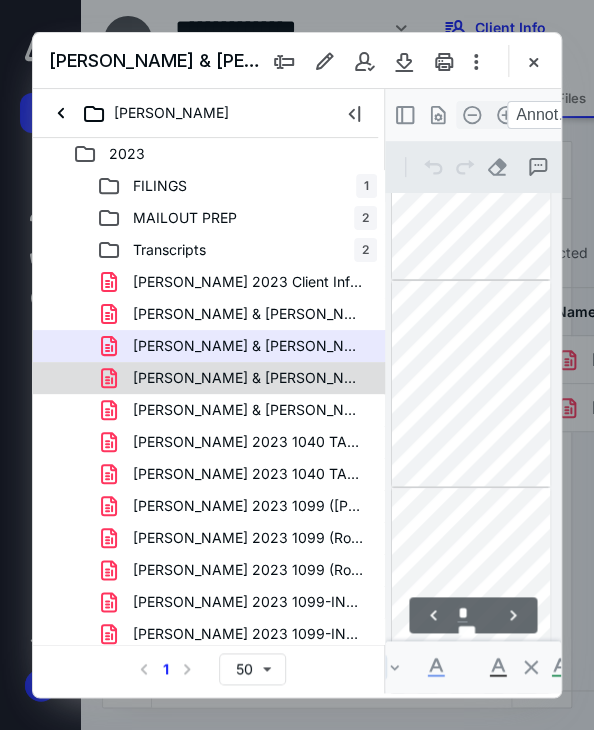 click on "KACHWALLA ABBAS & Vaidehi 2023 1098 (BOA) 1.pdf" at bounding box center (249, 378) 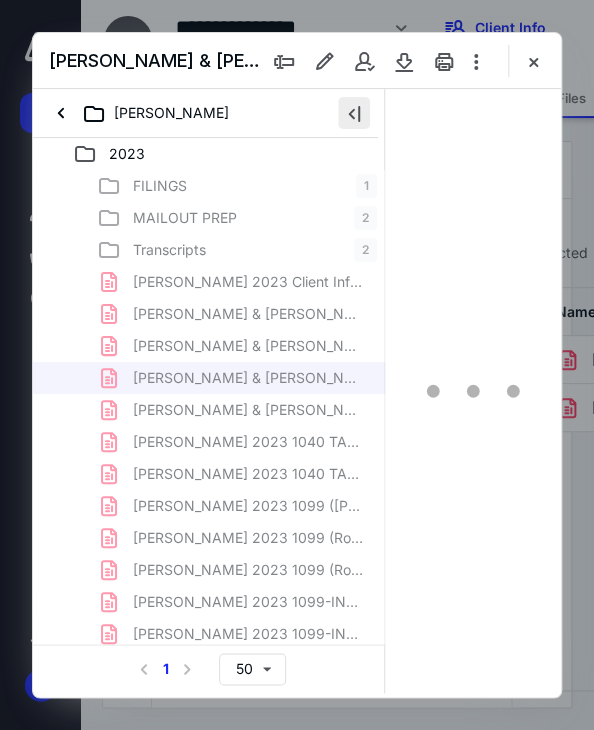 type on "*" 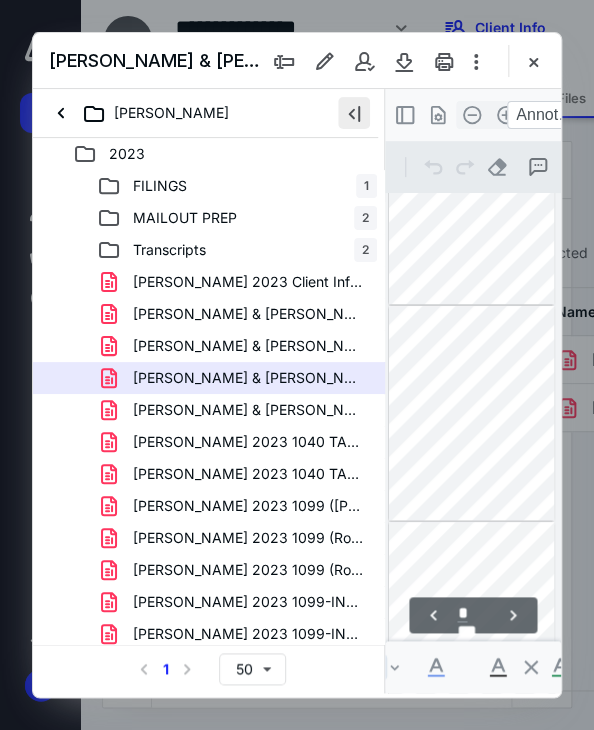 click at bounding box center [354, 113] 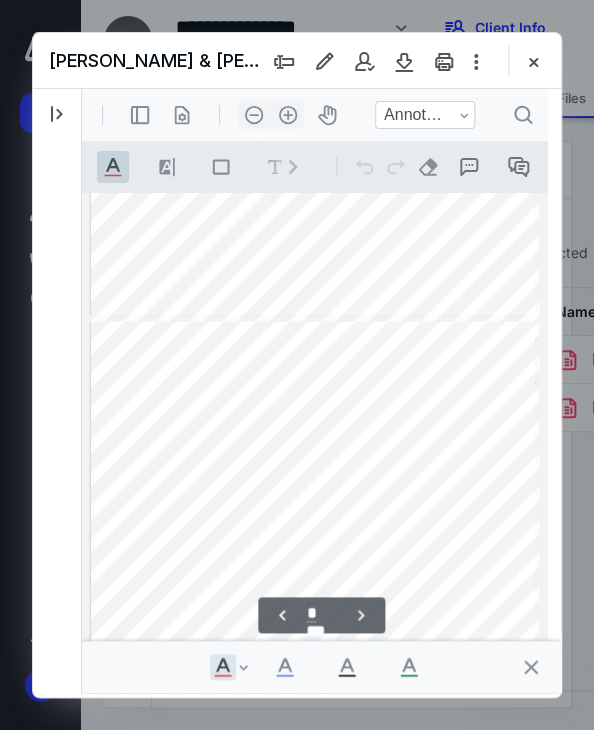scroll, scrollTop: 491, scrollLeft: 0, axis: vertical 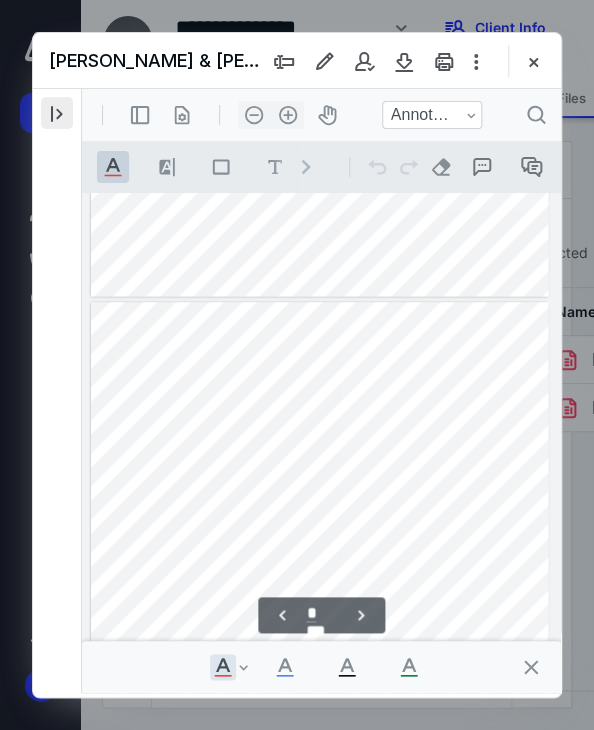 click at bounding box center (57, 113) 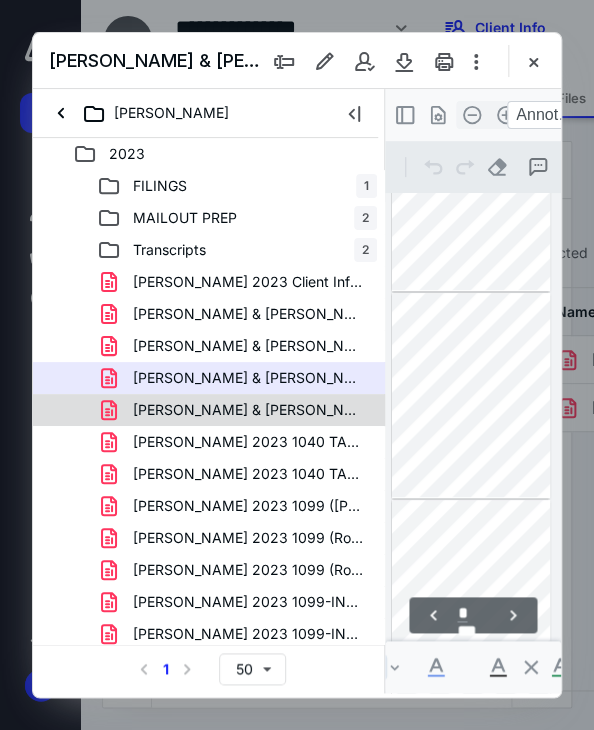 scroll, scrollTop: 106, scrollLeft: 0, axis: vertical 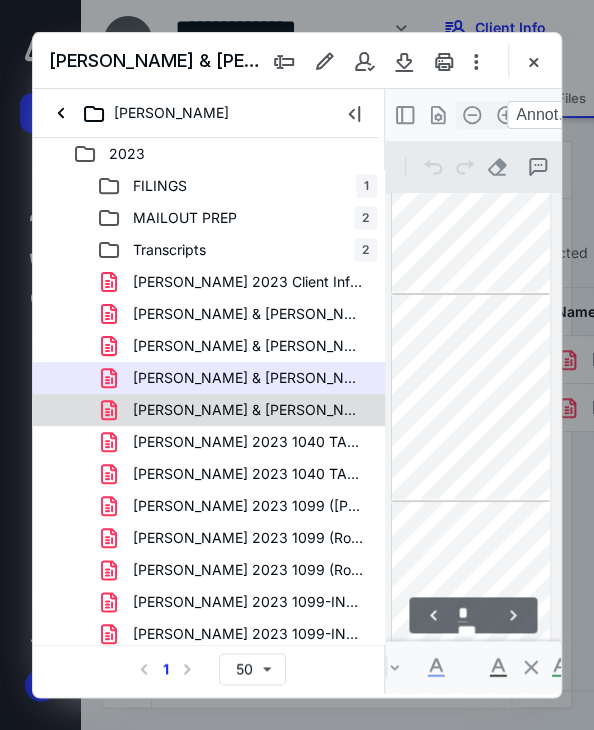 click on "KACHWALLA ABBAS & Vaidehi 2023 1098 (BOA).pdf" at bounding box center [249, 410] 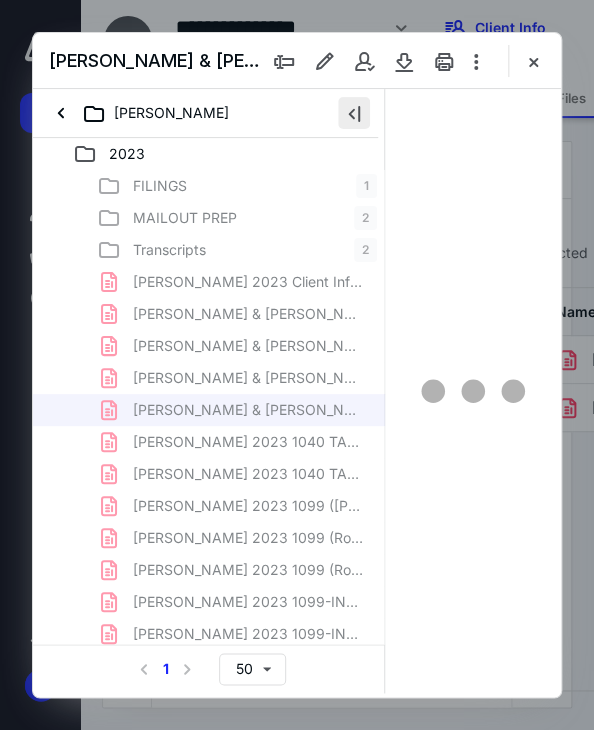 type on "*" 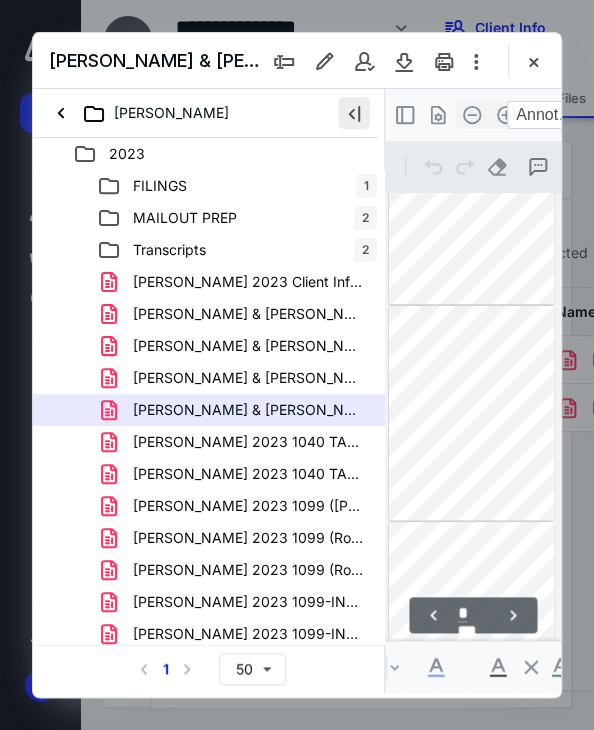 click at bounding box center (354, 113) 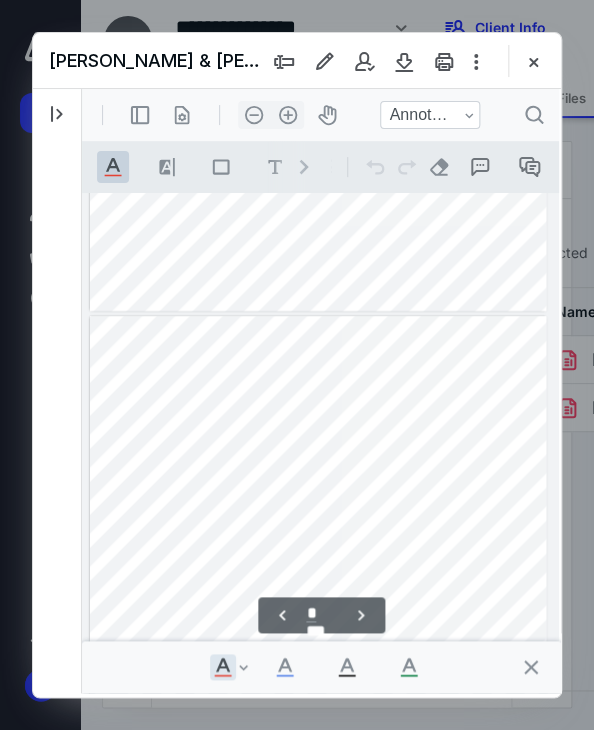 scroll, scrollTop: 492, scrollLeft: 0, axis: vertical 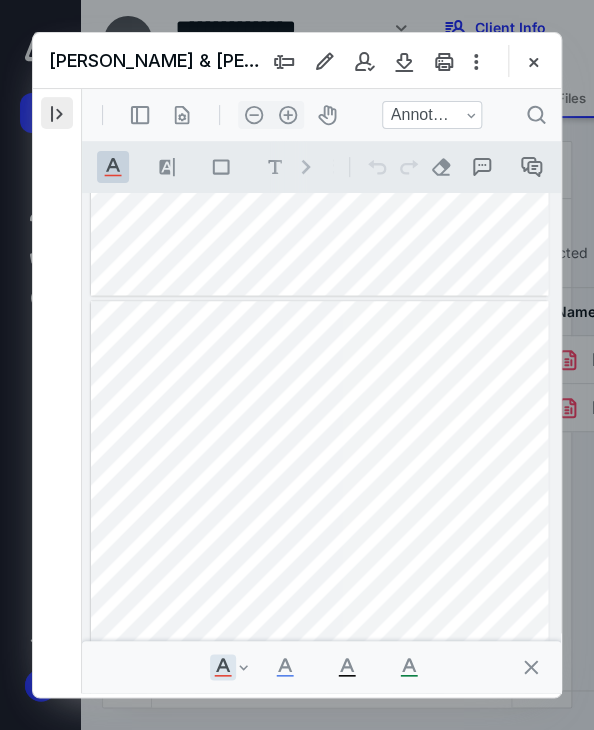 click at bounding box center [57, 113] 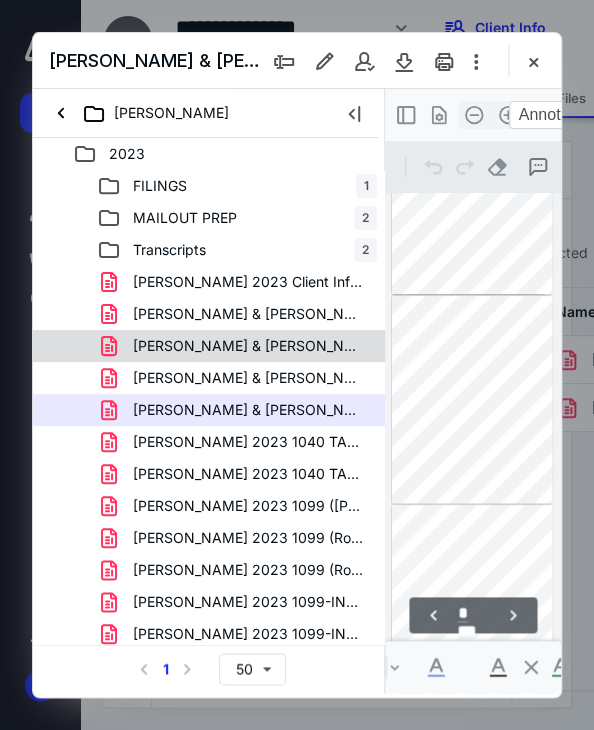 click on "KACHWALLA ABBAS & VAIDEHI 2023 1098 (BOA) 1 (1).pdf" at bounding box center [249, 346] 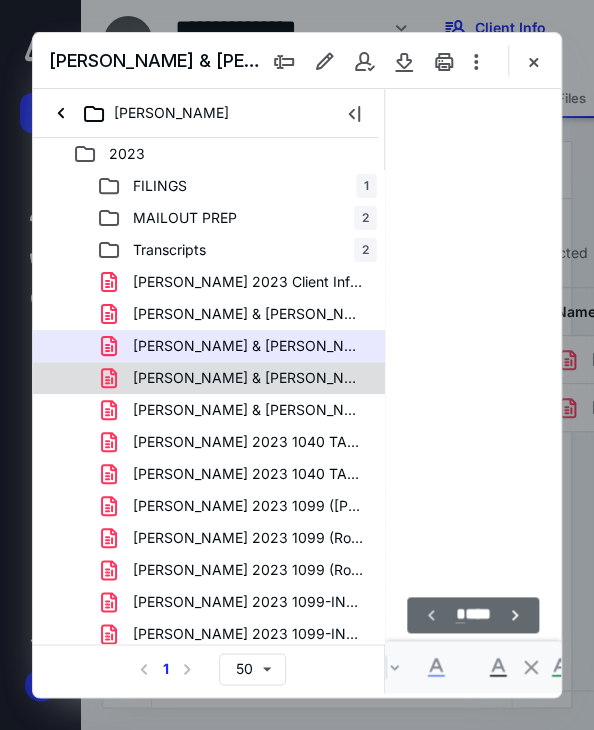 type on "*" 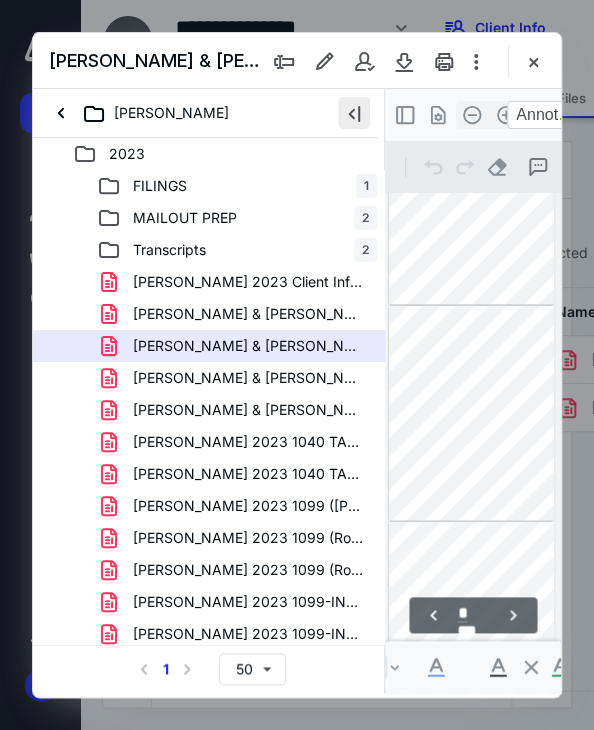 click at bounding box center [354, 113] 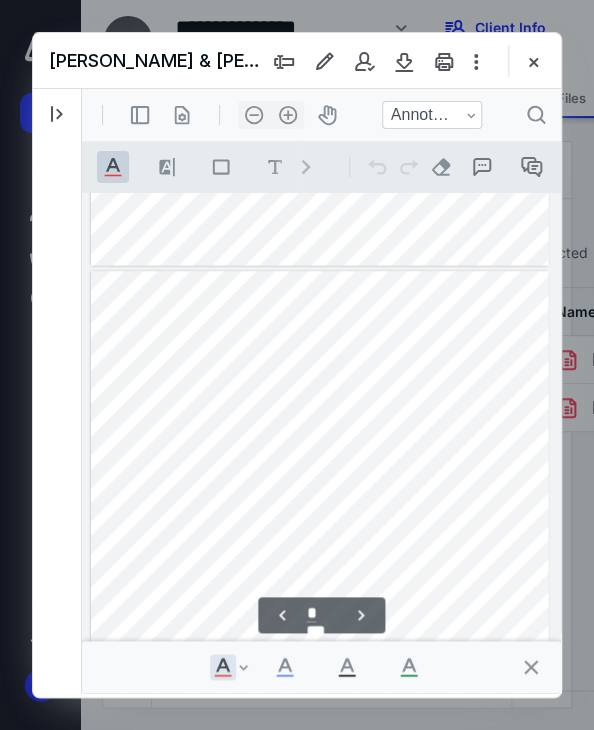scroll, scrollTop: 492, scrollLeft: 0, axis: vertical 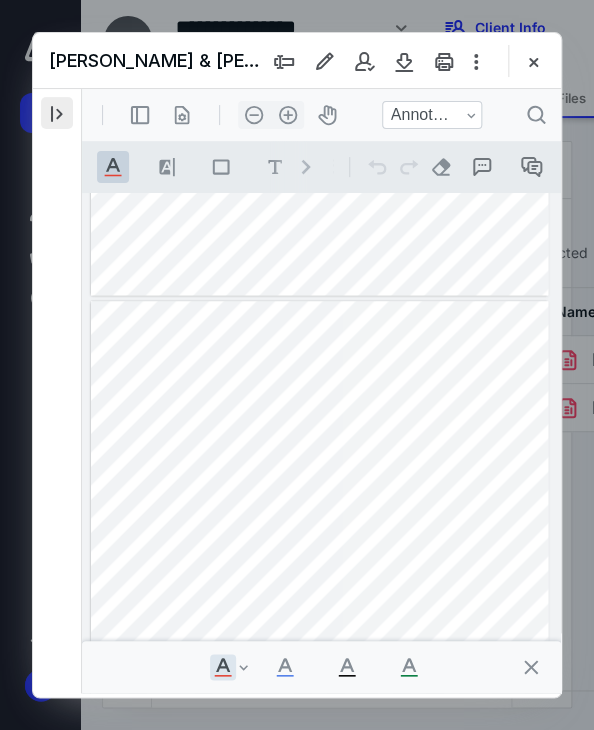 click at bounding box center (57, 113) 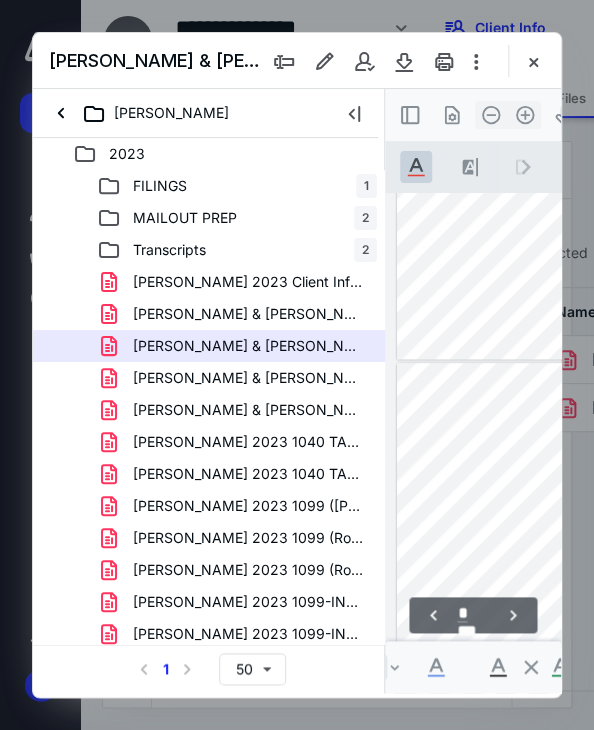 scroll, scrollTop: 228, scrollLeft: 0, axis: vertical 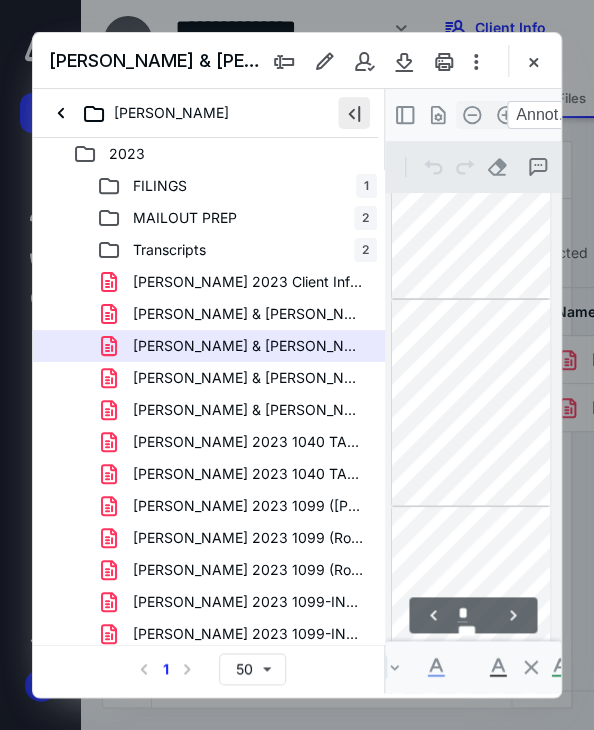 click at bounding box center [354, 113] 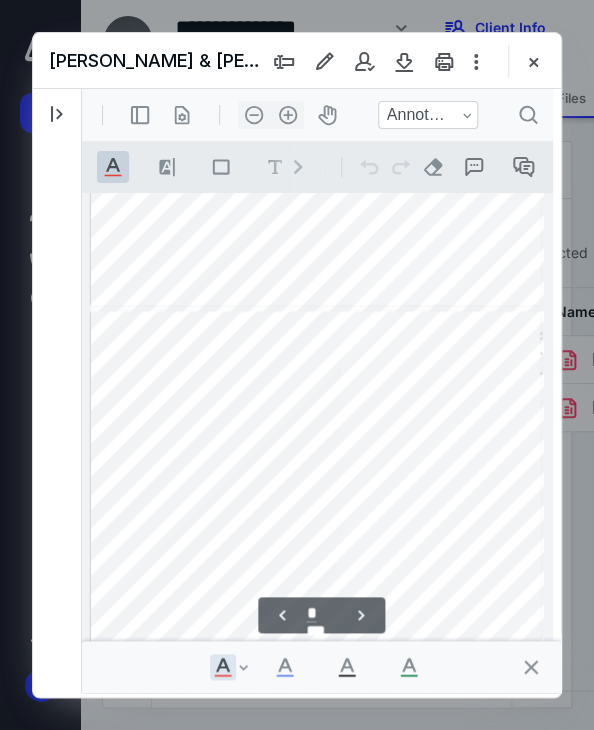 scroll, scrollTop: 497, scrollLeft: 0, axis: vertical 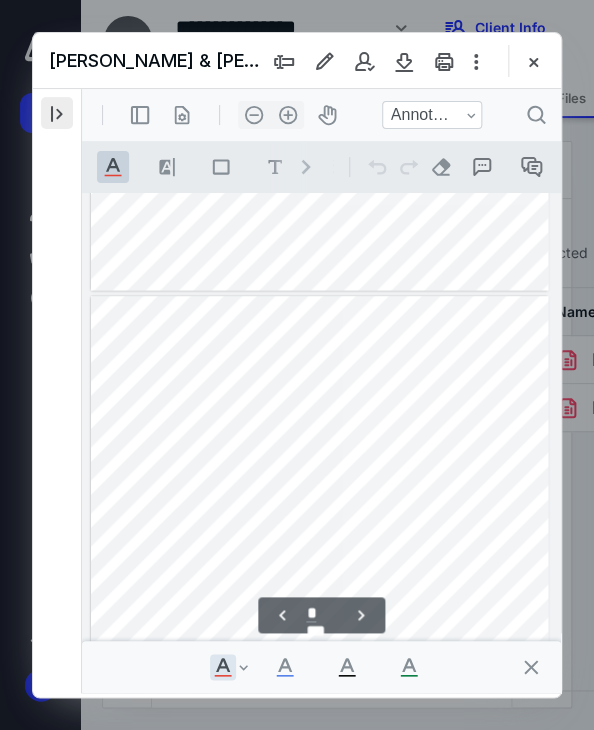 click at bounding box center (57, 113) 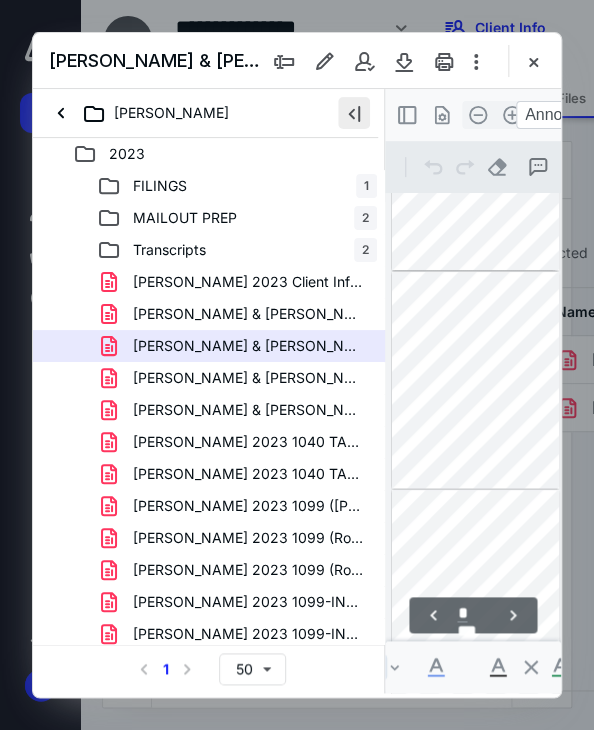 scroll, scrollTop: 112, scrollLeft: 0, axis: vertical 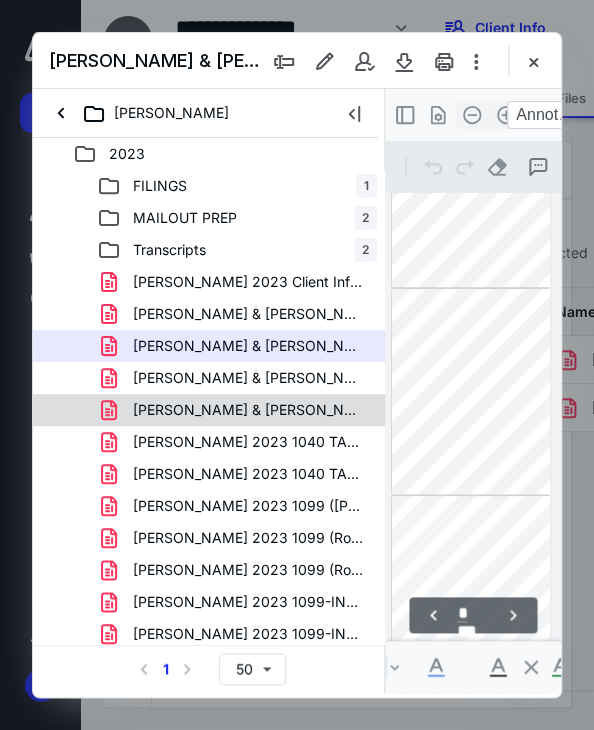 click on "KACHWALLA ABBAS & Vaidehi 2023 1098 (BOA).pdf" at bounding box center [249, 410] 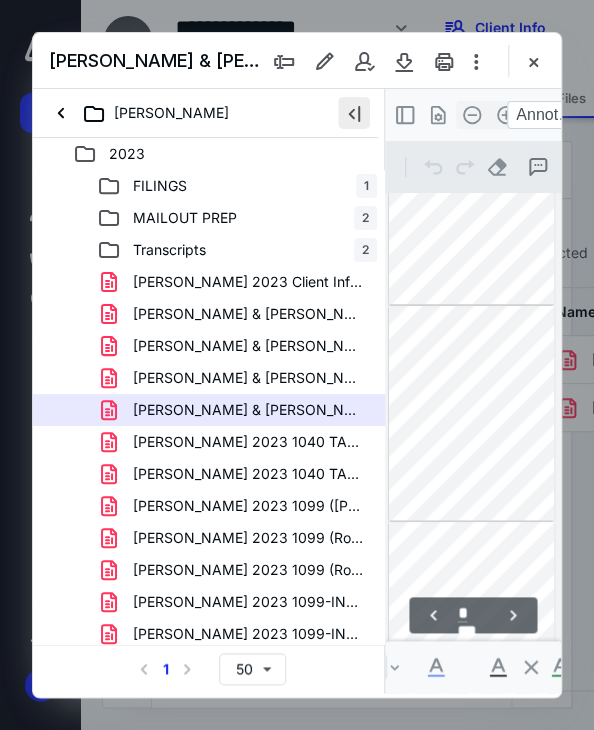 click at bounding box center [354, 113] 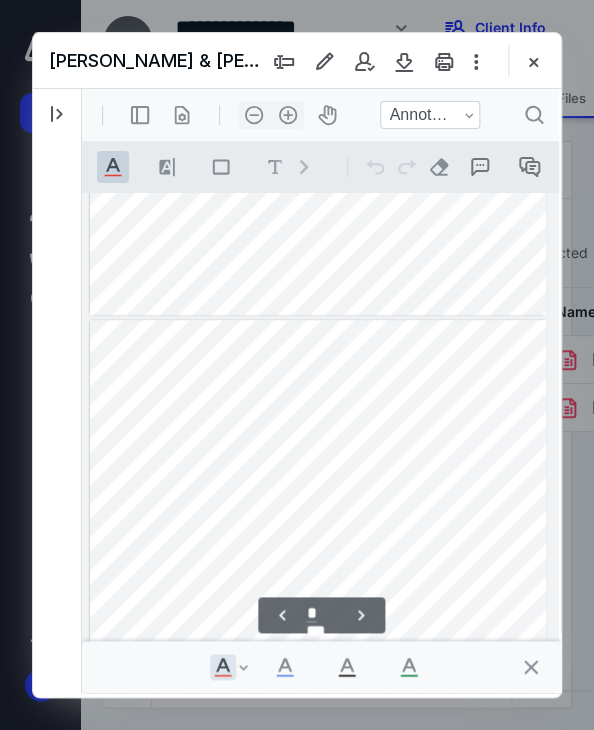 scroll, scrollTop: 488, scrollLeft: 0, axis: vertical 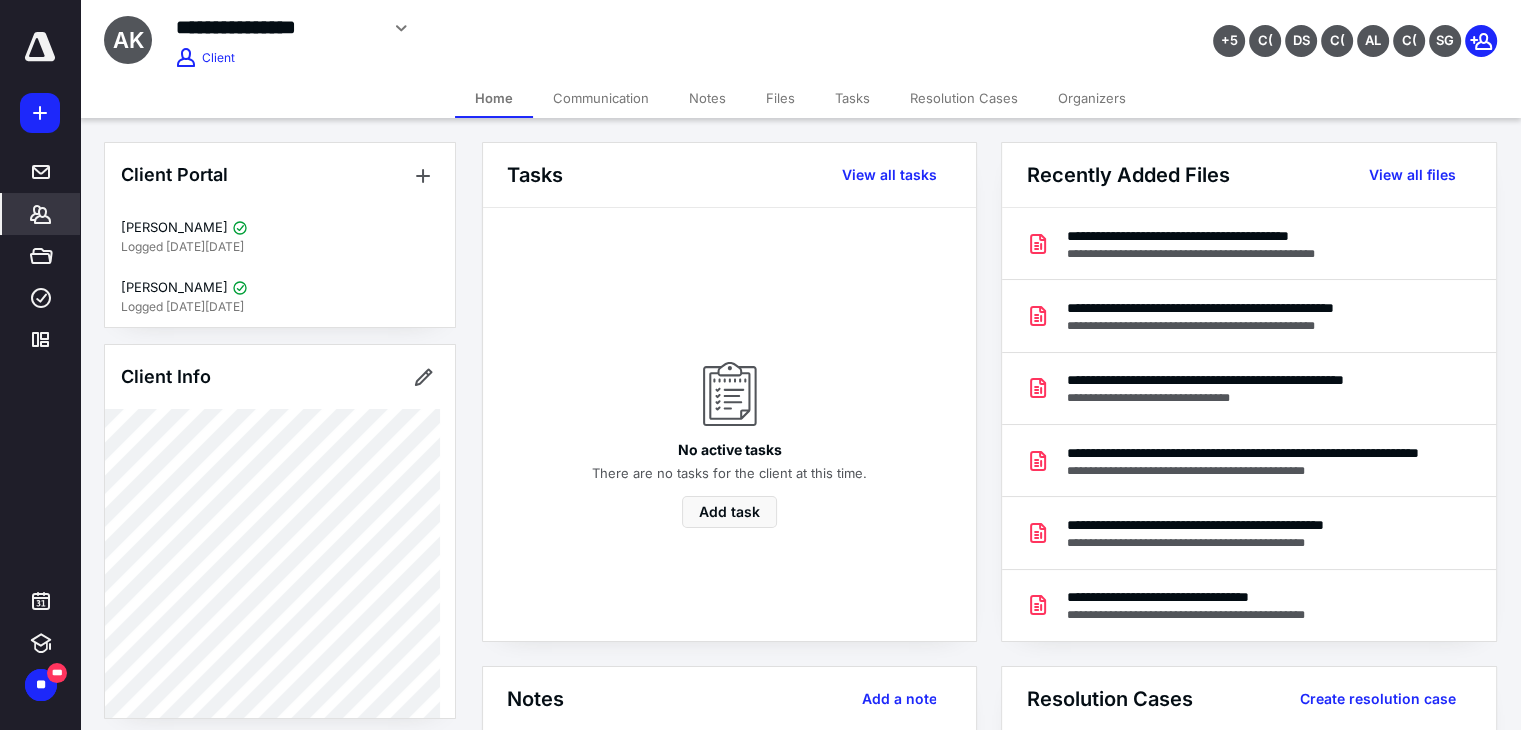 click on "Files" at bounding box center [780, 98] 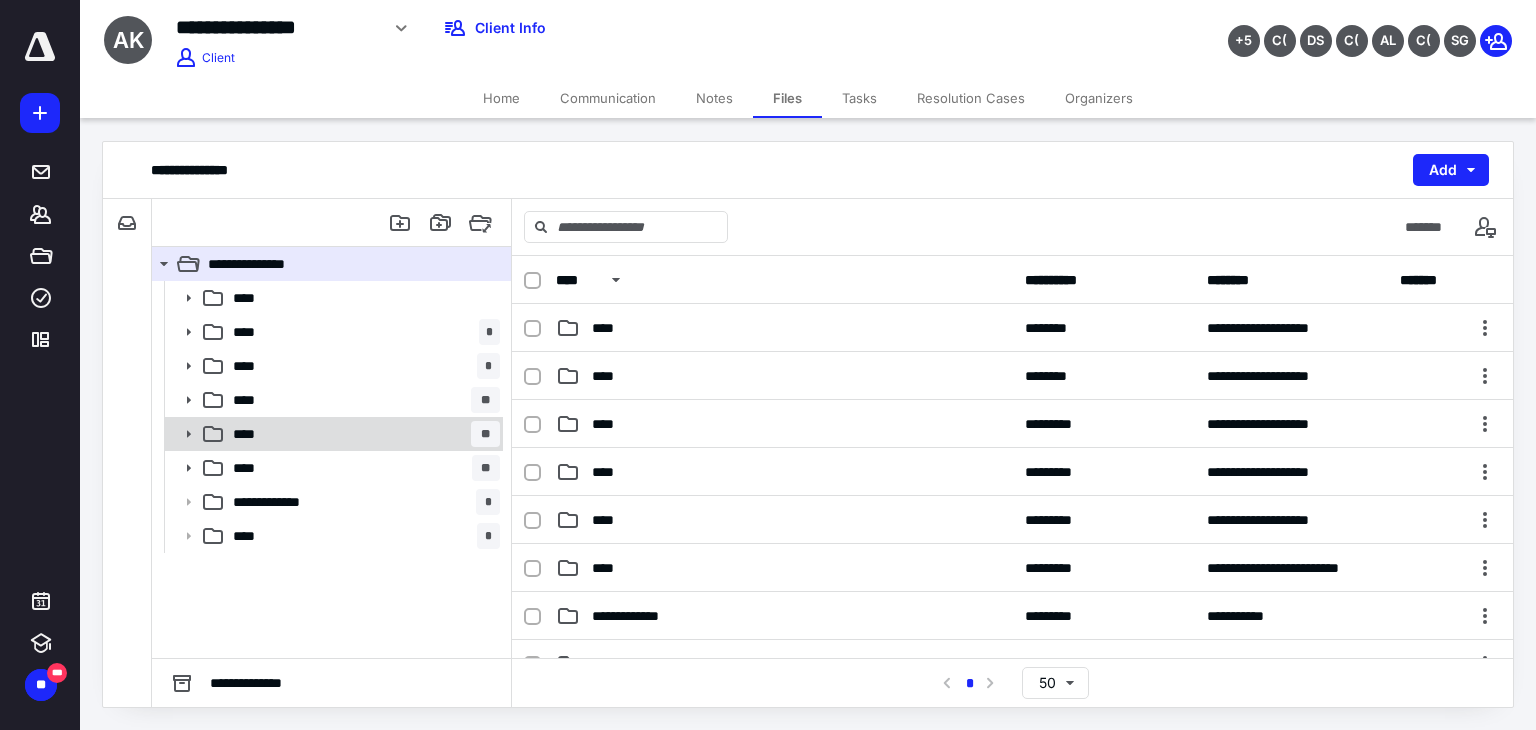 click on "**** **" at bounding box center [362, 434] 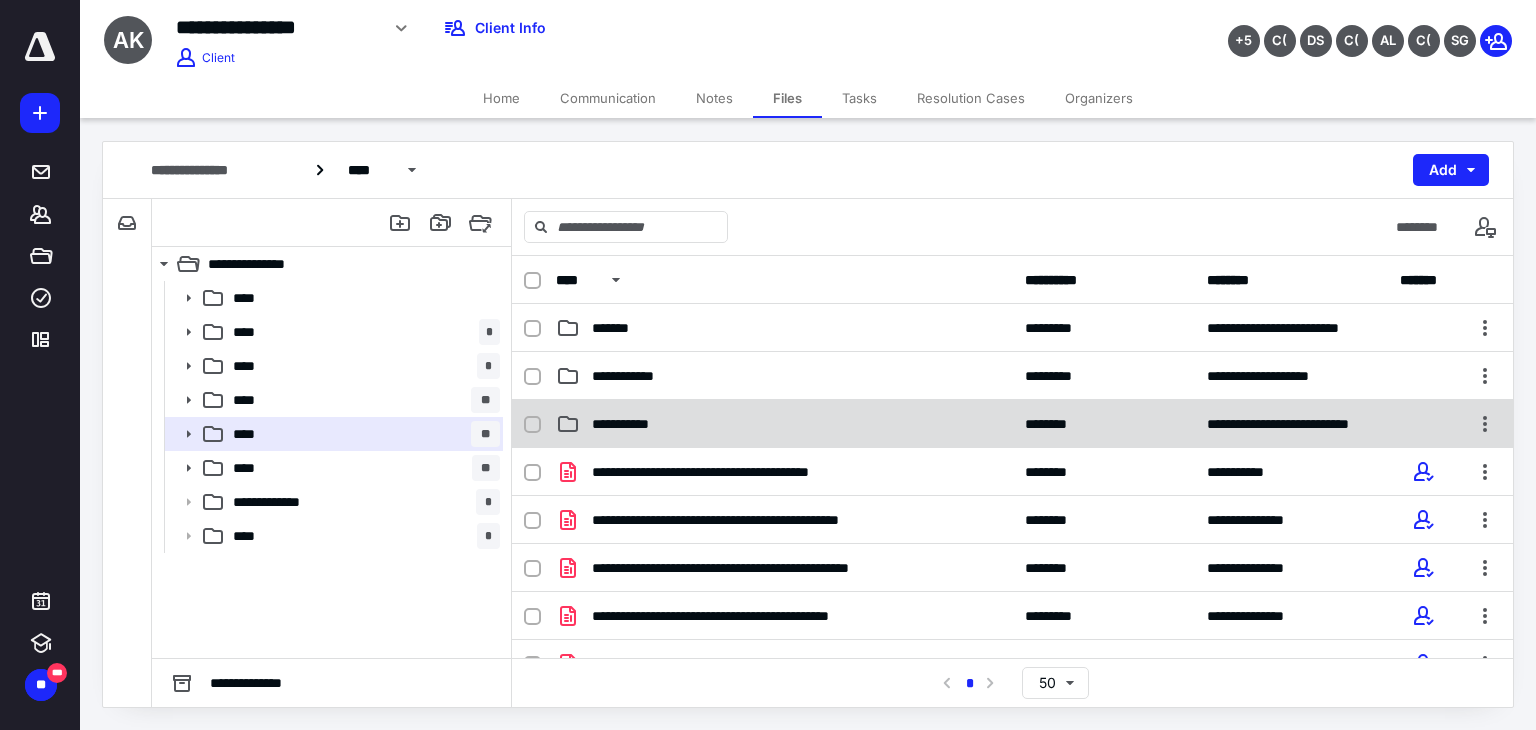 click on "**********" at bounding box center [629, 424] 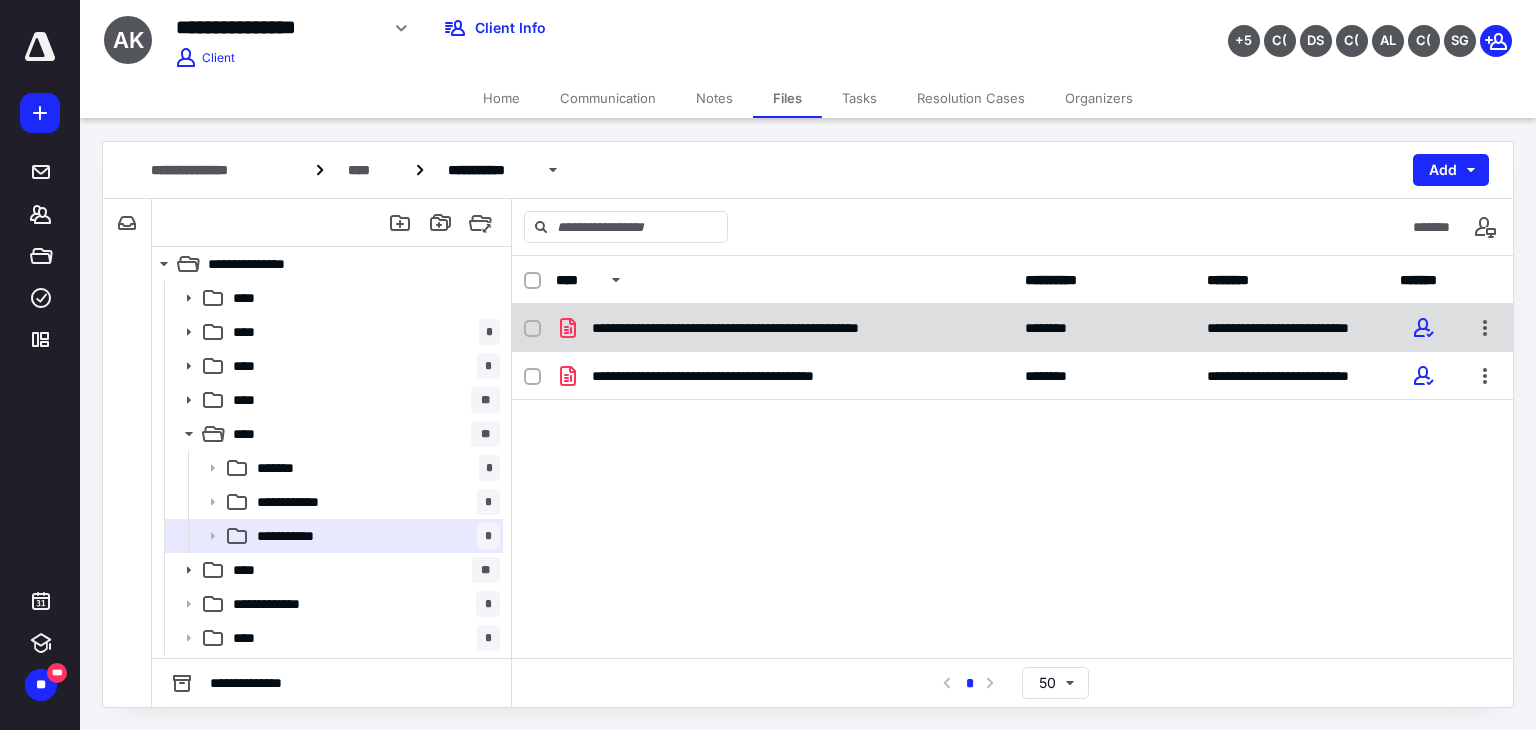 click on "**********" at bounding box center (780, 328) 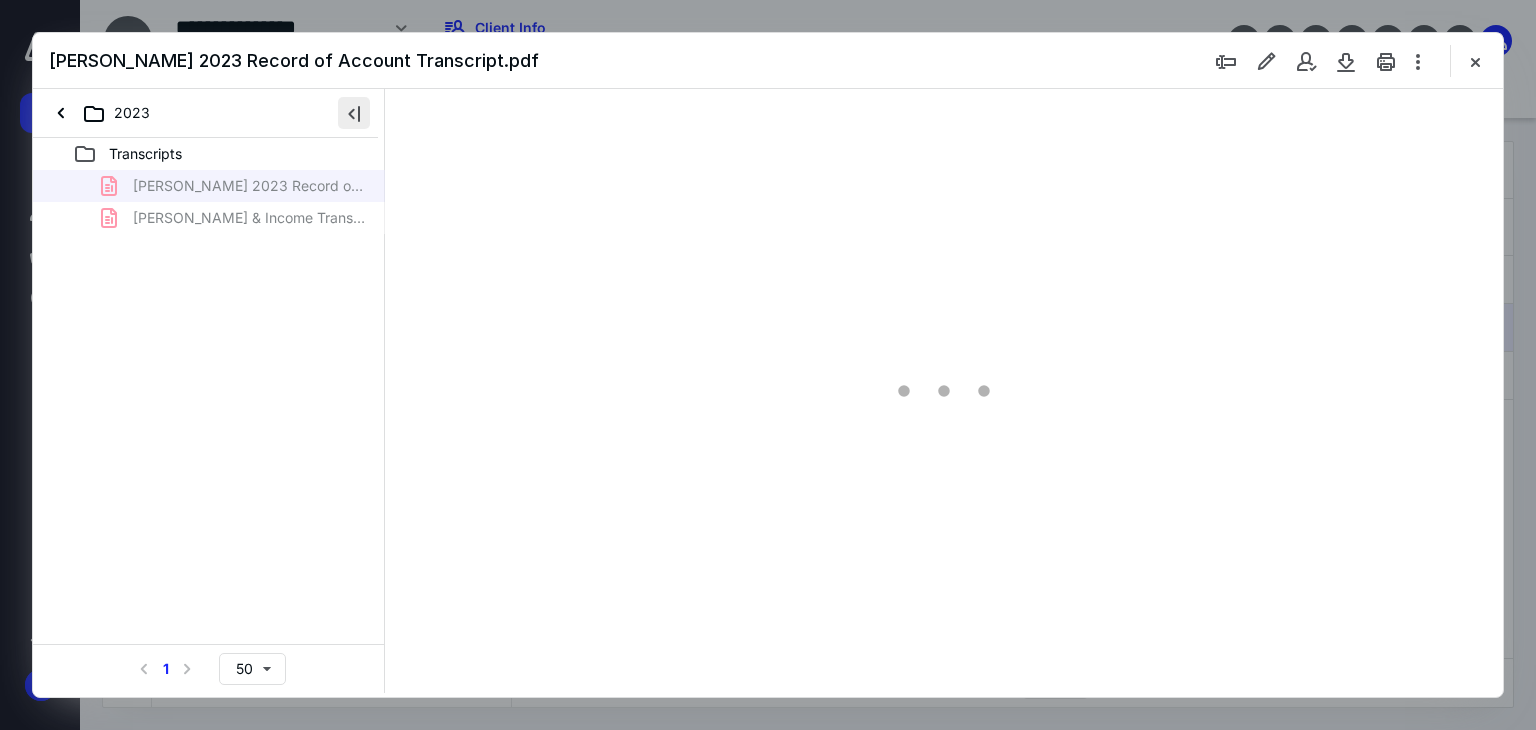 click at bounding box center (354, 113) 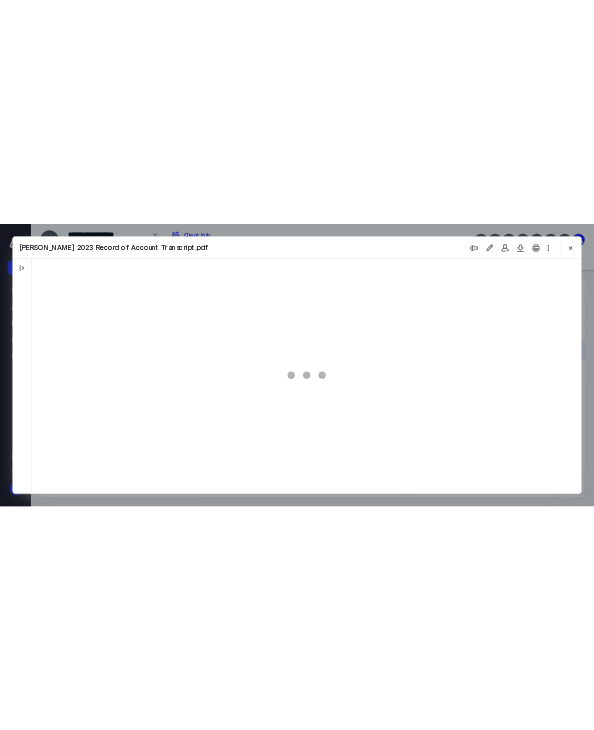 scroll, scrollTop: 0, scrollLeft: 0, axis: both 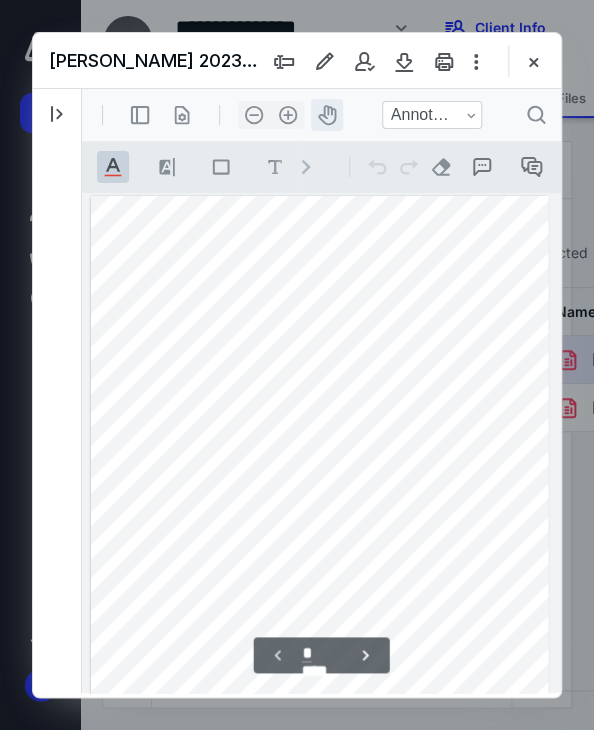 click on "icon-header-pan20" at bounding box center (327, 115) 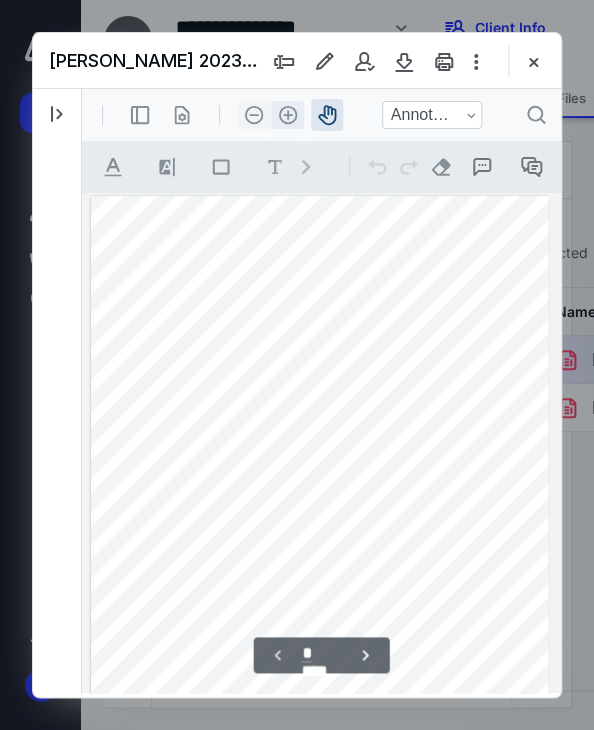 click on ".cls-1{fill:#abb0c4;} icon - header - zoom - in - line" at bounding box center [288, 115] 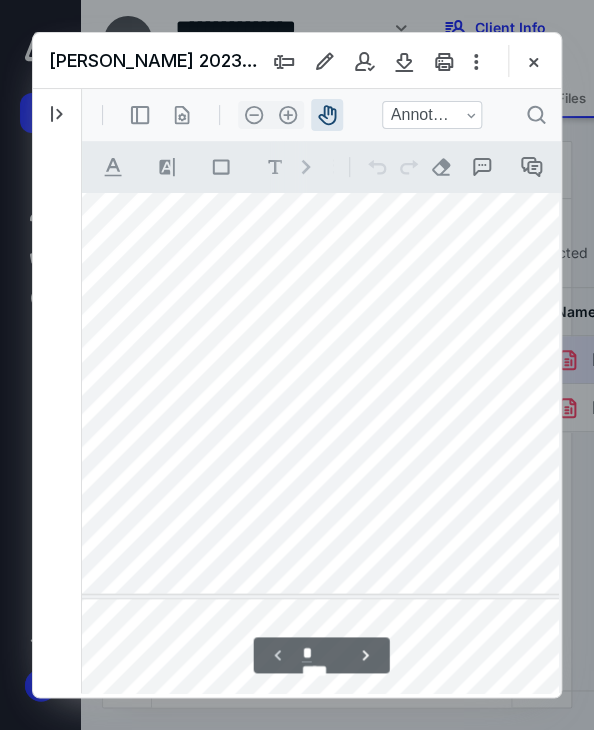 scroll, scrollTop: 419, scrollLeft: 20, axis: both 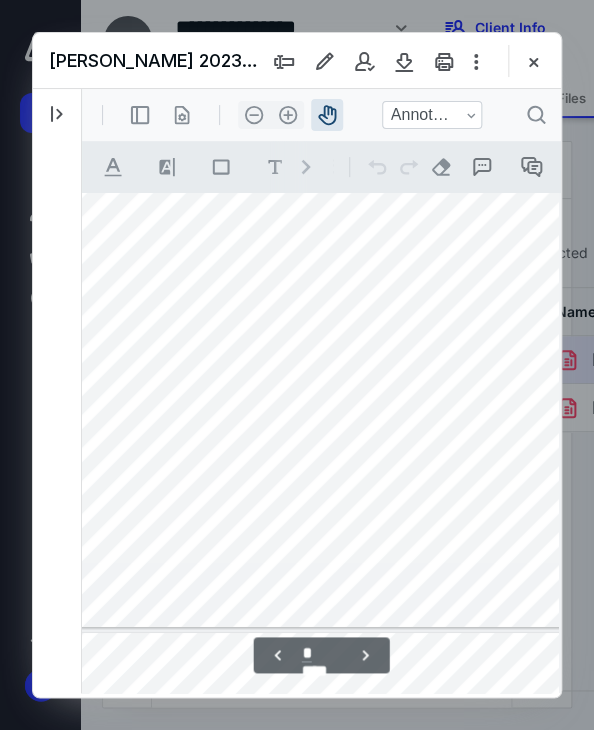 type on "*" 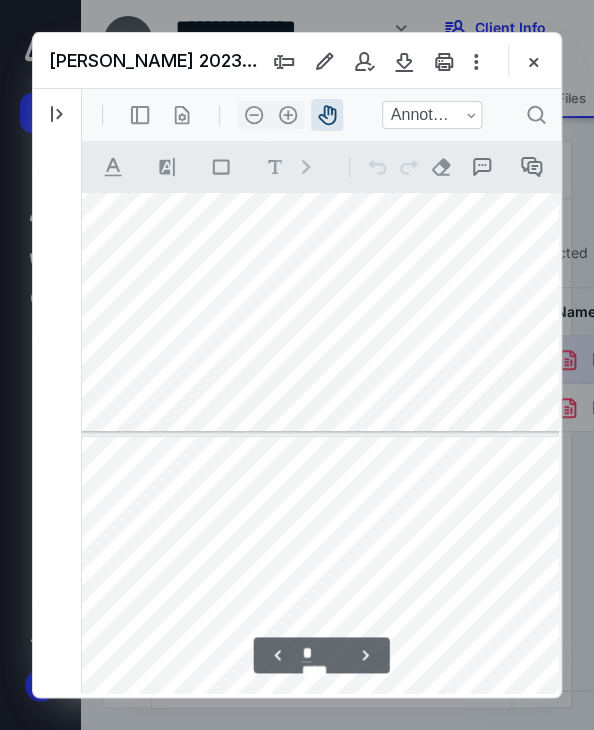 scroll, scrollTop: 3319, scrollLeft: 20, axis: both 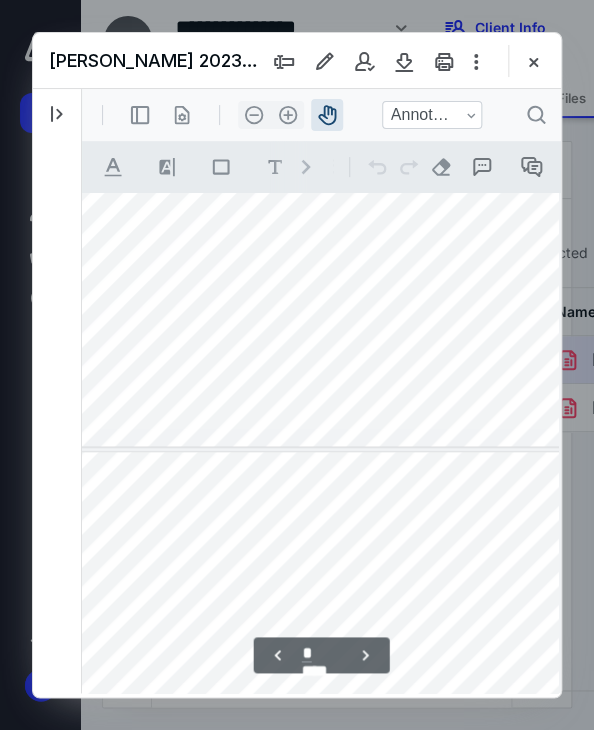 click on "2023" at bounding box center [57, 113] 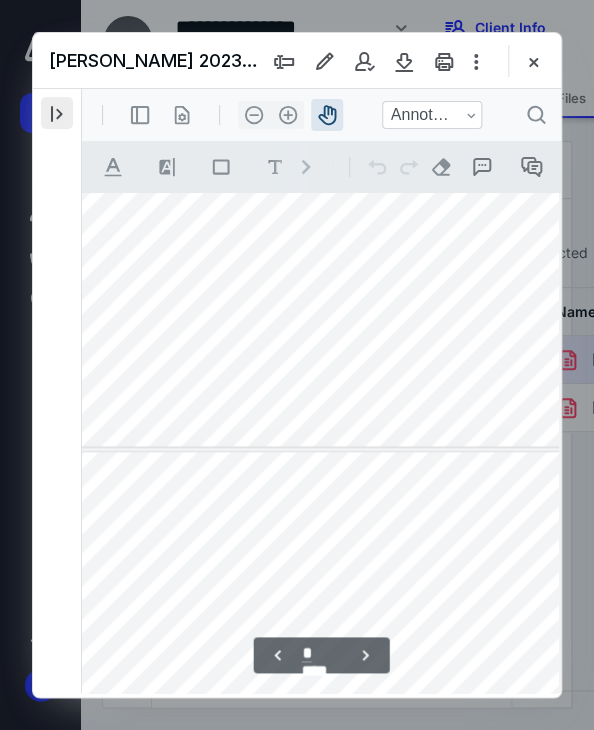 click at bounding box center [57, 113] 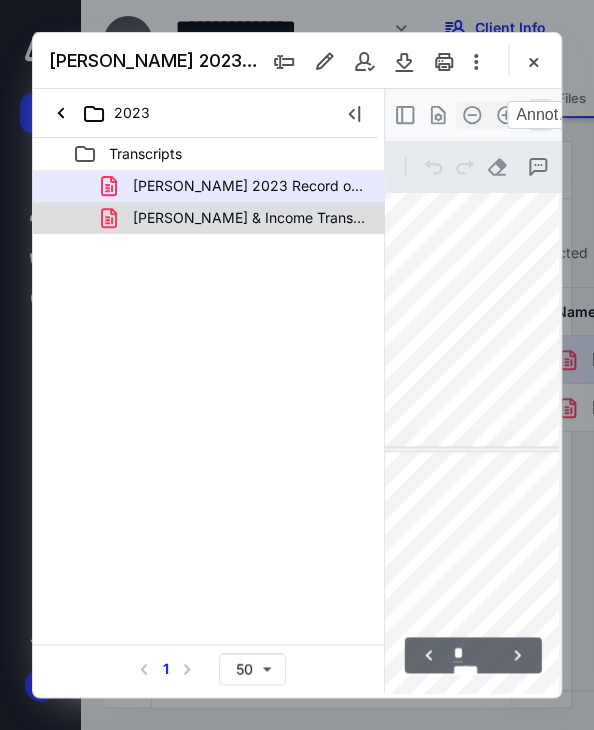 click on "Kachwalla Abbas Wage & Income Transcript.pdf" at bounding box center (237, 218) 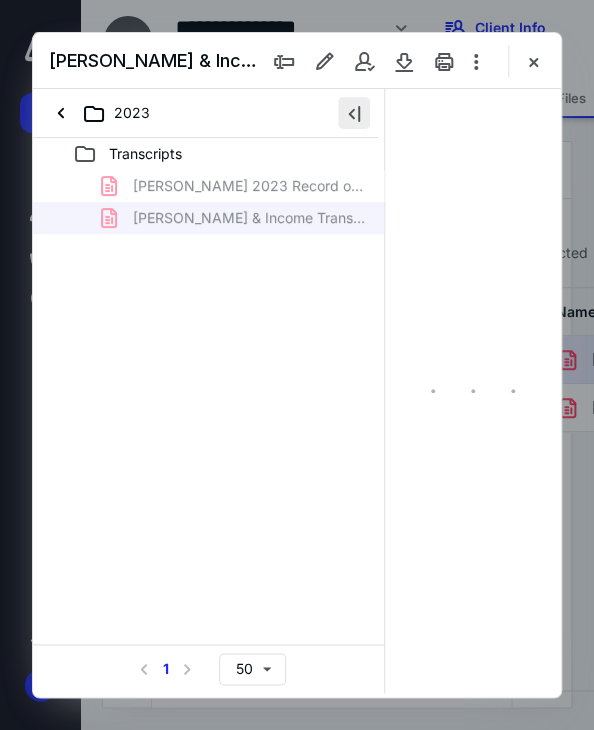 click at bounding box center (354, 113) 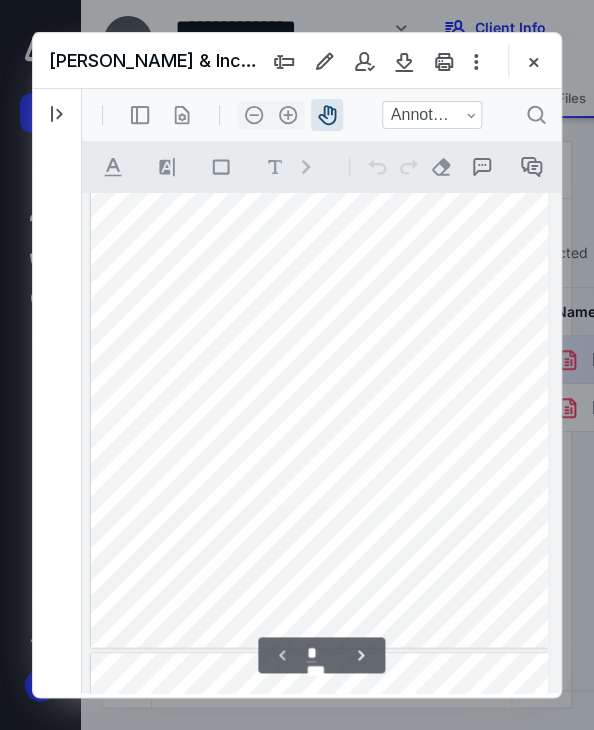 scroll, scrollTop: 200, scrollLeft: 0, axis: vertical 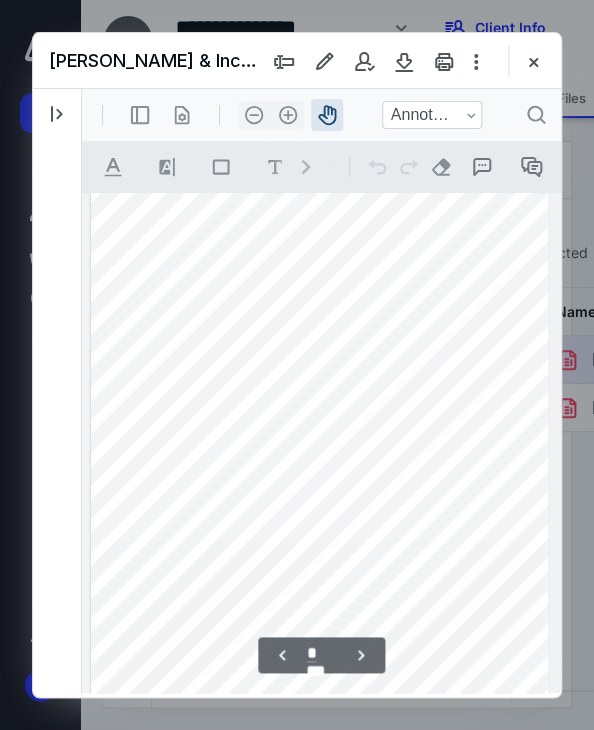type on "*" 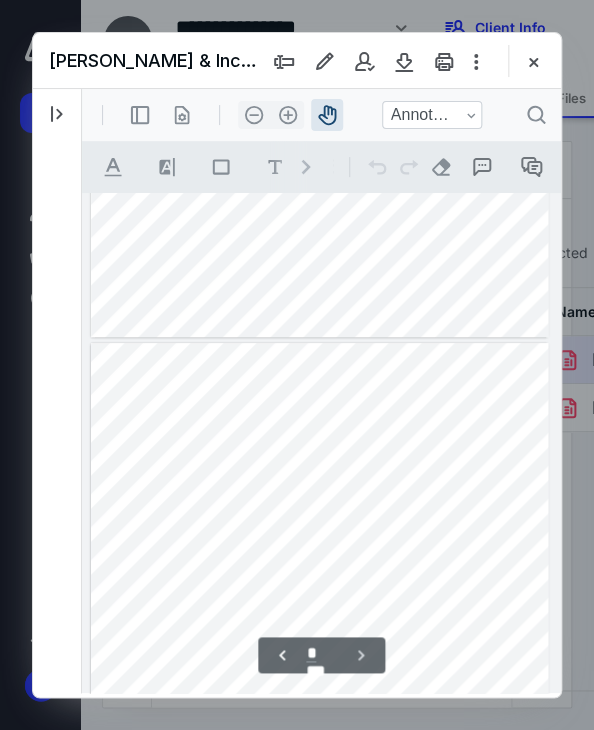 scroll, scrollTop: 3200, scrollLeft: 0, axis: vertical 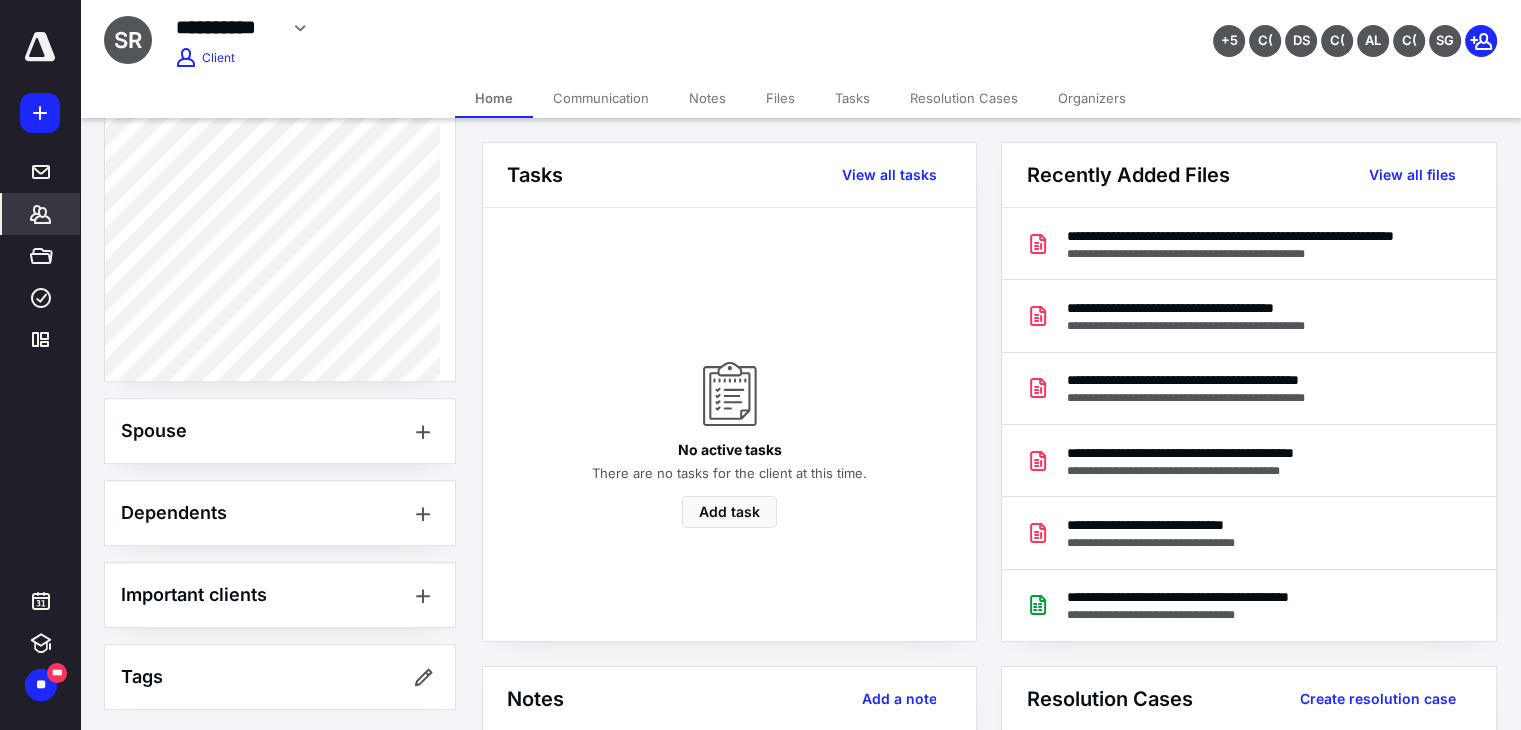 click on "Files" at bounding box center [780, 98] 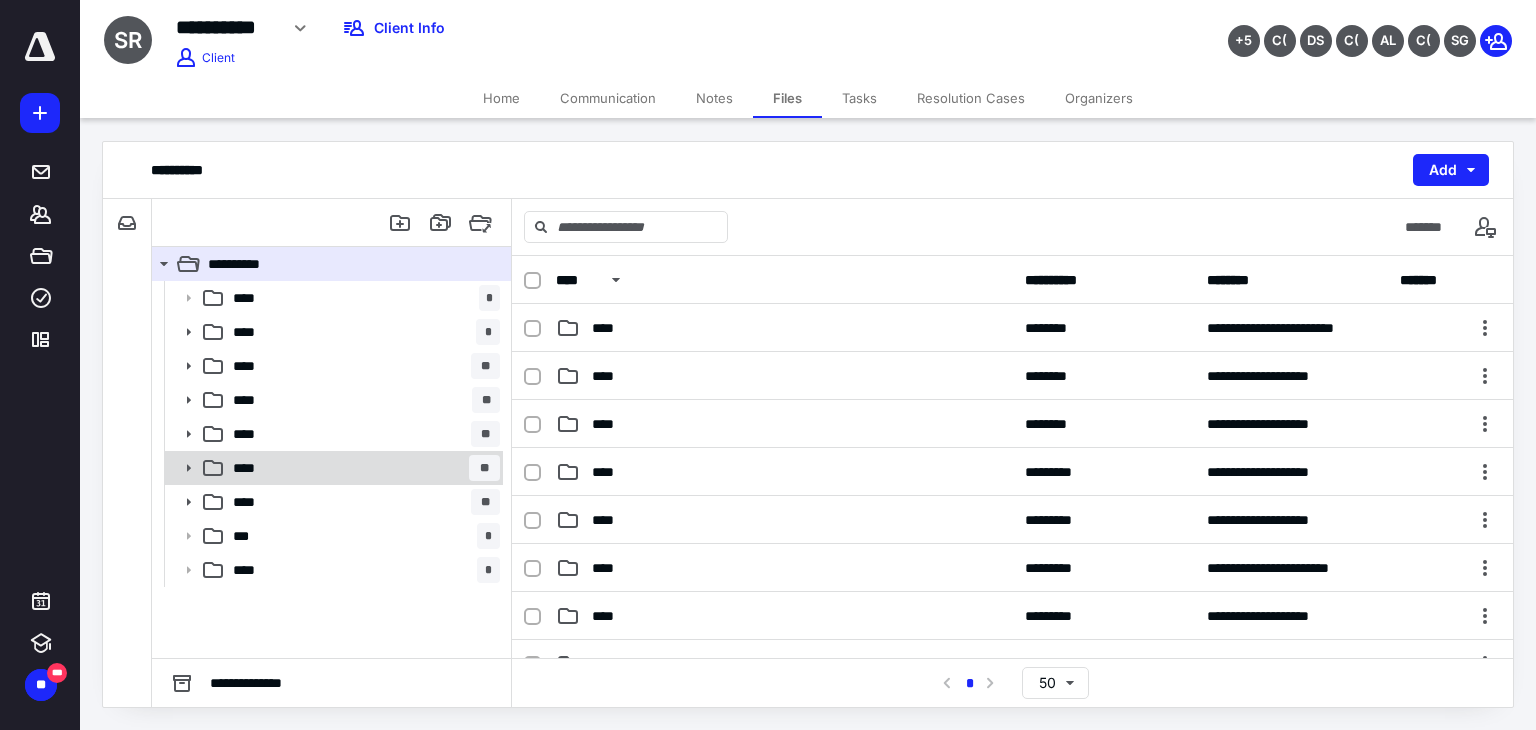 click on "**** **" at bounding box center [362, 468] 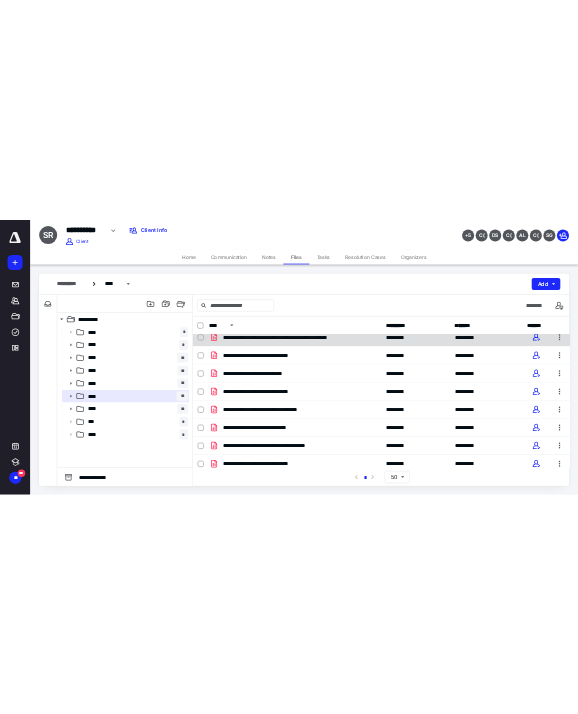 scroll, scrollTop: 0, scrollLeft: 0, axis: both 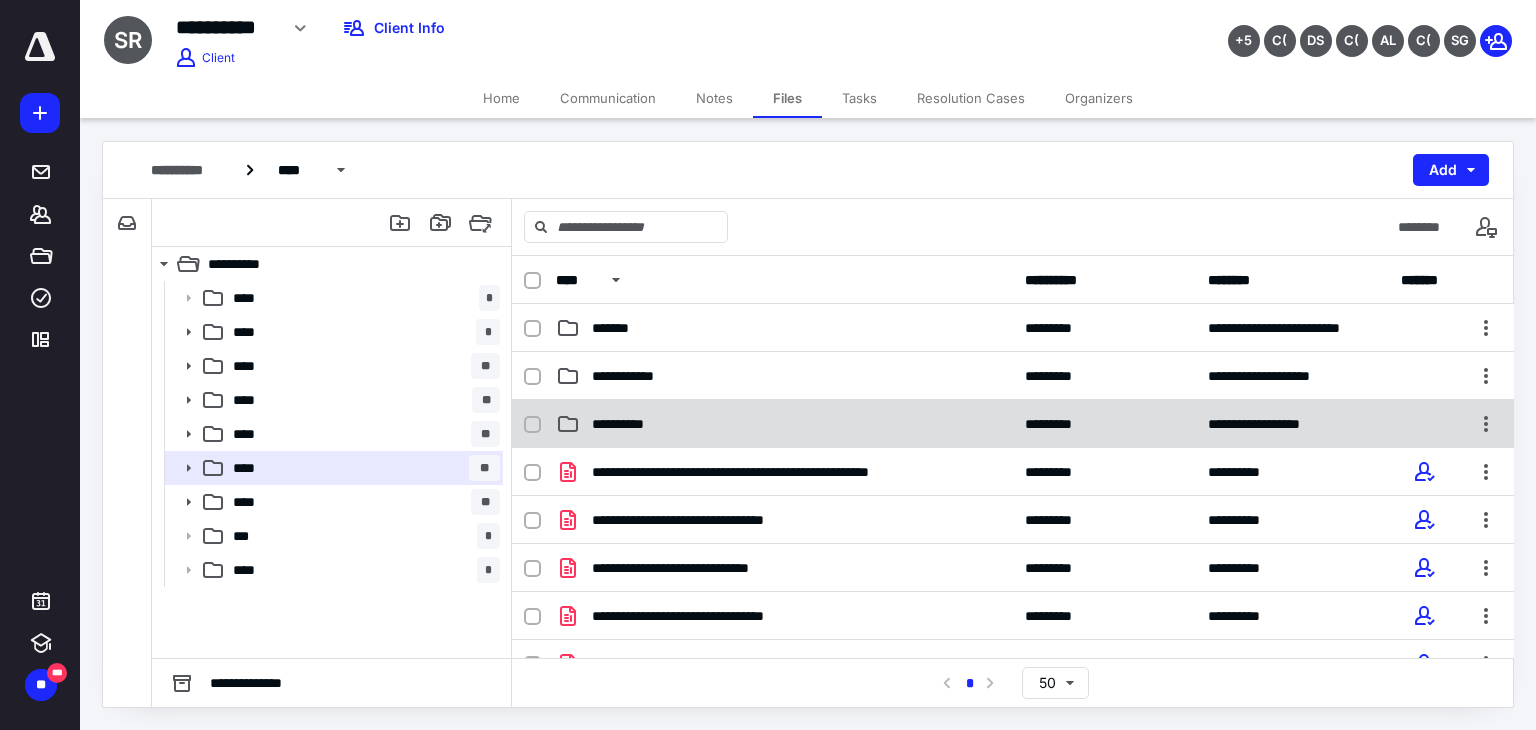 click on "**********" at bounding box center (625, 424) 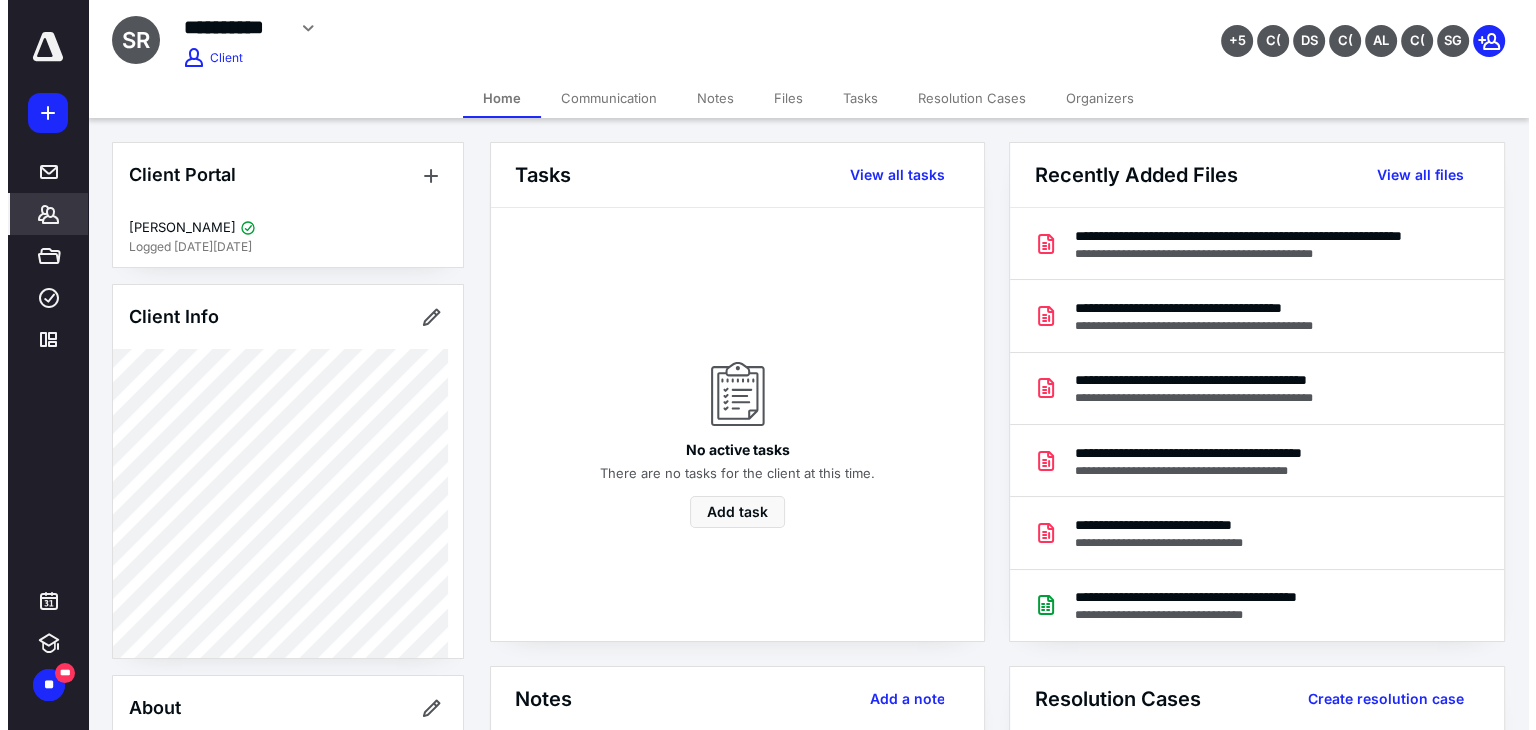 scroll, scrollTop: 0, scrollLeft: 0, axis: both 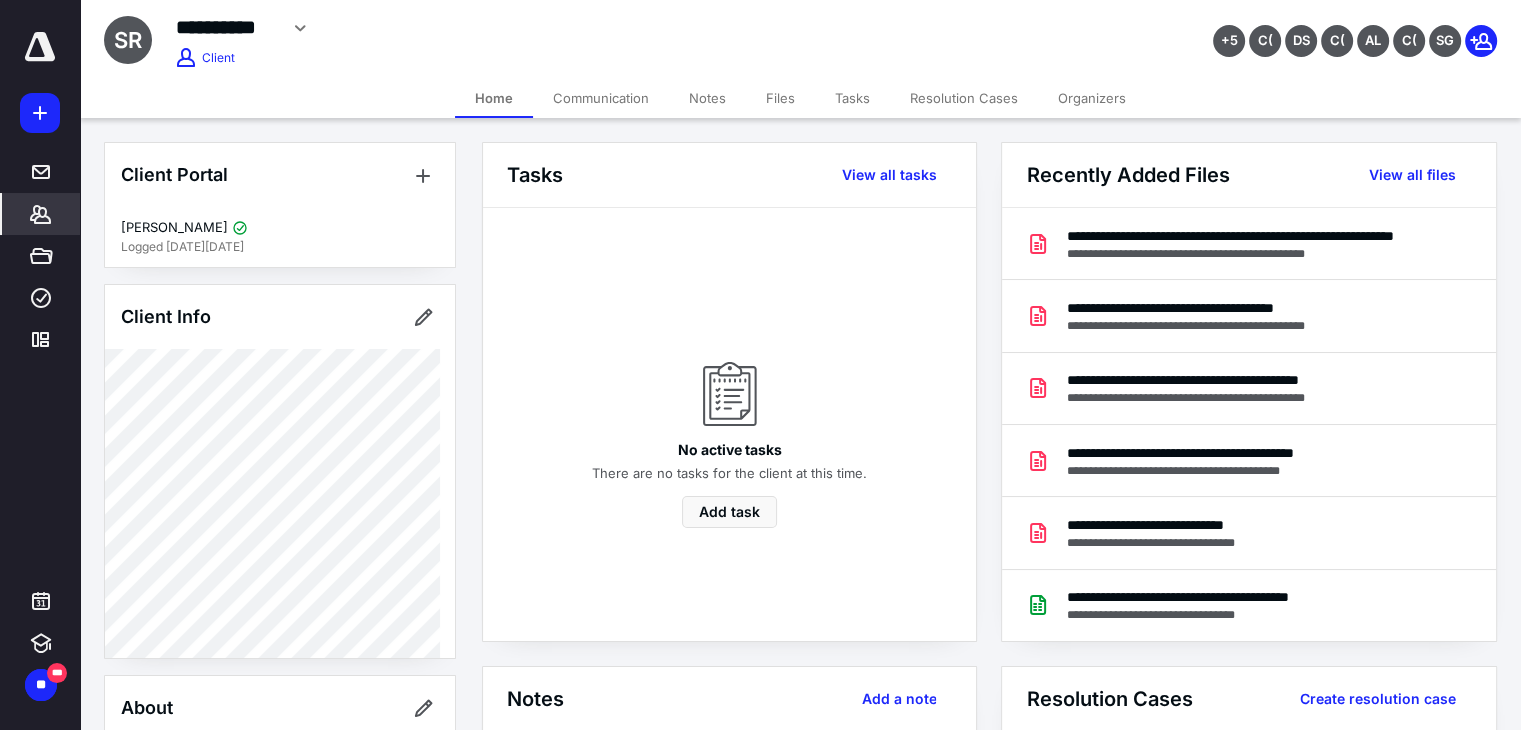 click on "Files" at bounding box center [780, 98] 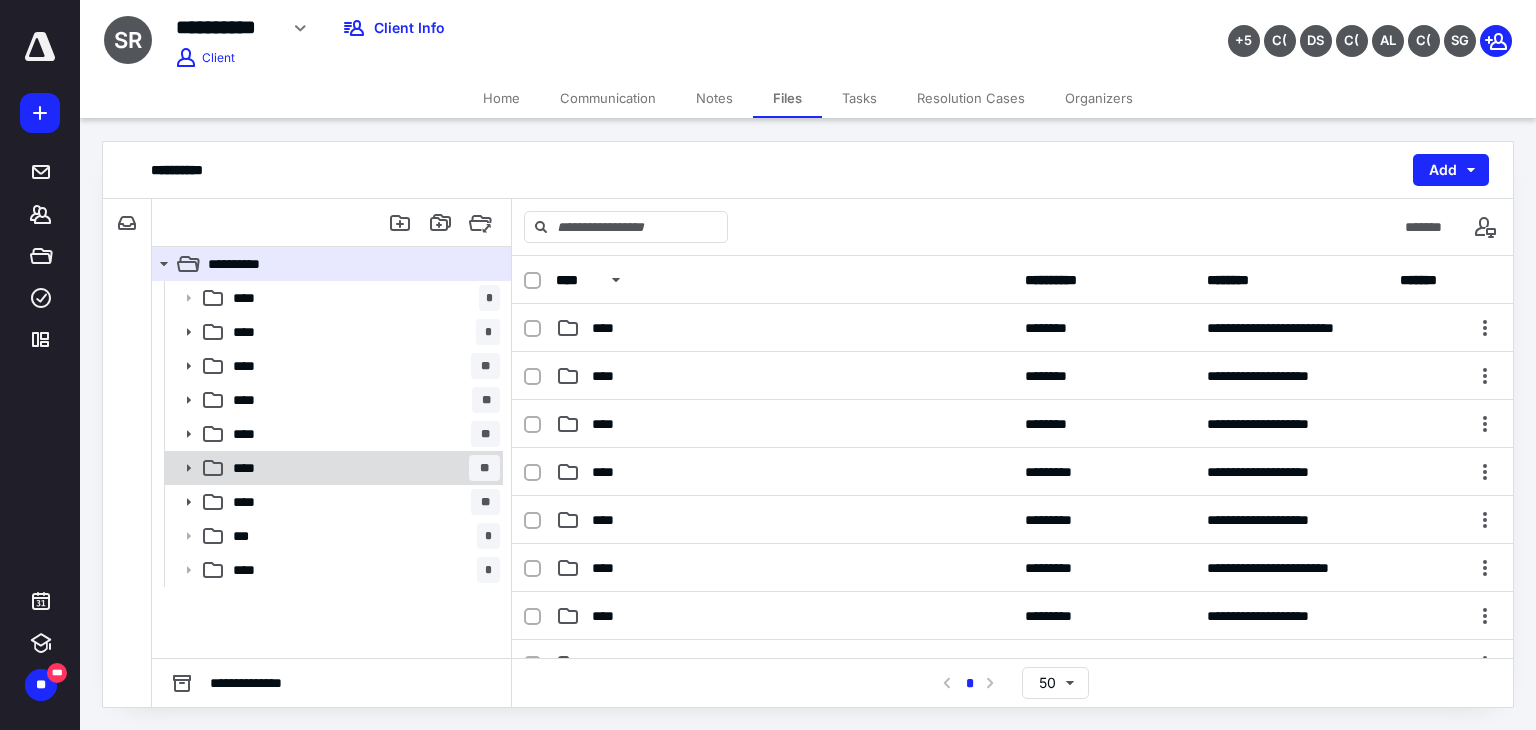 click on "**** **" at bounding box center (362, 468) 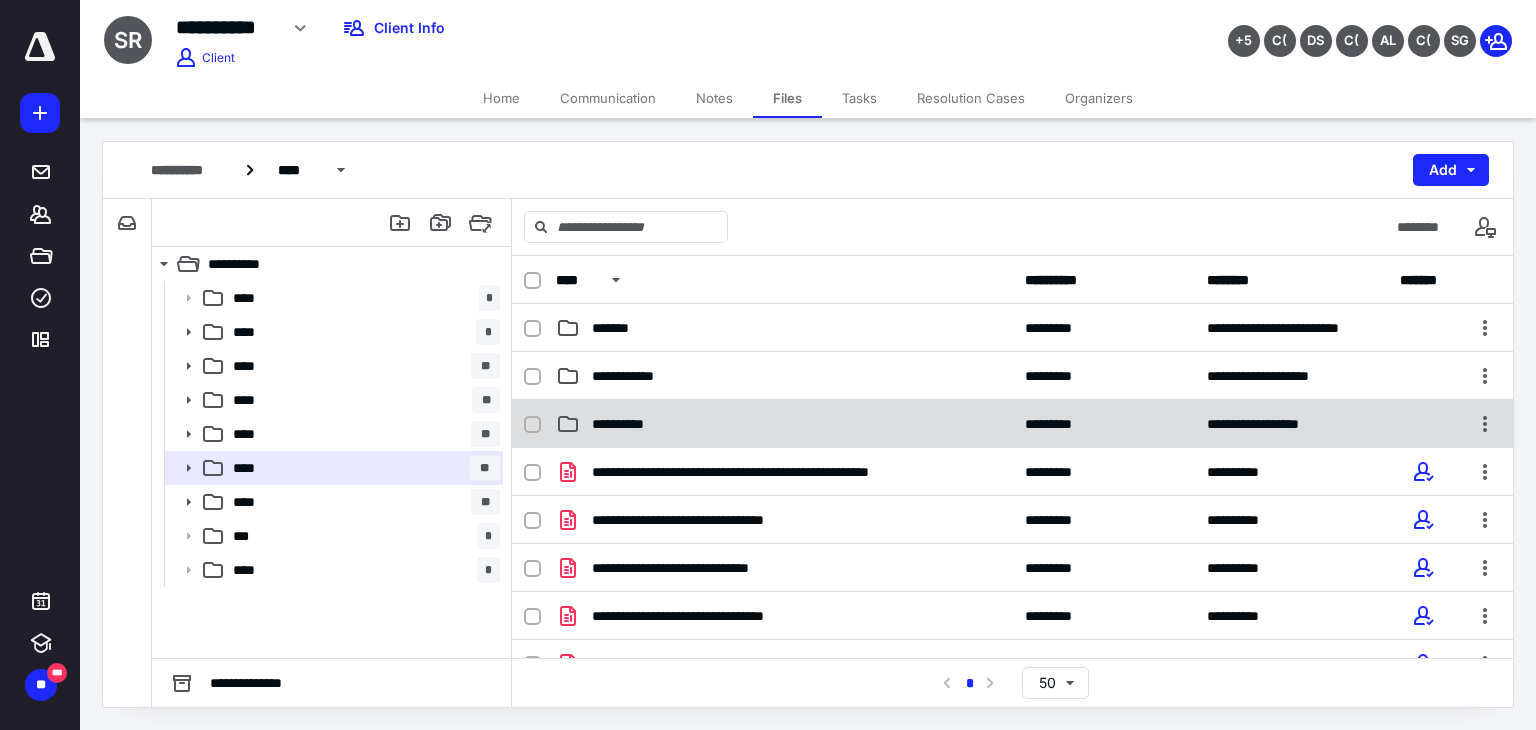 click on "**********" at bounding box center (625, 424) 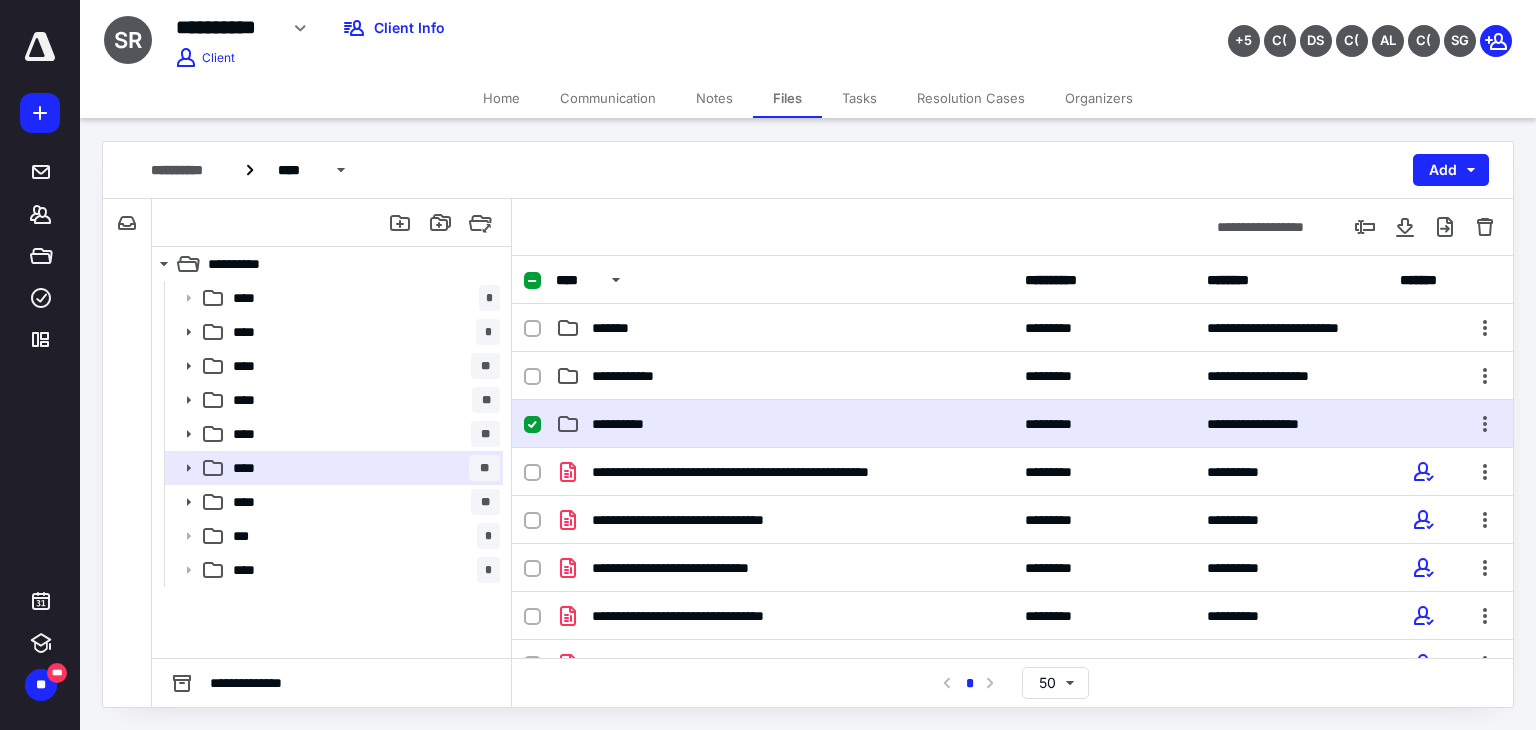click on "**********" at bounding box center [625, 424] 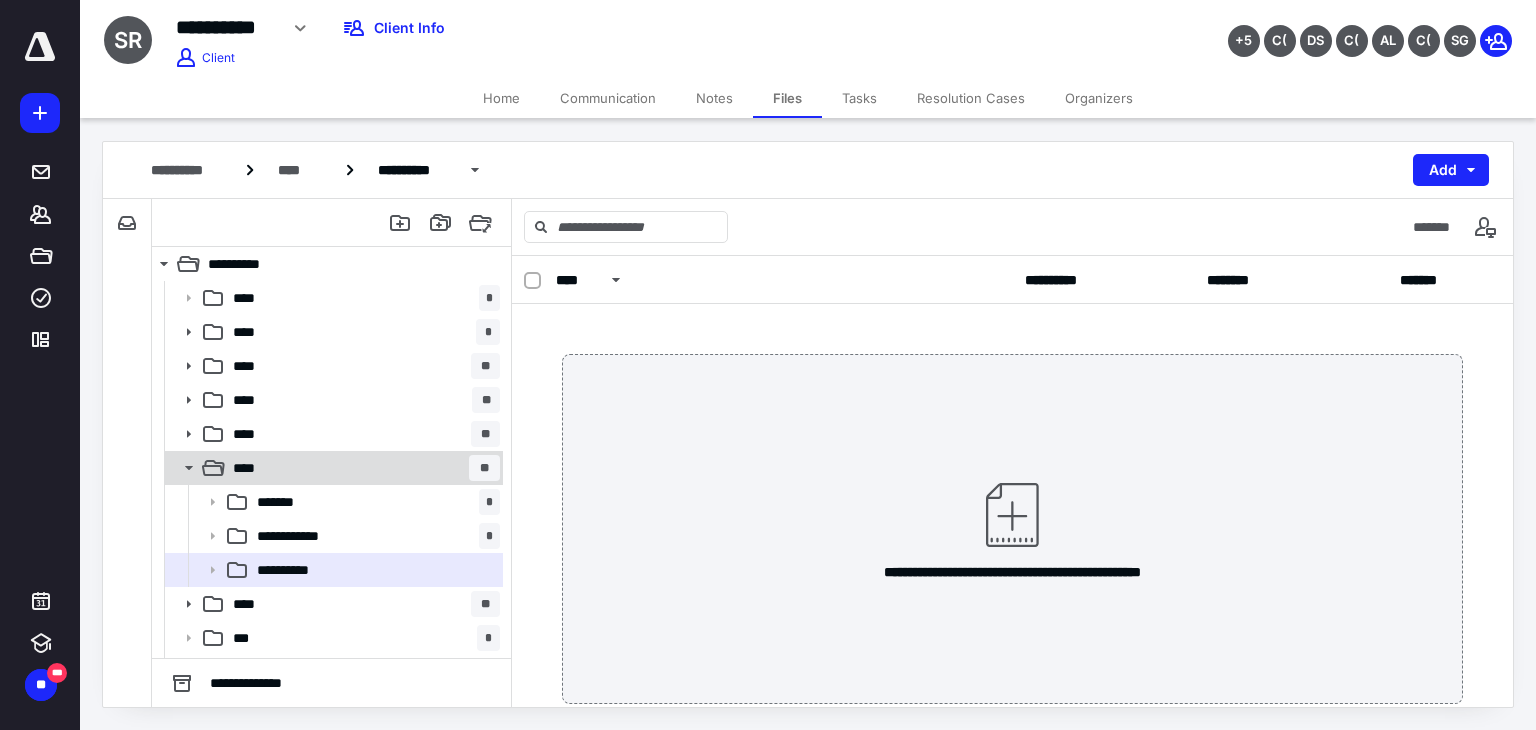 click on "**** **" at bounding box center [362, 468] 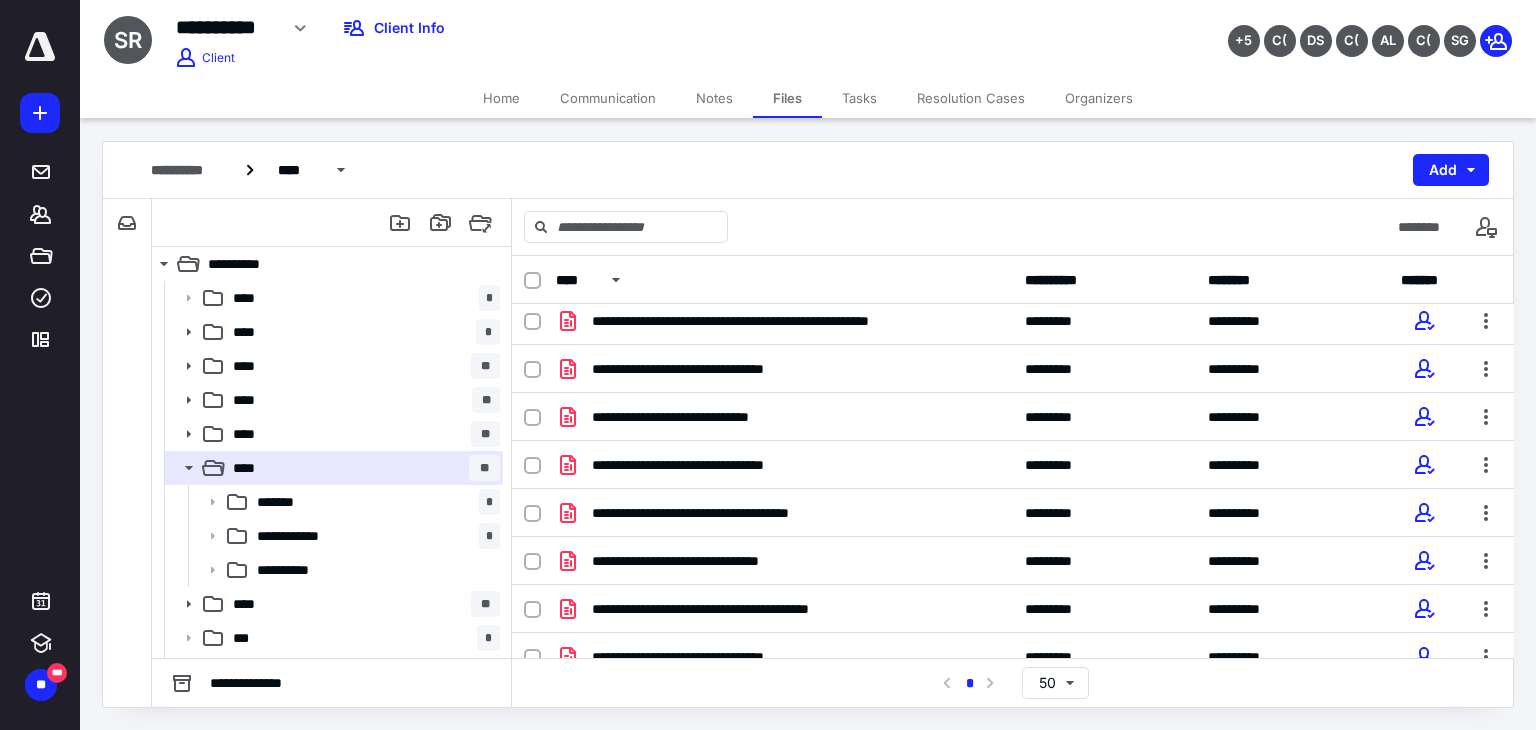 scroll, scrollTop: 36, scrollLeft: 0, axis: vertical 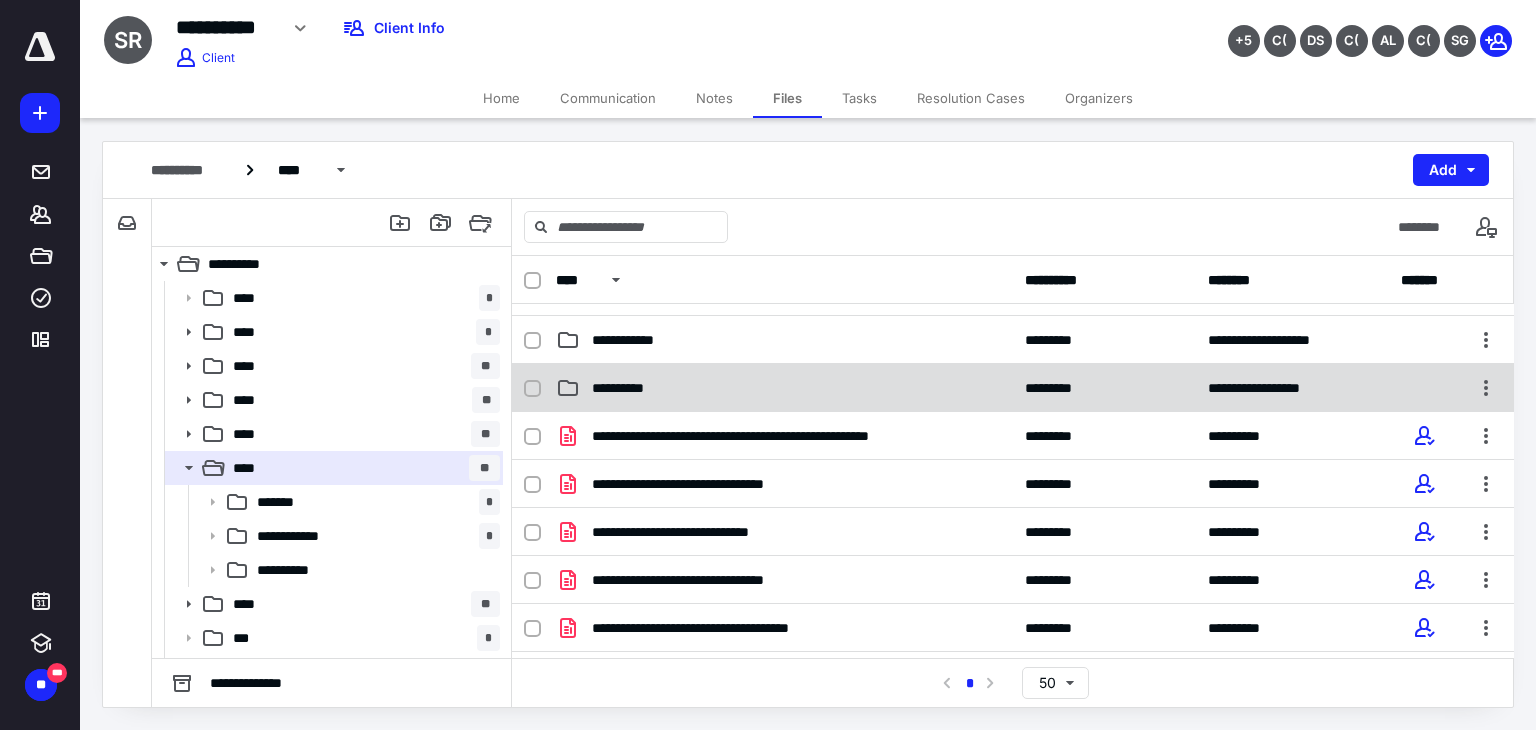 click on "**********" at bounding box center (784, 388) 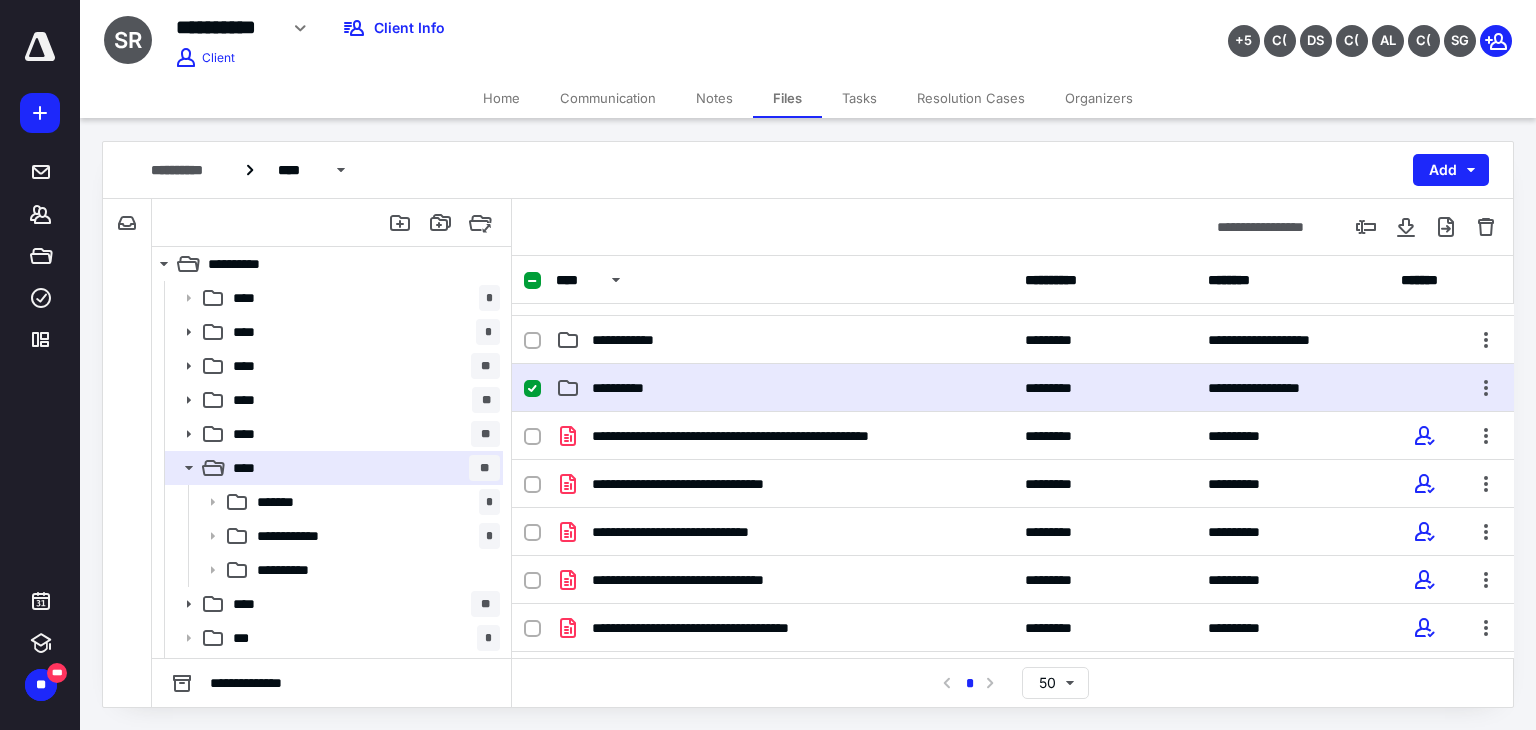 click on "**********" at bounding box center [625, 388] 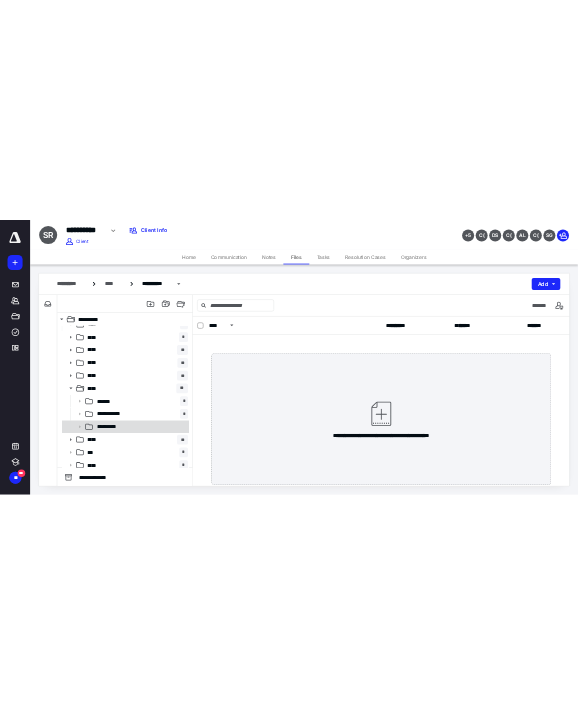 scroll, scrollTop: 30, scrollLeft: 0, axis: vertical 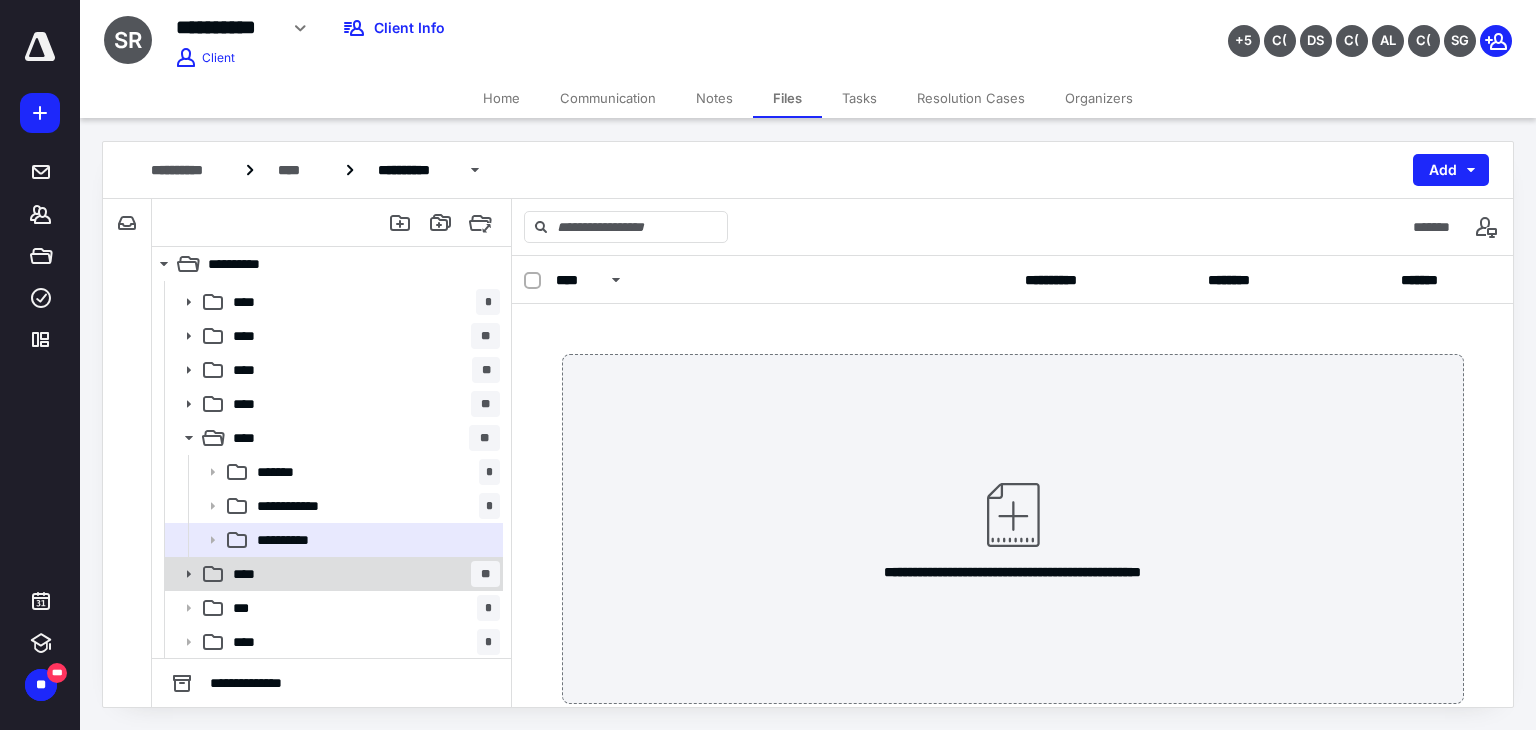 click on "**** **" at bounding box center [362, 574] 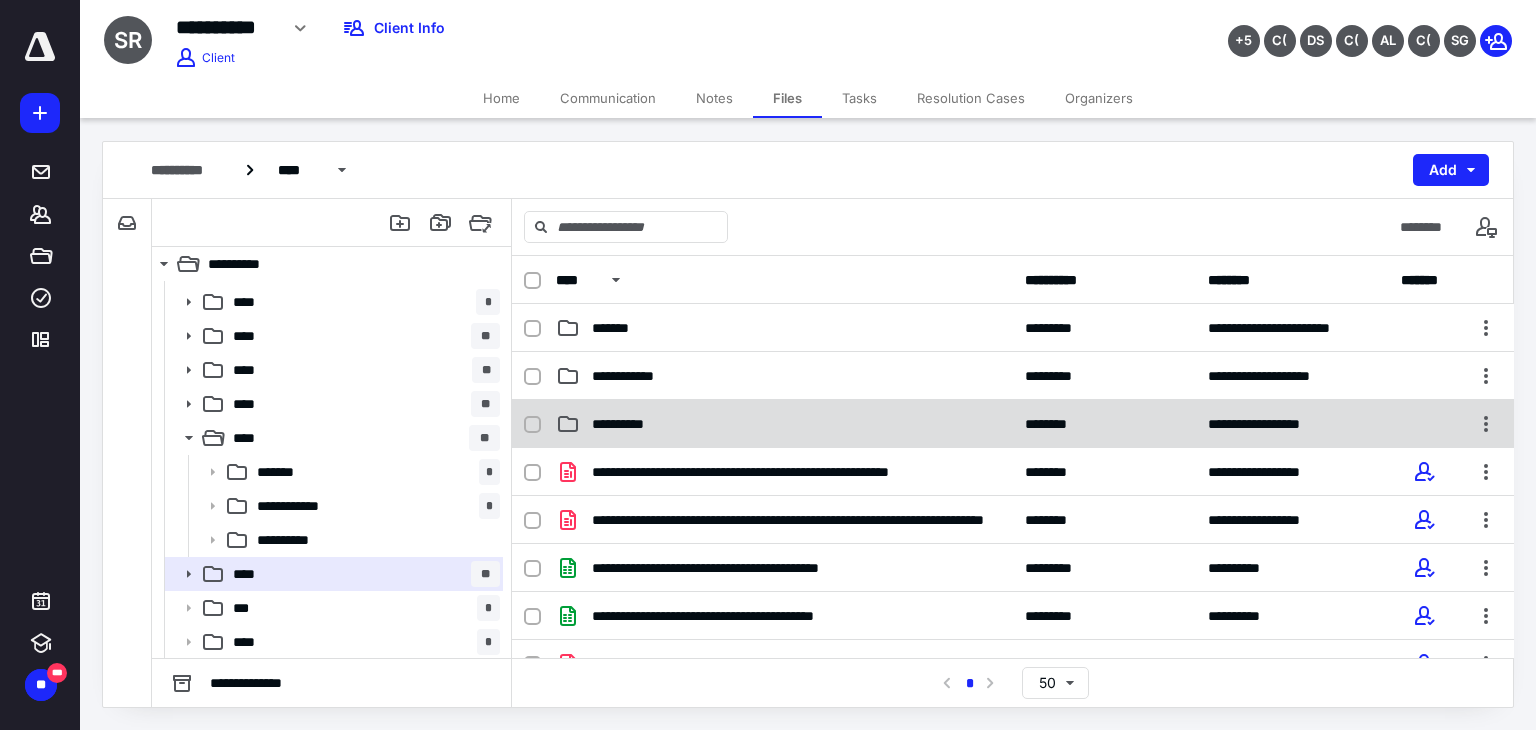 click on "**********" at bounding box center [784, 424] 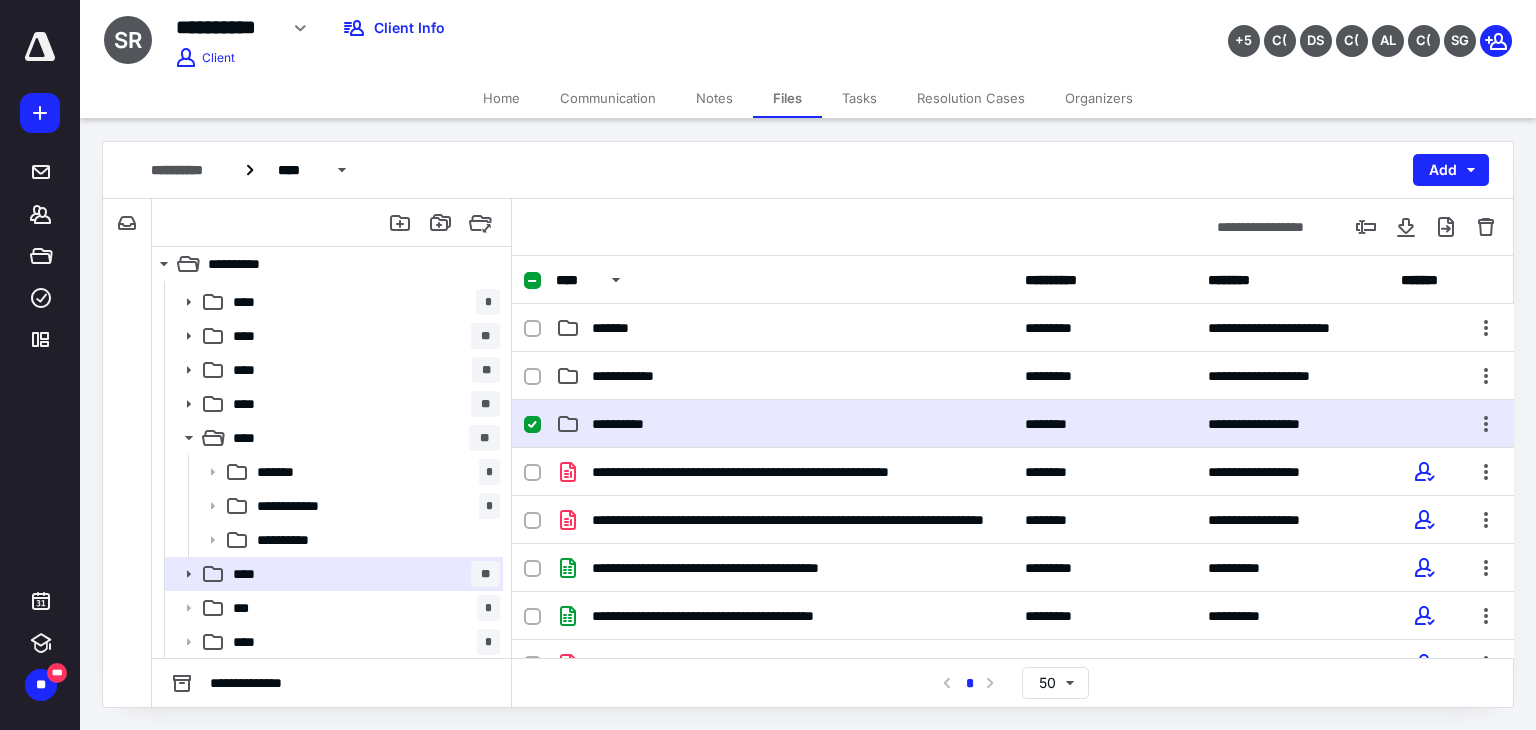 click on "**********" at bounding box center (784, 424) 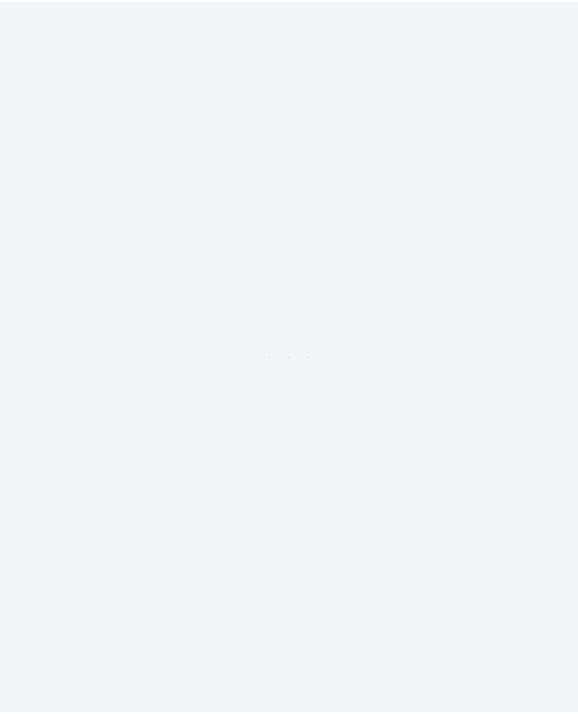 scroll, scrollTop: 0, scrollLeft: 0, axis: both 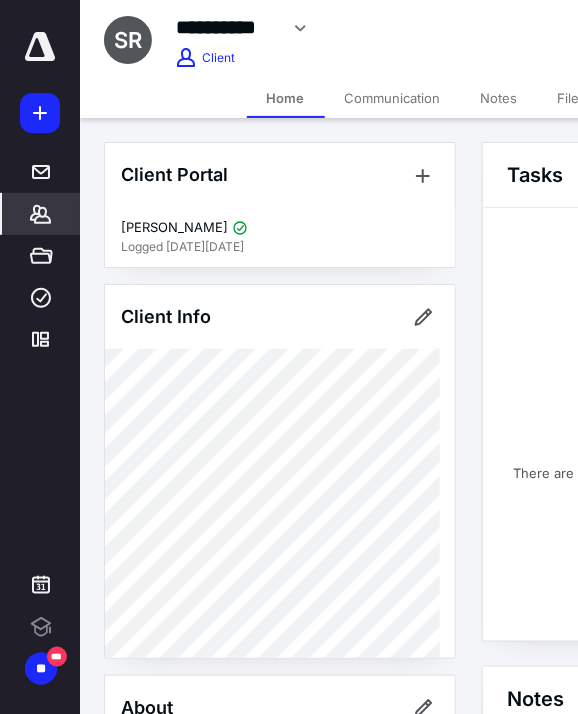 click 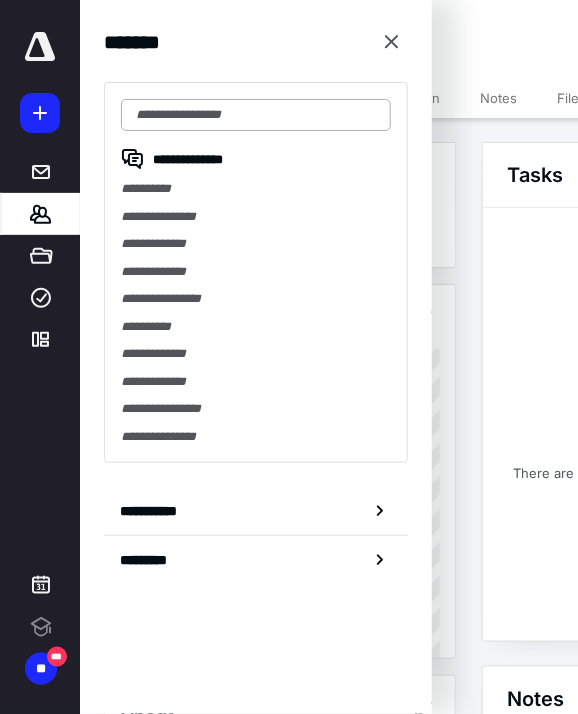 scroll, scrollTop: 0, scrollLeft: 0, axis: both 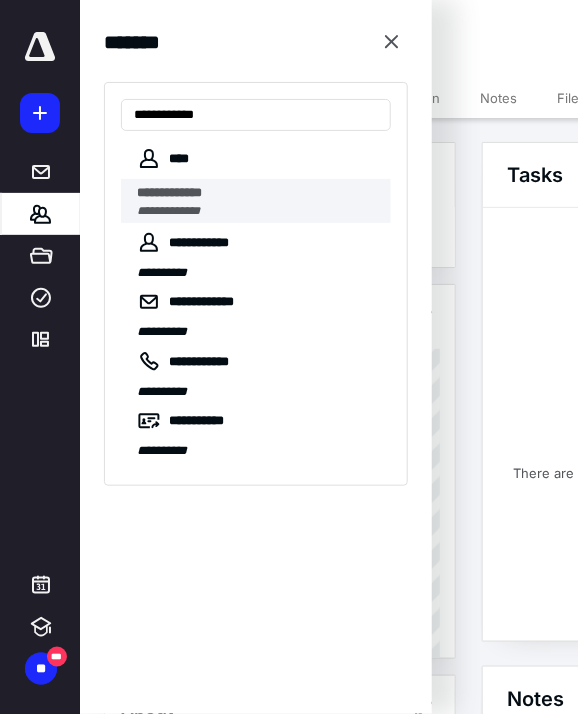 type on "**********" 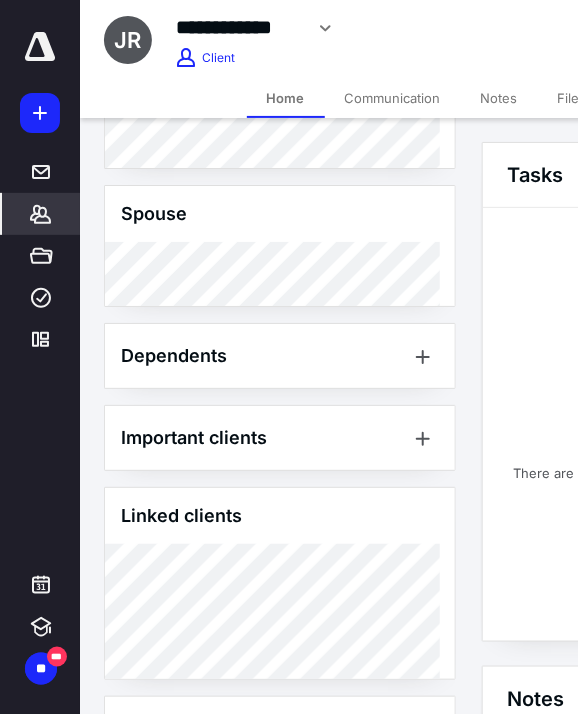 scroll, scrollTop: 1463, scrollLeft: 0, axis: vertical 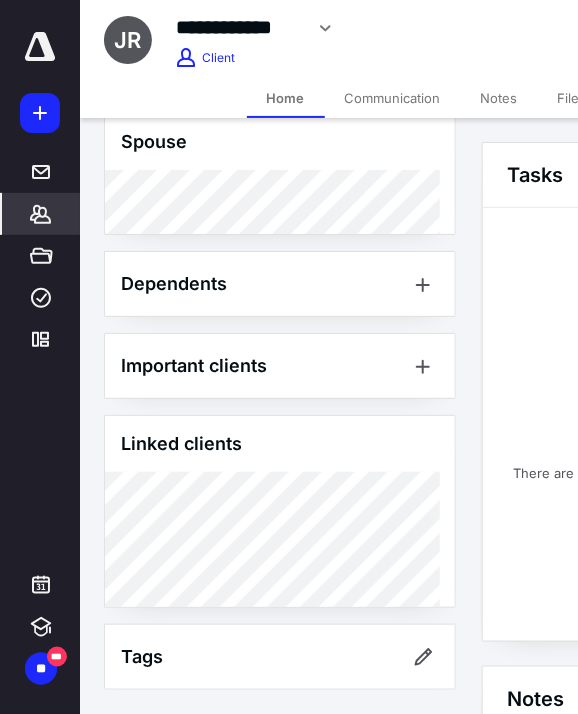 click on "Files" at bounding box center (572, 98) 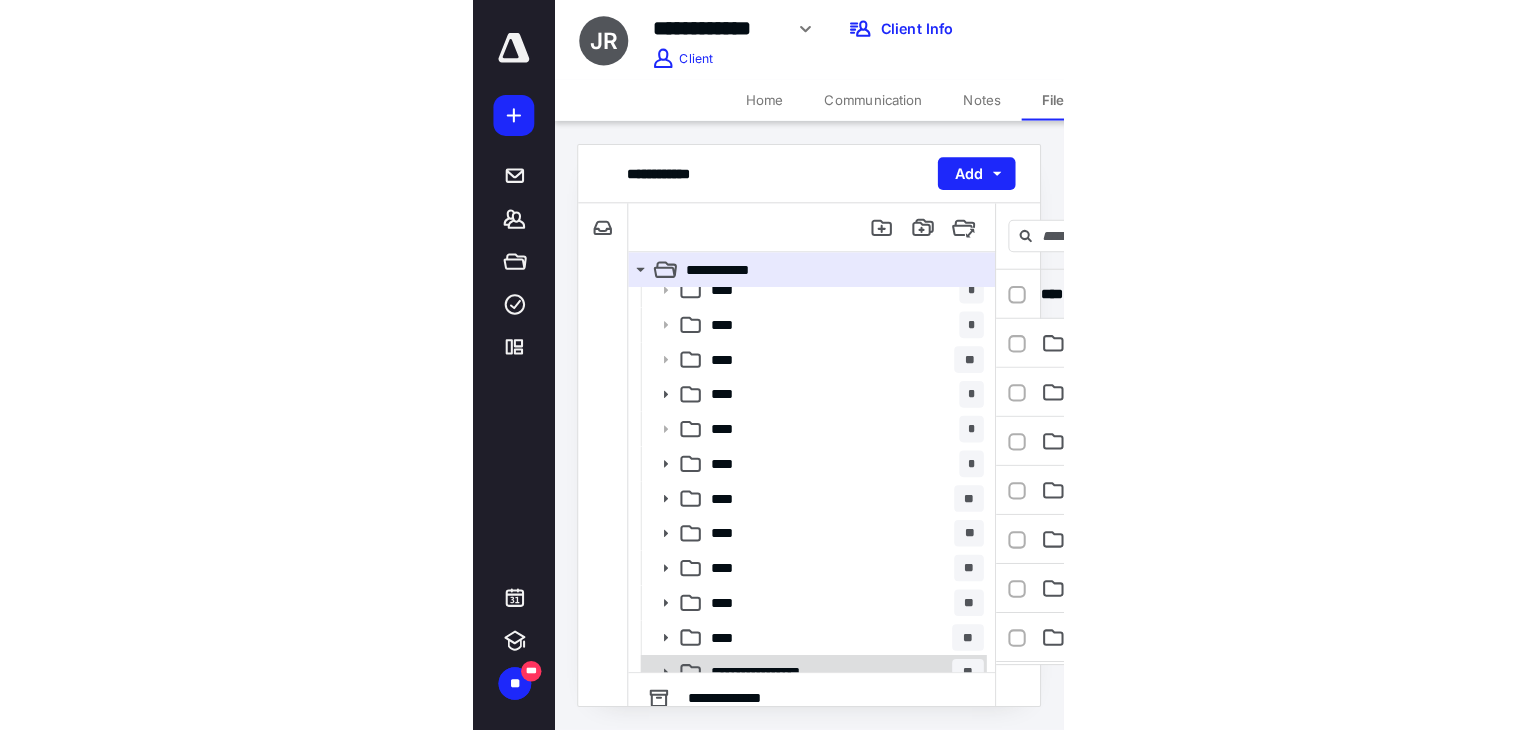 scroll, scrollTop: 200, scrollLeft: 0, axis: vertical 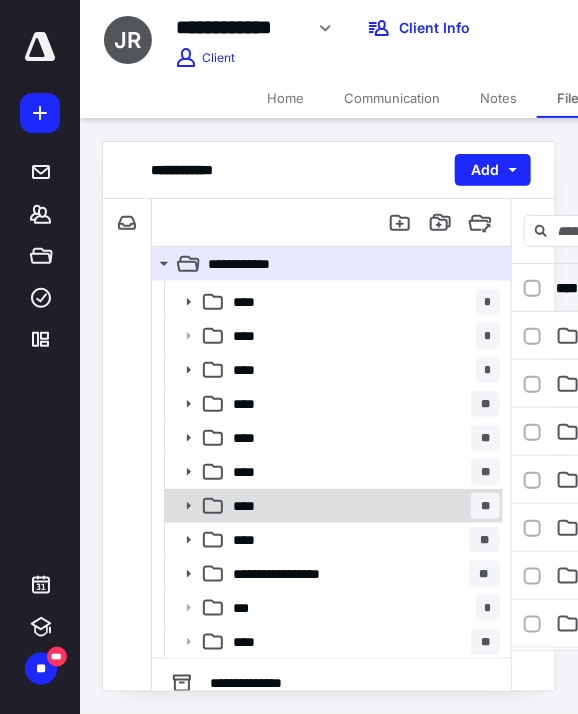 click on "**** **" at bounding box center (362, 506) 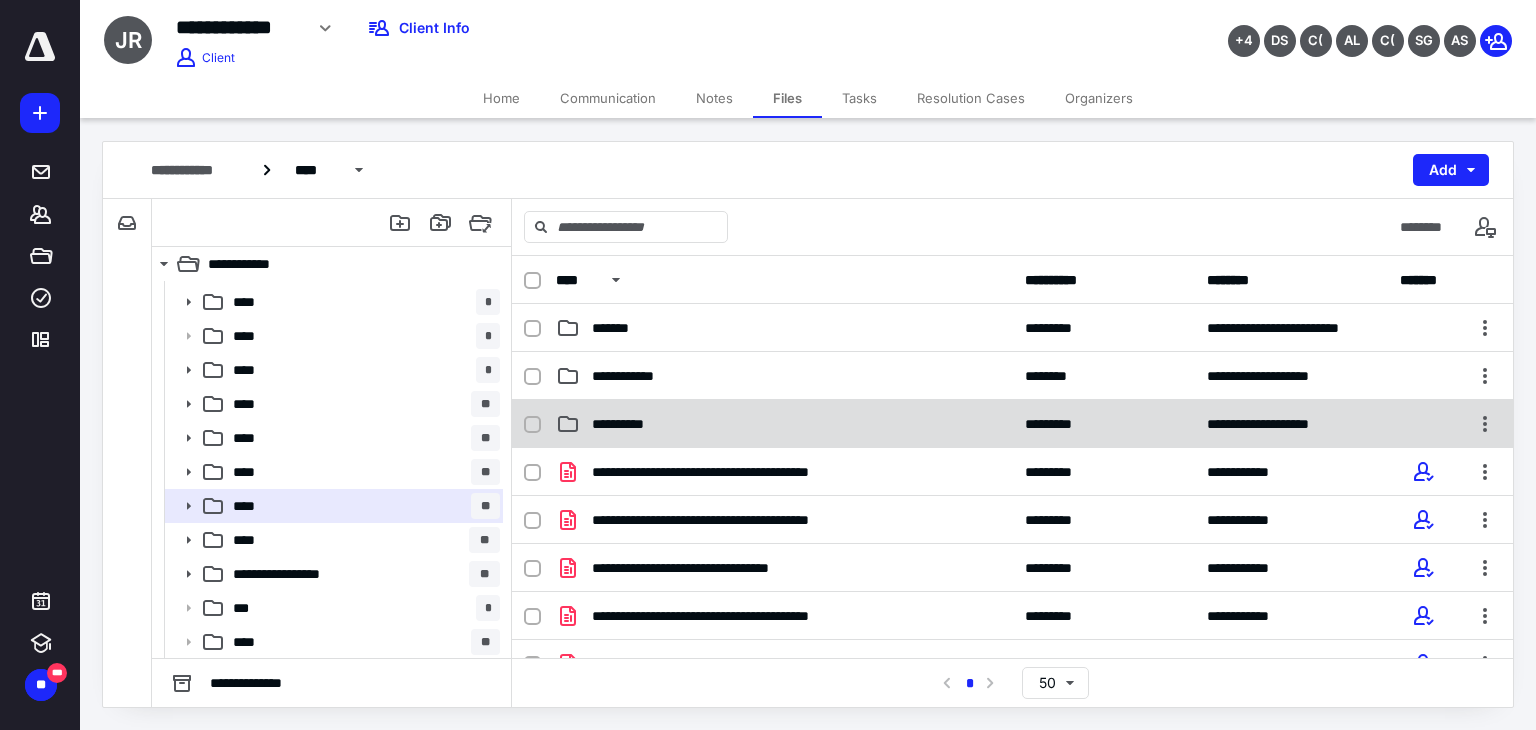 click on "**********" at bounding box center [1012, 424] 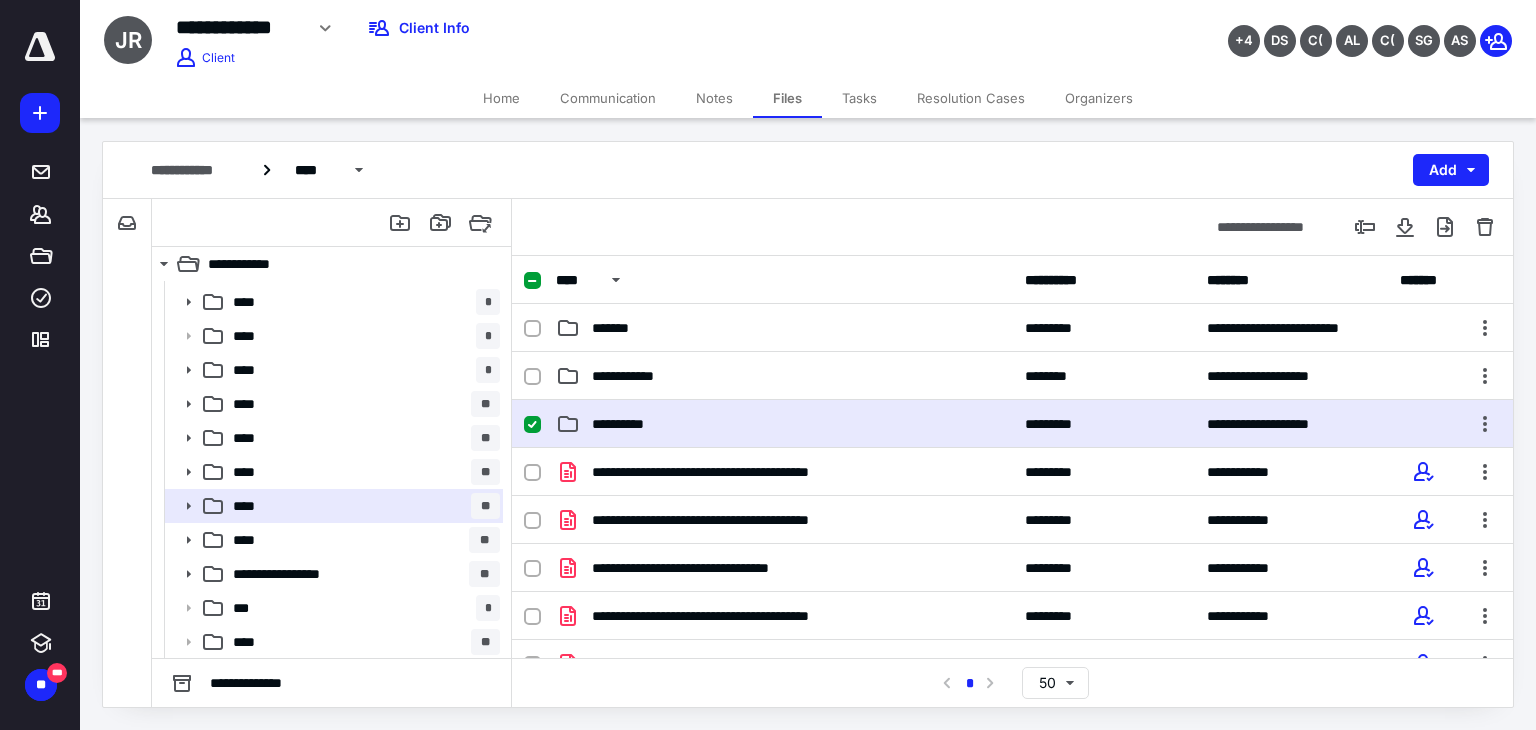click on "**********" at bounding box center [1012, 424] 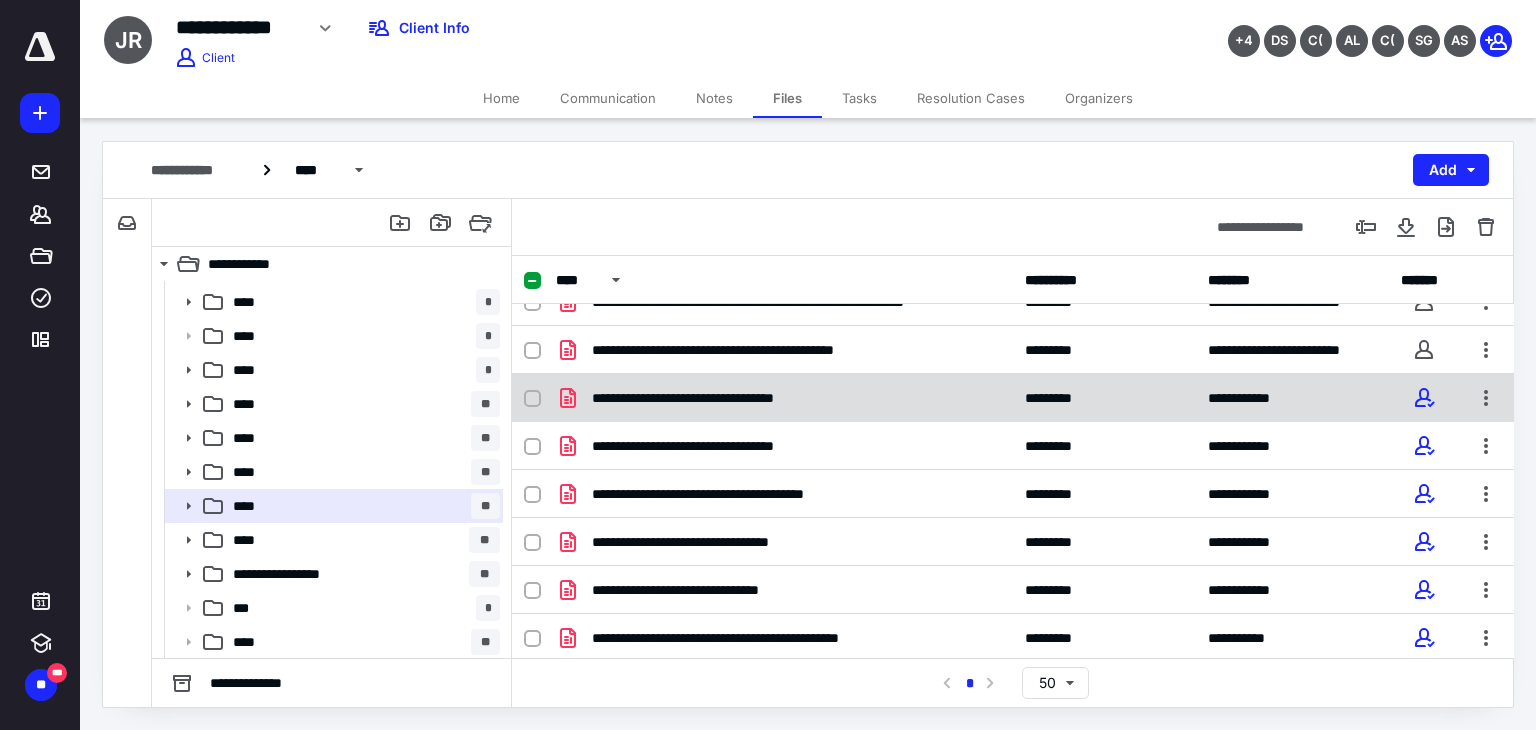scroll, scrollTop: 0, scrollLeft: 0, axis: both 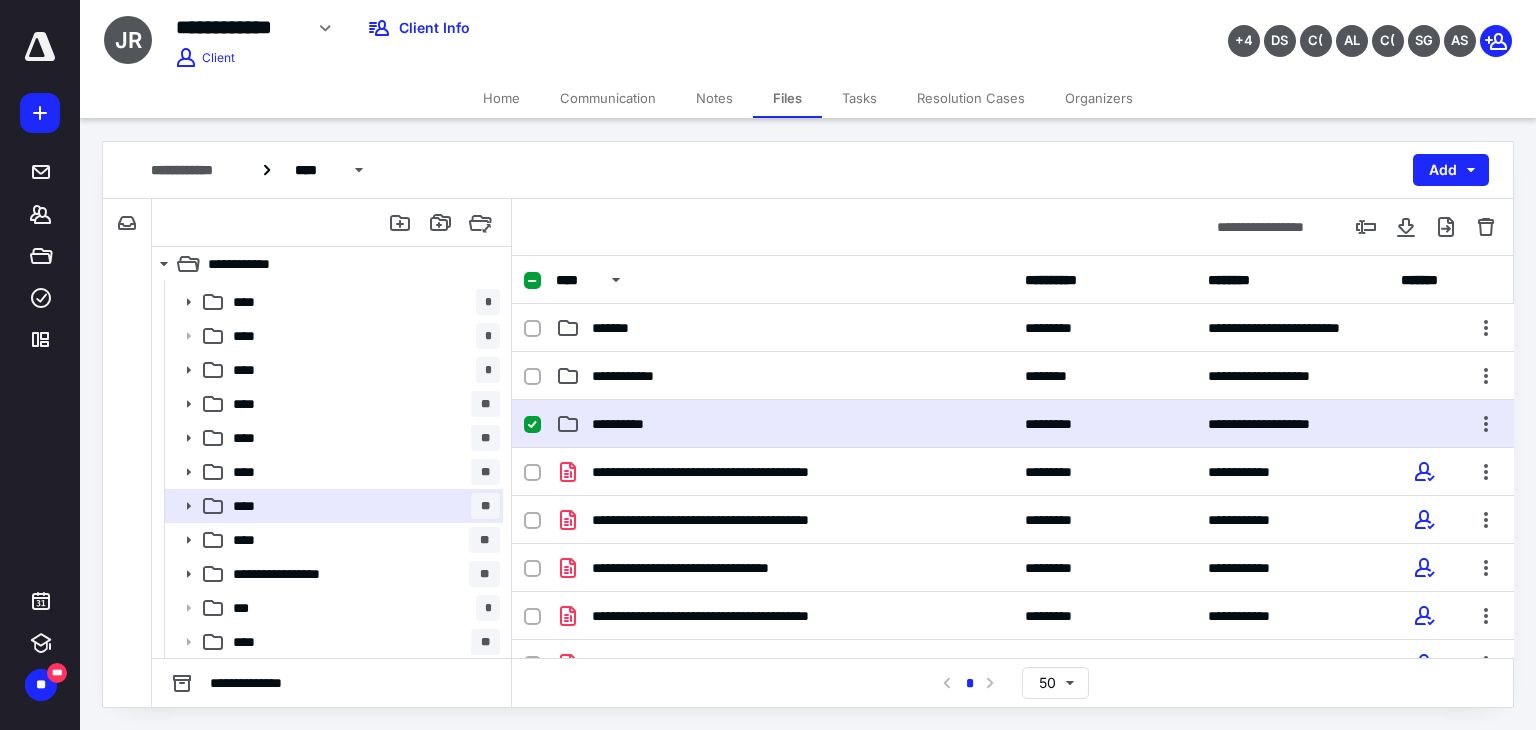click on "**********" at bounding box center (784, 424) 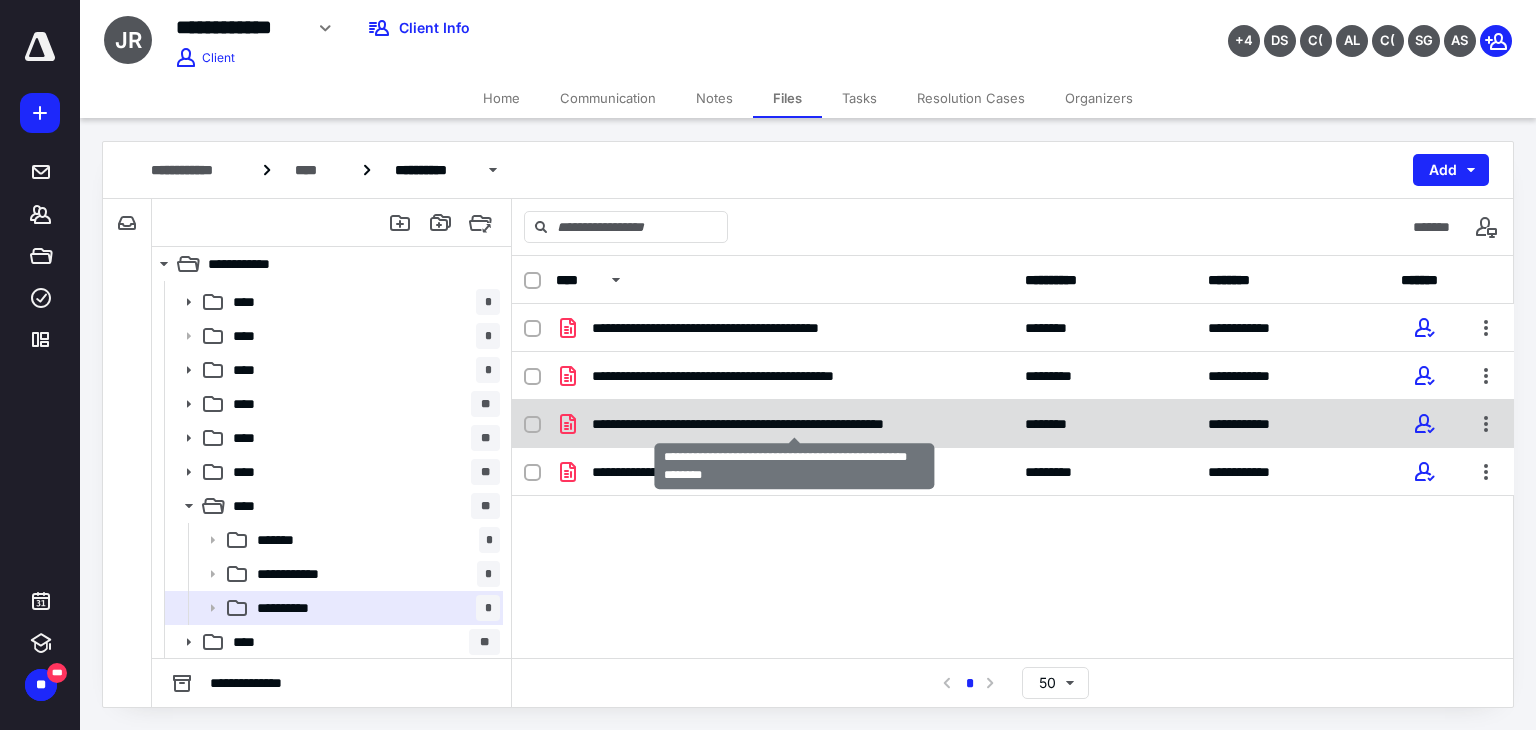 click on "**********" at bounding box center (795, 424) 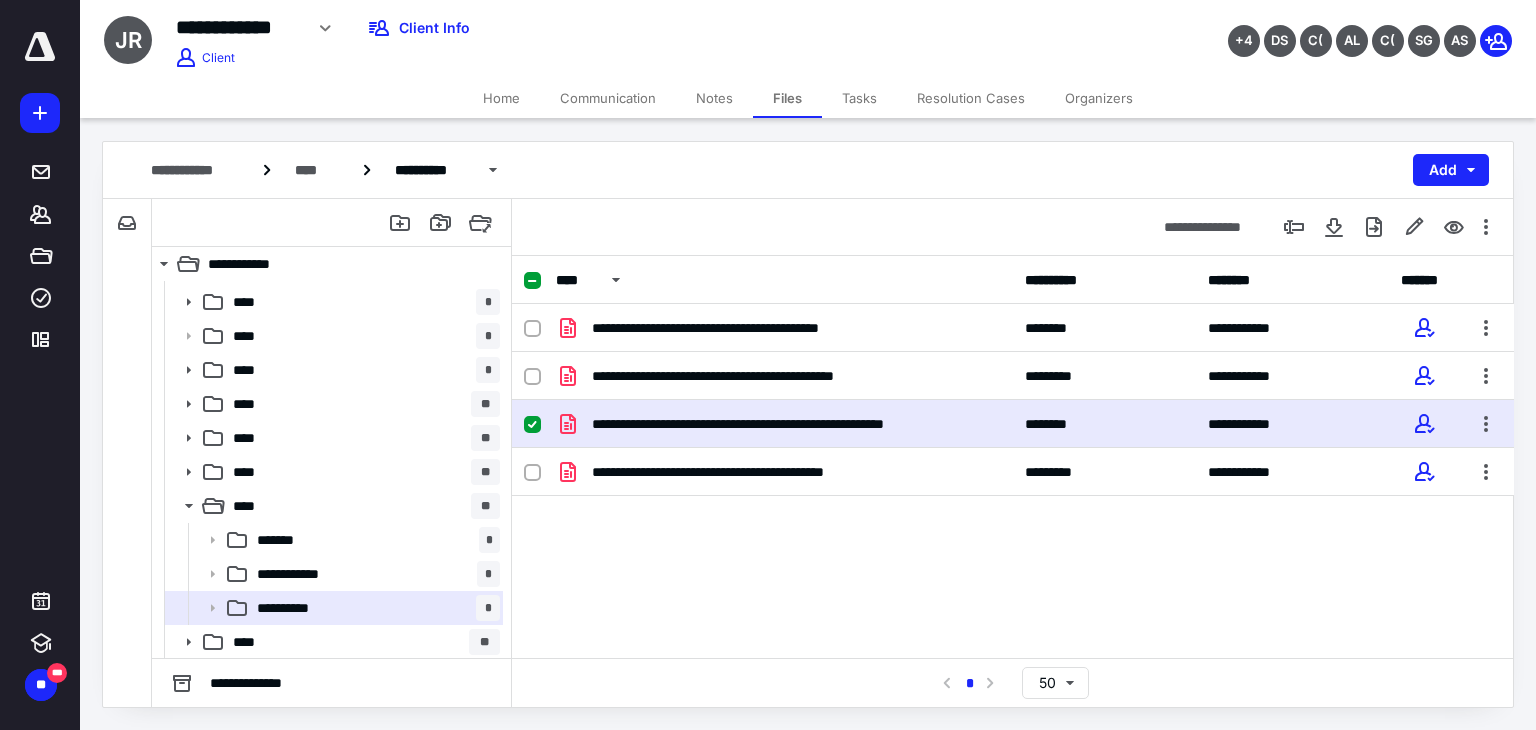 click on "**********" at bounding box center (795, 424) 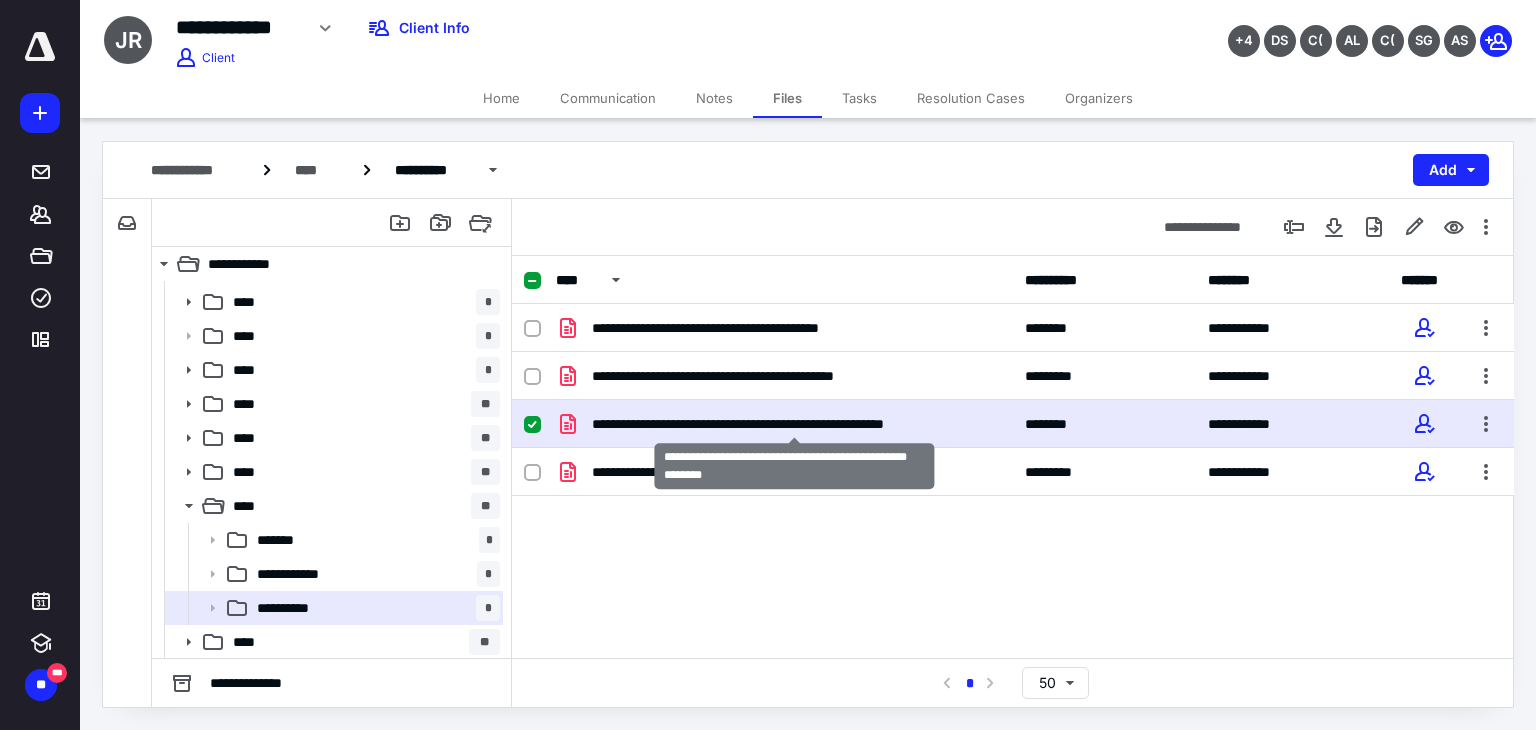 click on "**********" at bounding box center [795, 424] 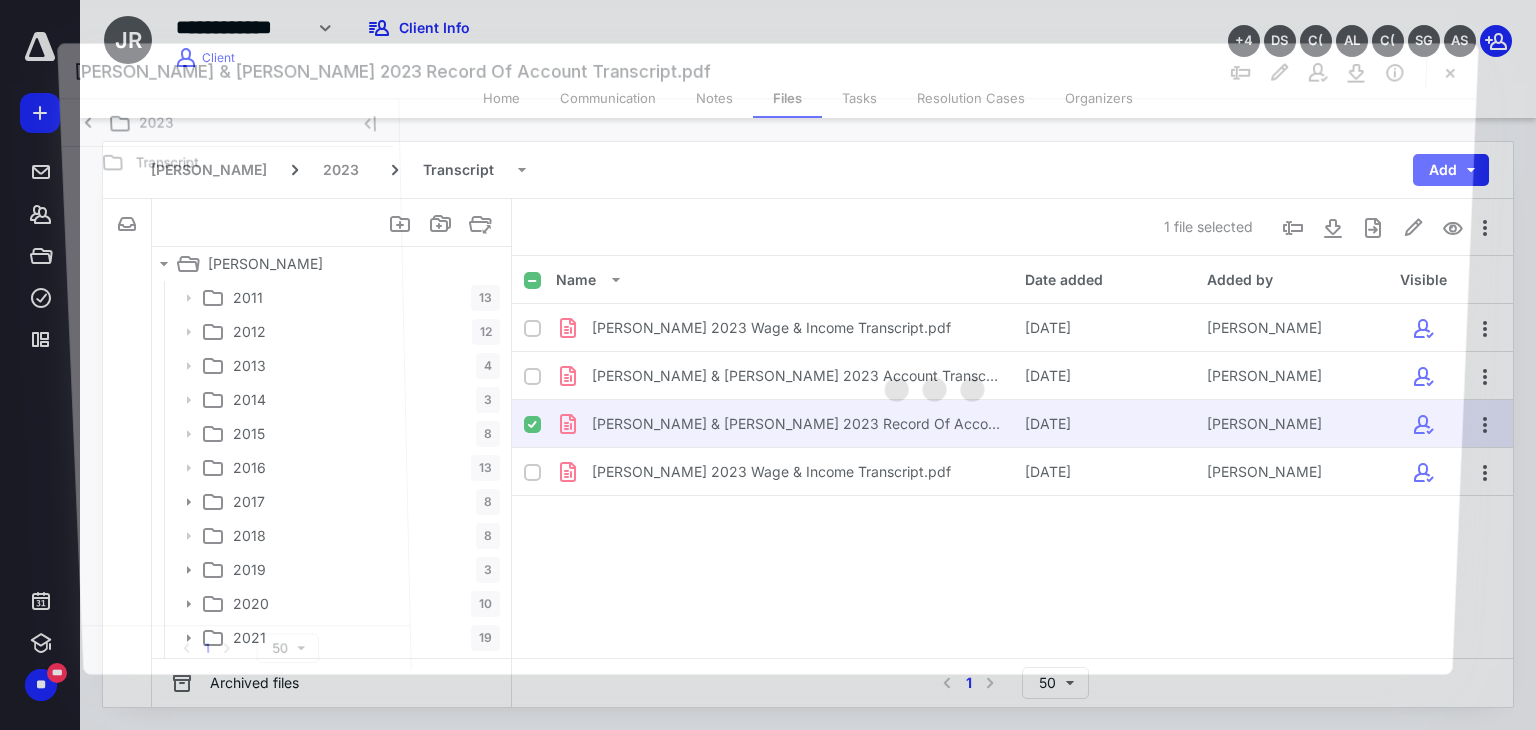 scroll, scrollTop: 200, scrollLeft: 0, axis: vertical 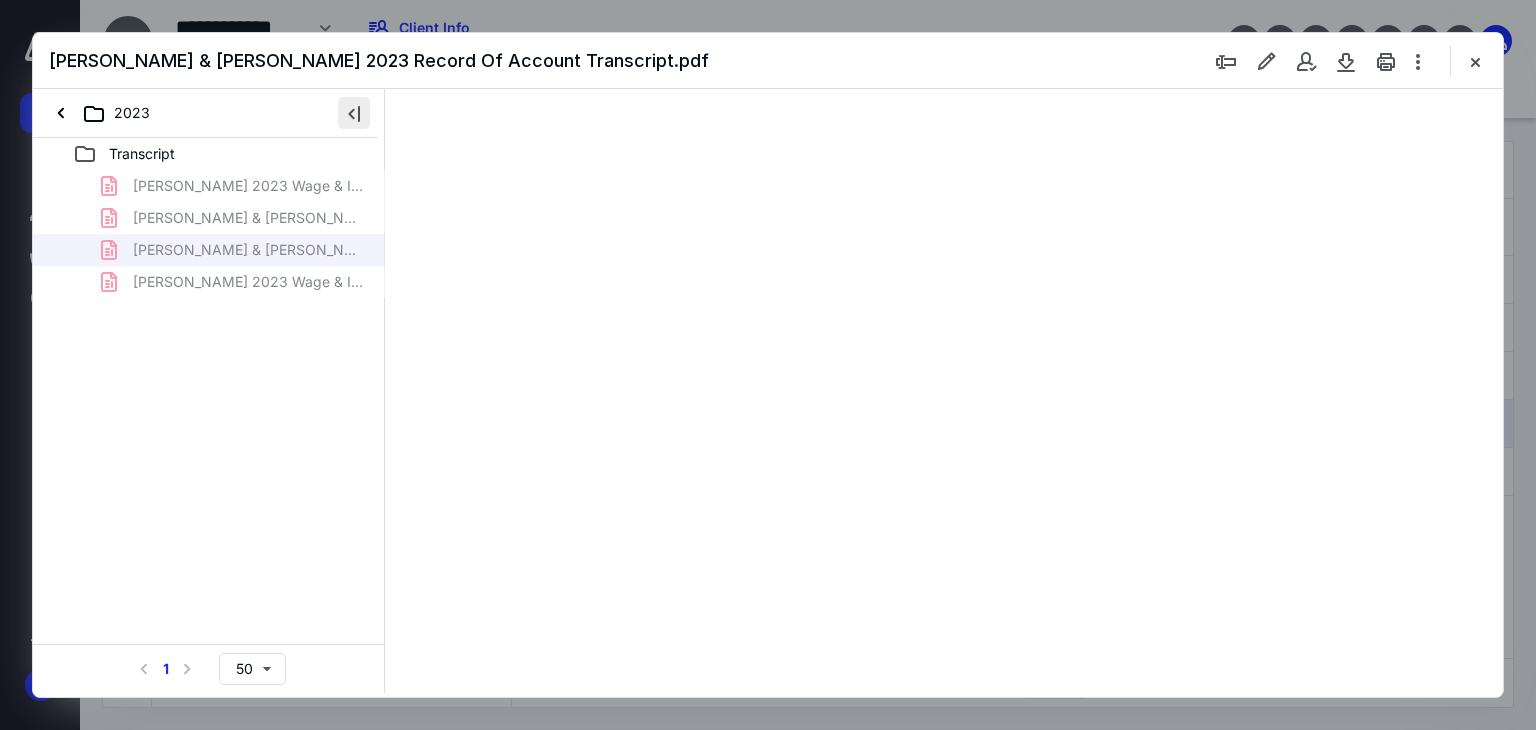 click at bounding box center [354, 113] 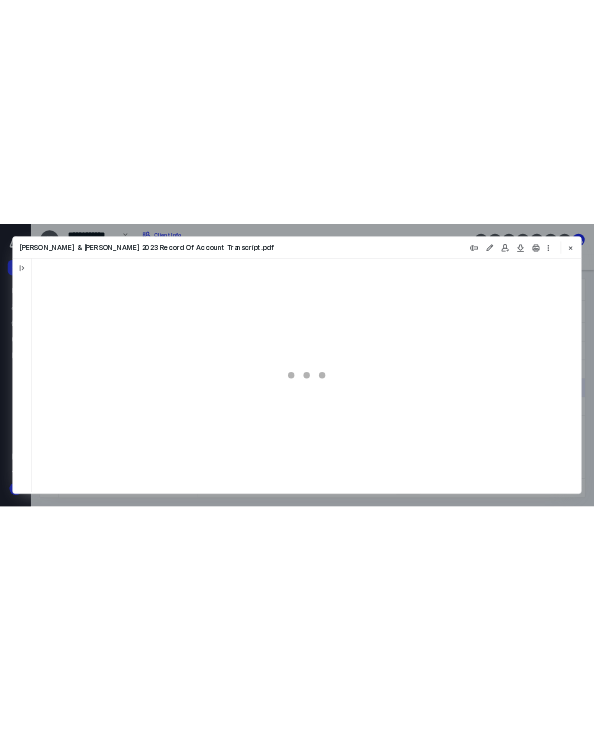 scroll, scrollTop: 0, scrollLeft: 0, axis: both 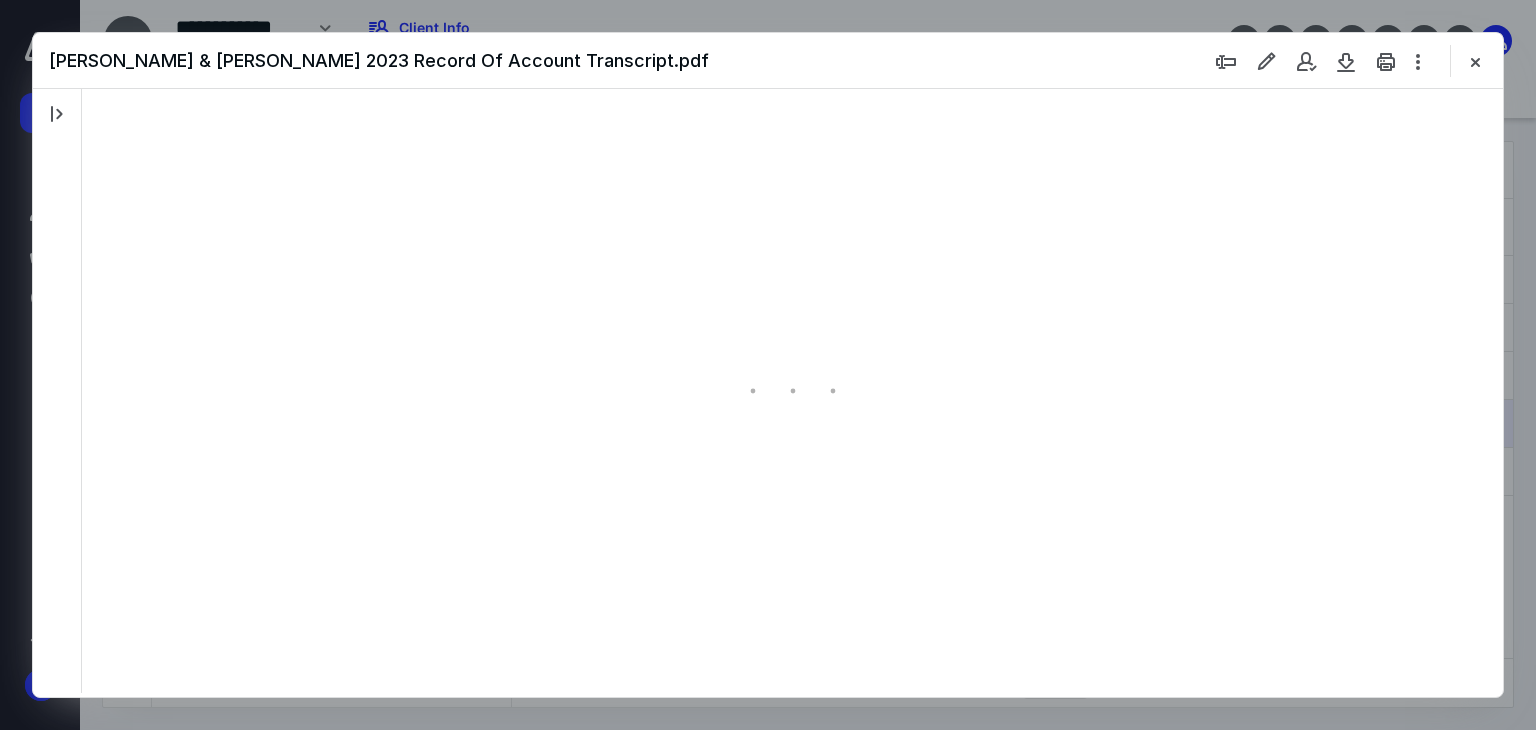 type 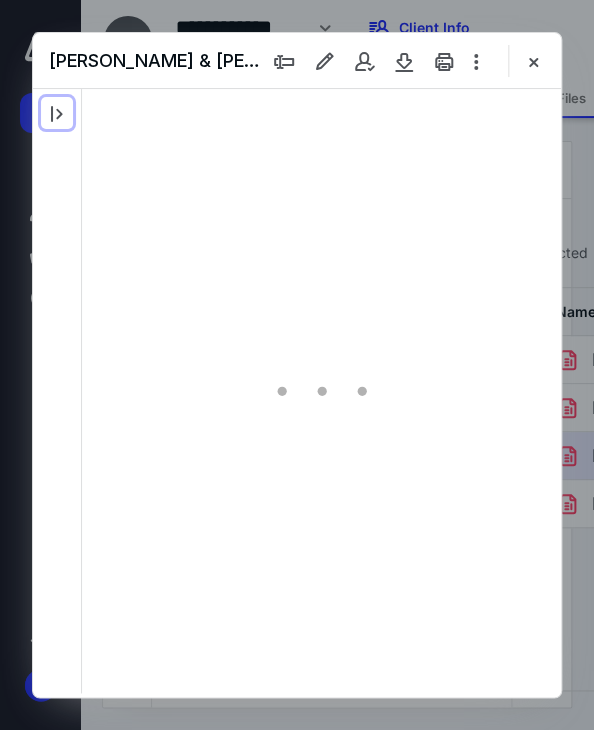 scroll, scrollTop: 107, scrollLeft: 0, axis: vertical 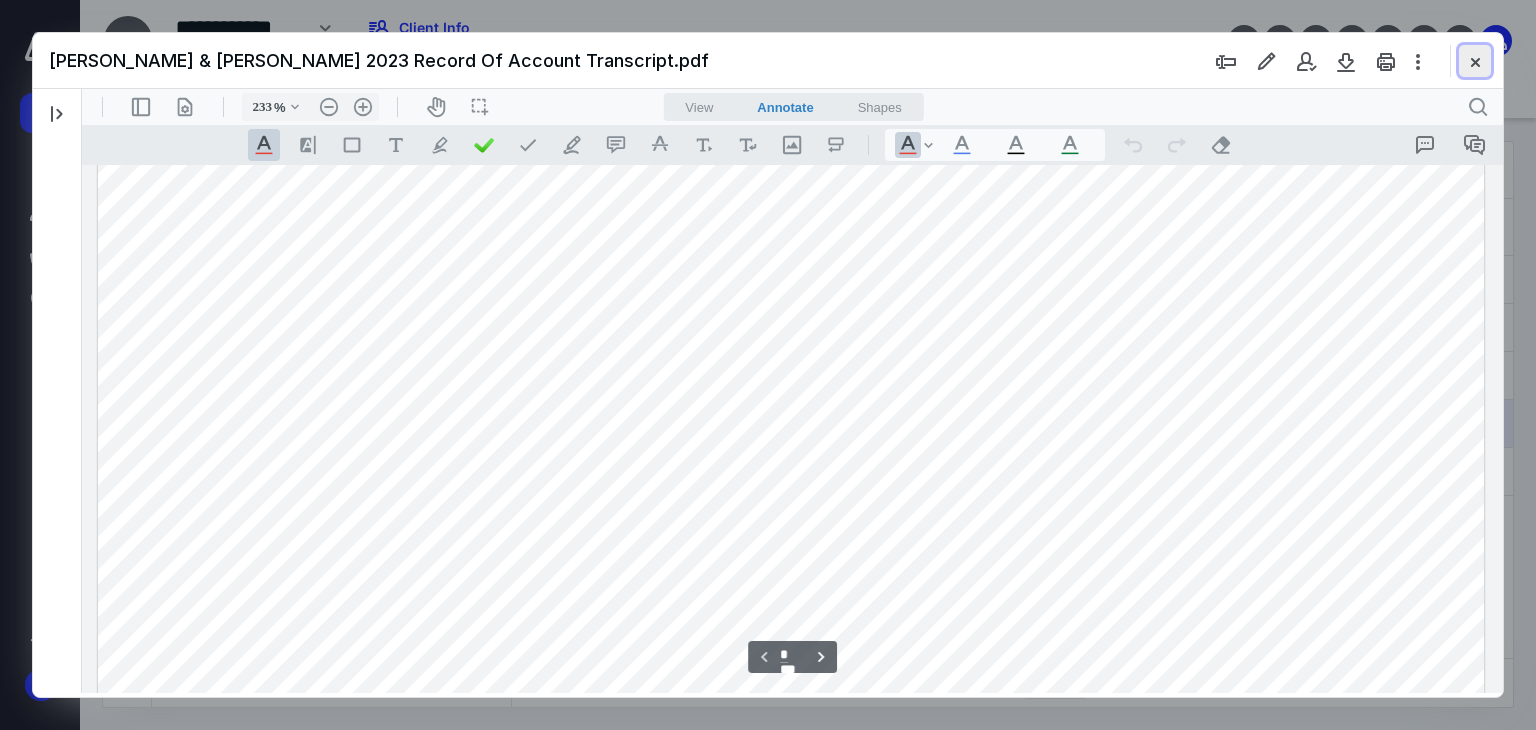 click at bounding box center [1475, 61] 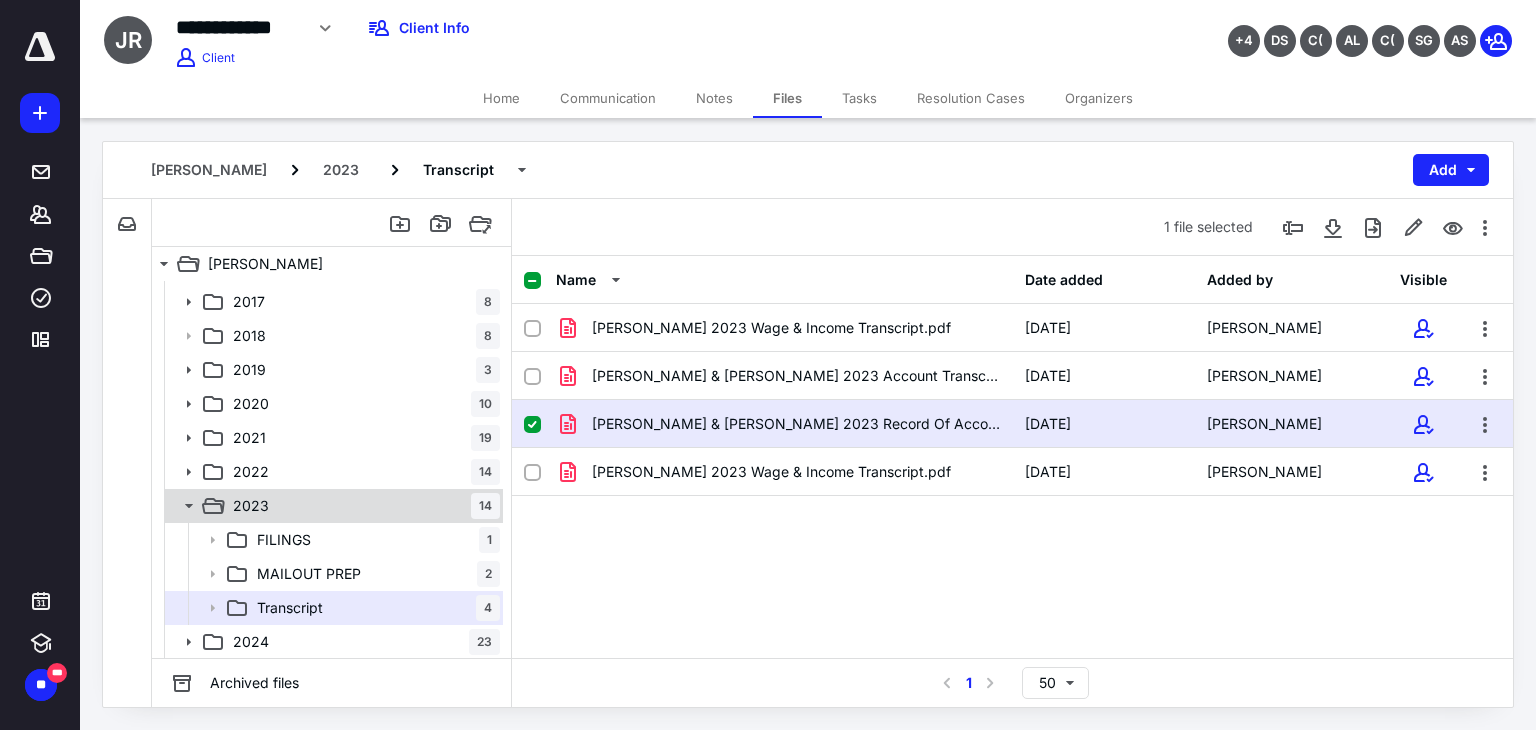 click on "2023 14" at bounding box center [362, 506] 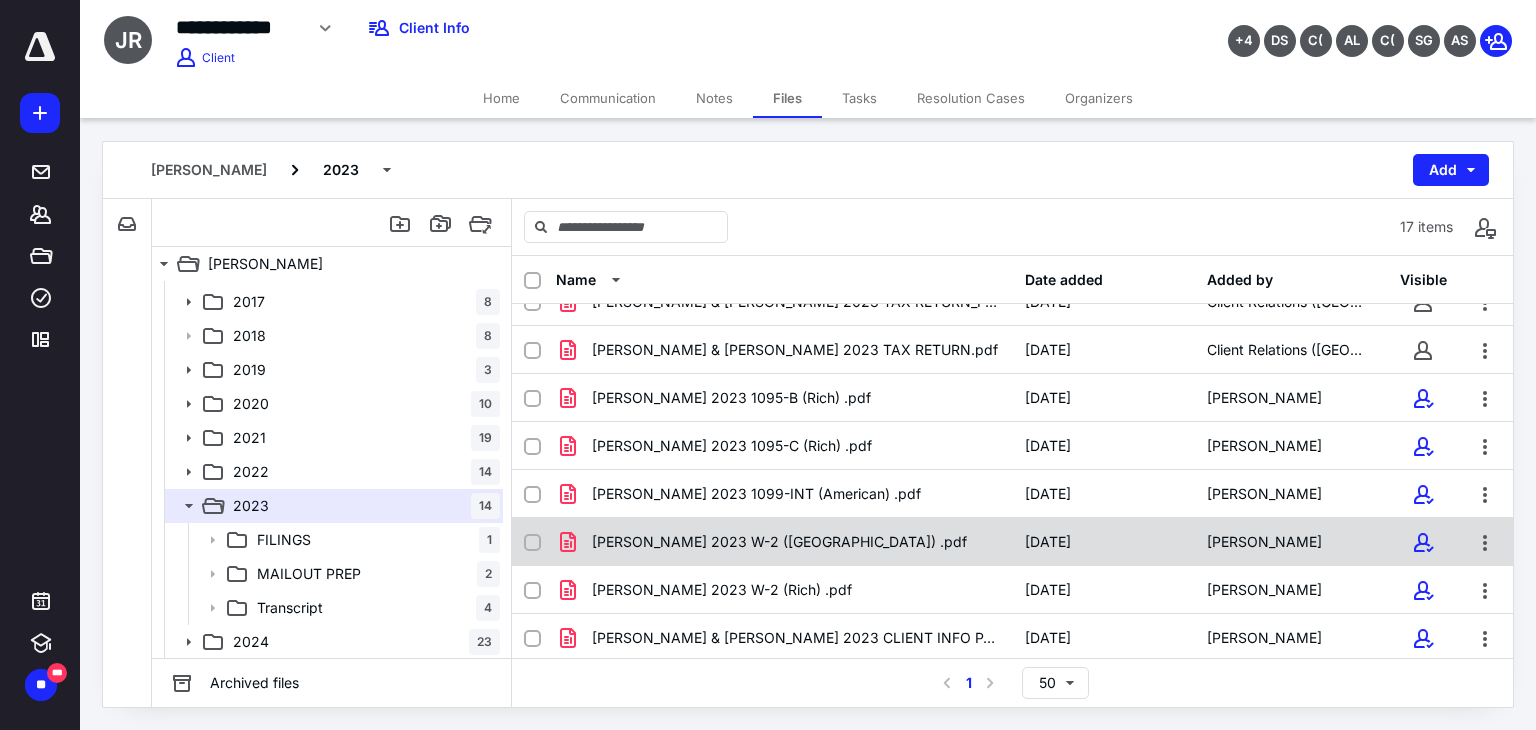 scroll, scrollTop: 358, scrollLeft: 0, axis: vertical 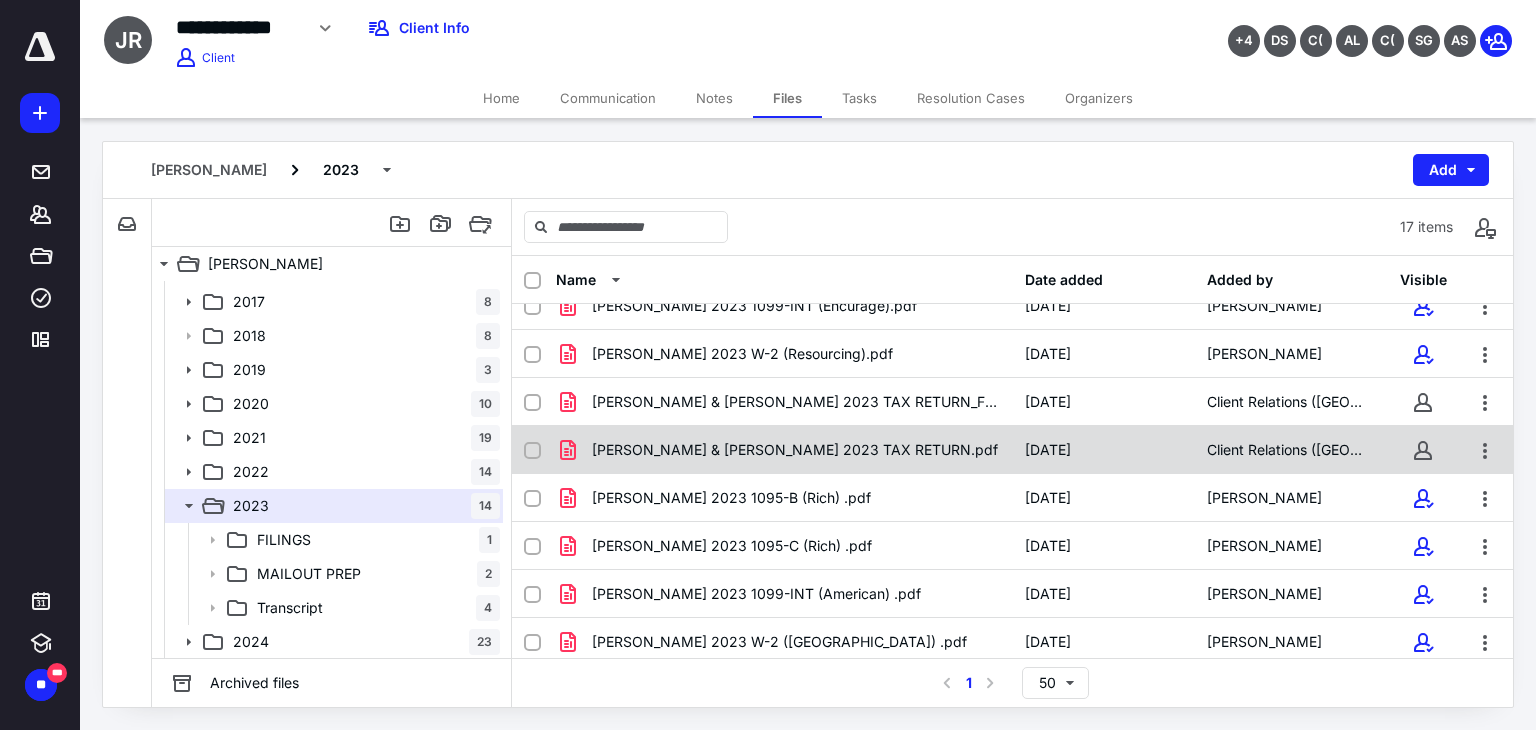 click on "REYES, SONIA & ROBLES, JORGE 2023 TAX RETURN.pdf" at bounding box center [795, 450] 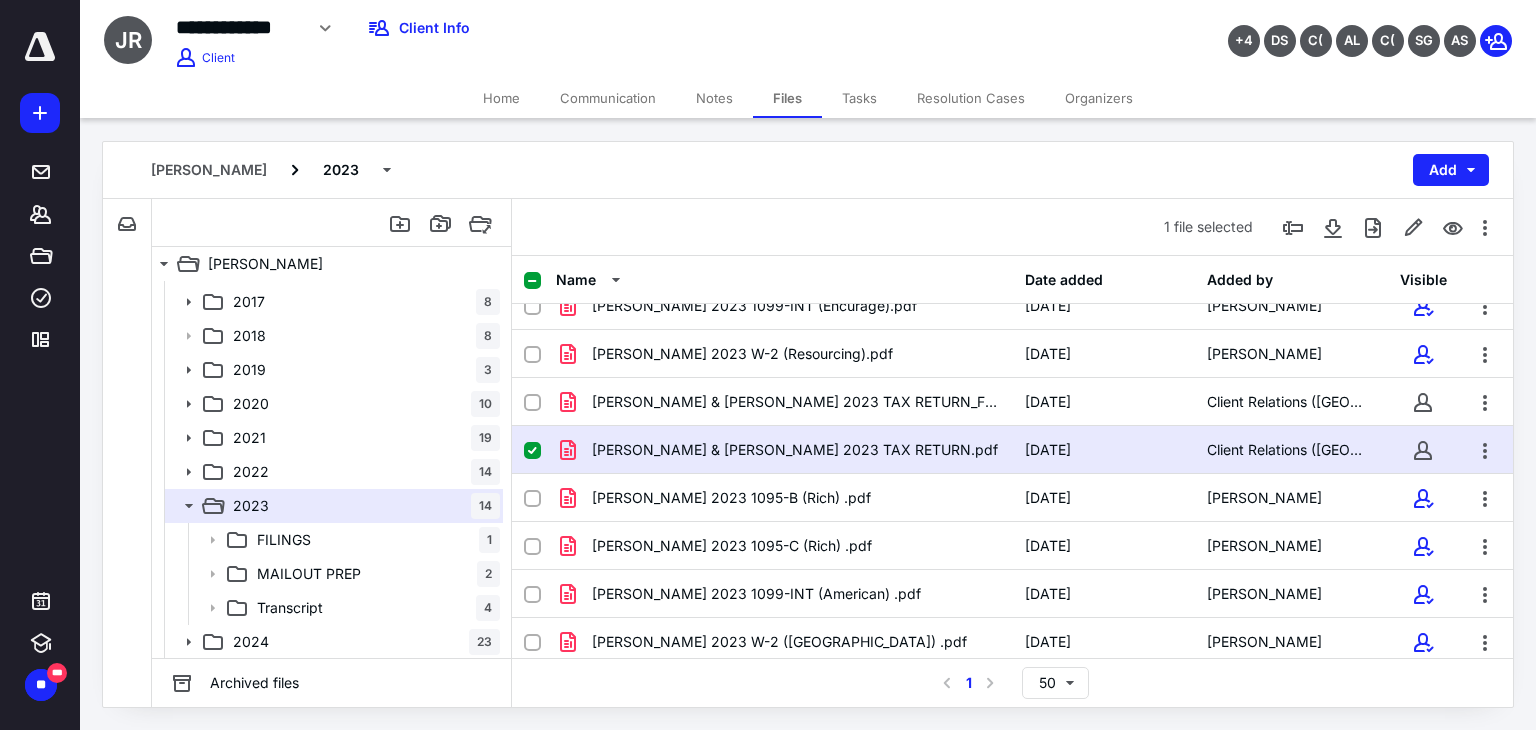click on "REYES, SONIA & ROBLES, JORGE 2023 TAX RETURN.pdf" at bounding box center (795, 450) 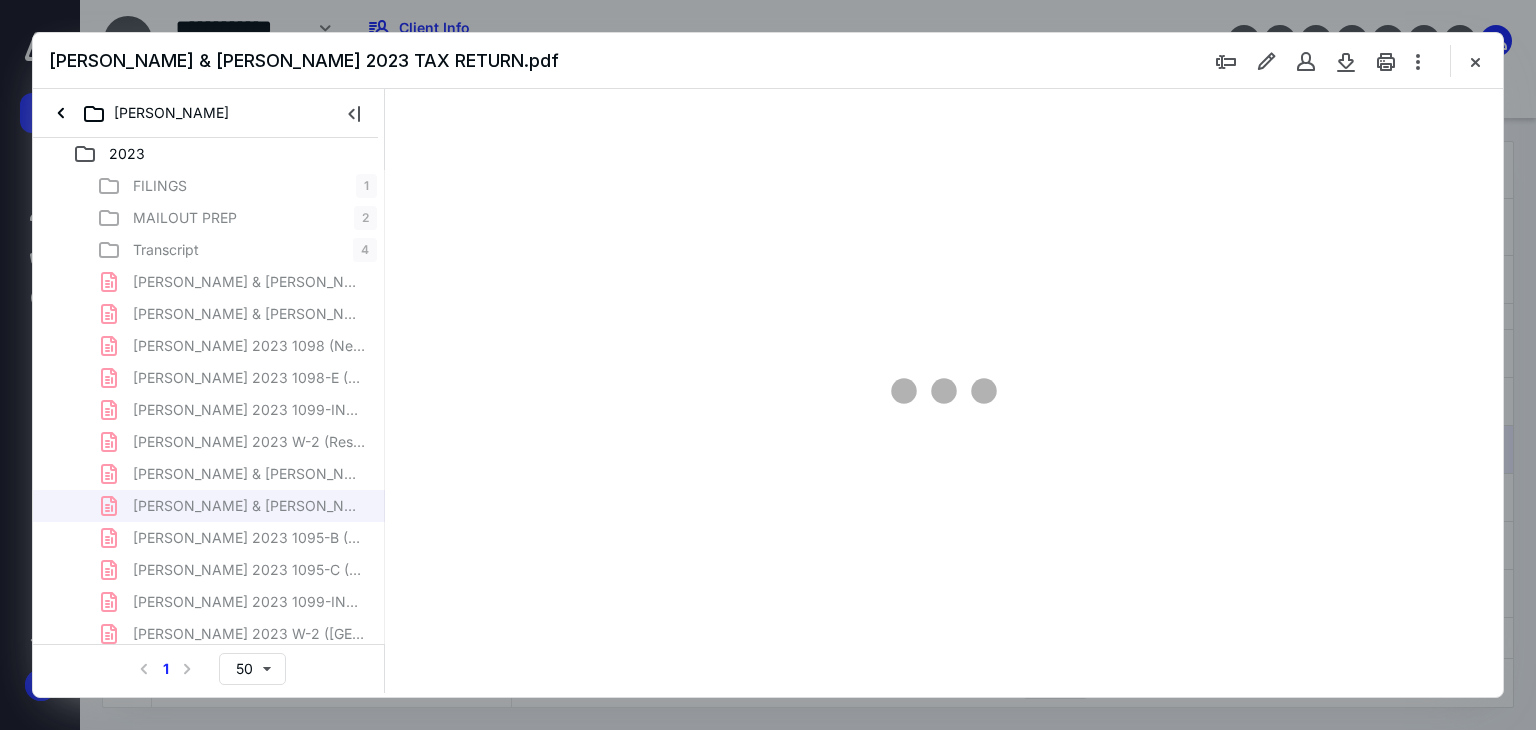 scroll, scrollTop: 0, scrollLeft: 0, axis: both 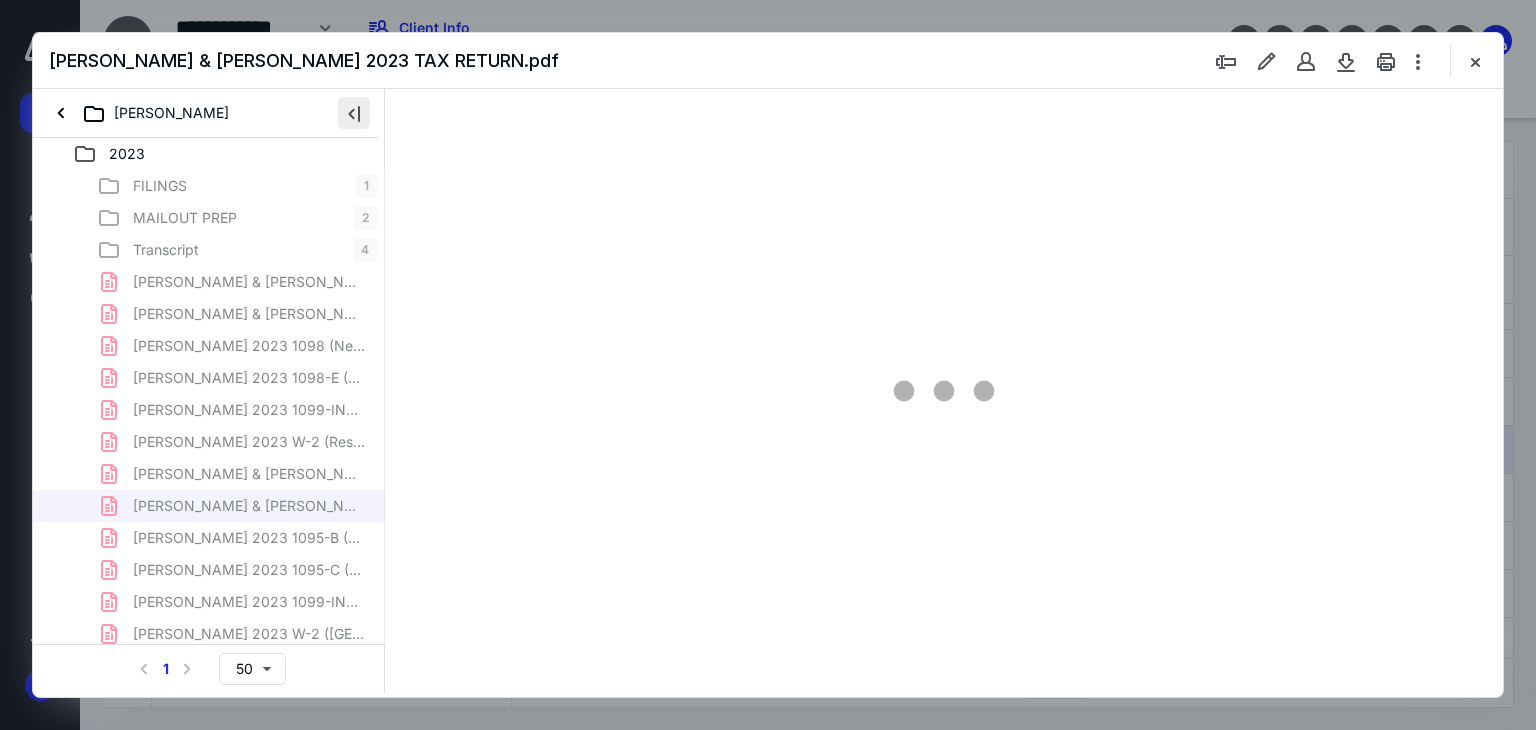 click at bounding box center [354, 113] 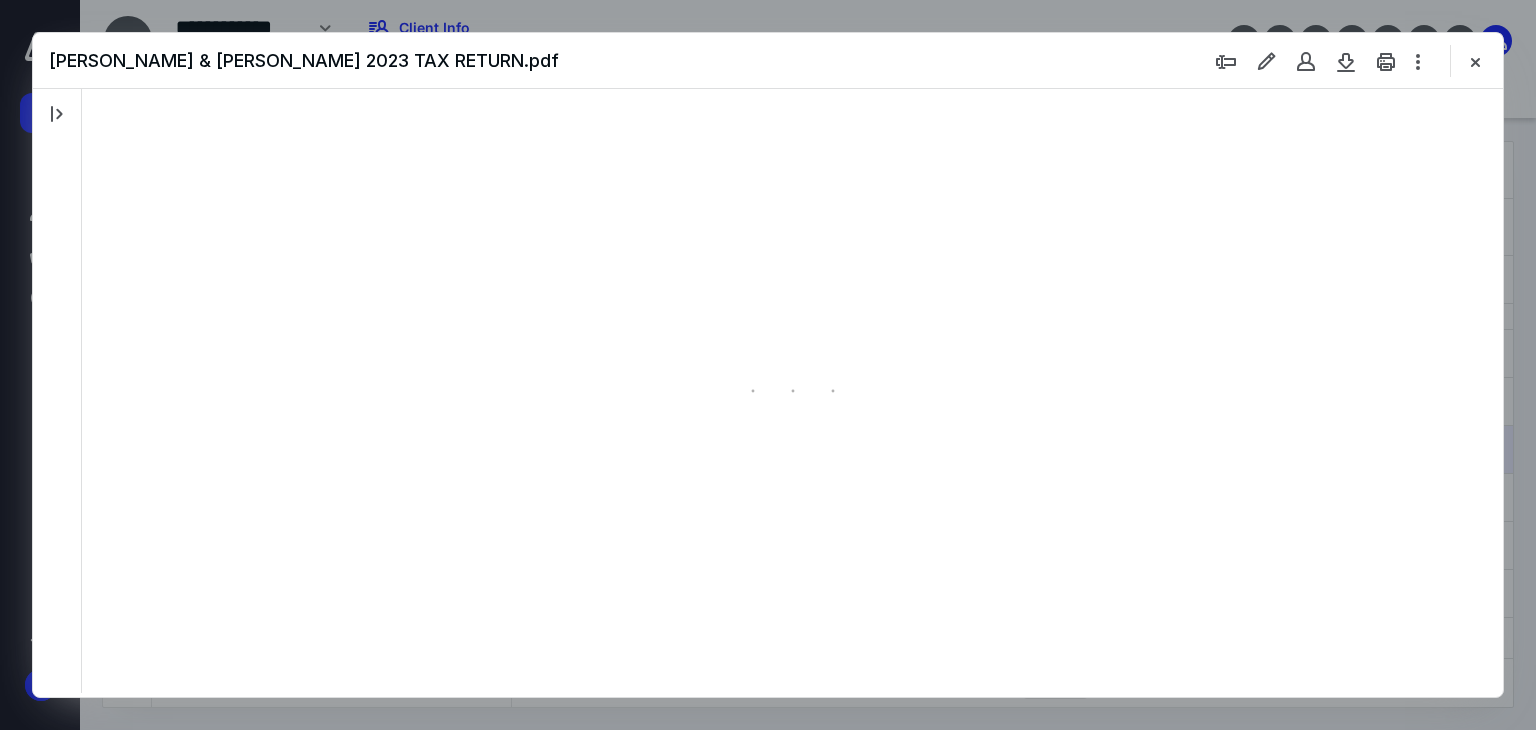 type on "227" 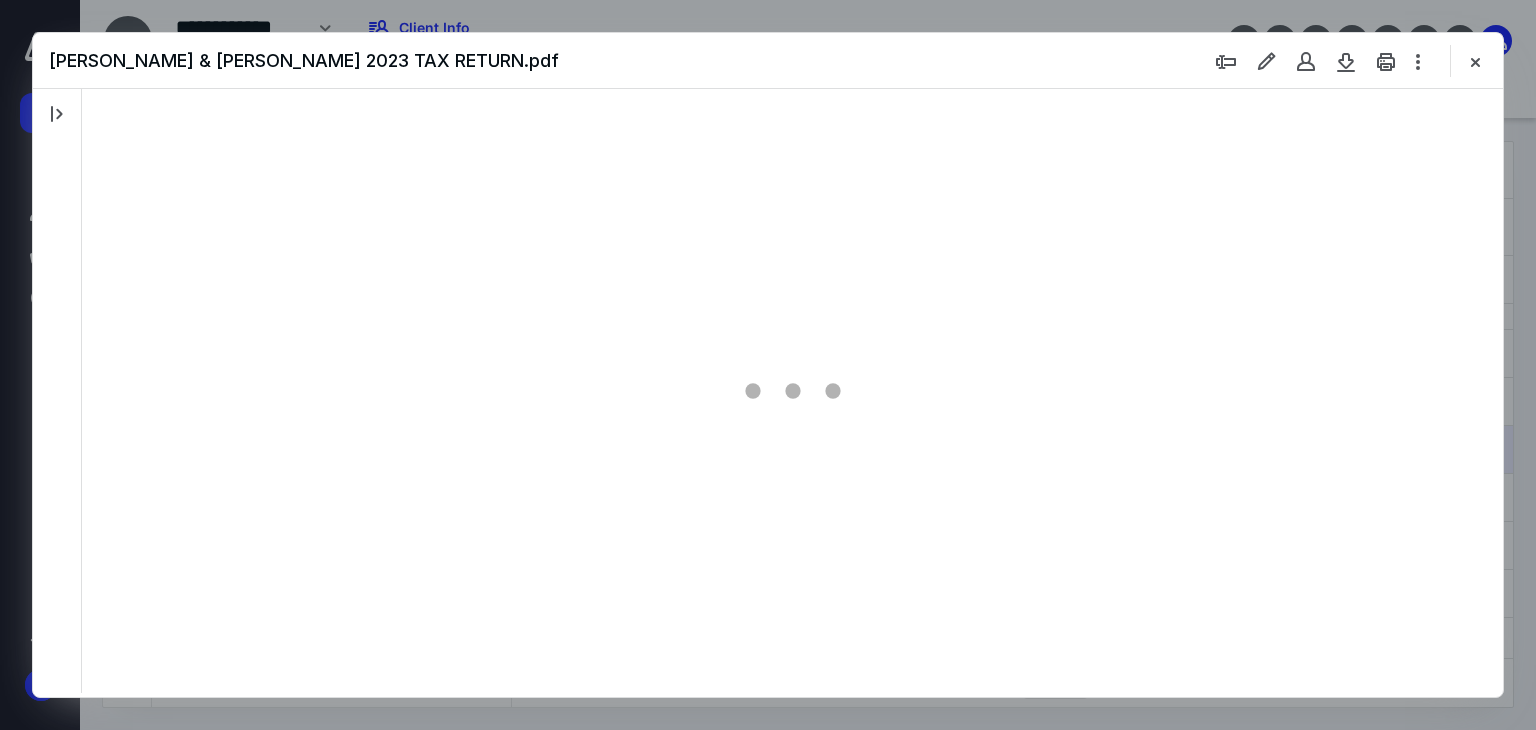 scroll, scrollTop: 84, scrollLeft: 198, axis: both 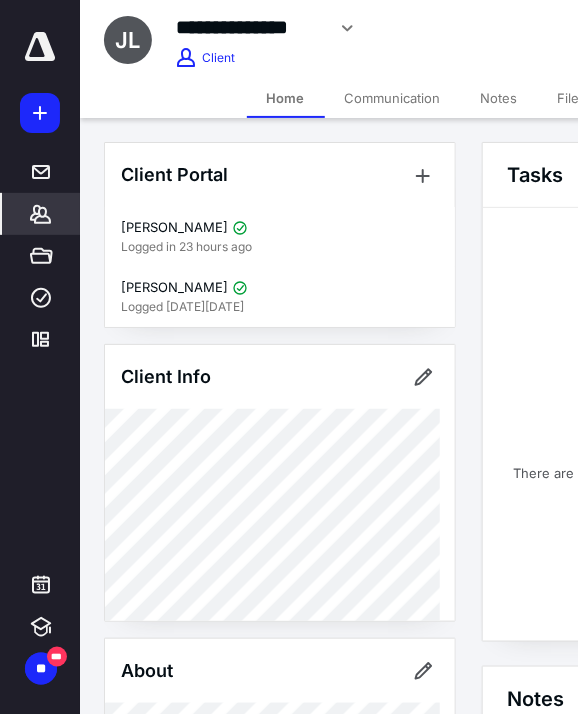 click on "Files" at bounding box center [572, 98] 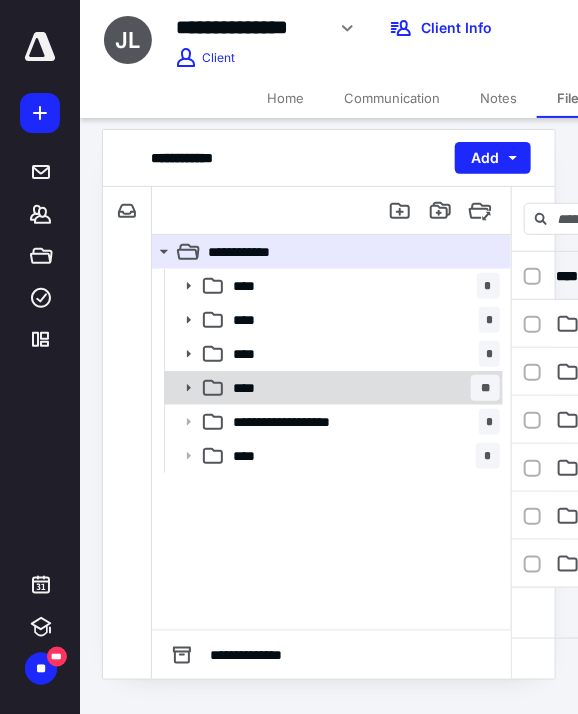scroll, scrollTop: 15, scrollLeft: 0, axis: vertical 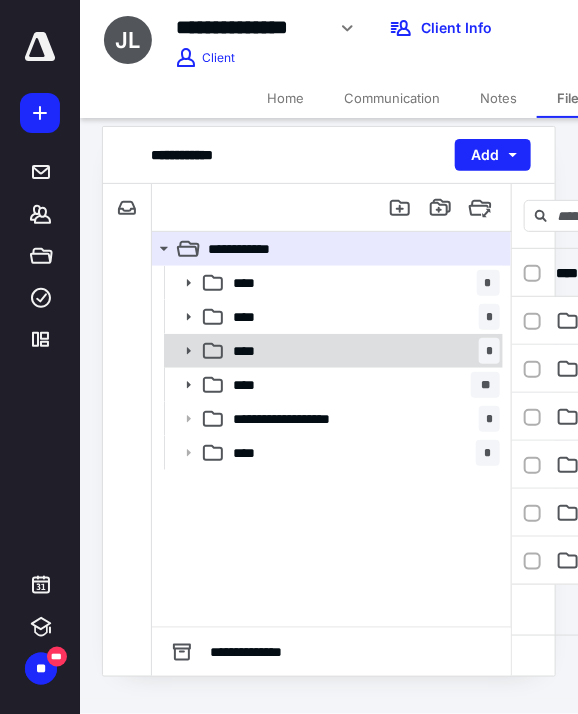 click on "**** *" at bounding box center (362, 351) 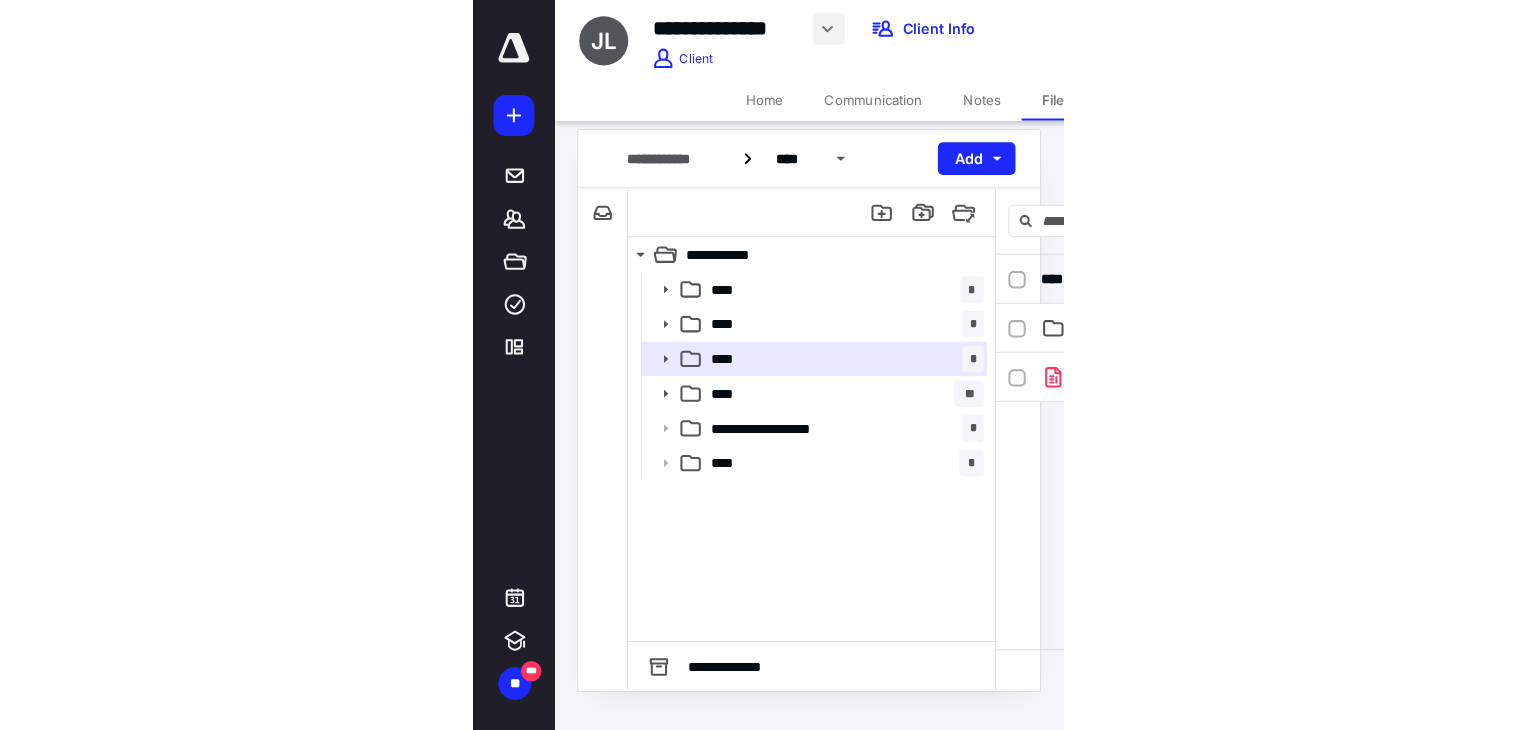 scroll, scrollTop: 0, scrollLeft: 0, axis: both 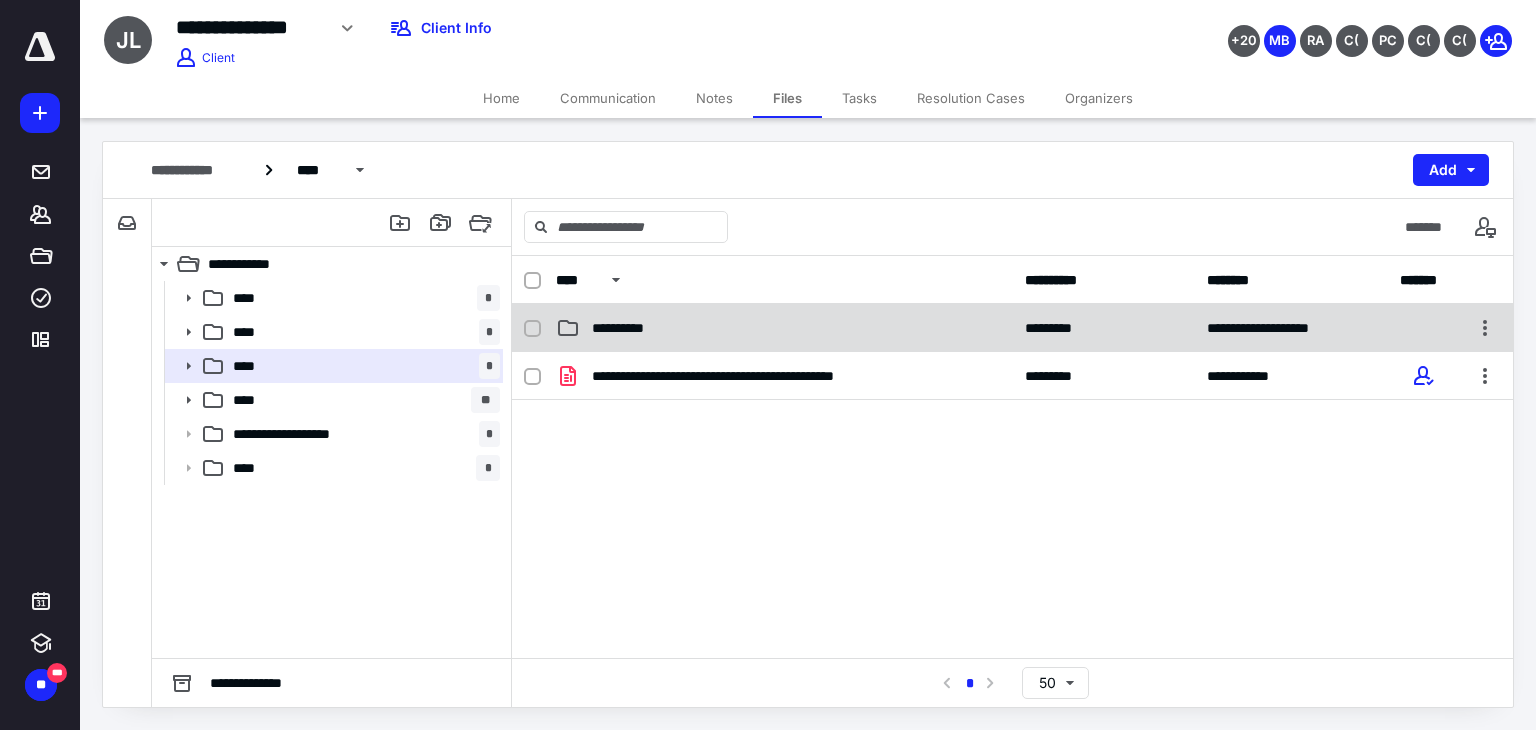 click on "**********" at bounding box center [784, 328] 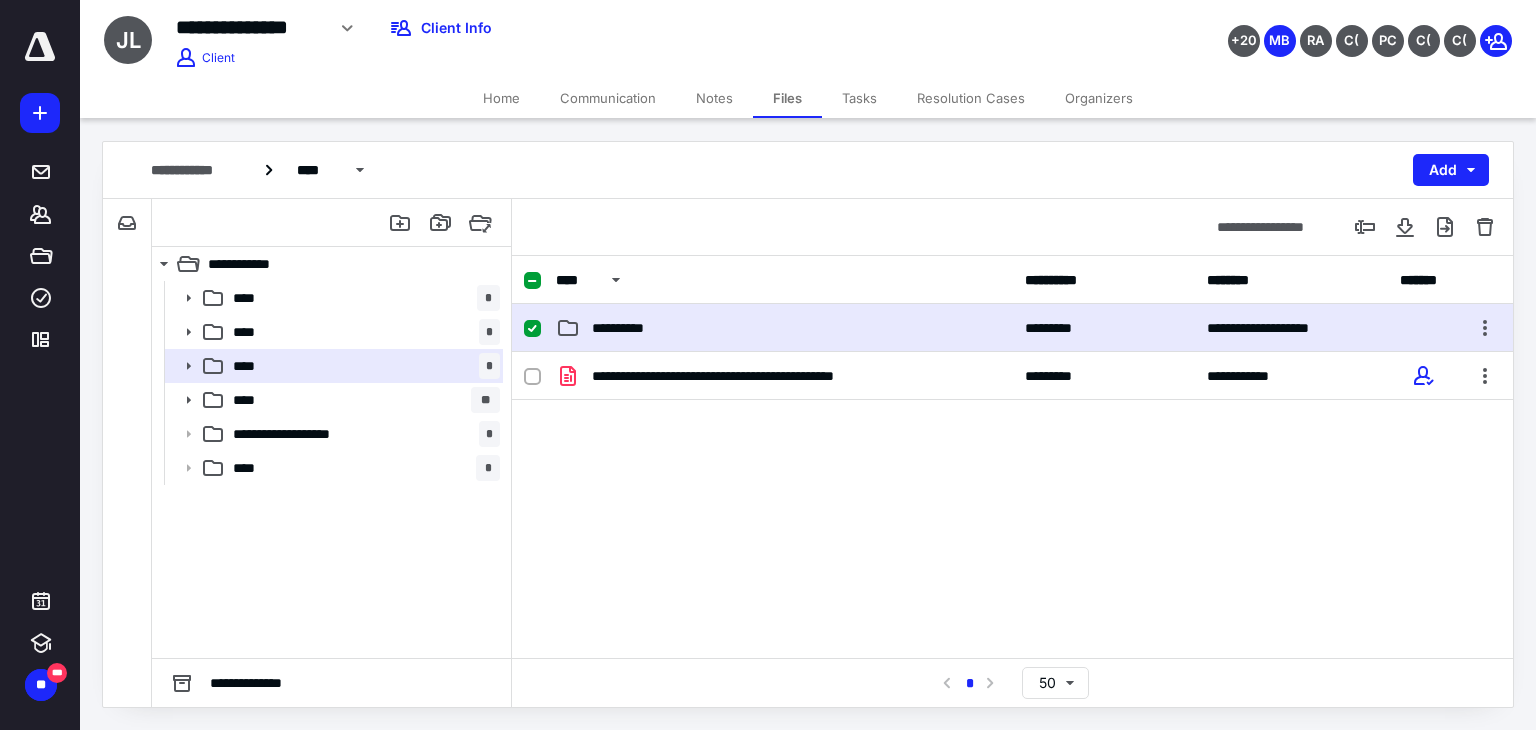 click on "**********" at bounding box center (784, 328) 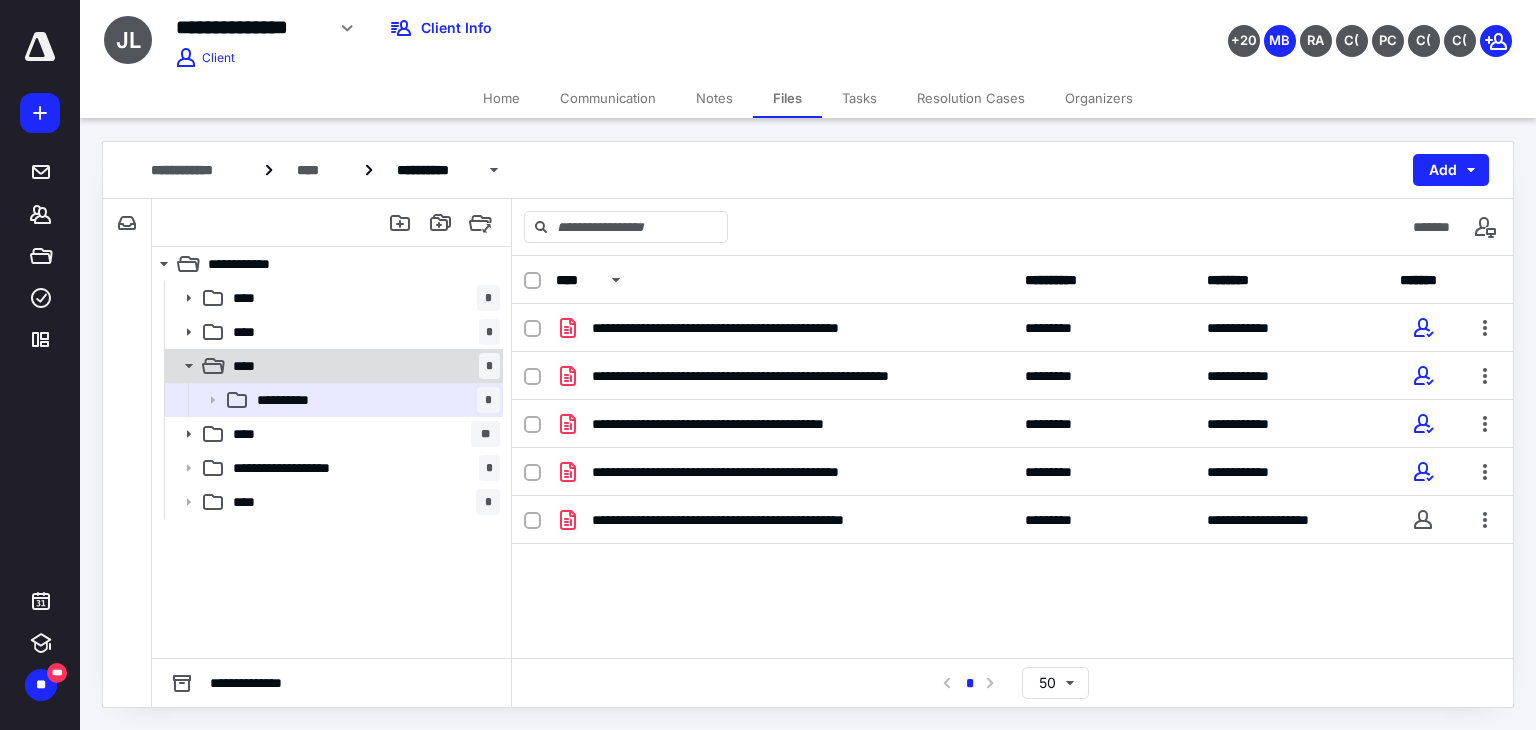 click on "**** *" at bounding box center [332, 366] 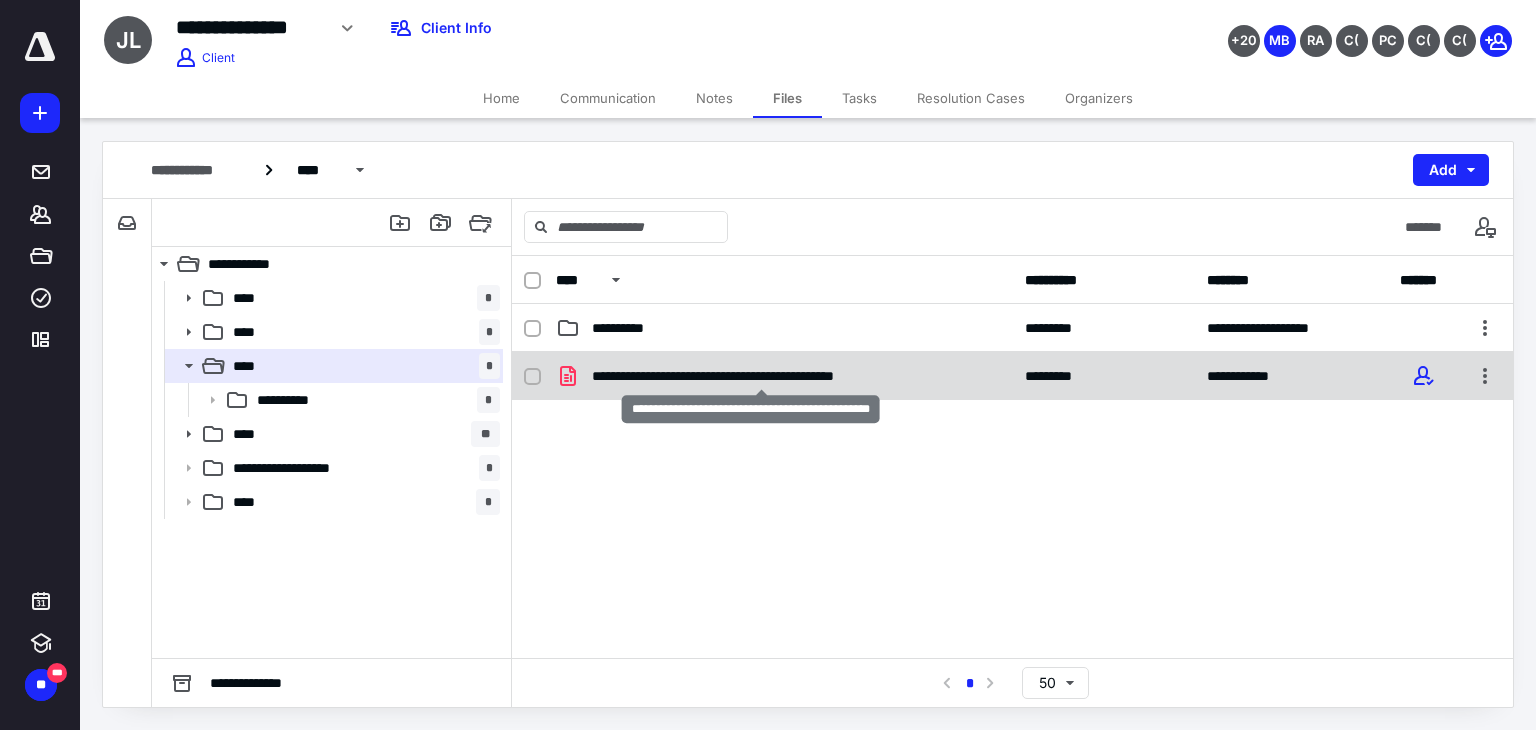 click on "**********" at bounding box center [762, 376] 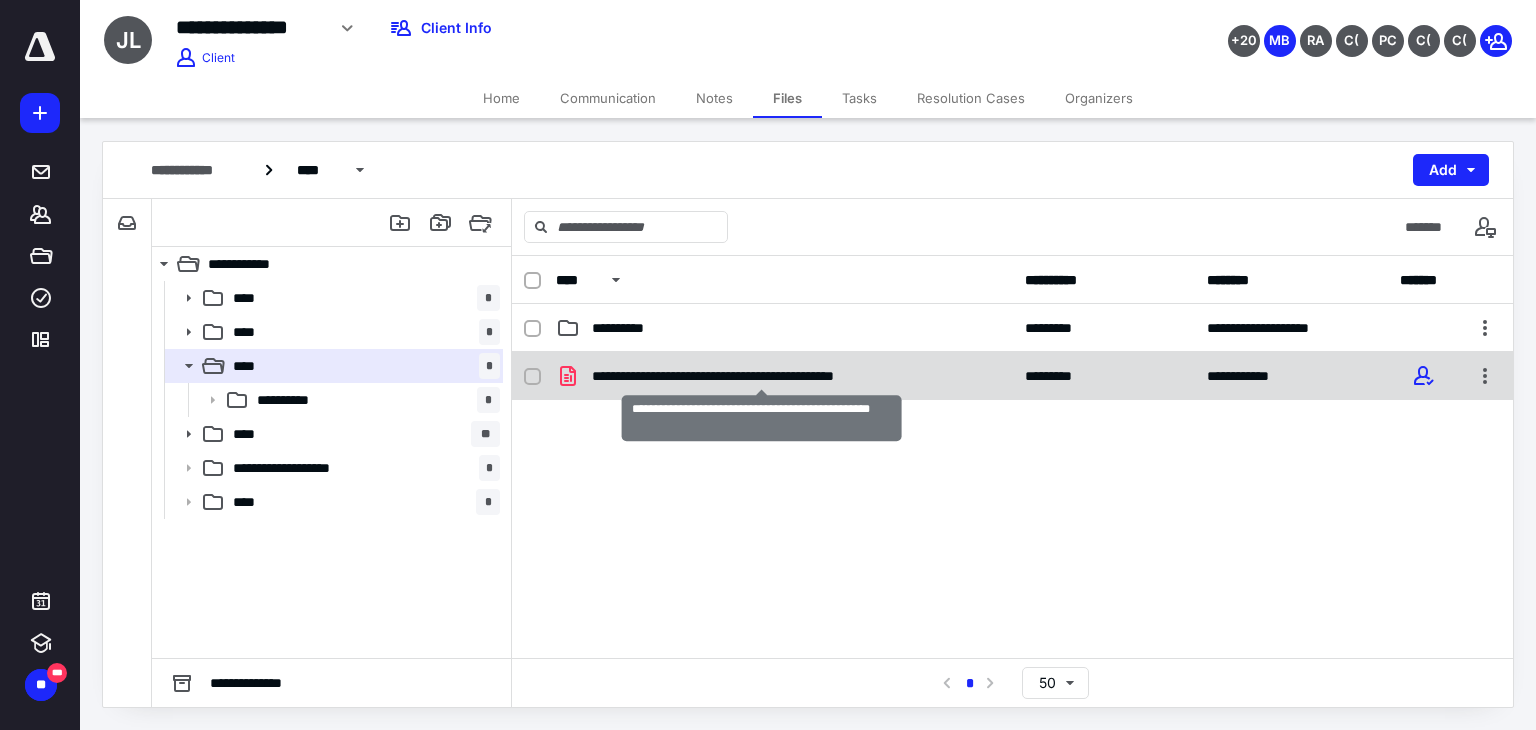 click on "**********" at bounding box center (762, 376) 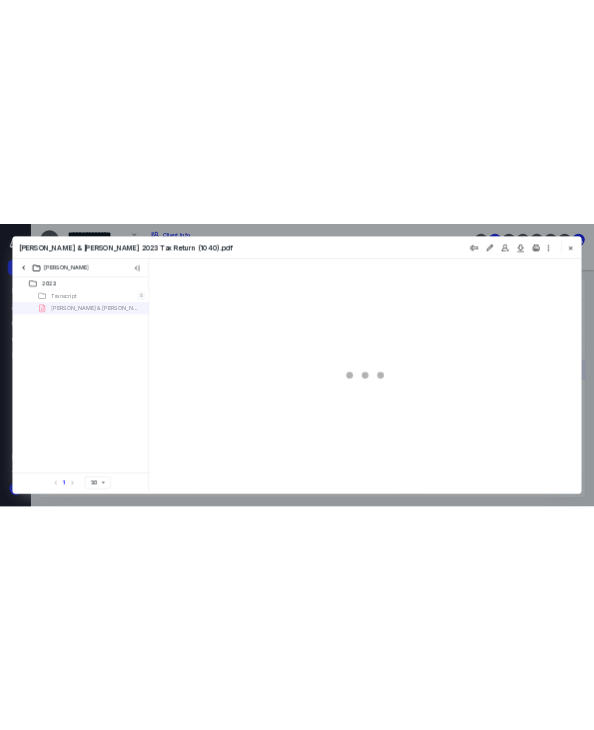 scroll, scrollTop: 0, scrollLeft: 0, axis: both 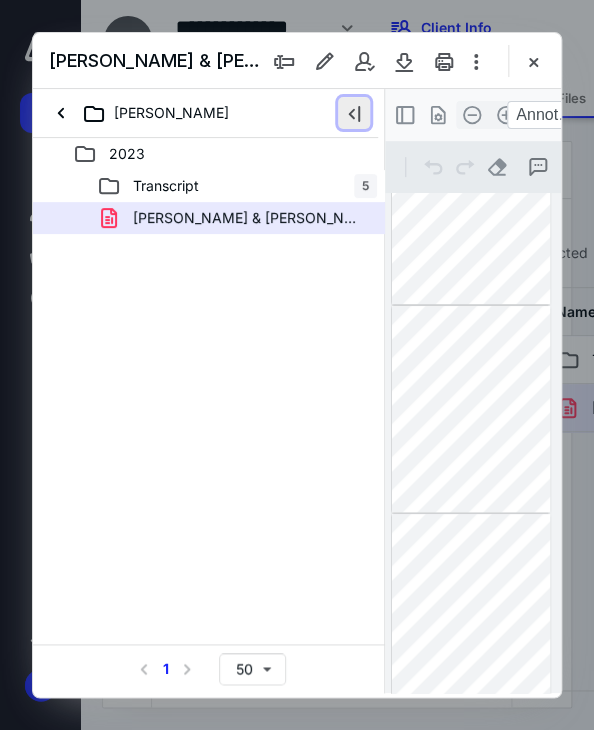click at bounding box center (354, 113) 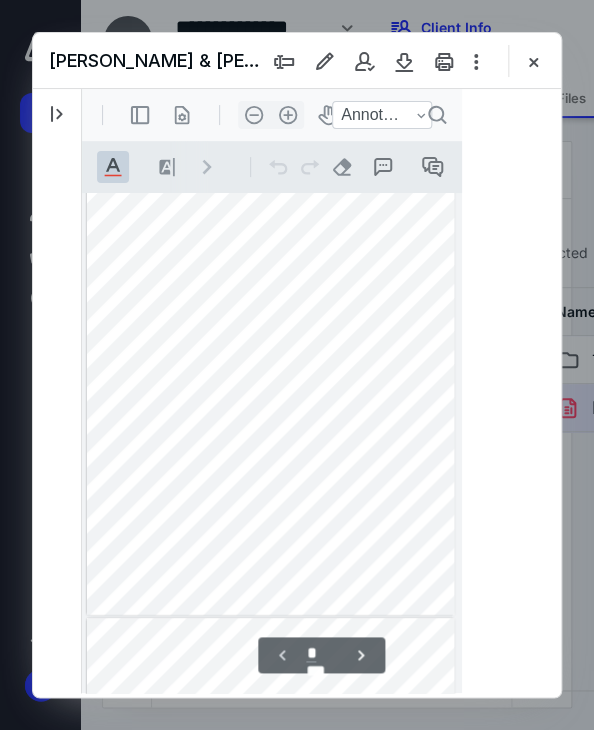 scroll, scrollTop: 0, scrollLeft: 0, axis: both 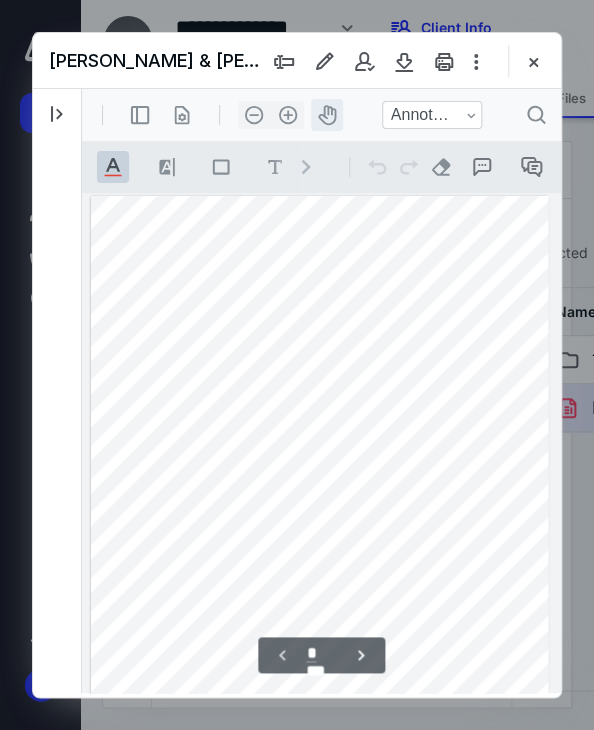 click on "icon-header-pan20" at bounding box center (327, 115) 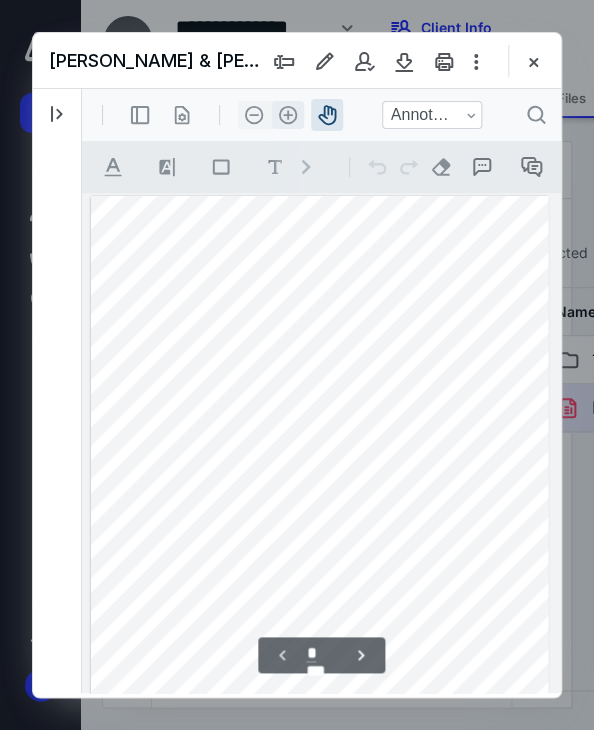 drag, startPoint x: 297, startPoint y: 110, endPoint x: 278, endPoint y: 137, distance: 33.01515 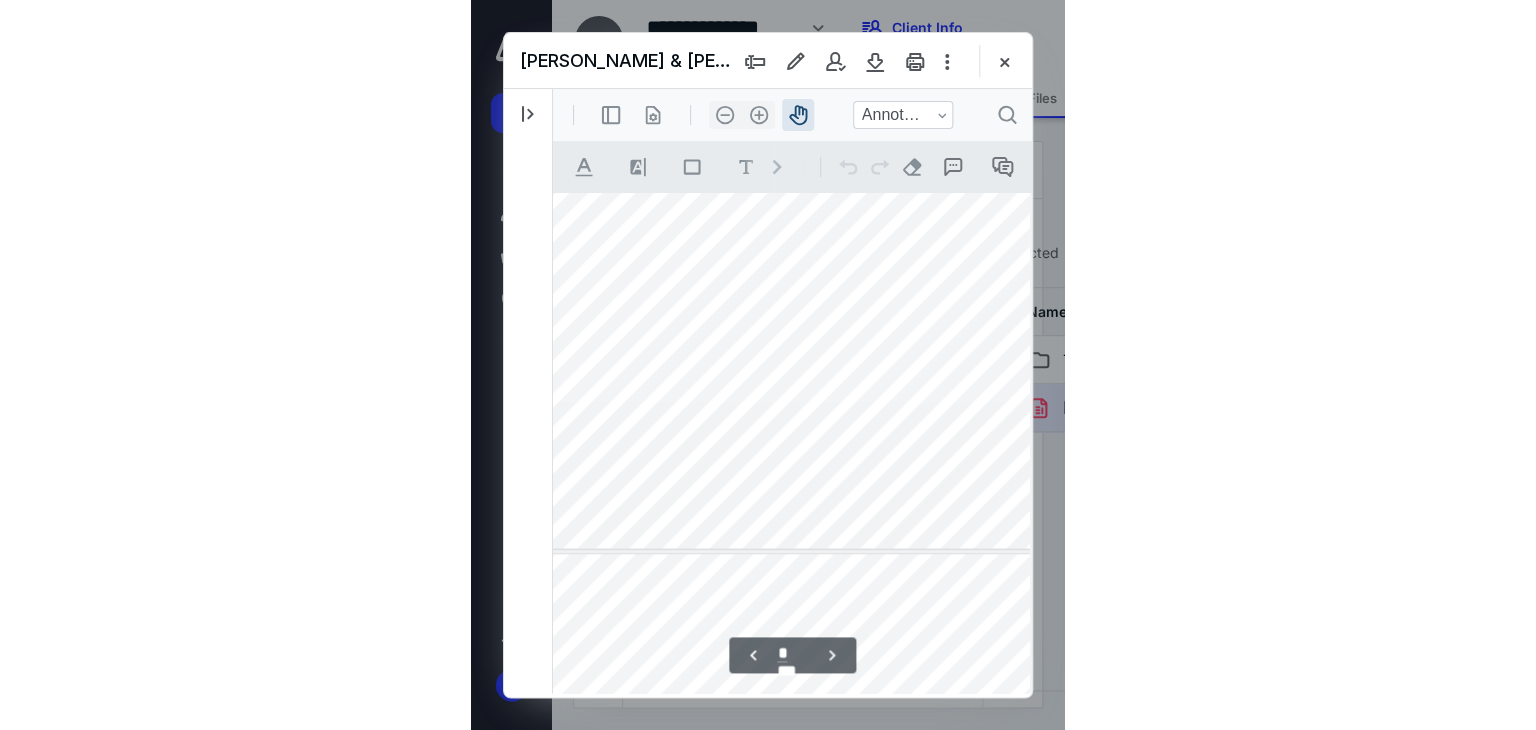 scroll, scrollTop: 700, scrollLeft: 20, axis: both 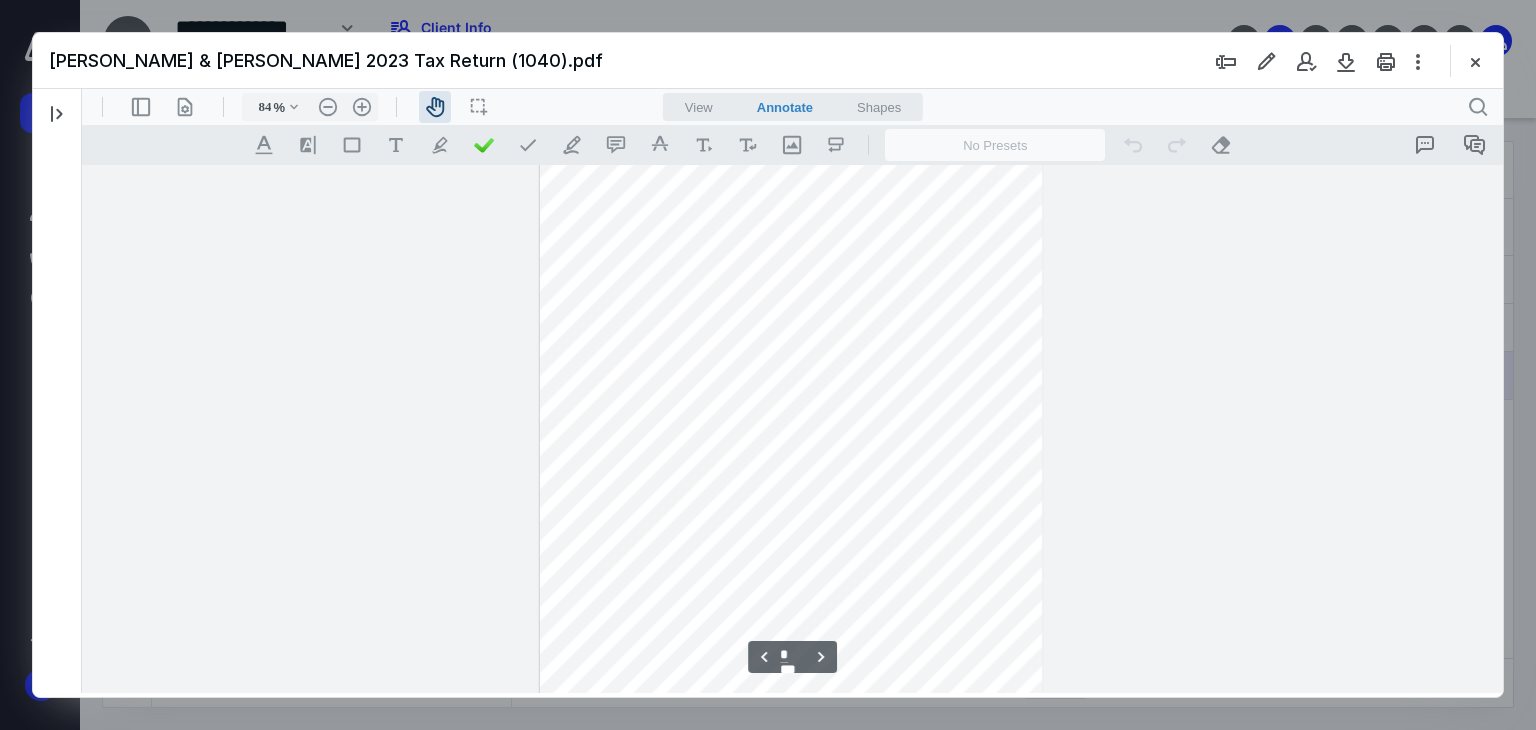 type on "*" 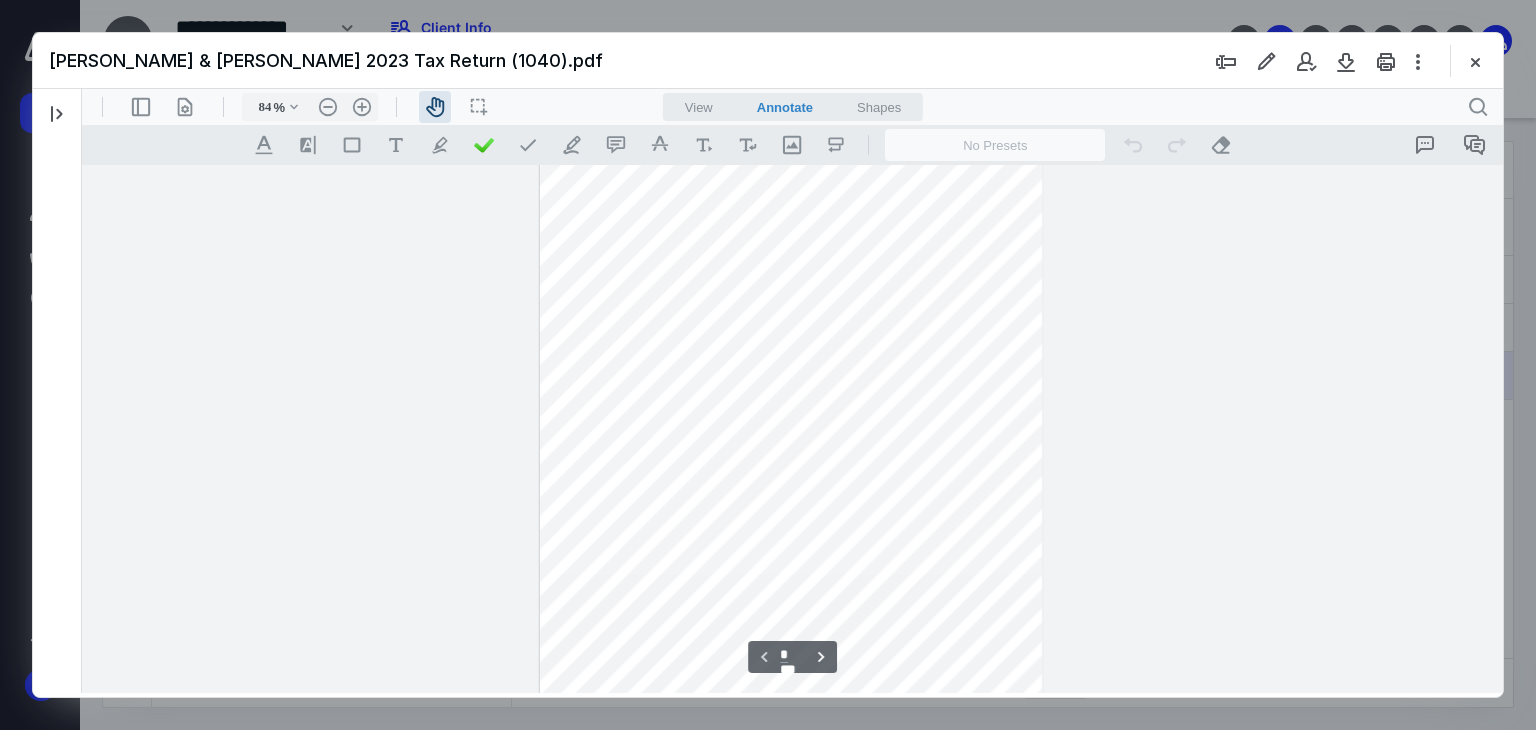 scroll, scrollTop: 0, scrollLeft: 0, axis: both 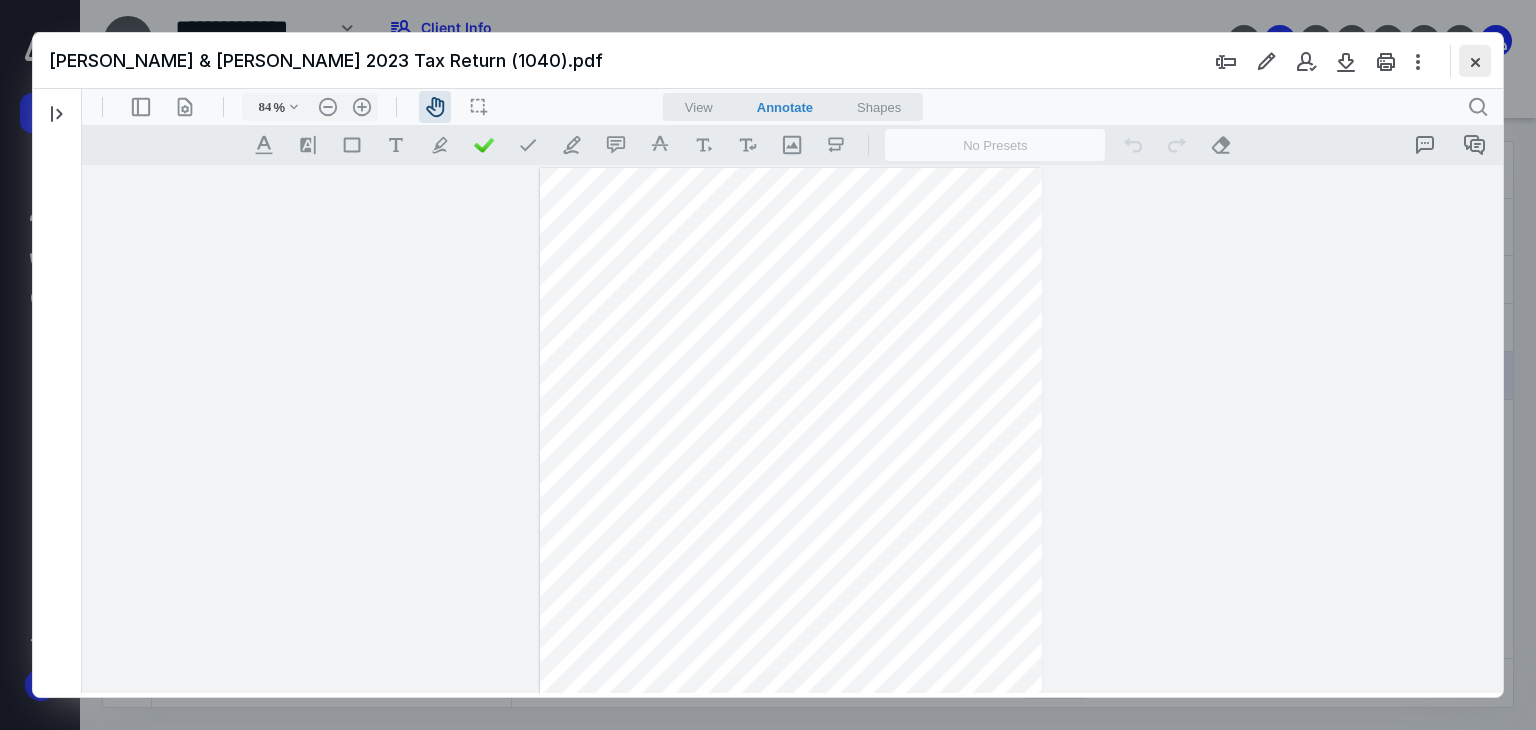 click at bounding box center [1475, 61] 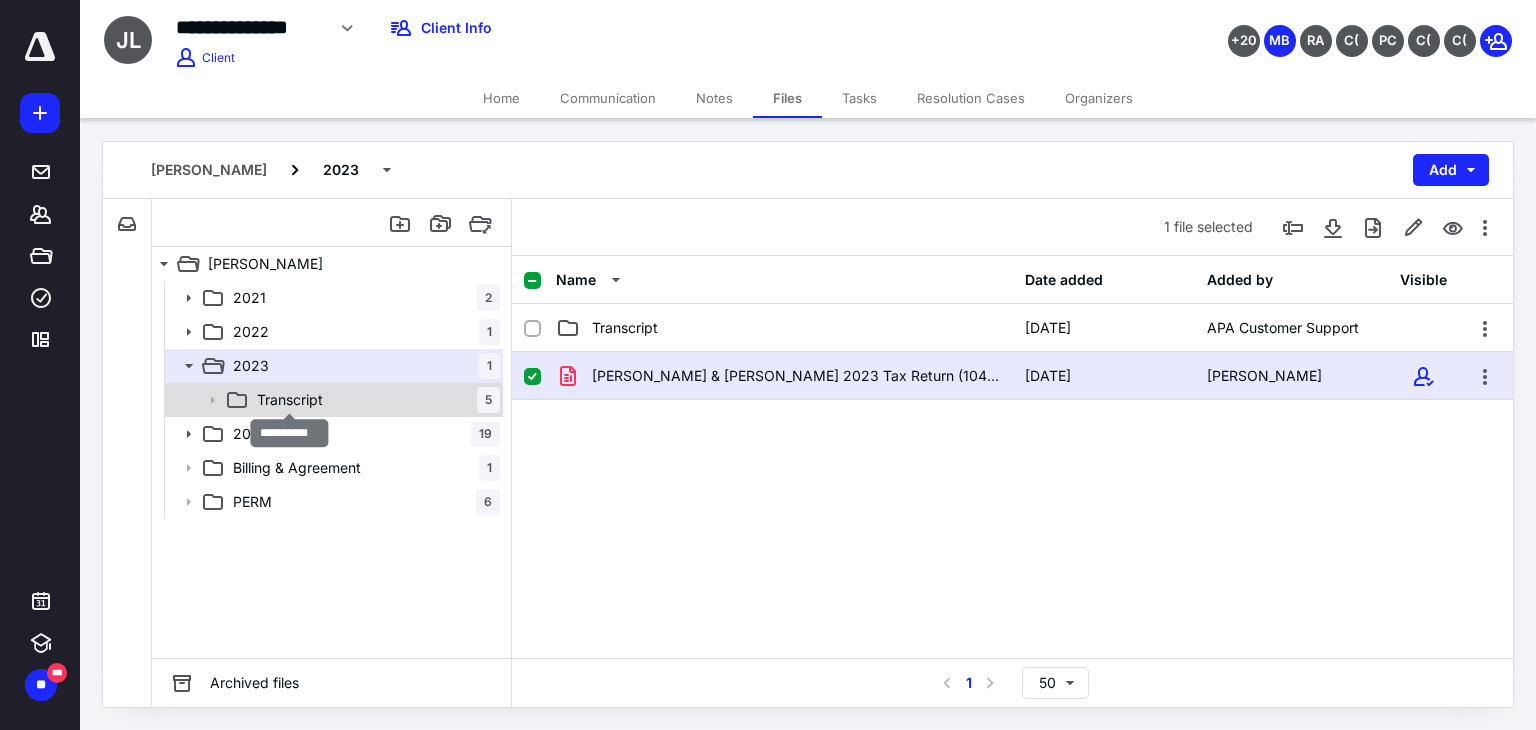 click on "Transcript" at bounding box center (290, 400) 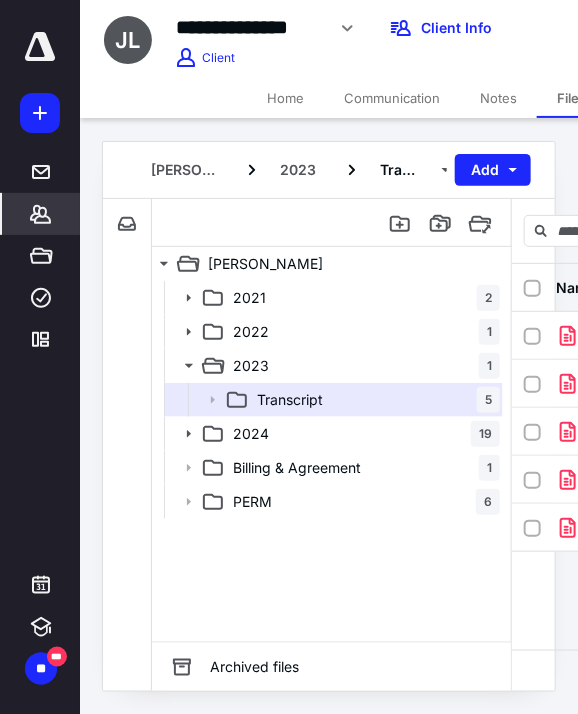 click 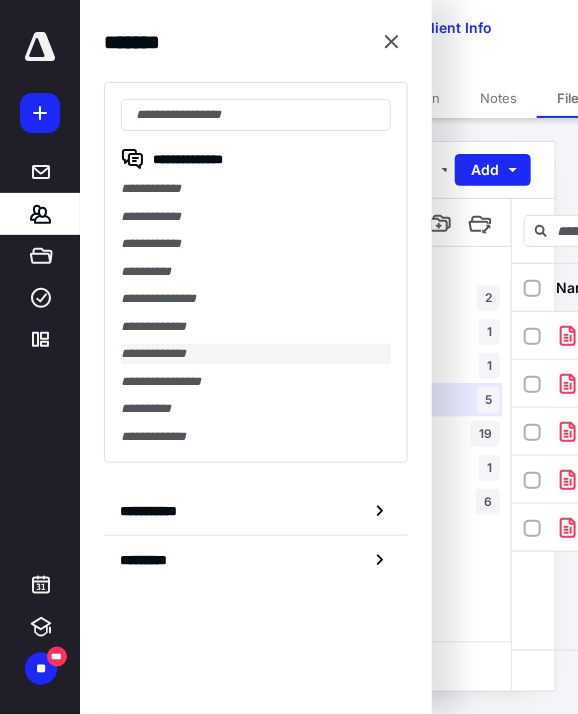 click on "**********" at bounding box center (256, 354) 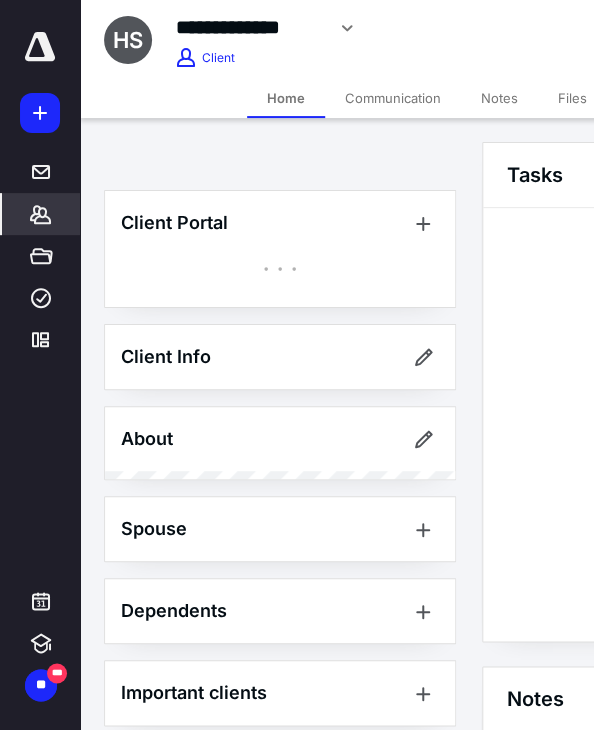 click on "Files" at bounding box center (572, 98) 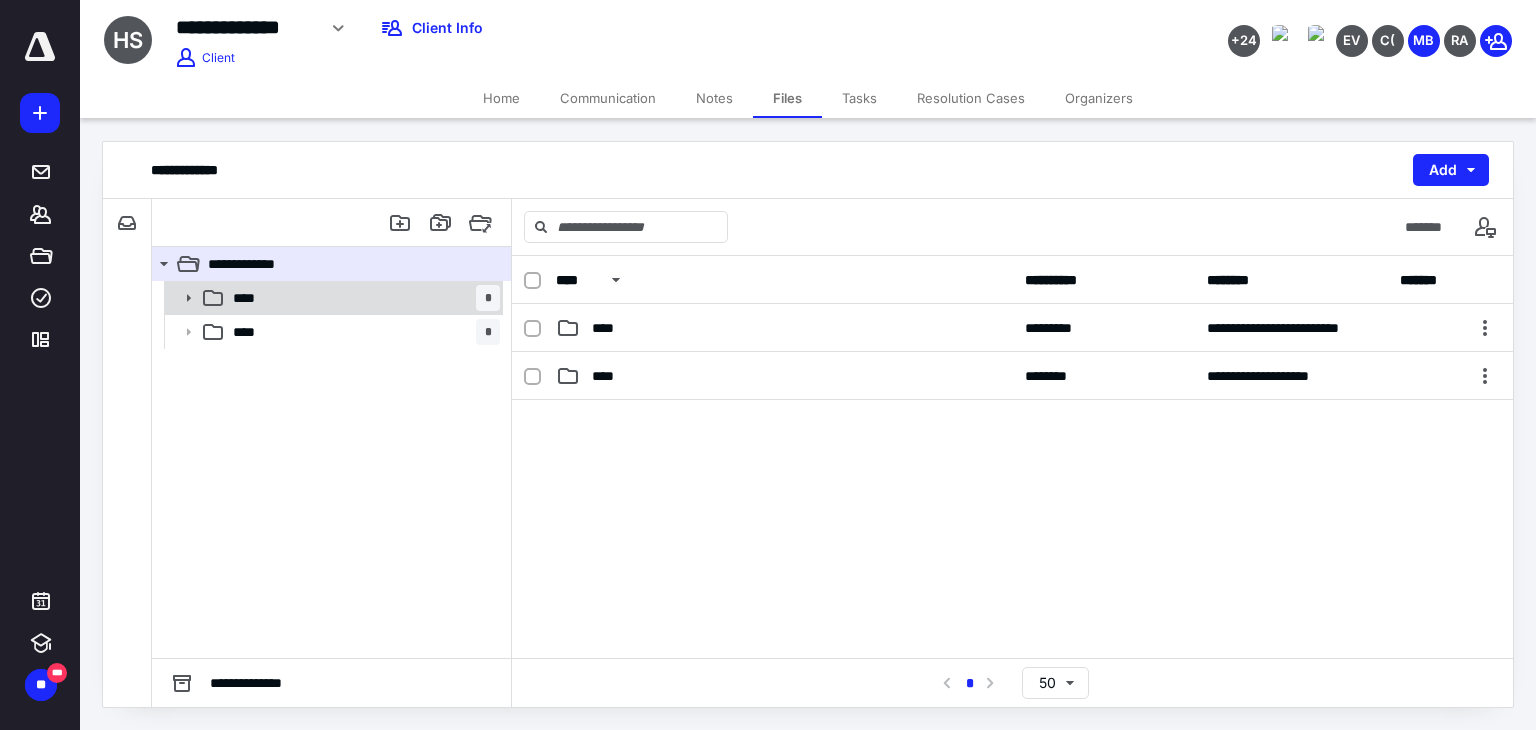 click on "**** *" at bounding box center [362, 298] 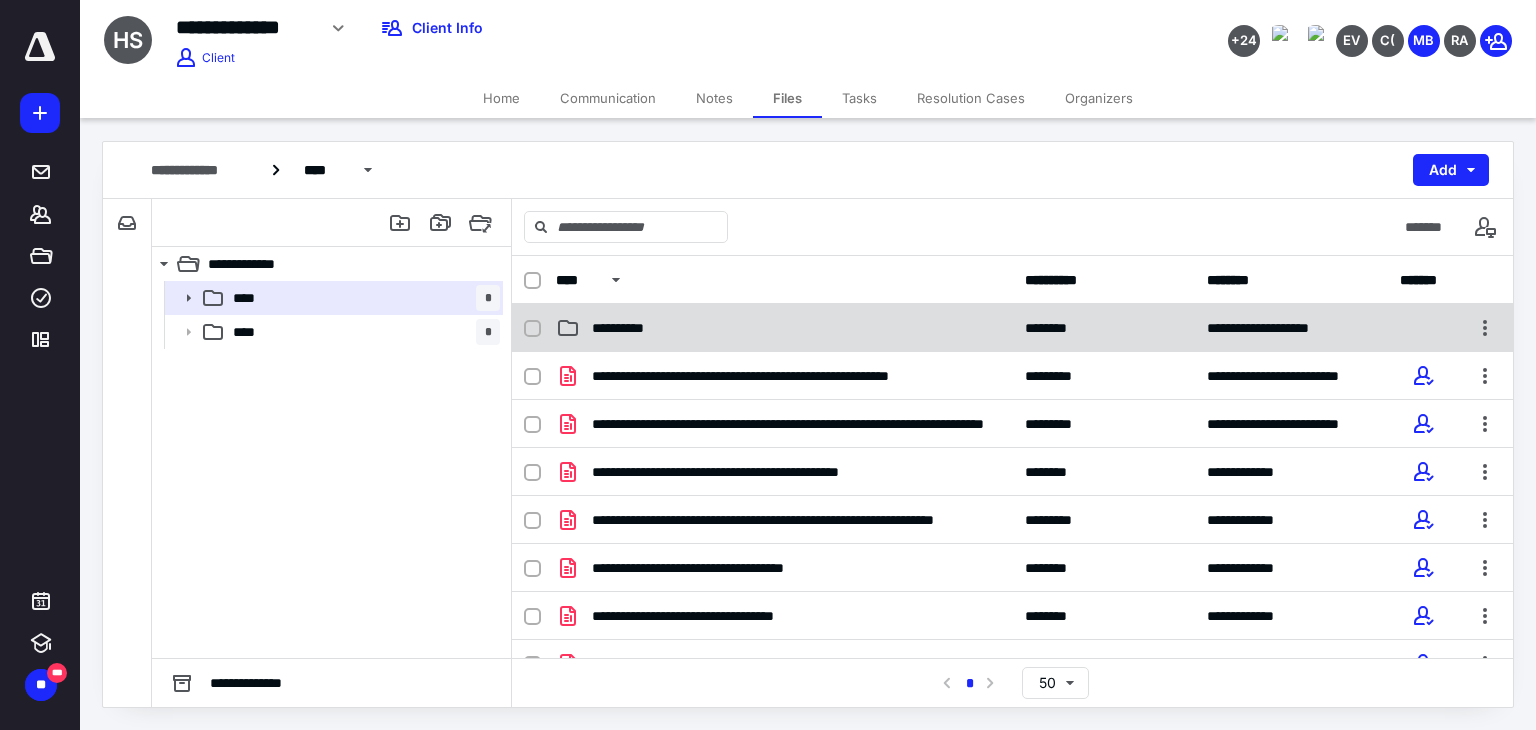 click on "**********" at bounding box center [784, 328] 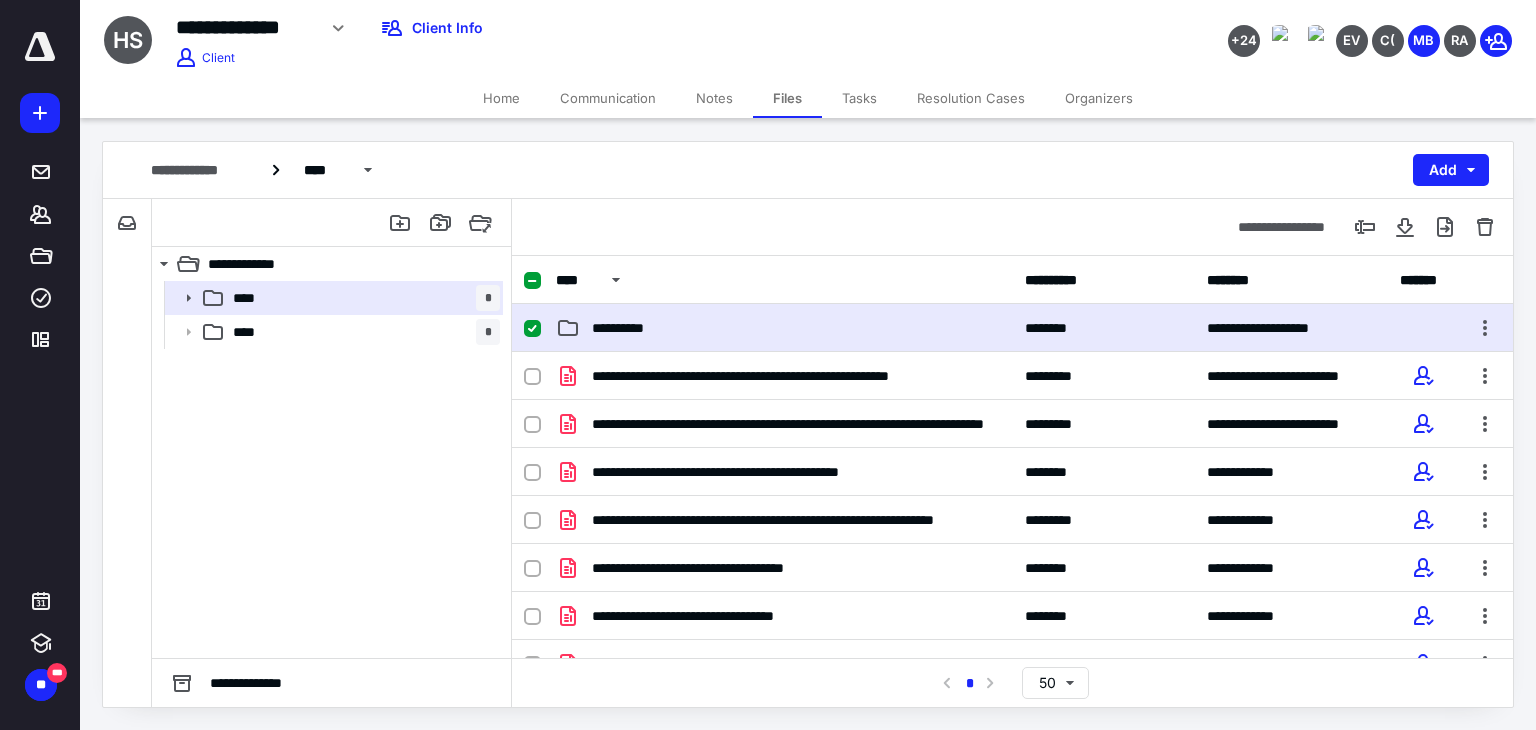 click on "**********" at bounding box center [784, 328] 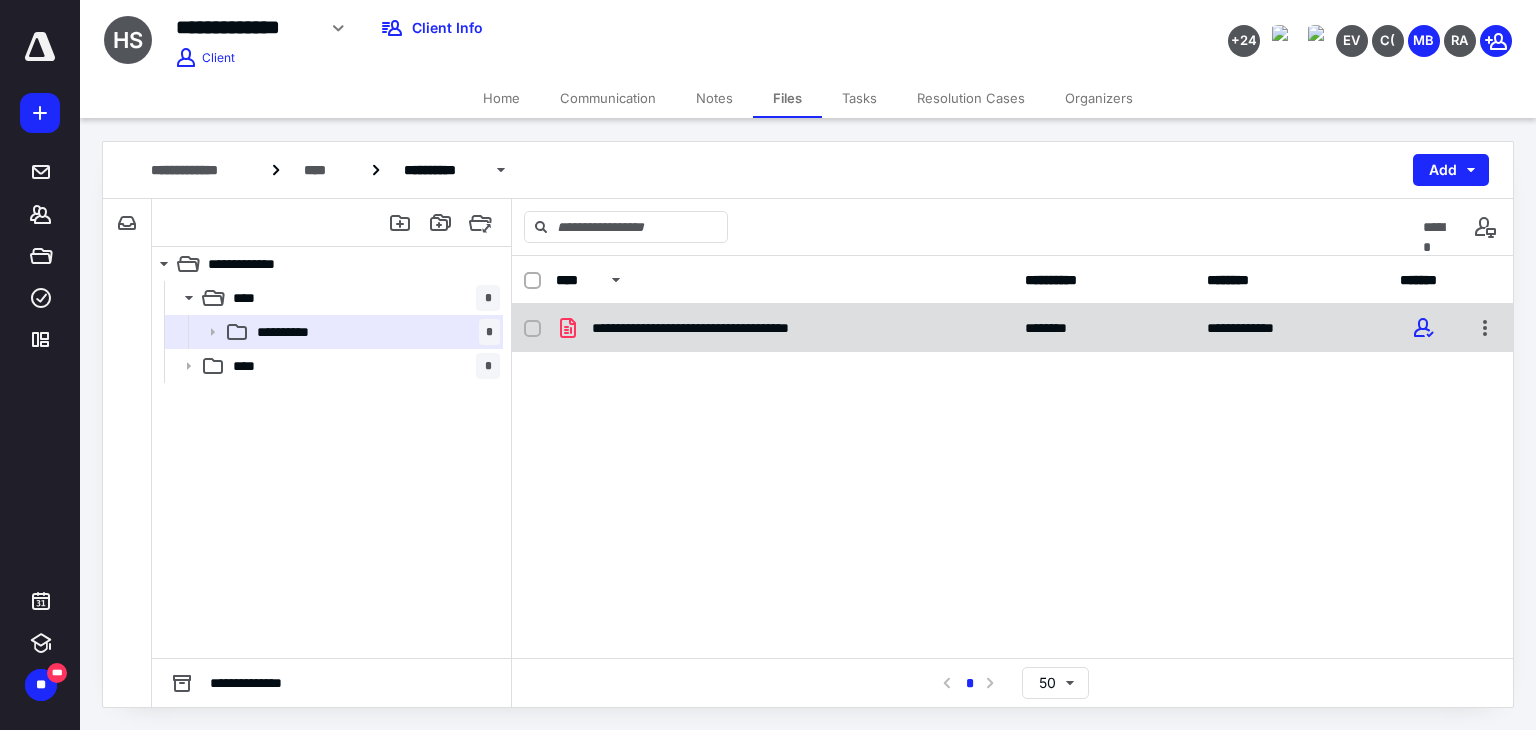 click on "**********" at bounding box center (722, 328) 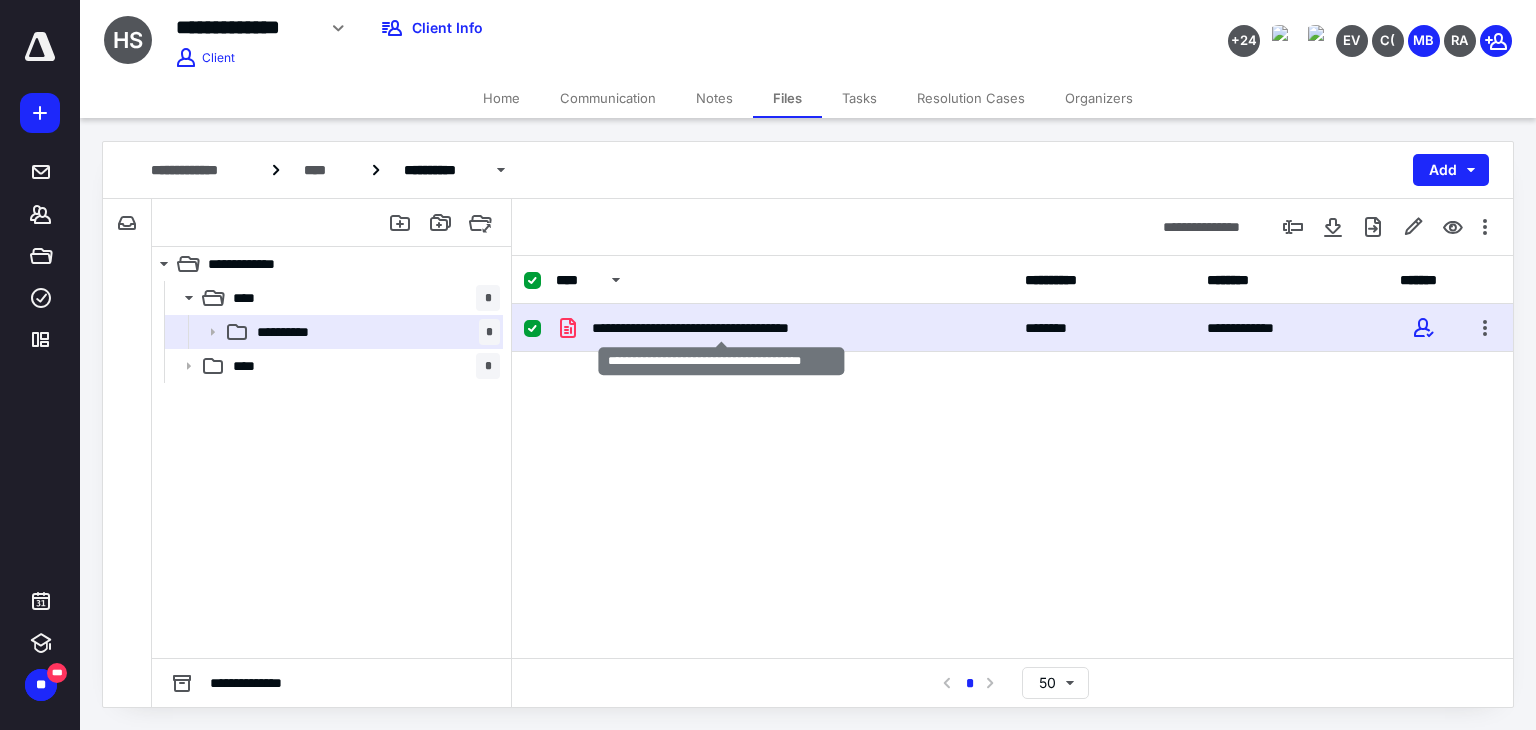 click on "**********" at bounding box center [722, 328] 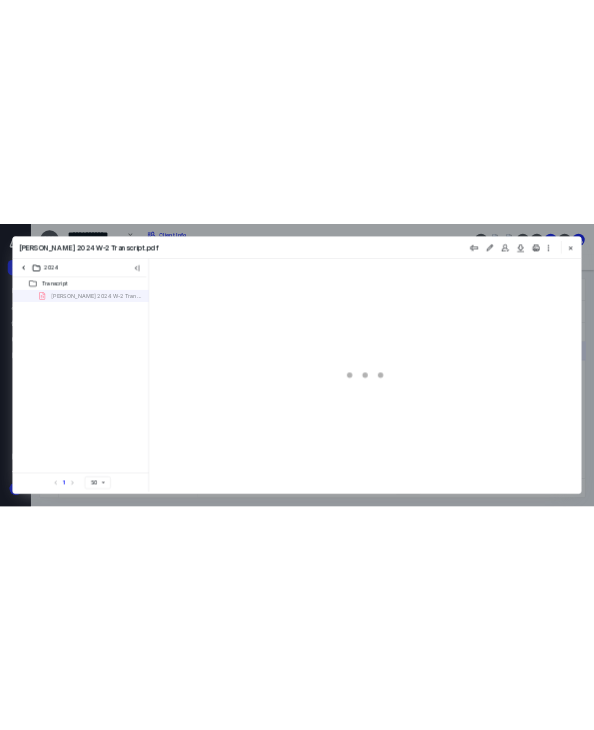 scroll, scrollTop: 0, scrollLeft: 0, axis: both 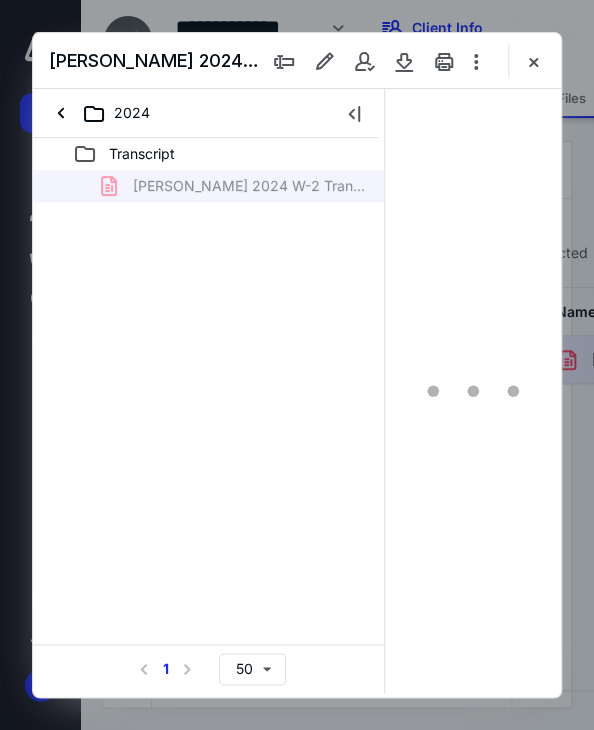 click on "2024" at bounding box center [205, 113] 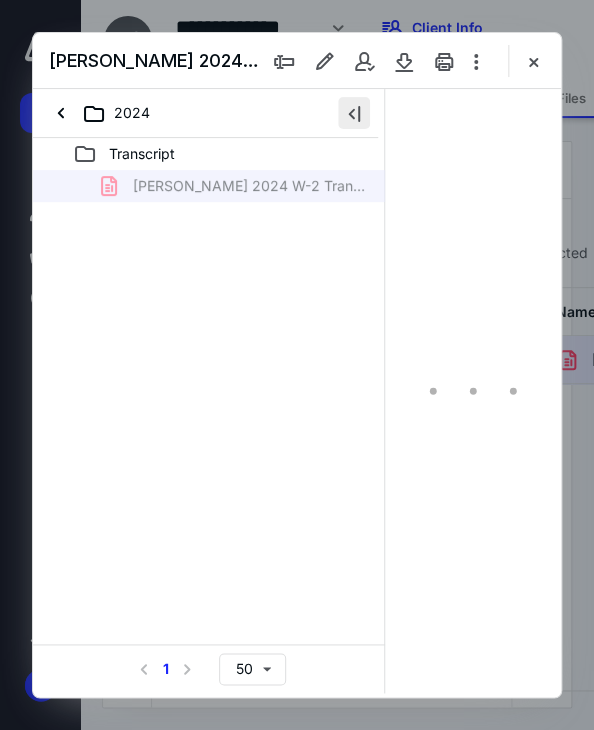 drag, startPoint x: 348, startPoint y: 113, endPoint x: 337, endPoint y: 108, distance: 12.083046 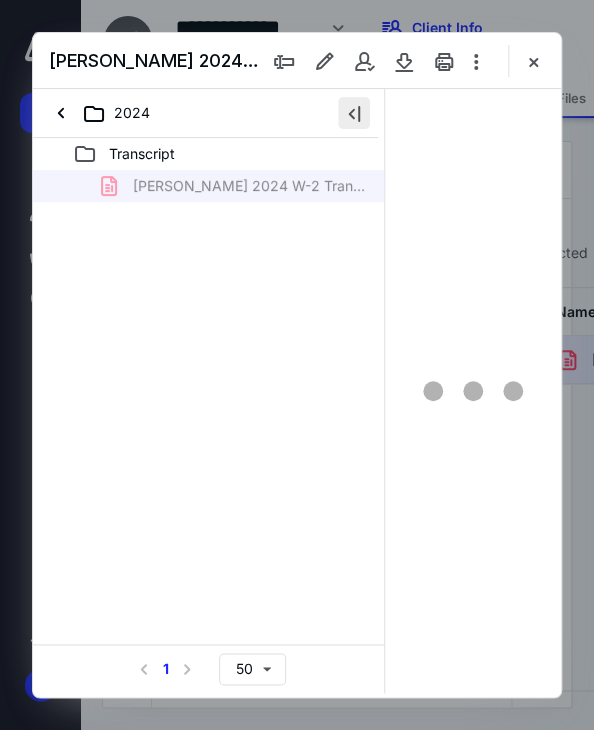 click at bounding box center [354, 113] 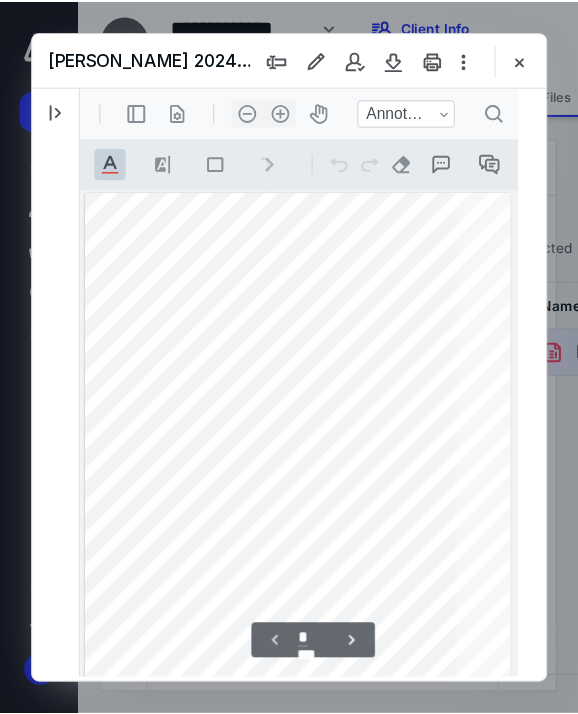 scroll, scrollTop: 1, scrollLeft: 0, axis: vertical 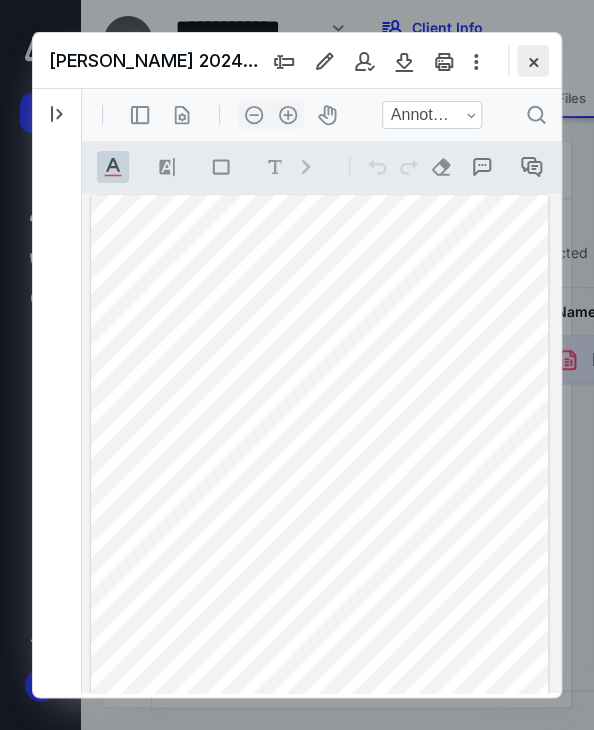 click at bounding box center [533, 61] 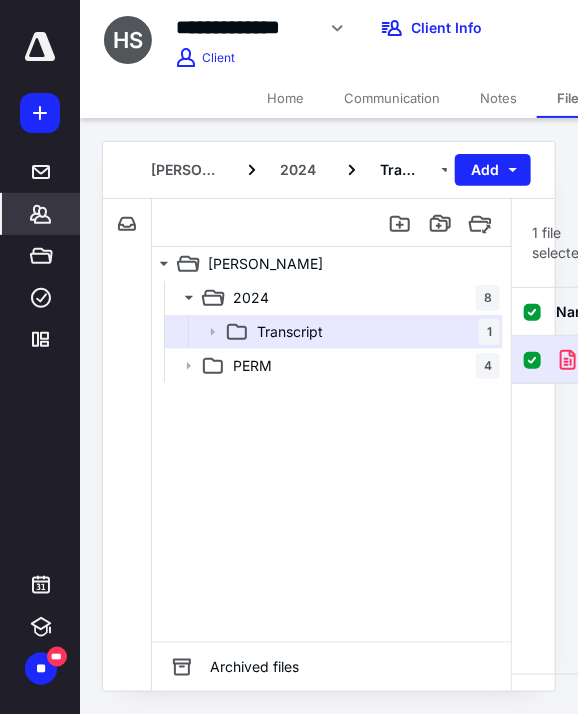 click 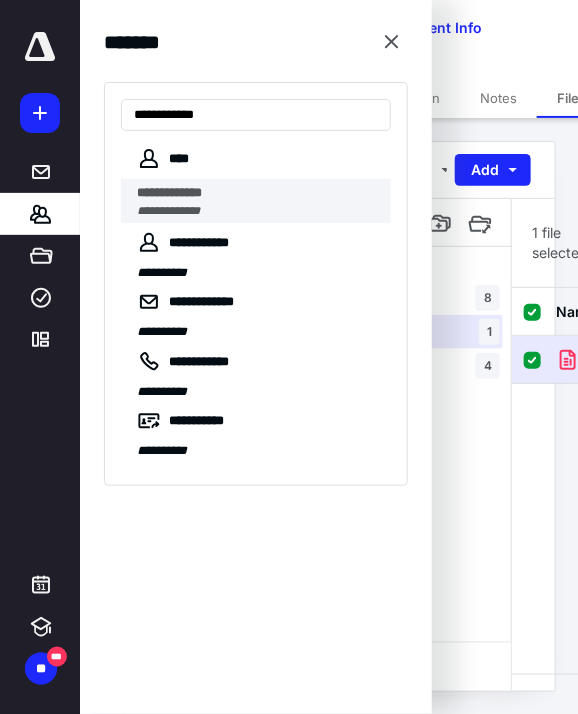 type on "**********" 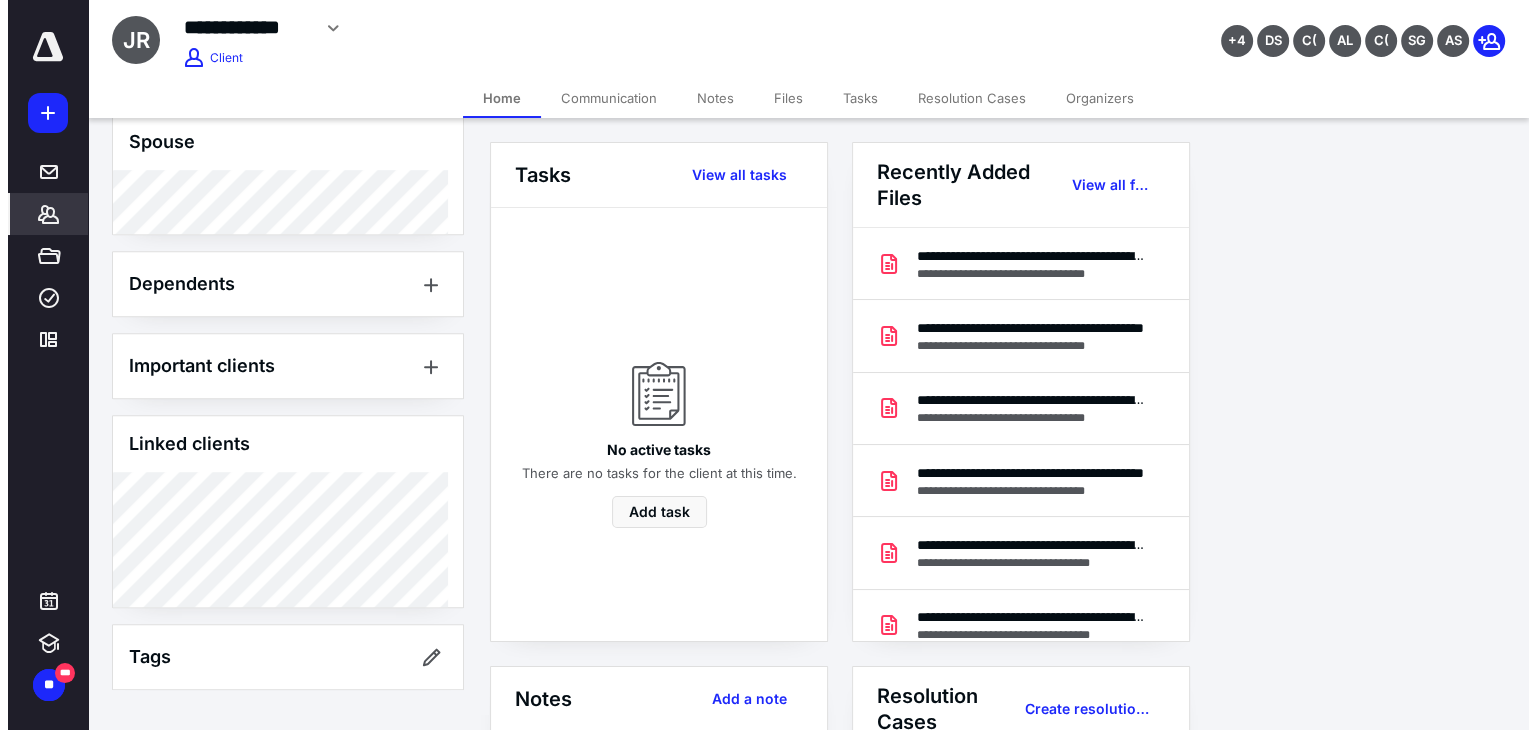 scroll, scrollTop: 1448, scrollLeft: 0, axis: vertical 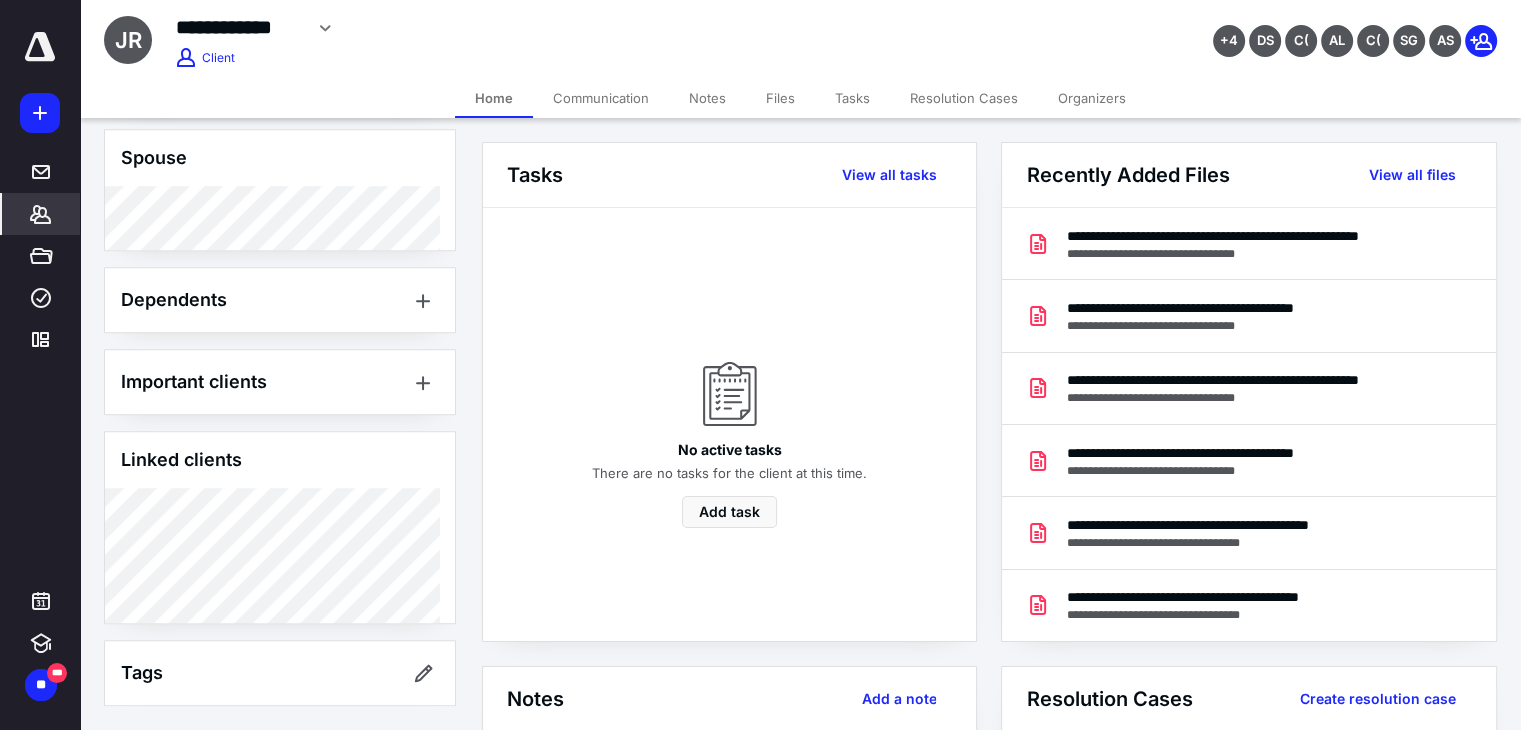 click on "Files" at bounding box center [780, 98] 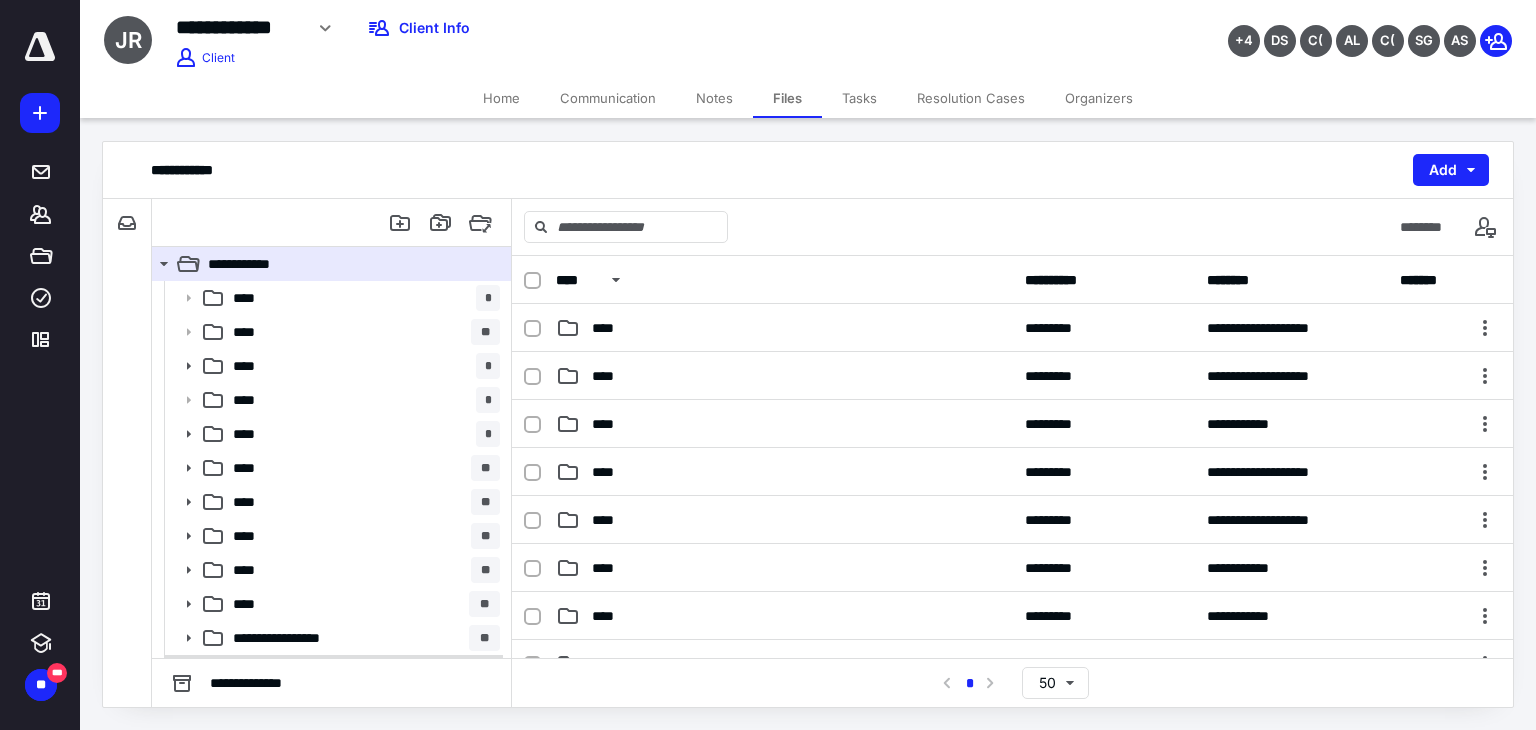 scroll, scrollTop: 200, scrollLeft: 0, axis: vertical 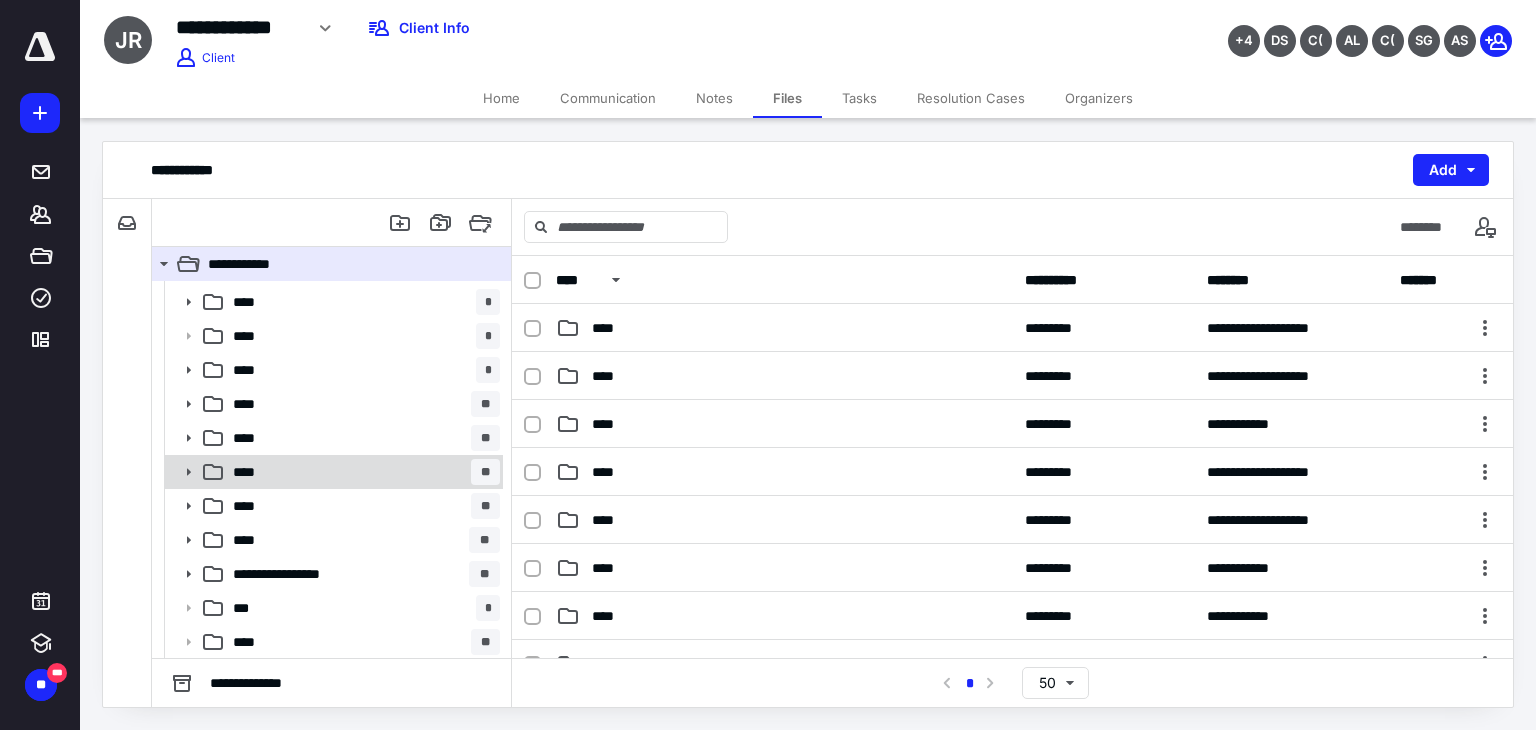 click on "**** **" at bounding box center [362, 472] 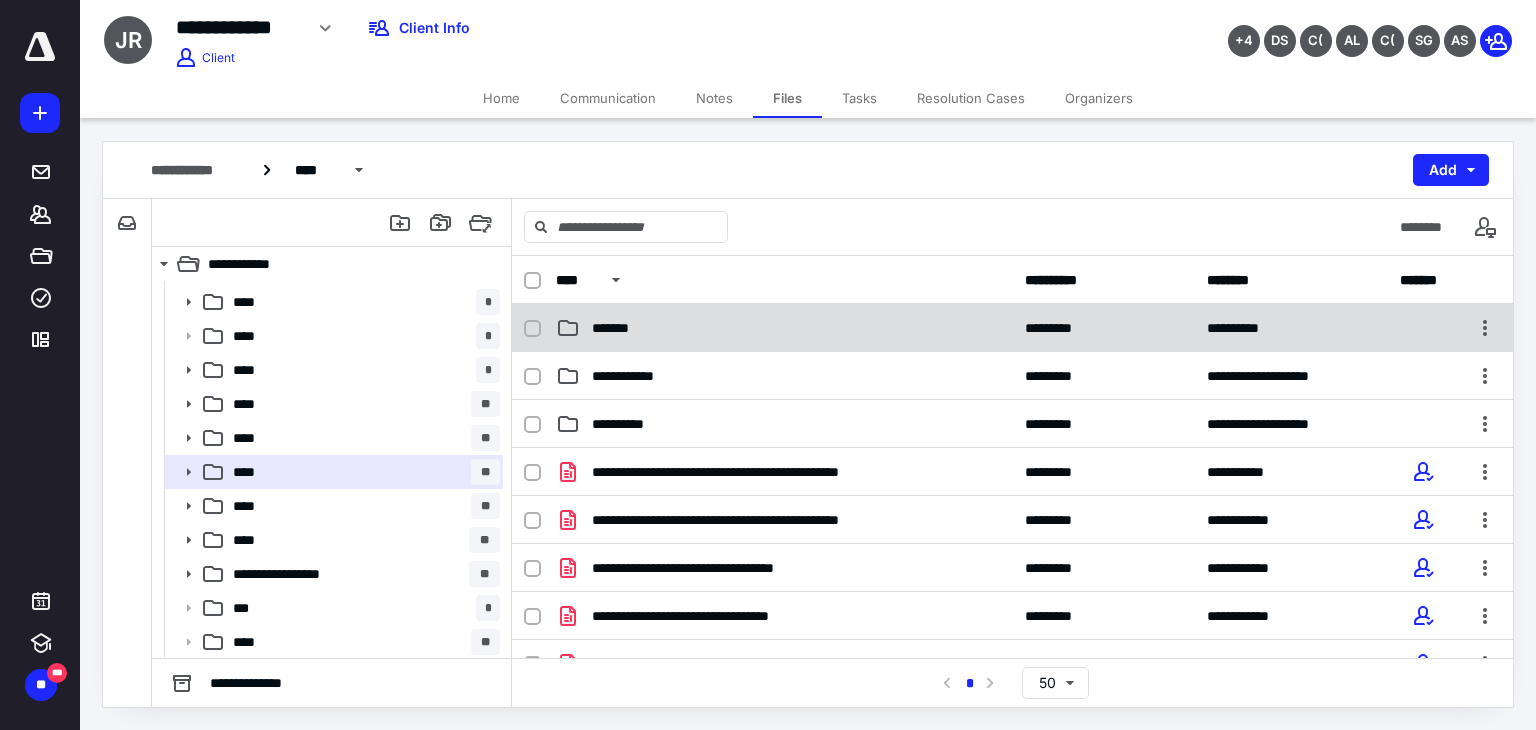 click on "*******" at bounding box center [619, 328] 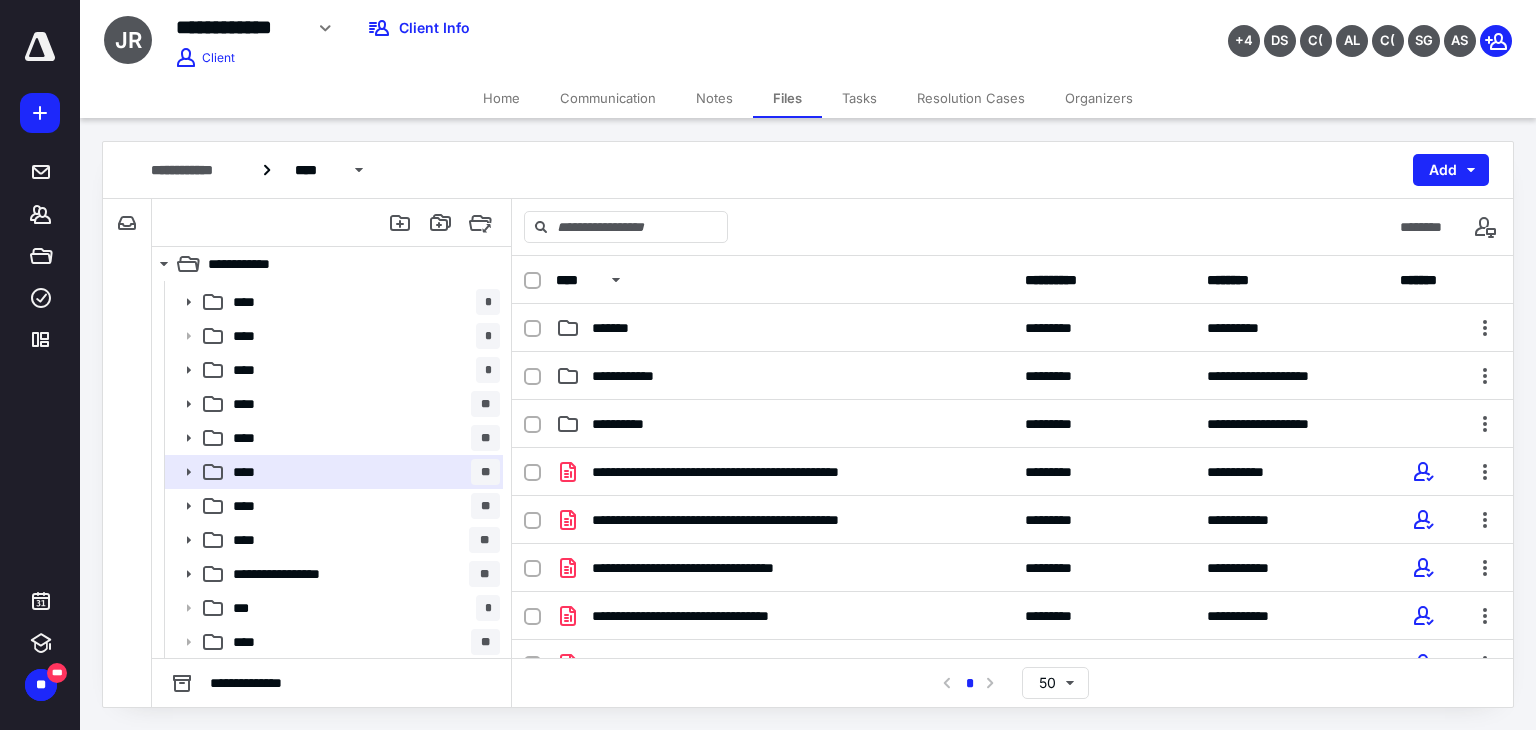 click on "*******" at bounding box center [619, 328] 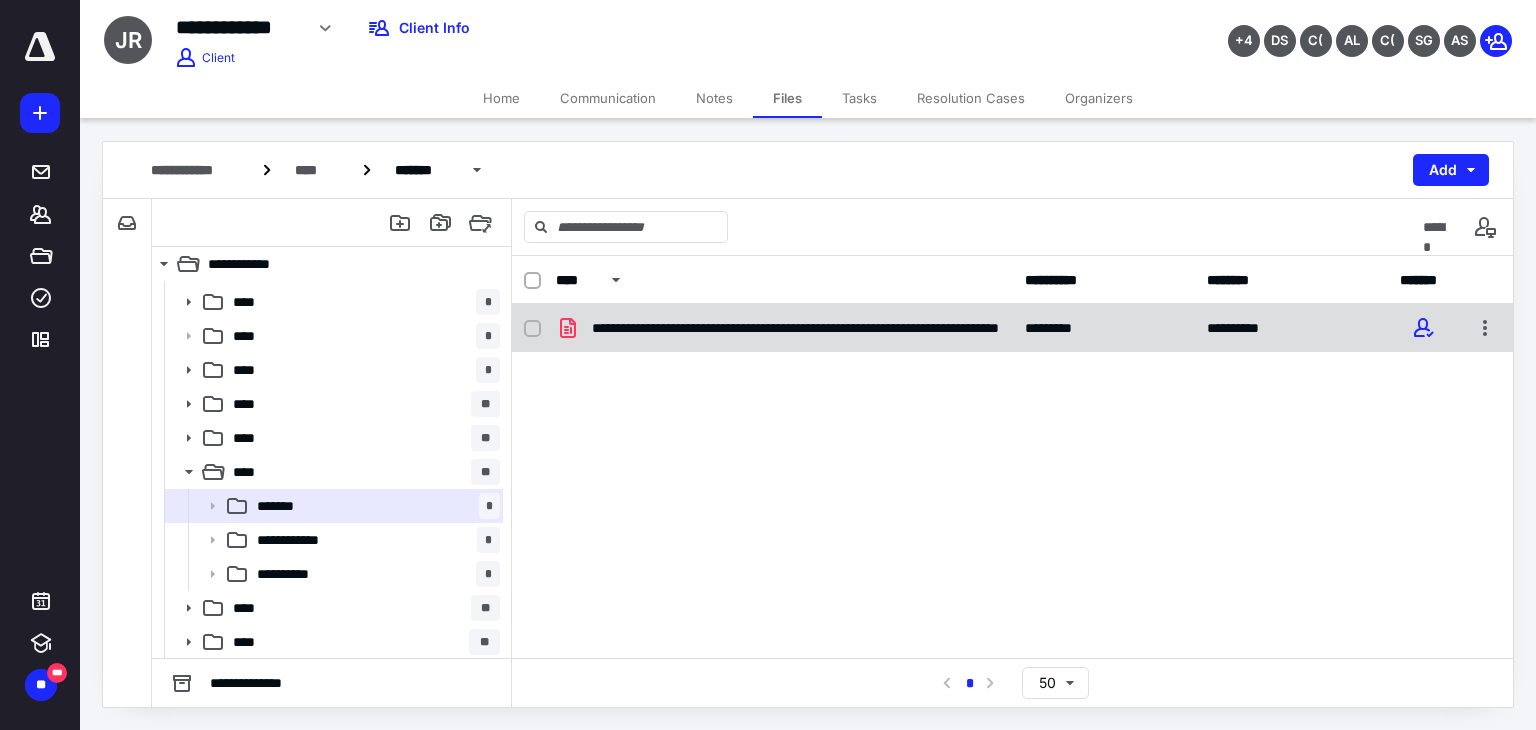 click on "**********" at bounding box center (796, 328) 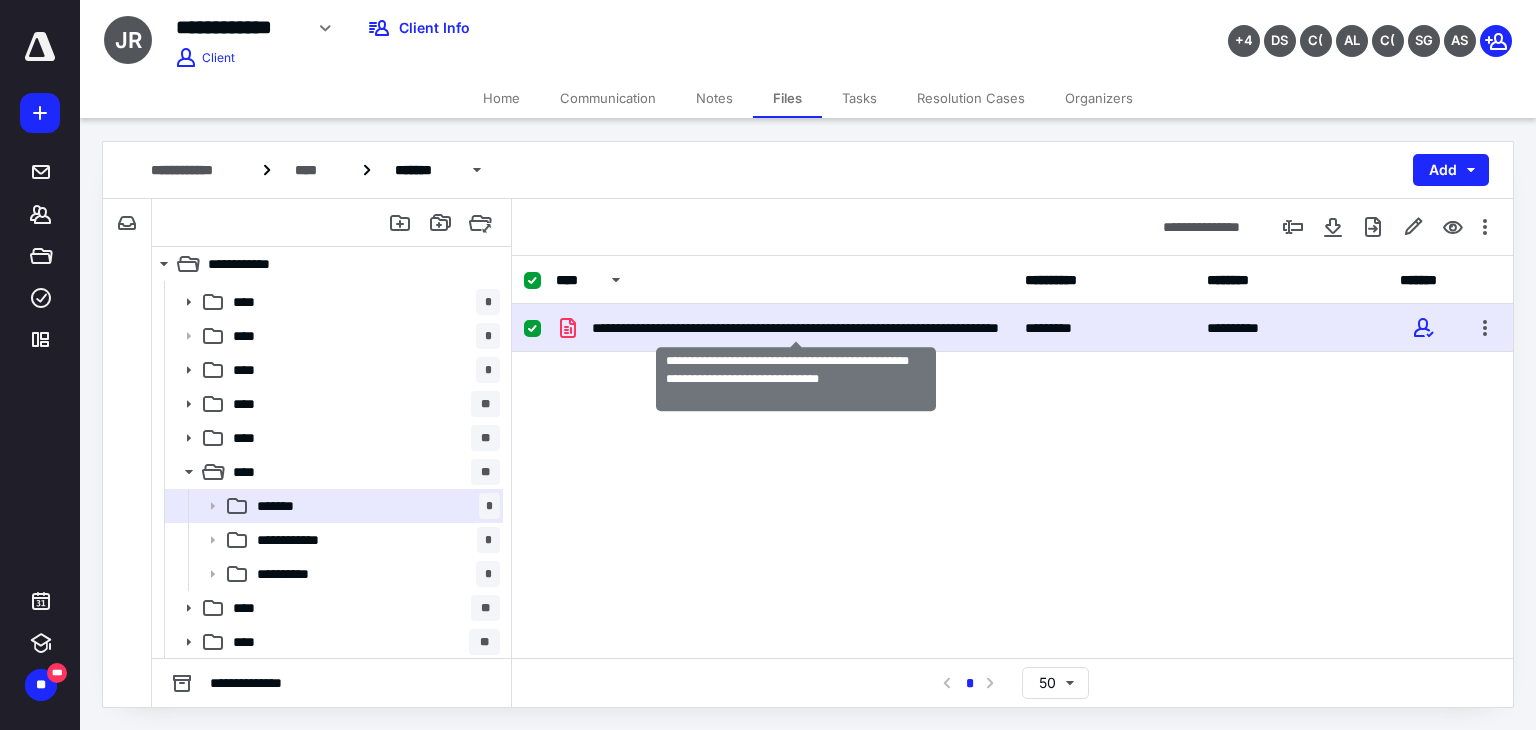 click on "**********" at bounding box center (796, 328) 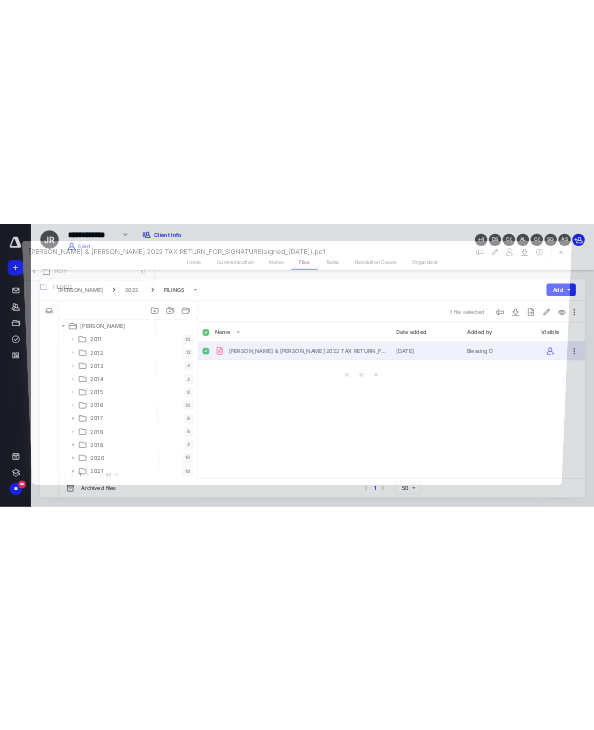 scroll, scrollTop: 200, scrollLeft: 0, axis: vertical 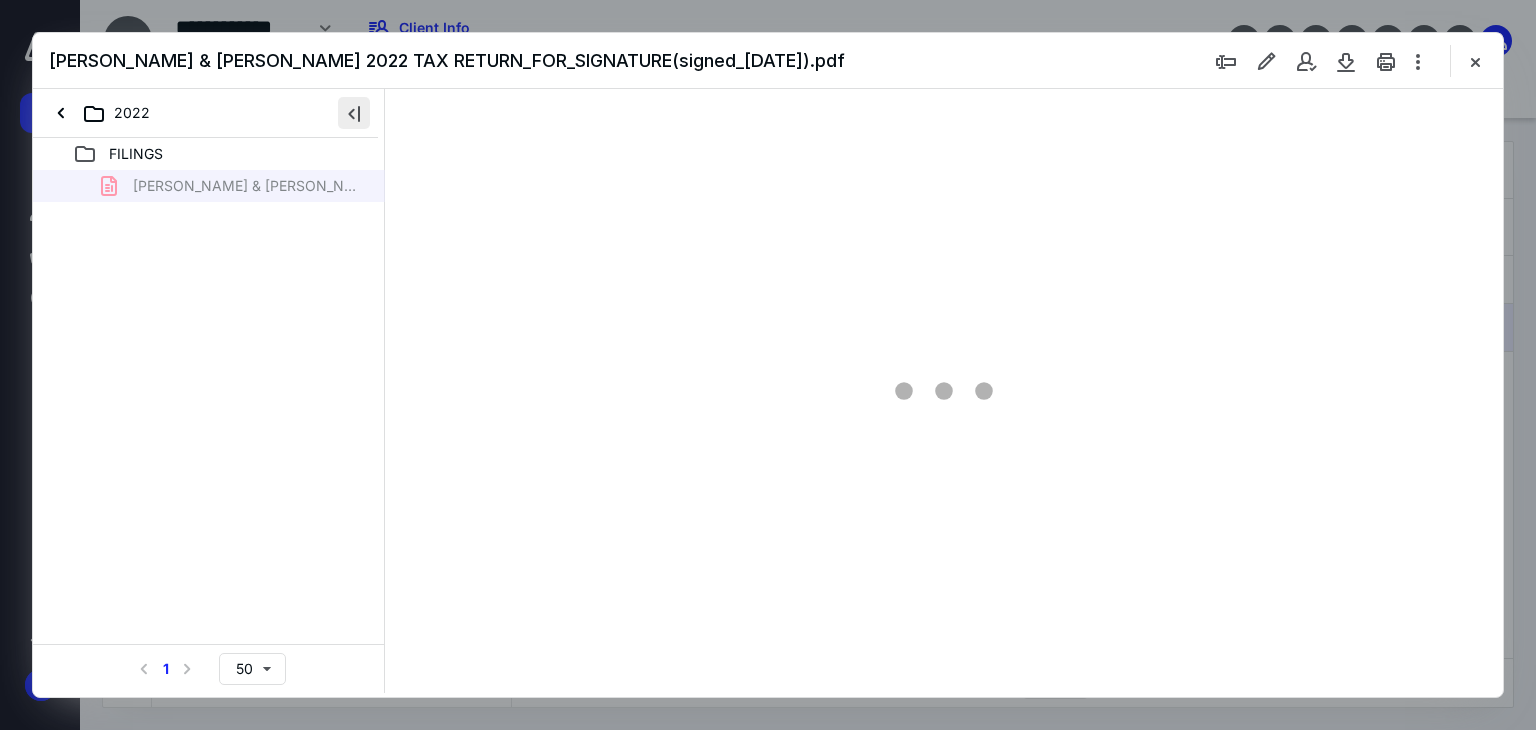 click at bounding box center (354, 113) 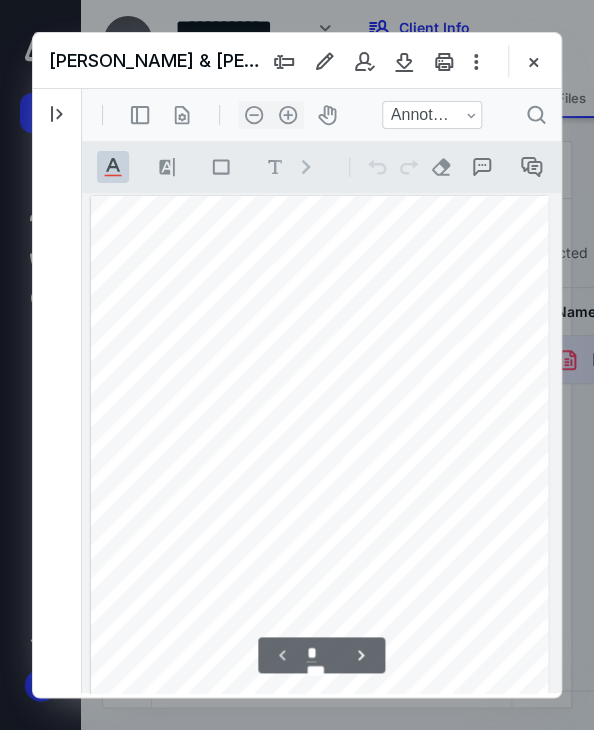 scroll, scrollTop: 0, scrollLeft: 0, axis: both 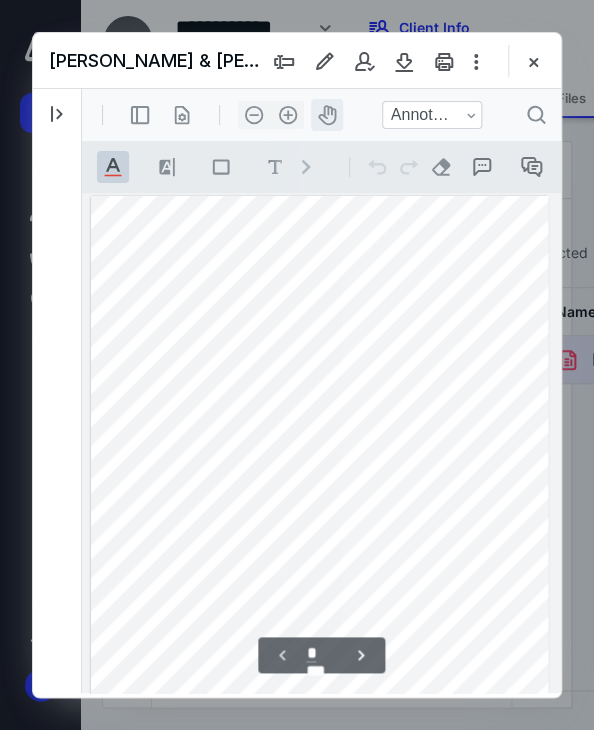 click on "icon-header-pan20" at bounding box center [327, 115] 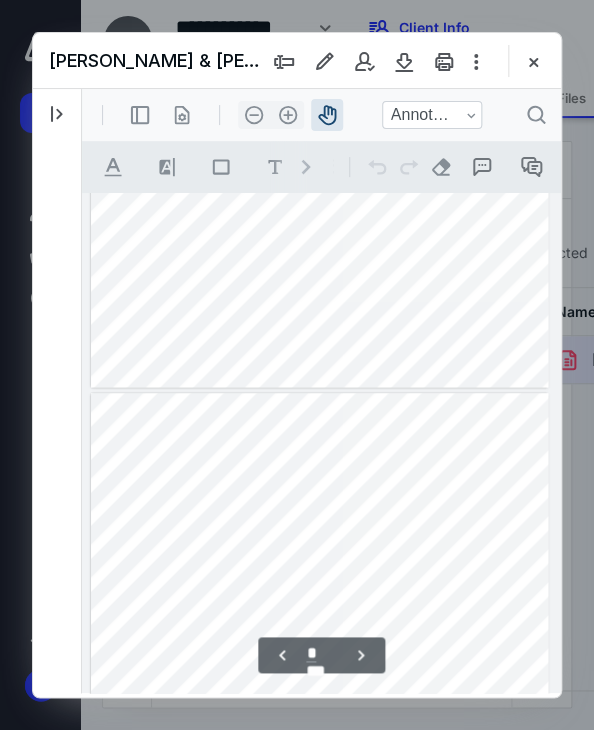 scroll, scrollTop: 500, scrollLeft: 0, axis: vertical 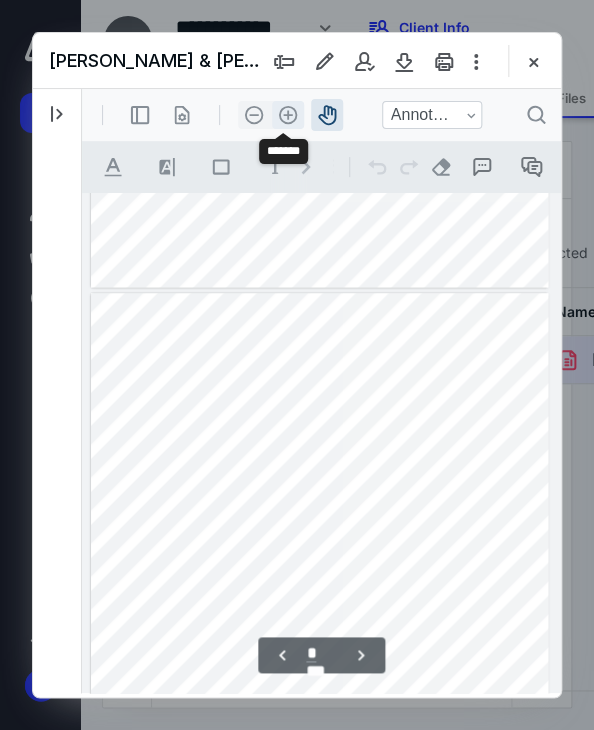 click on ".cls-1{fill:#abb0c4;} icon - header - zoom - in - line" at bounding box center (288, 115) 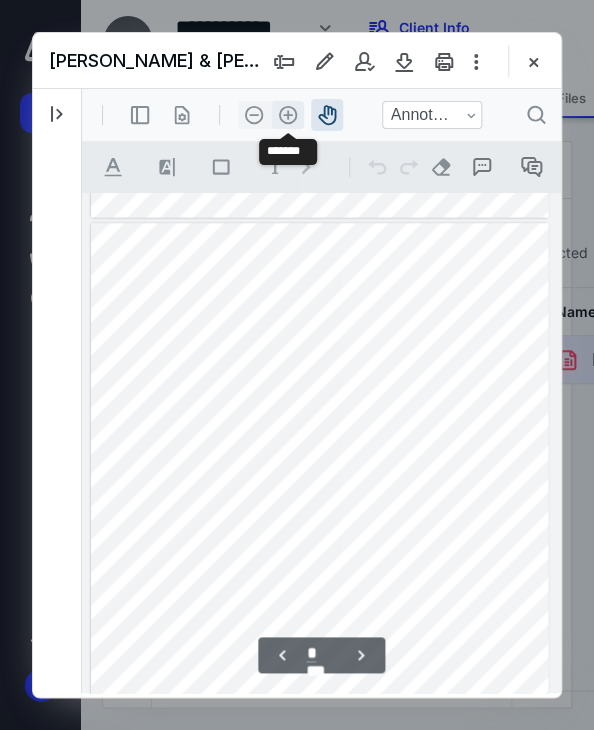 click on ".cls-1{fill:#abb0c4;} icon - header - zoom - in - line" at bounding box center (288, 115) 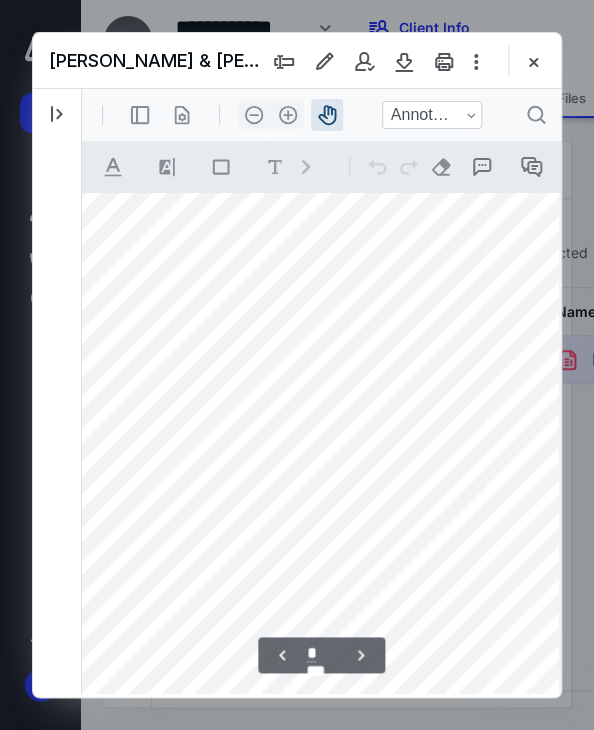 scroll, scrollTop: 1004, scrollLeft: 194, axis: both 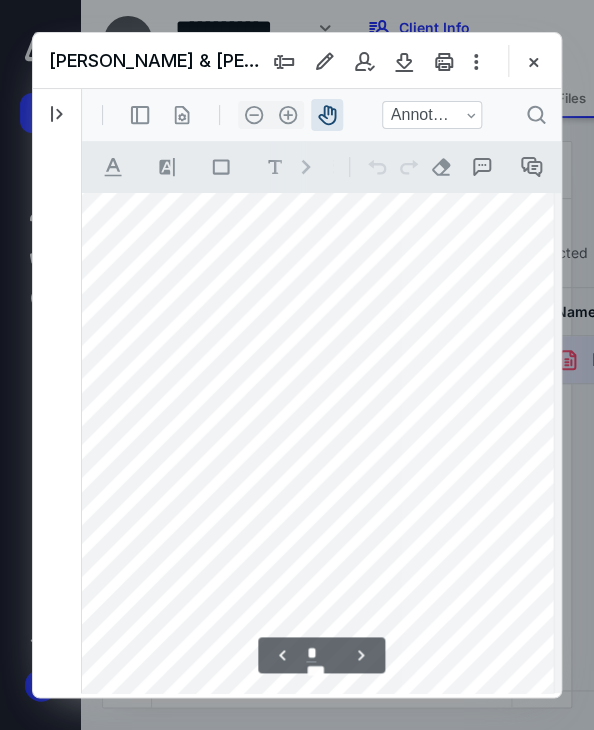 drag, startPoint x: 318, startPoint y: 449, endPoint x: 118, endPoint y: 250, distance: 282.1365 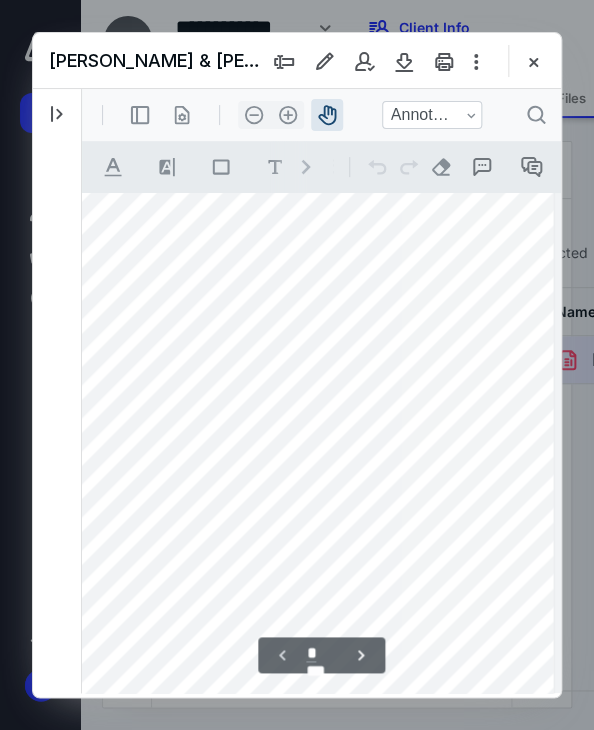 scroll, scrollTop: 0, scrollLeft: 194, axis: horizontal 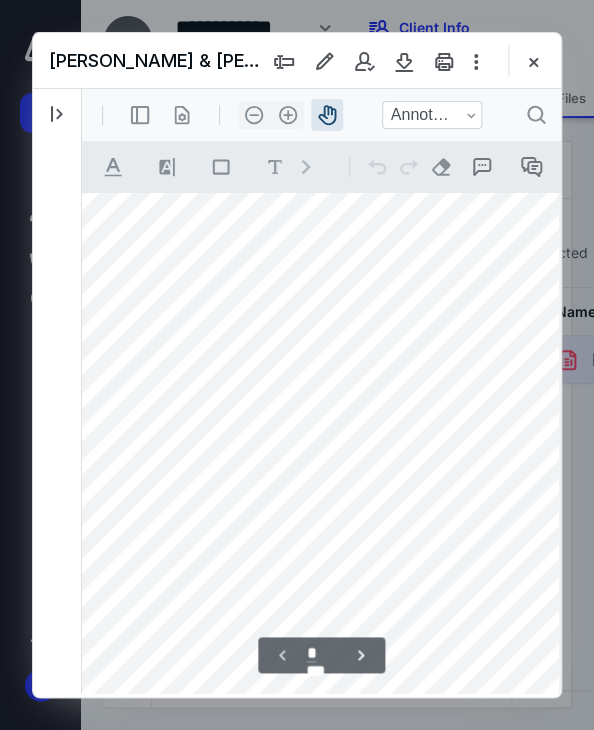 drag, startPoint x: 210, startPoint y: 407, endPoint x: 396, endPoint y: 390, distance: 186.77527 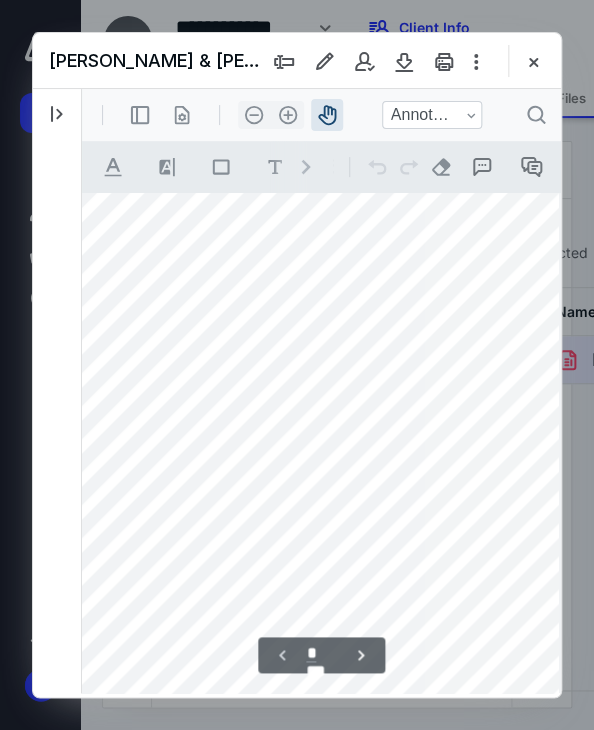 scroll, scrollTop: 47, scrollLeft: 175, axis: both 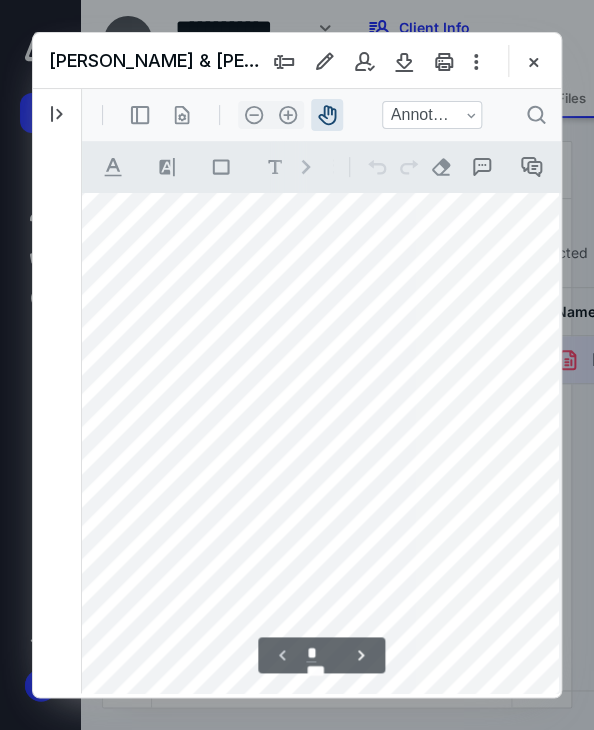 drag, startPoint x: 392, startPoint y: 455, endPoint x: 225, endPoint y: 425, distance: 169.67322 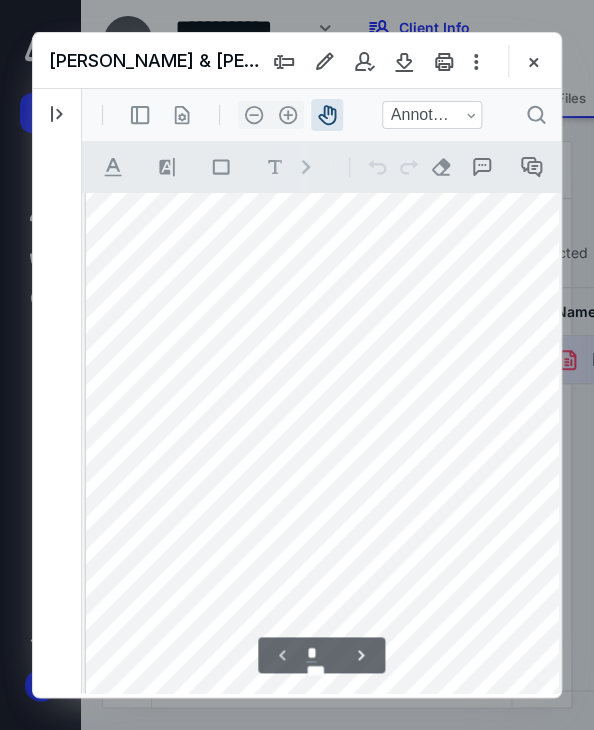 scroll, scrollTop: 63, scrollLeft: 0, axis: vertical 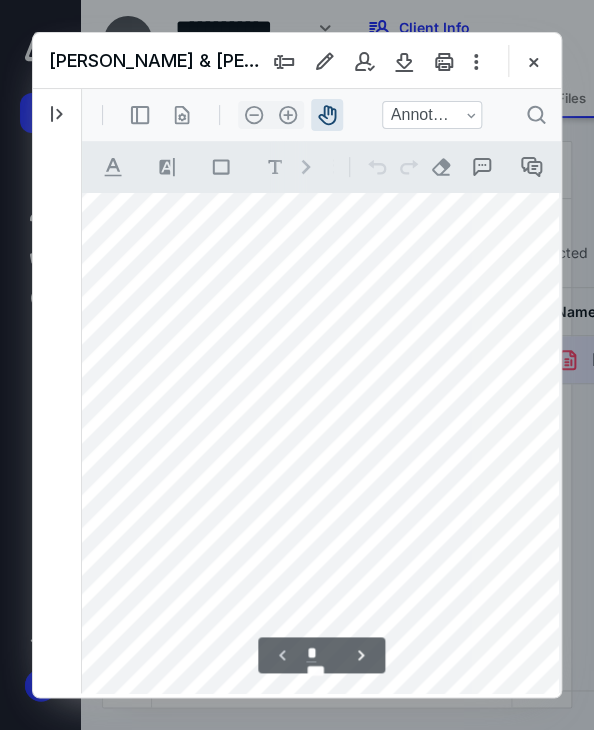 drag, startPoint x: 174, startPoint y: 452, endPoint x: 230, endPoint y: 396, distance: 79.19596 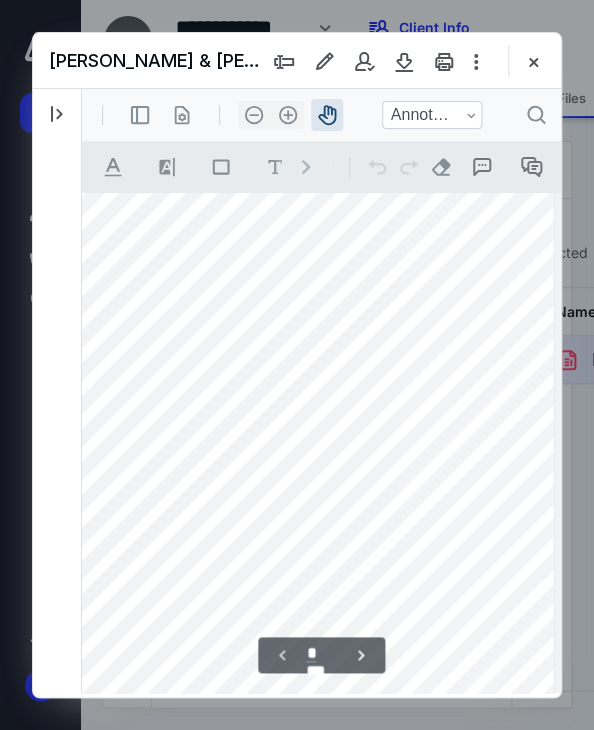 drag, startPoint x: 362, startPoint y: 433, endPoint x: 160, endPoint y: 300, distance: 241.85326 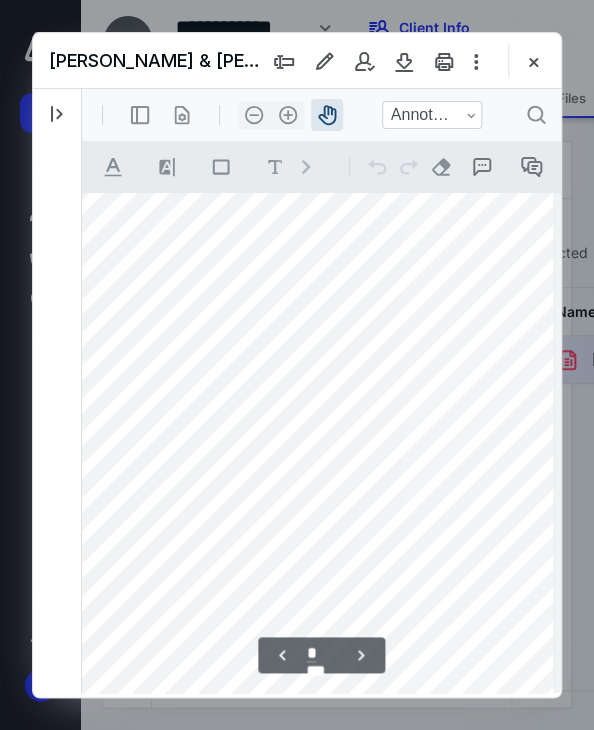 scroll, scrollTop: 1137, scrollLeft: 194, axis: both 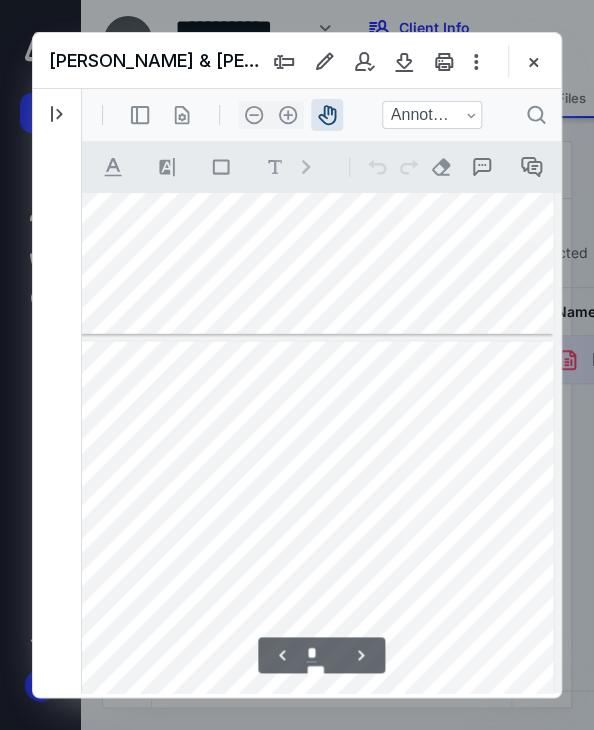 type on "*" 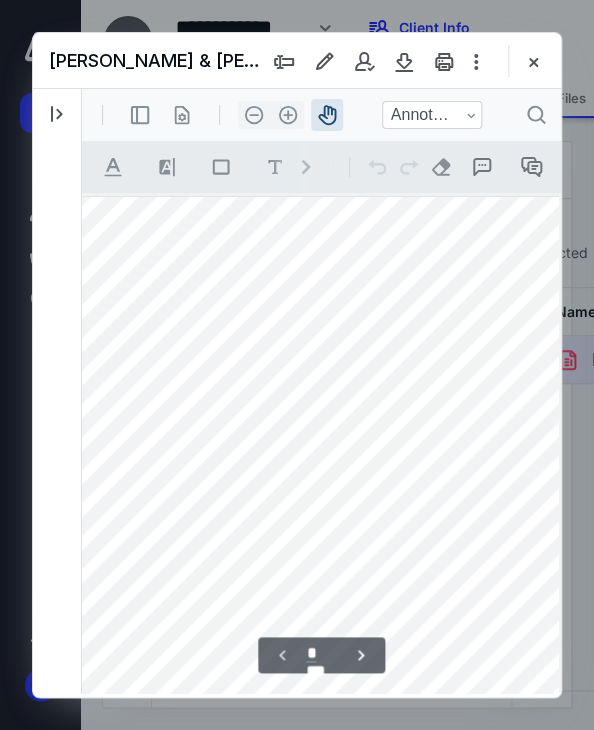 scroll, scrollTop: 1, scrollLeft: 11, axis: both 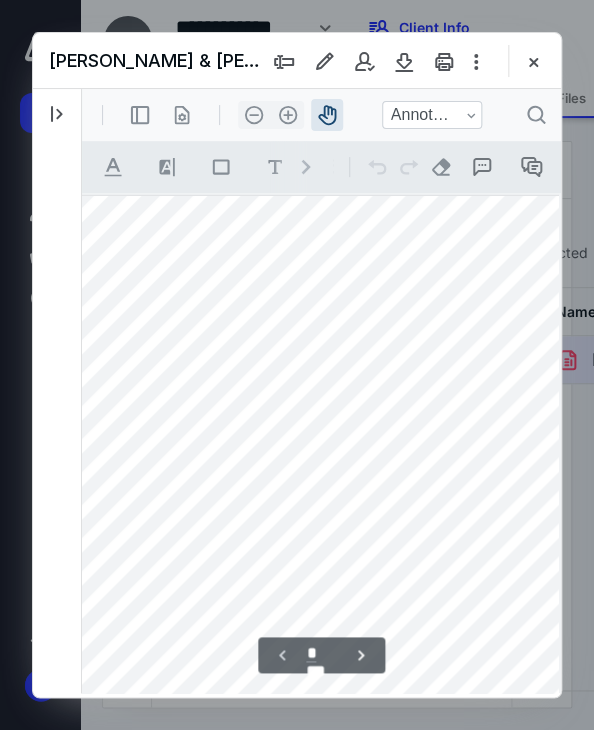 drag, startPoint x: 235, startPoint y: 450, endPoint x: 418, endPoint y: 486, distance: 186.50737 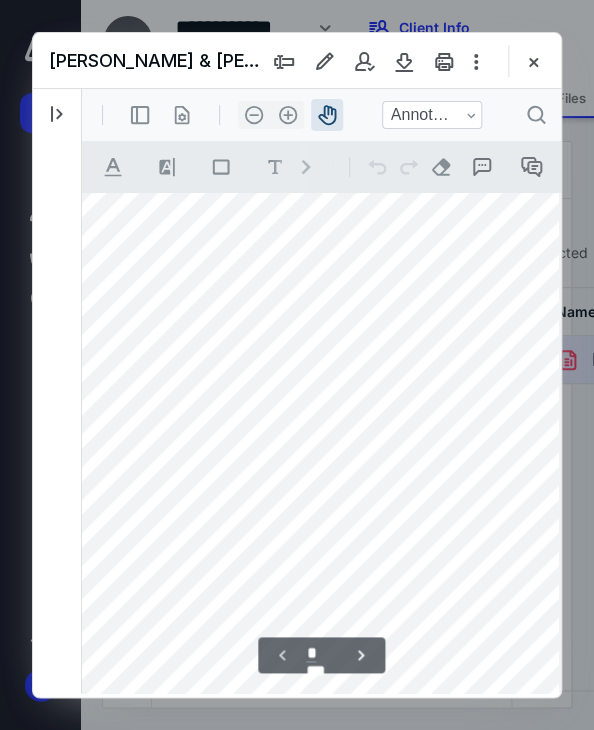 scroll, scrollTop: 33, scrollLeft: 20, axis: both 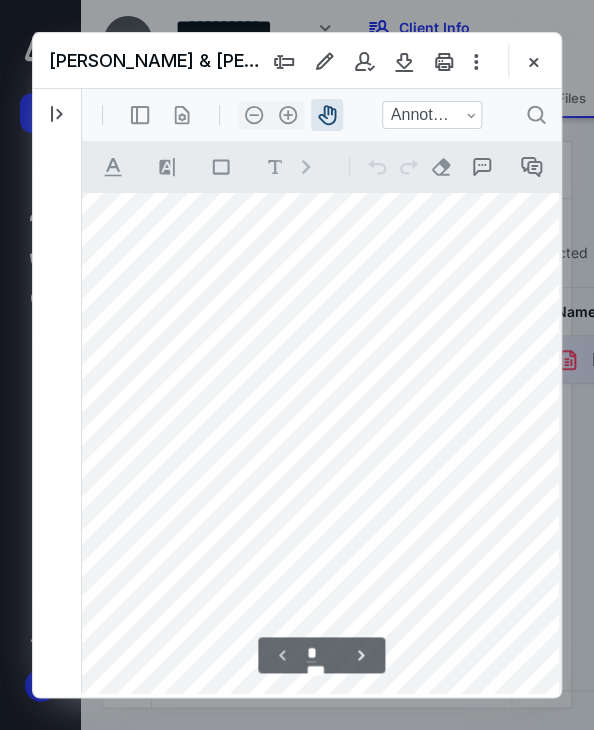 drag, startPoint x: 250, startPoint y: 441, endPoint x: 241, endPoint y: 409, distance: 33.24154 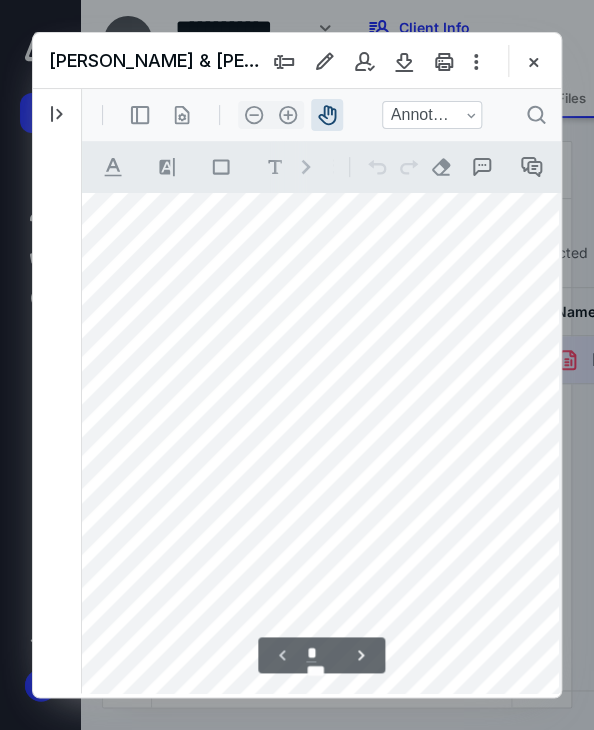scroll, scrollTop: 0, scrollLeft: 20, axis: horizontal 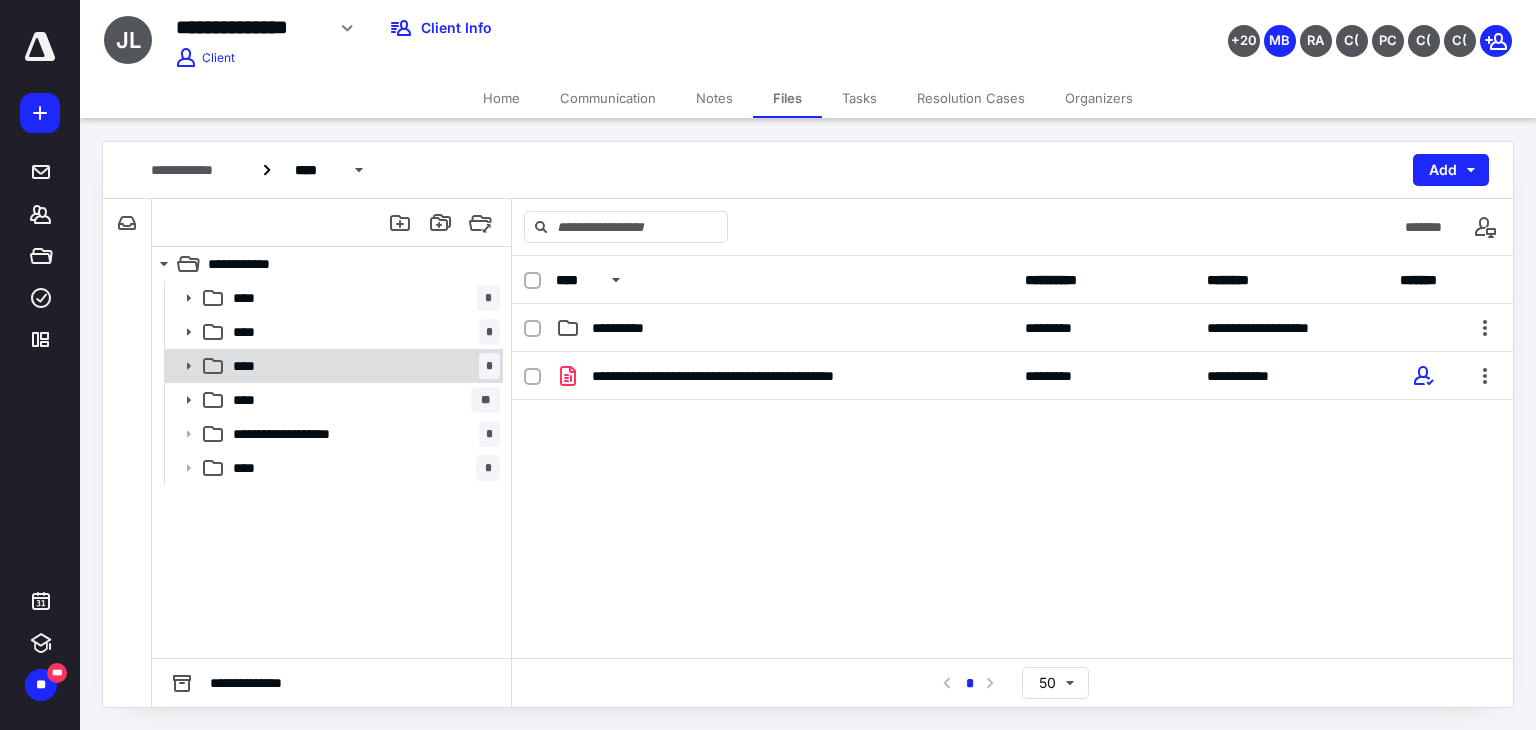click on "**** *" at bounding box center (362, 366) 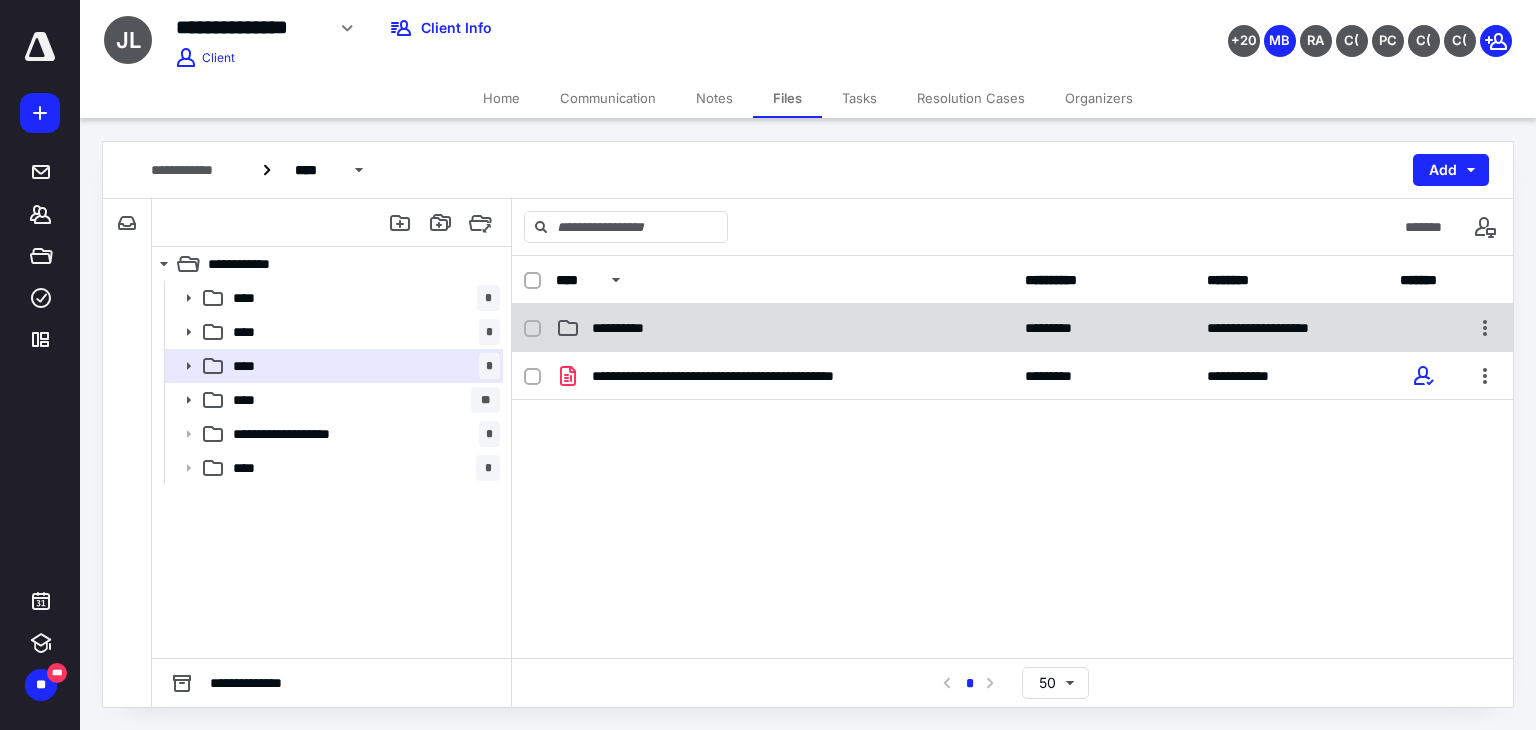 click on "**********" at bounding box center [1012, 328] 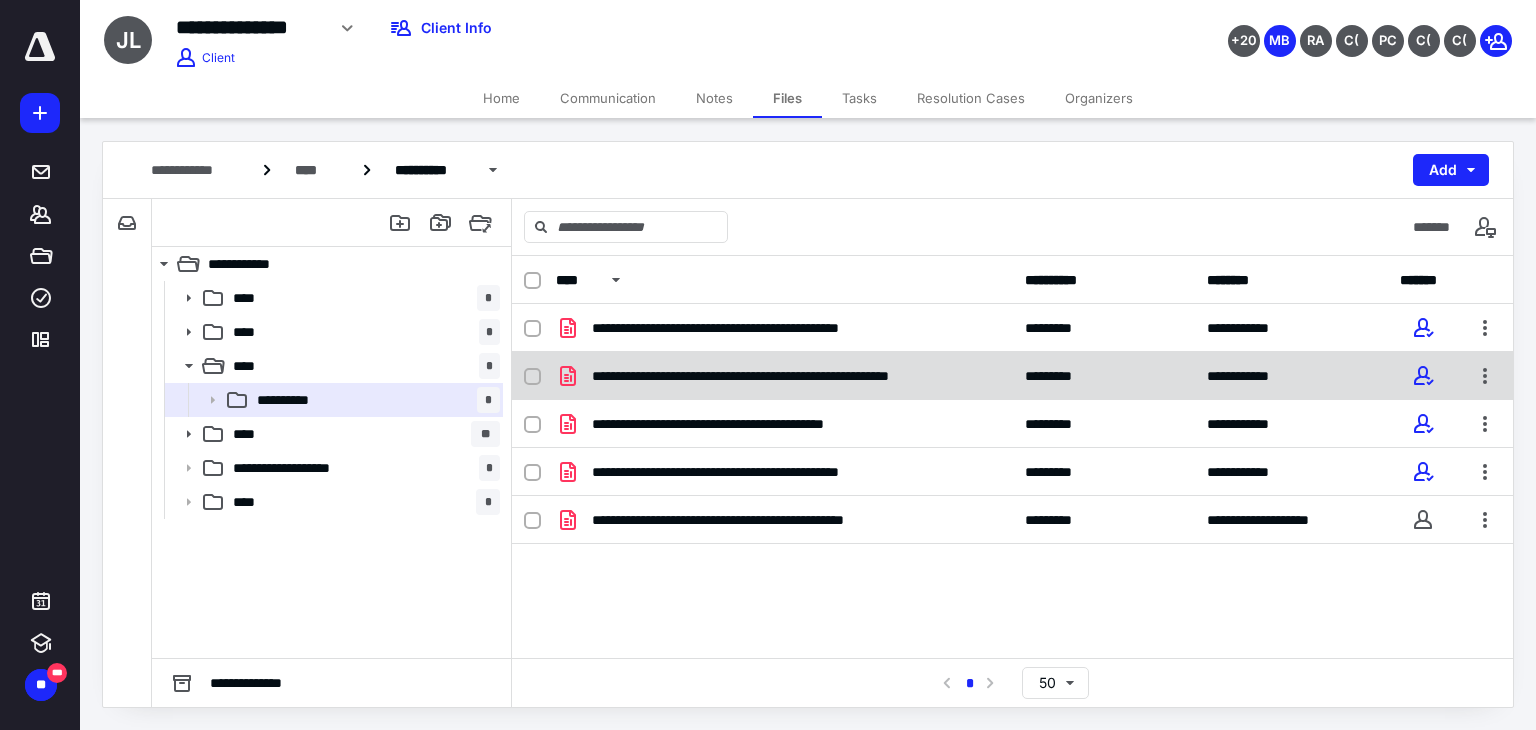 click on "**********" at bounding box center (796, 376) 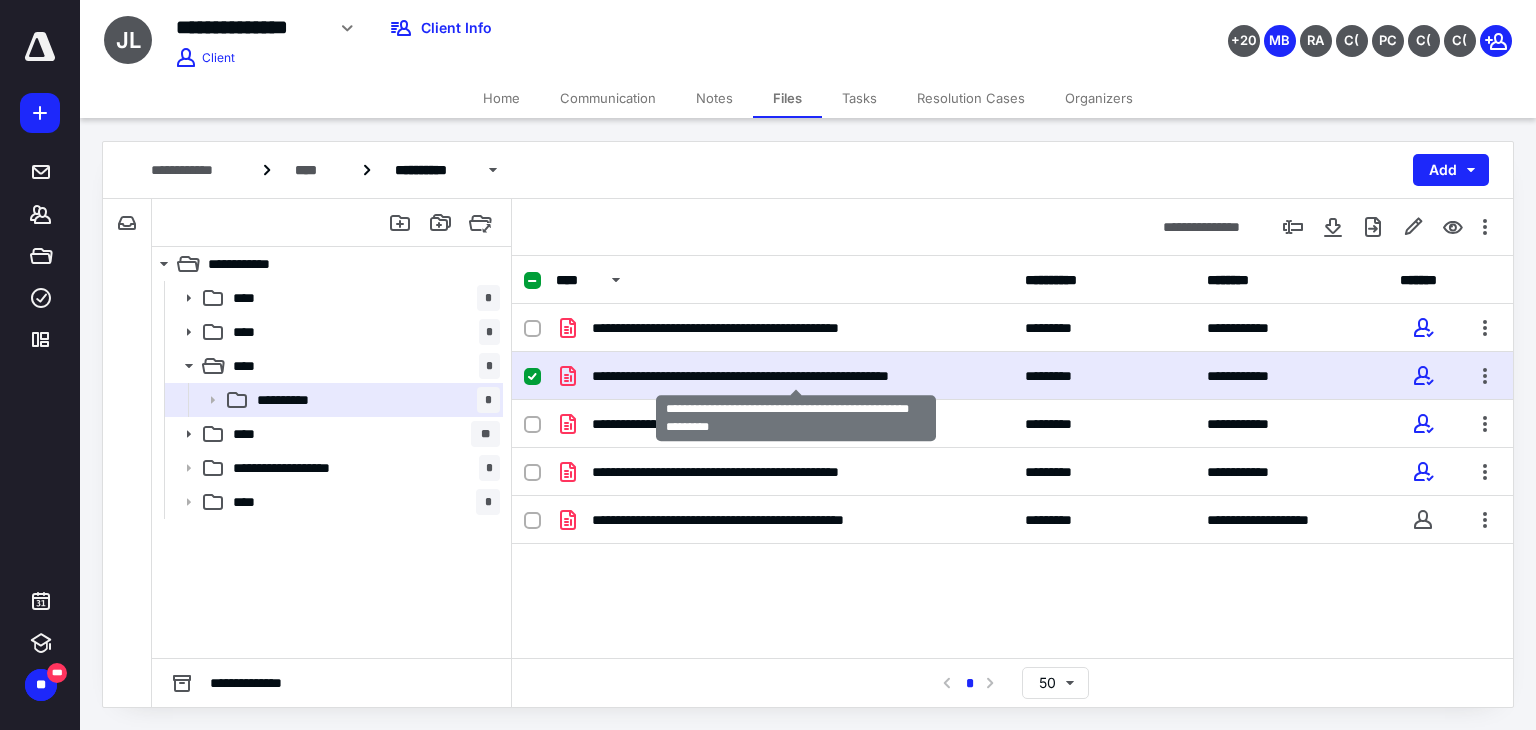 click on "**********" at bounding box center [796, 376] 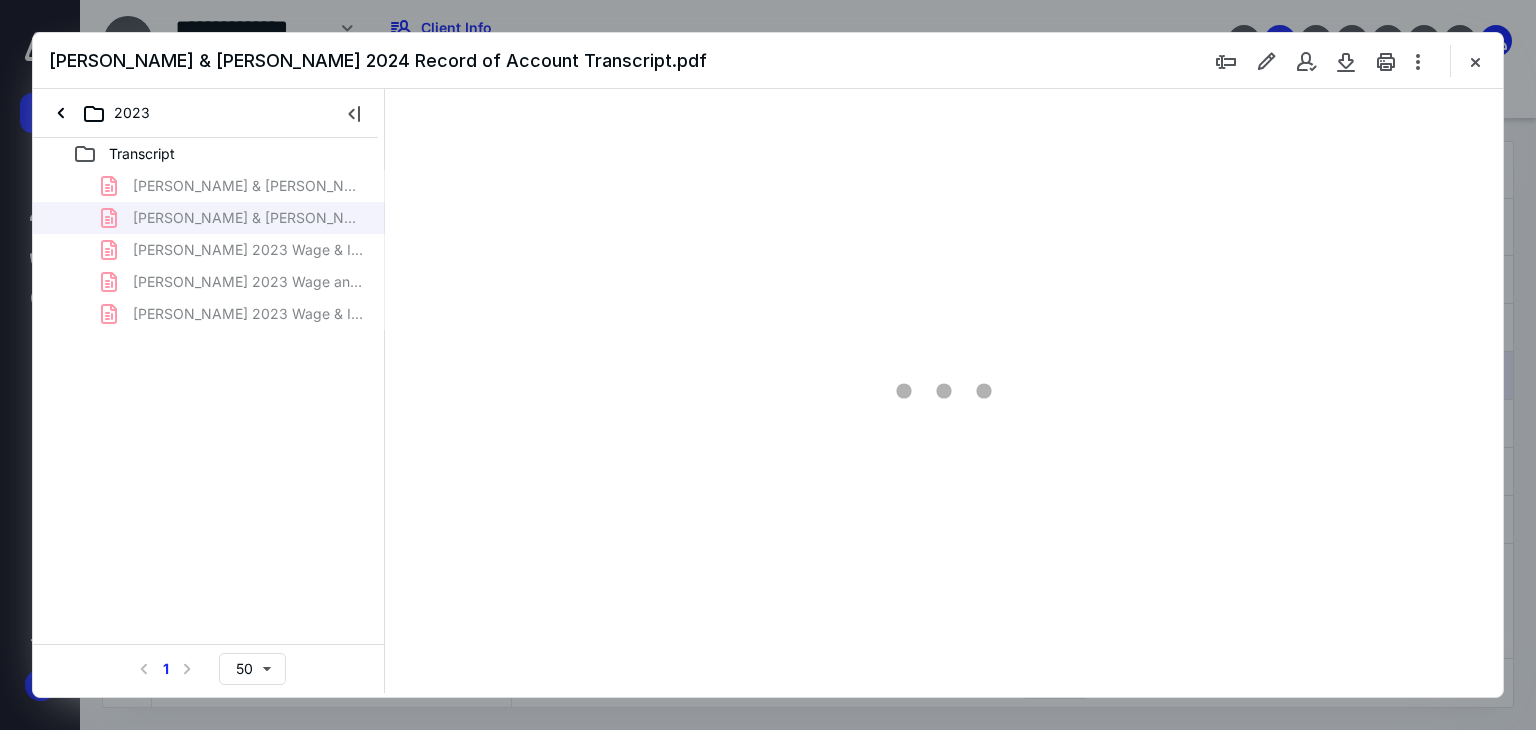 scroll, scrollTop: 0, scrollLeft: 0, axis: both 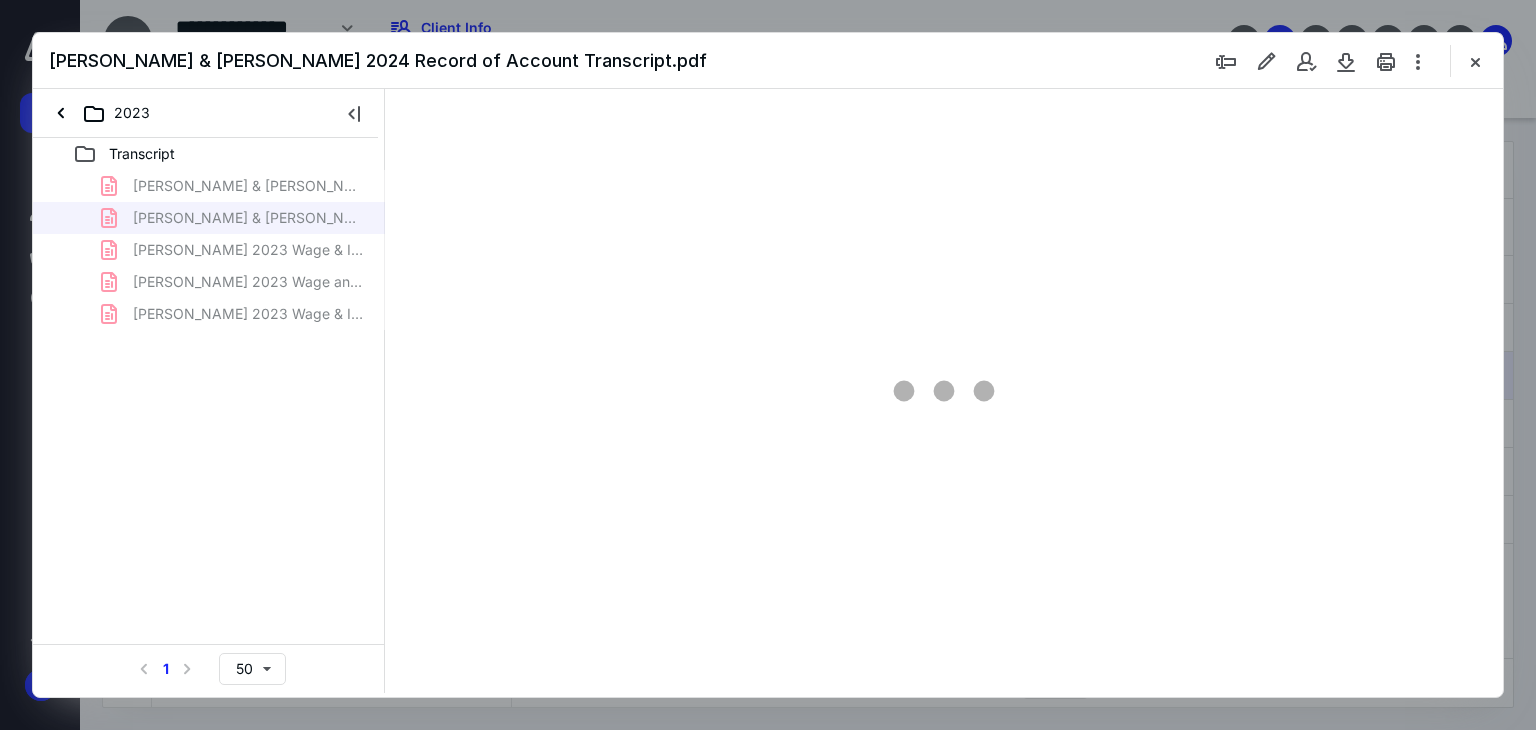 type on "184" 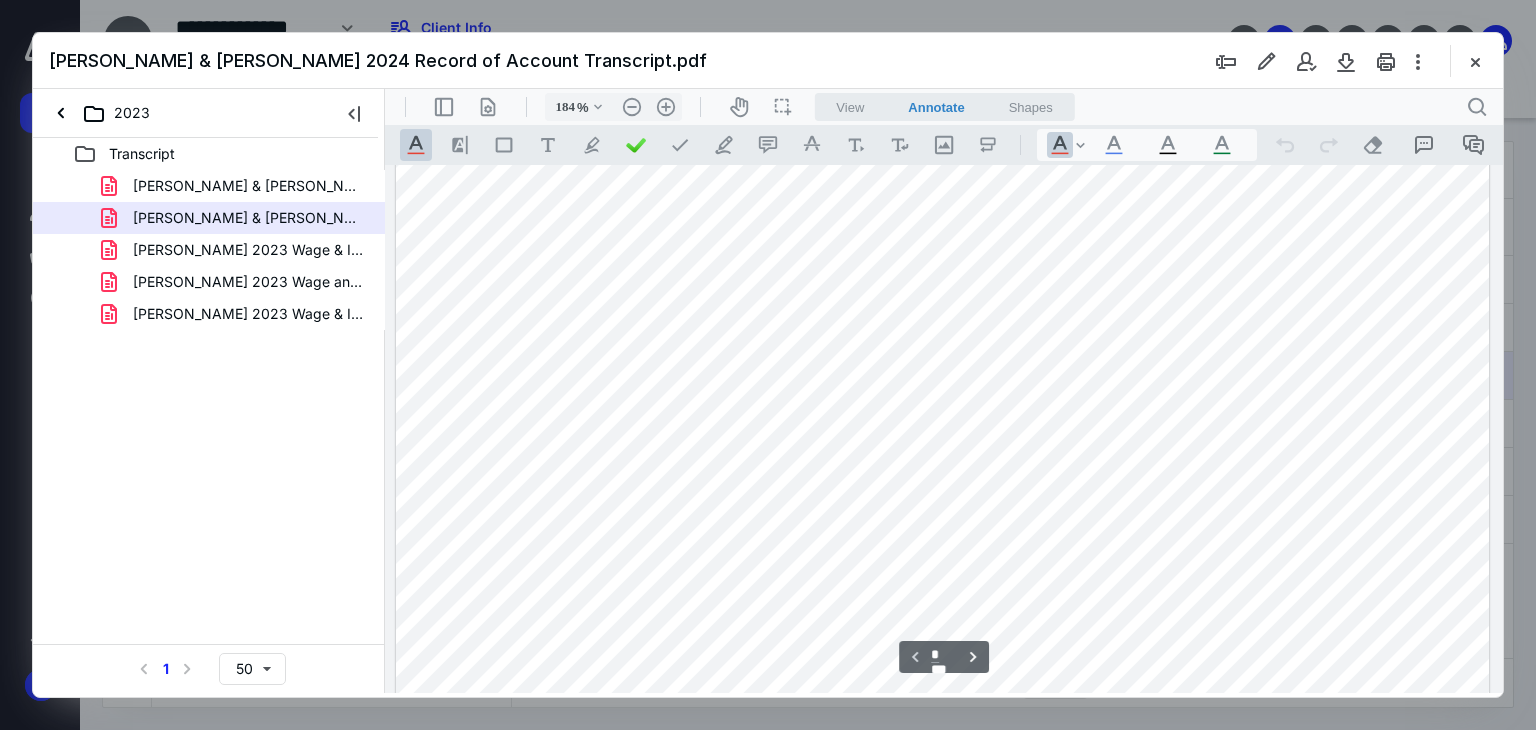 scroll, scrollTop: 783, scrollLeft: 0, axis: vertical 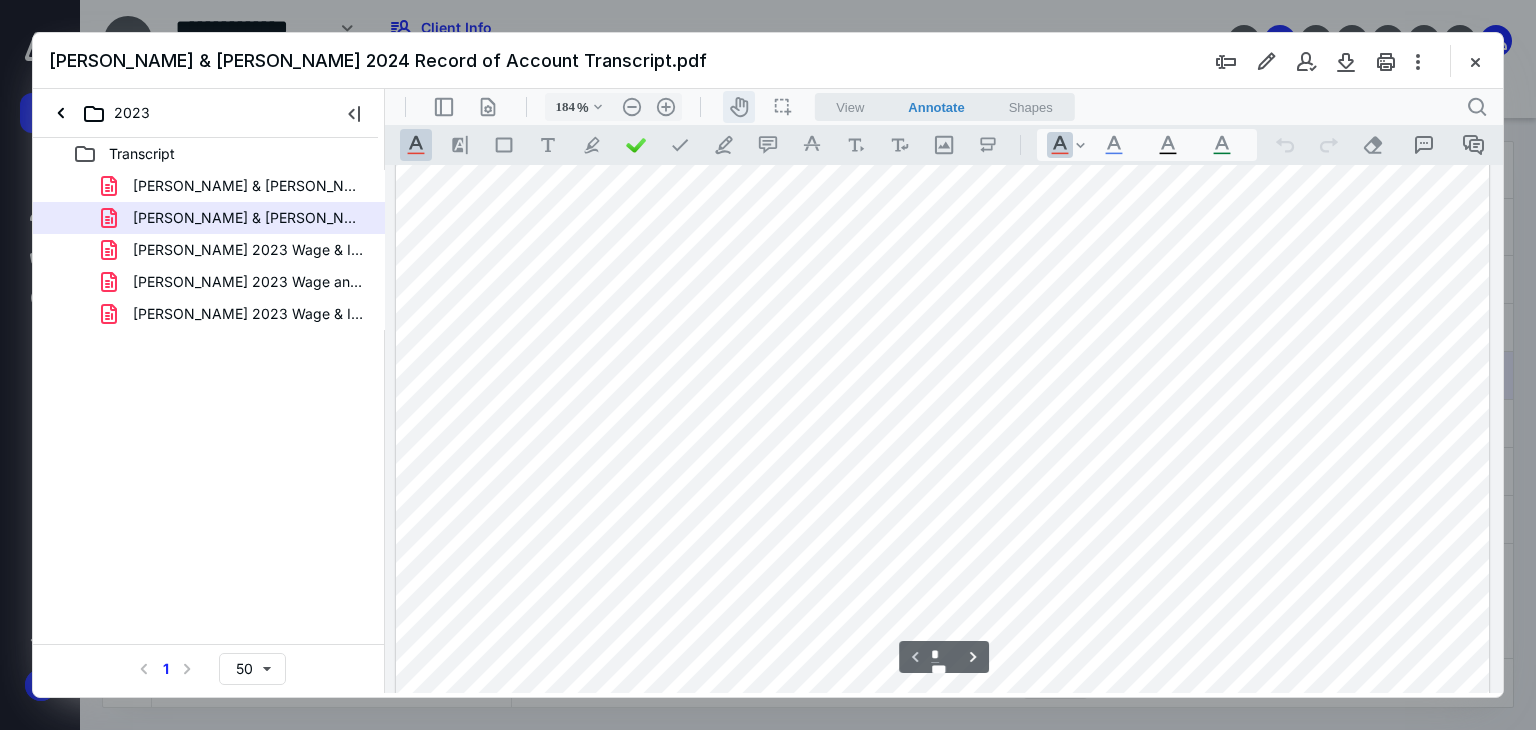 click on "icon-header-pan20" at bounding box center (739, 107) 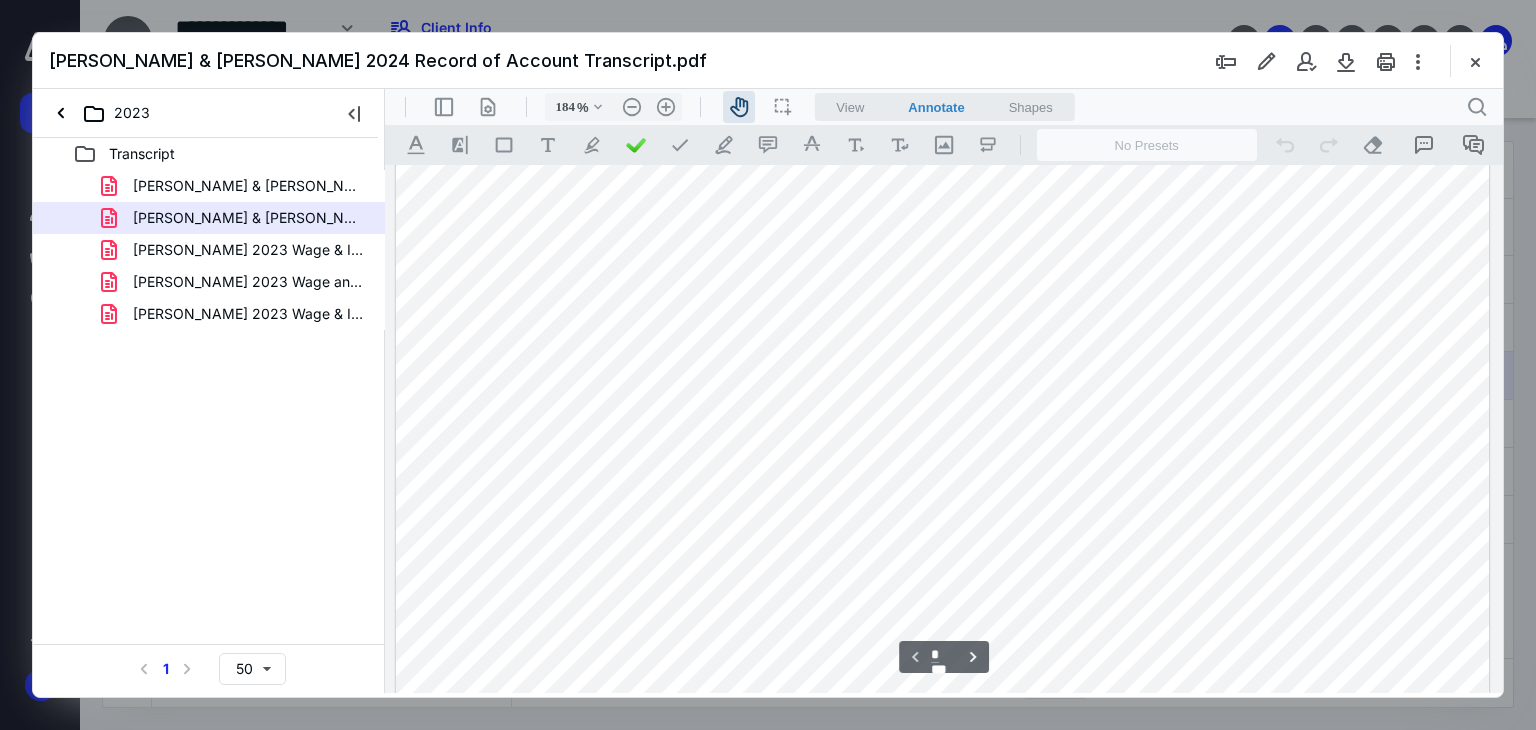 type 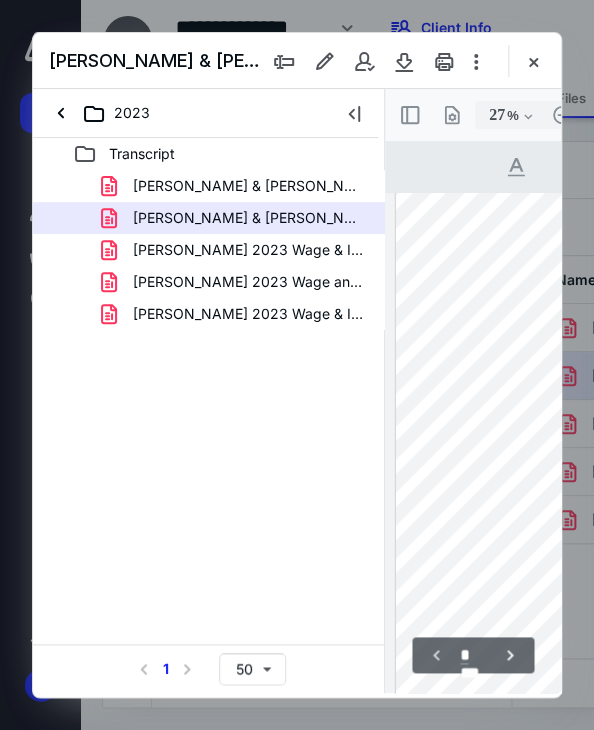 scroll, scrollTop: 805, scrollLeft: 0, axis: vertical 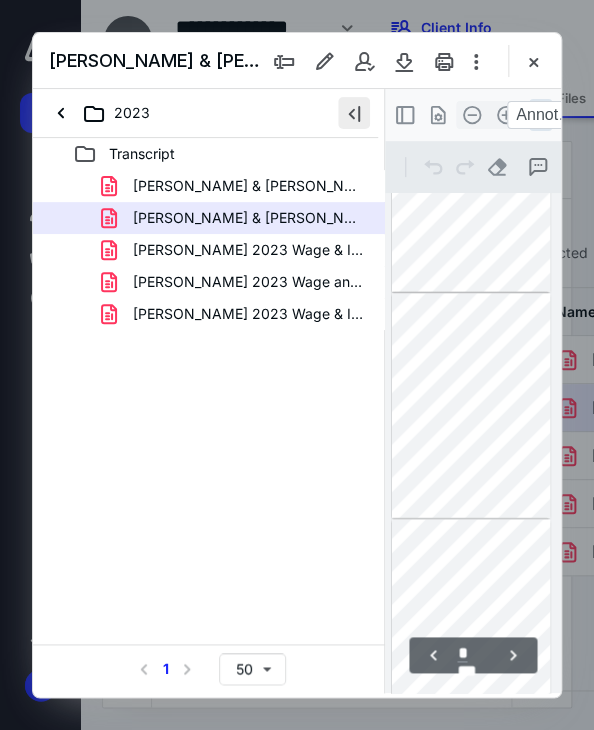 click at bounding box center (354, 113) 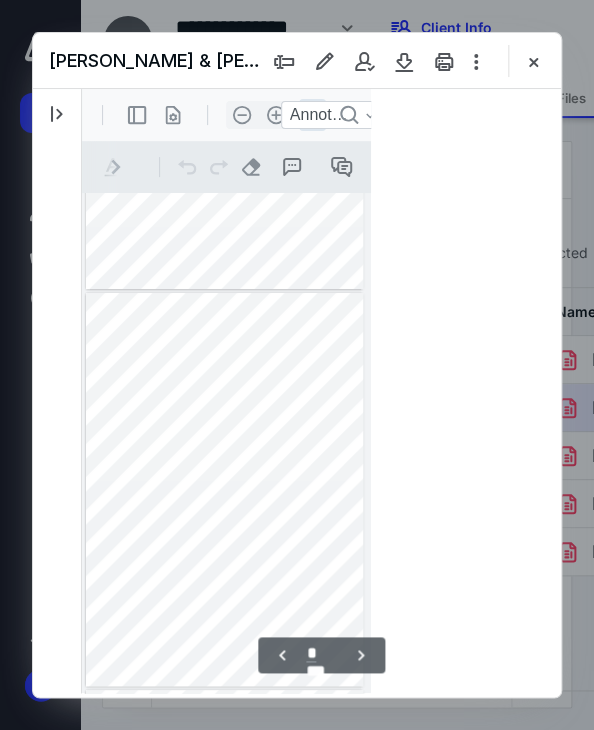 scroll, scrollTop: 1862, scrollLeft: 0, axis: vertical 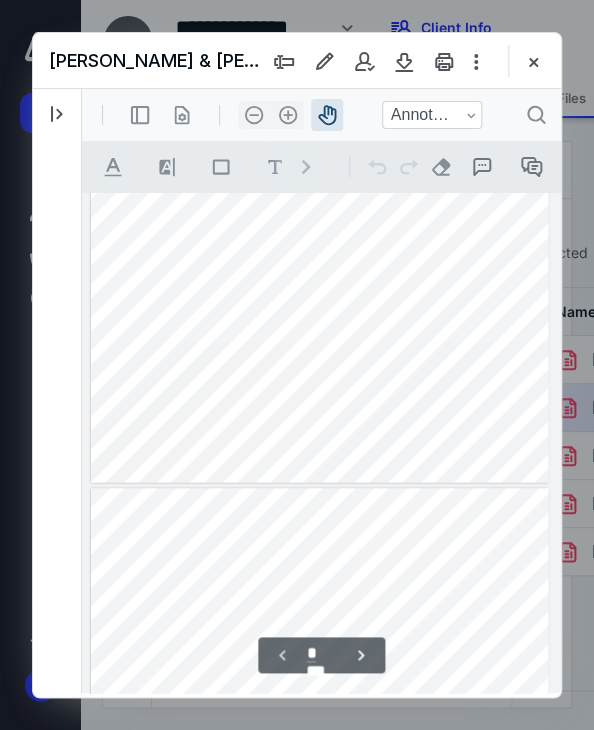 type on "*" 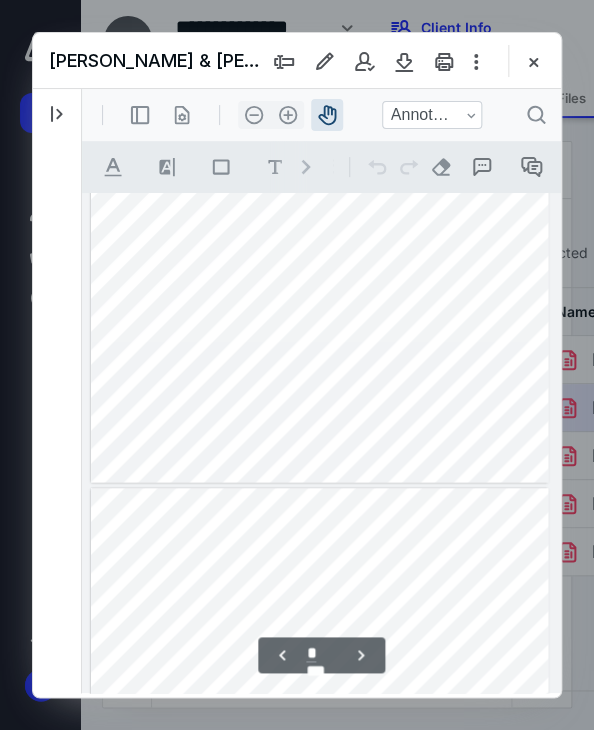 scroll, scrollTop: 411, scrollLeft: 0, axis: vertical 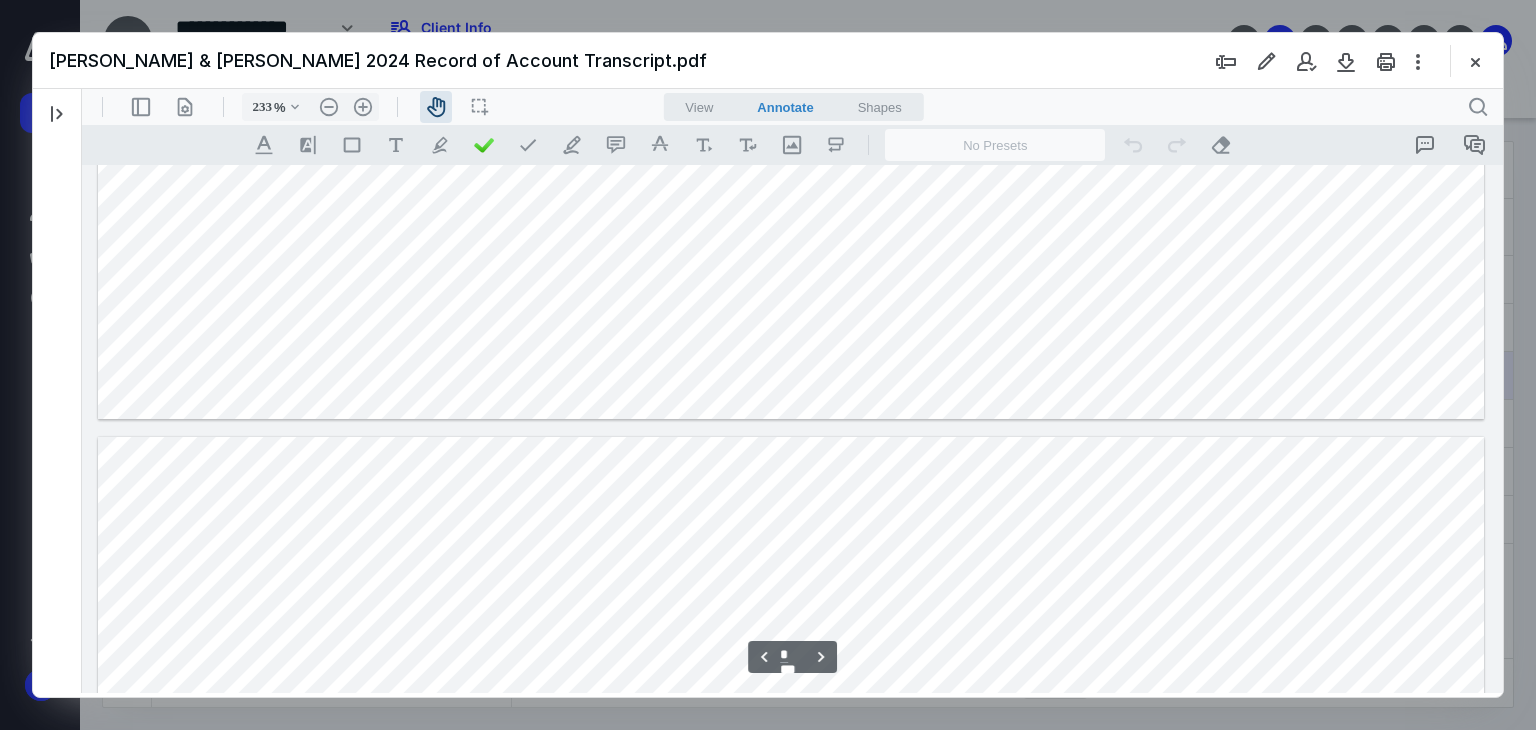 click at bounding box center [1475, 61] 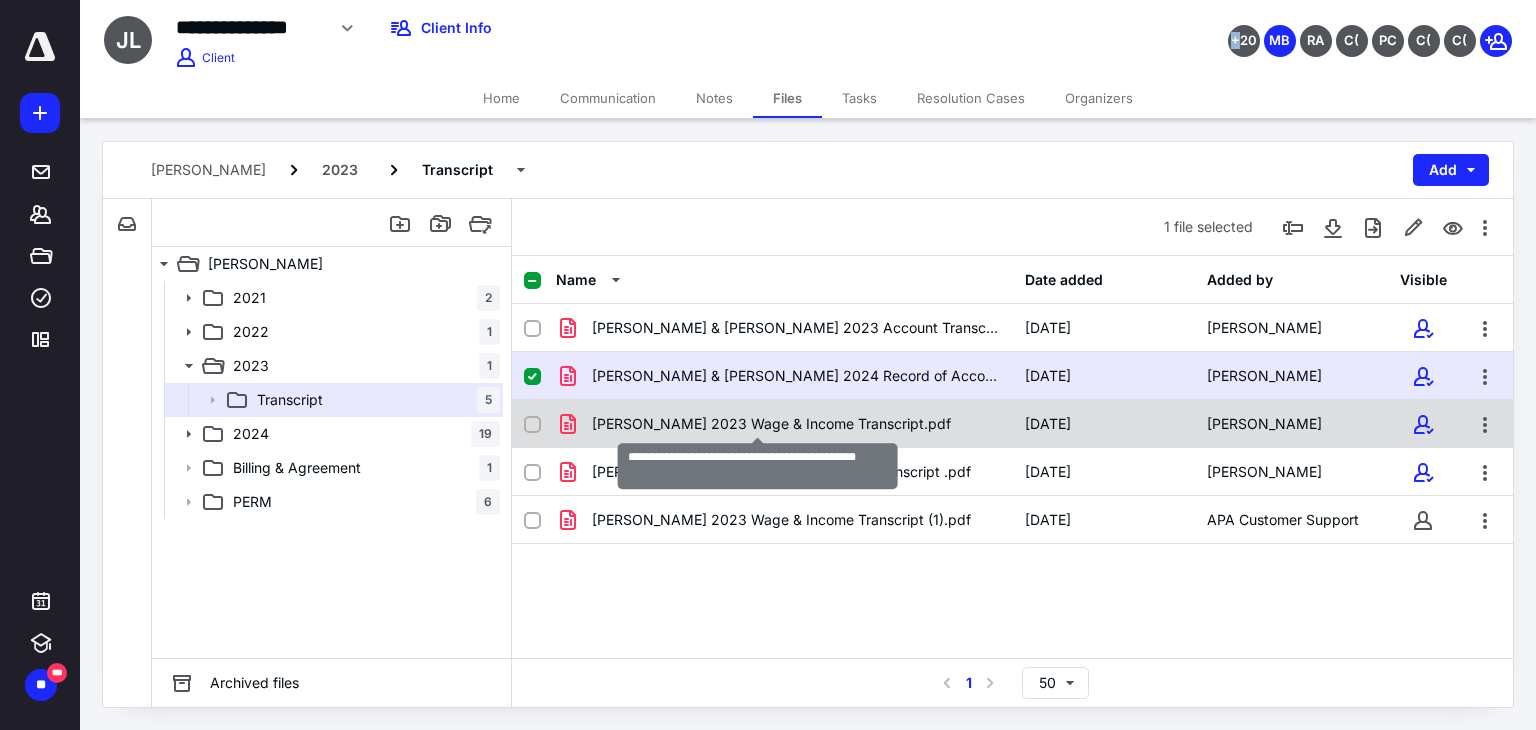 click on "Lopez Jenice 2023 Wage & Income Transcript.pdf" at bounding box center [771, 424] 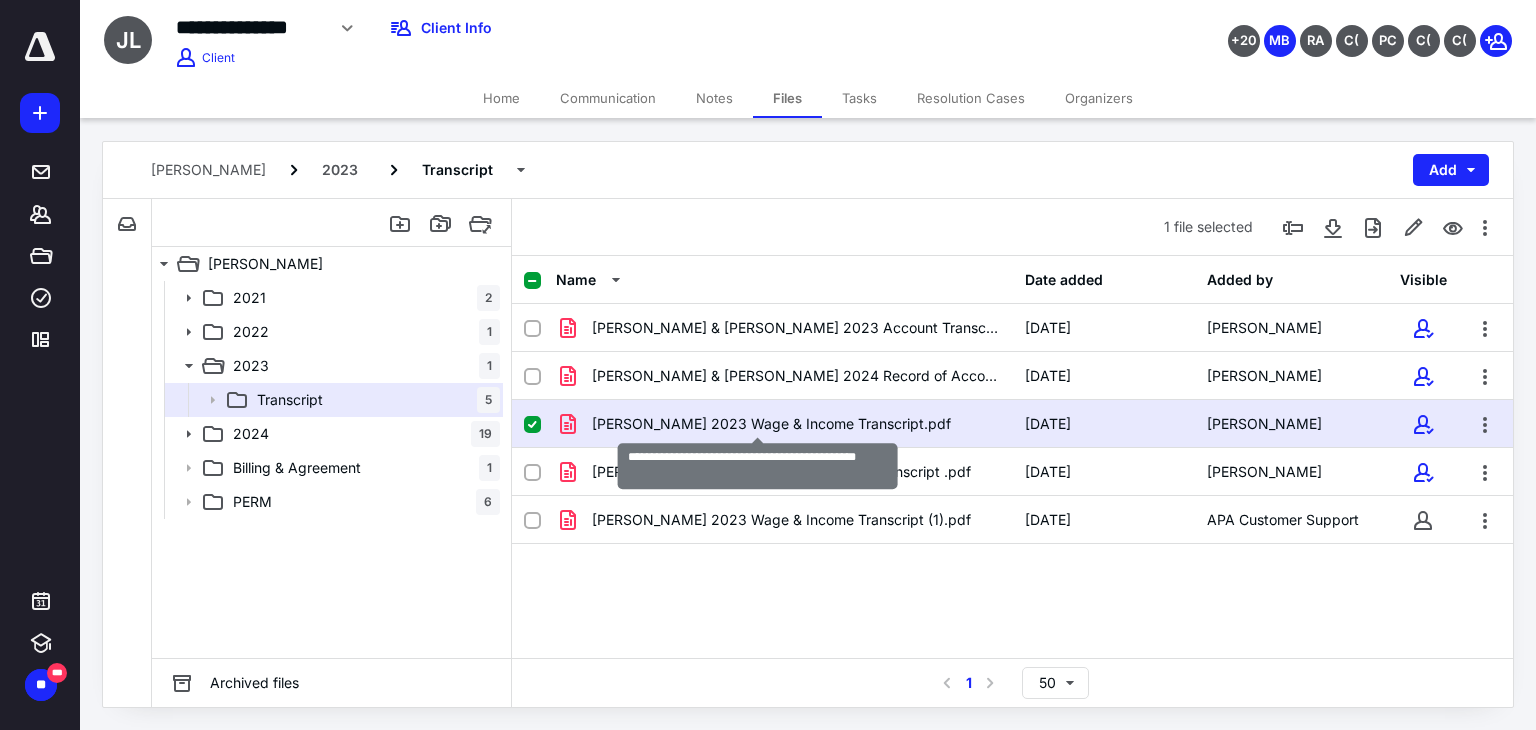 click on "Lopez Jenice 2023 Wage & Income Transcript.pdf" at bounding box center (771, 424) 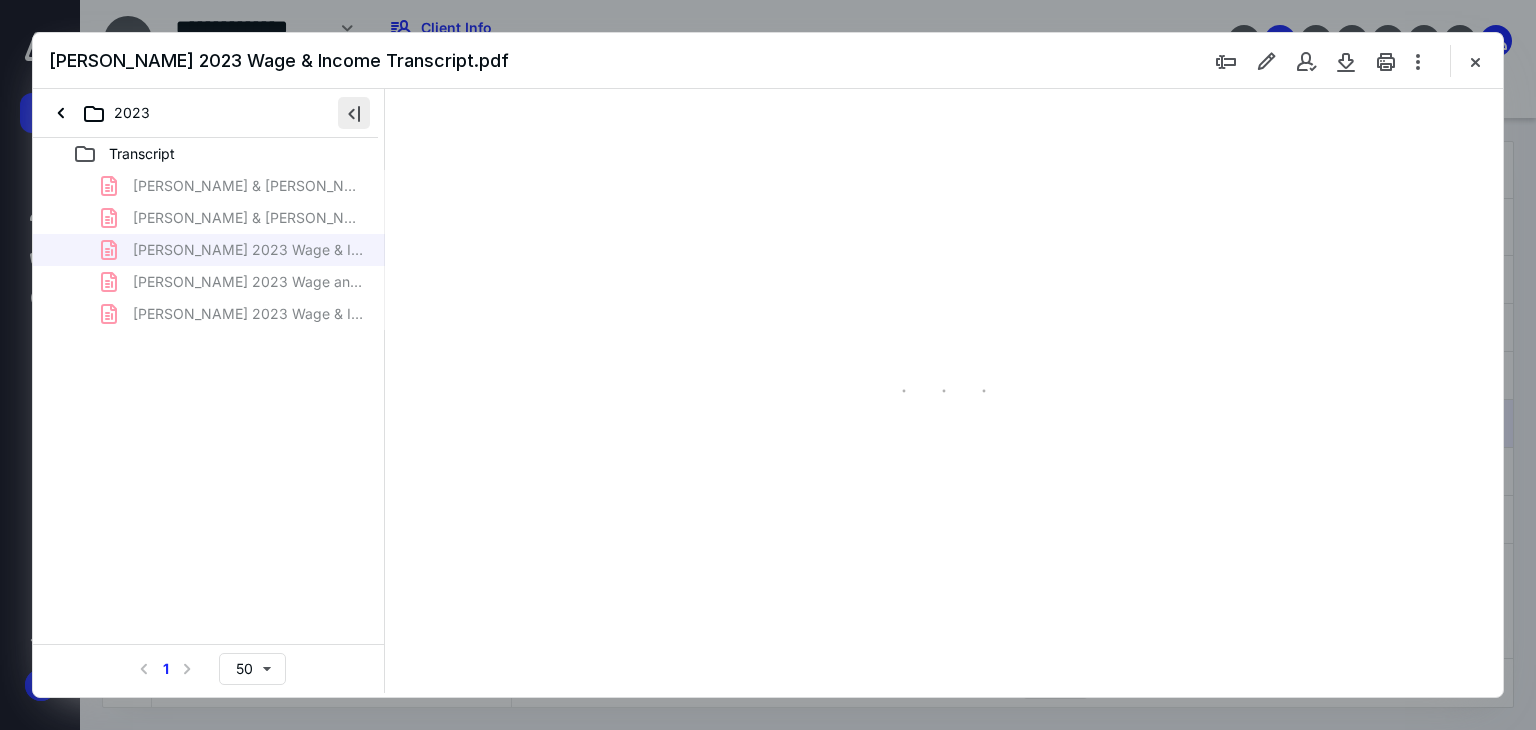 click at bounding box center [354, 113] 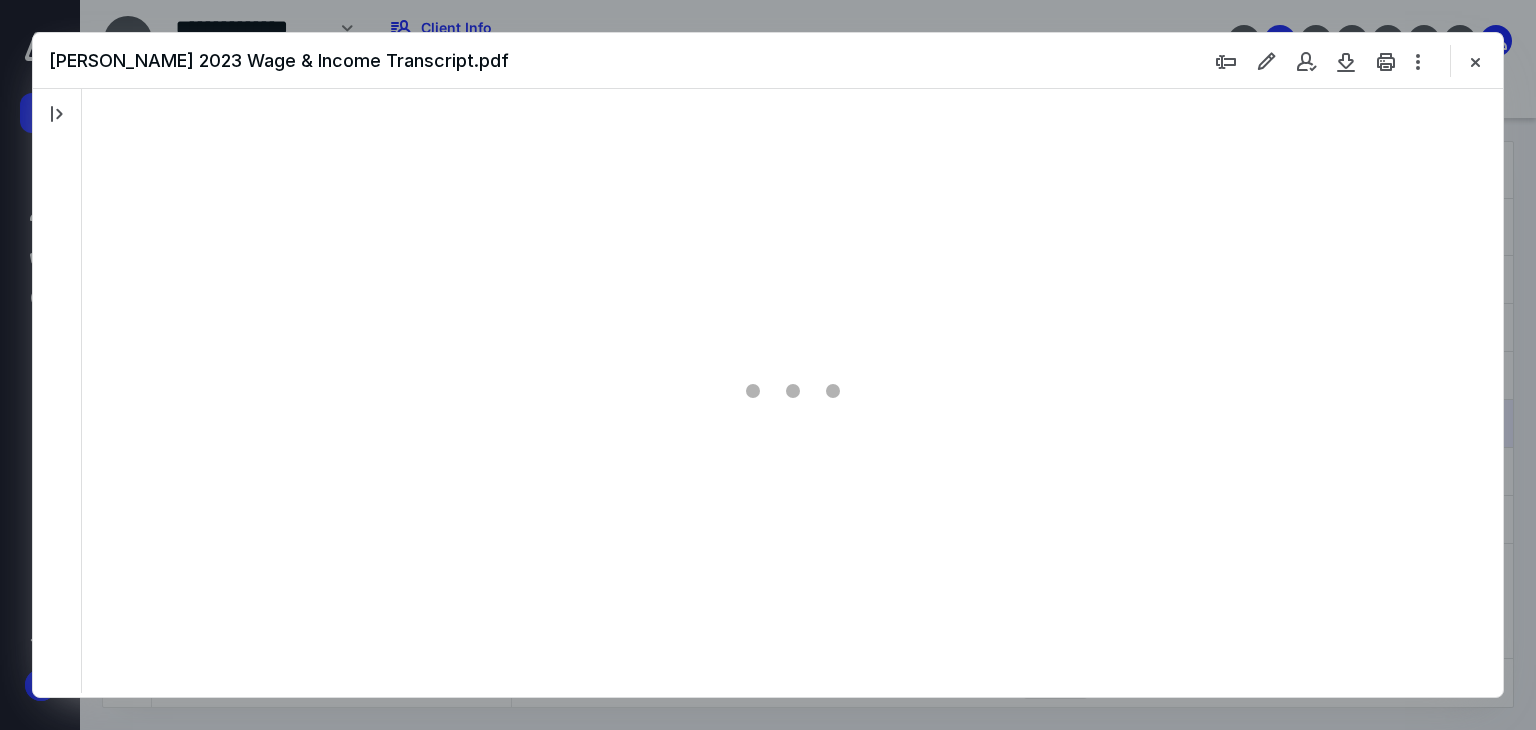 scroll, scrollTop: 0, scrollLeft: 0, axis: both 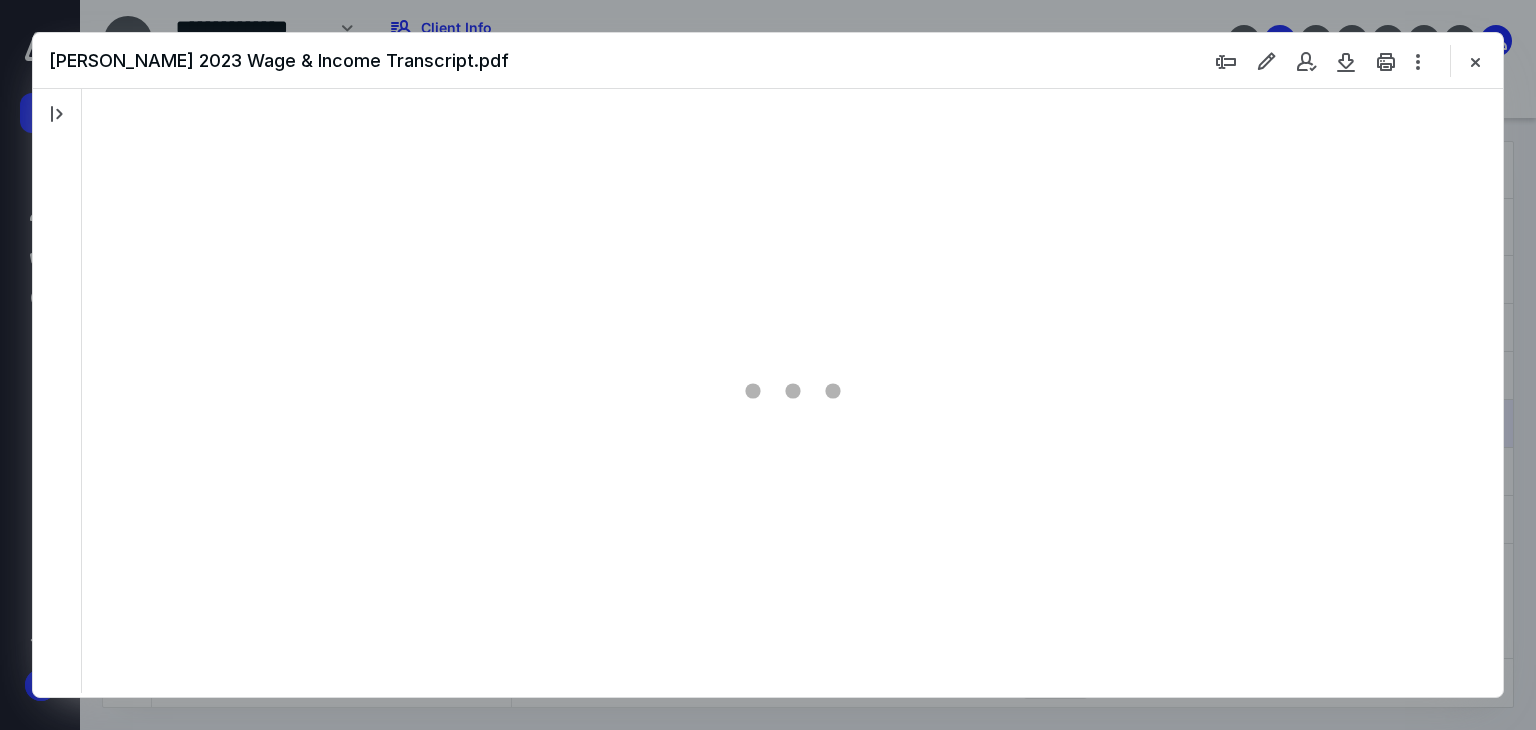 type on "233" 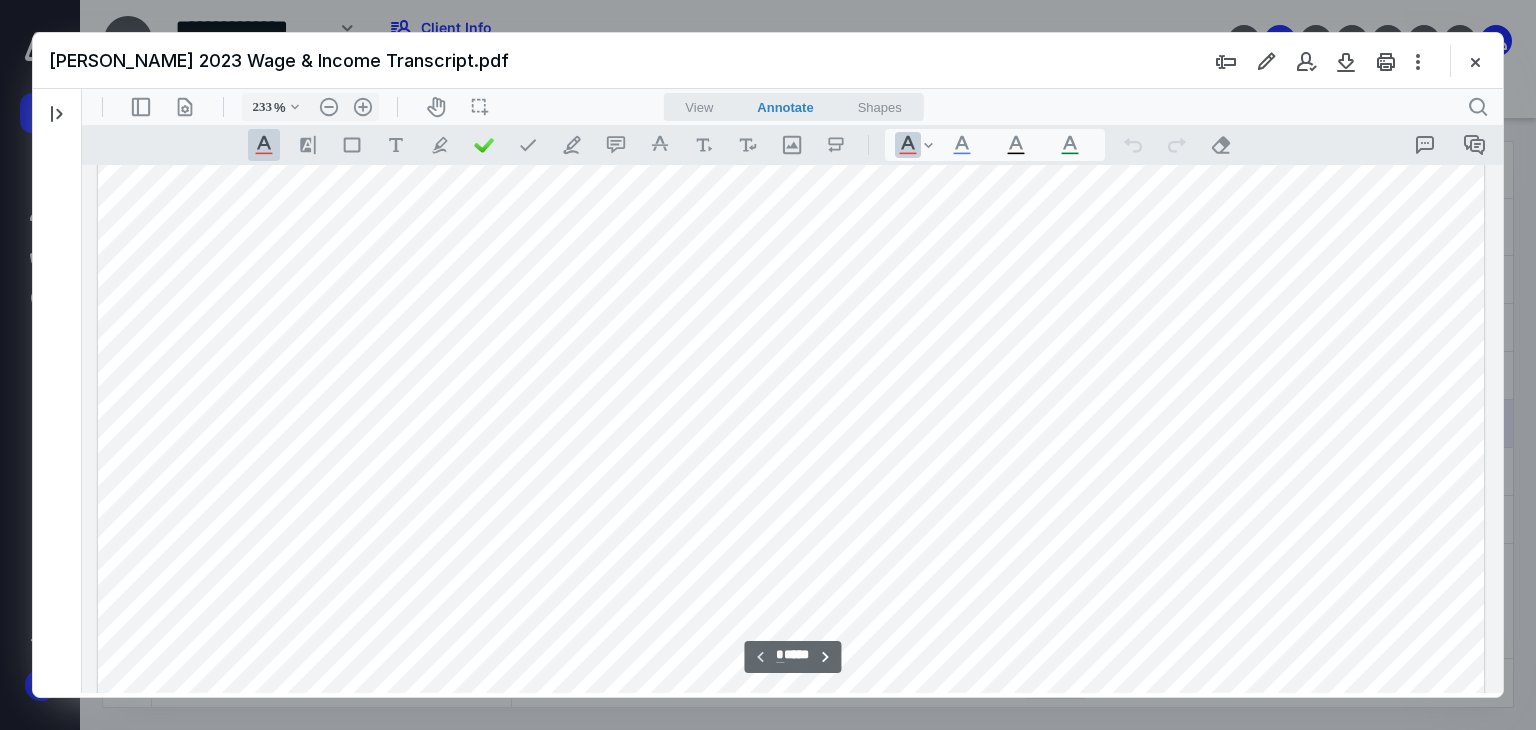 type 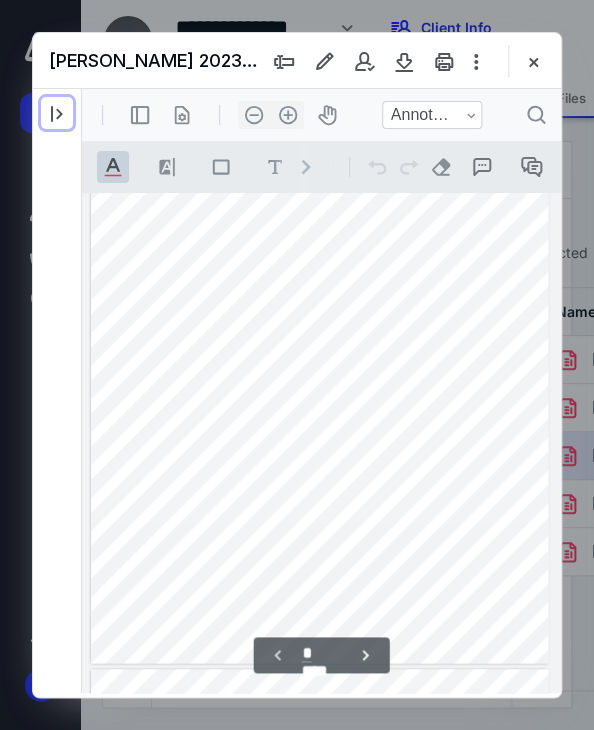 scroll, scrollTop: 7, scrollLeft: 0, axis: vertical 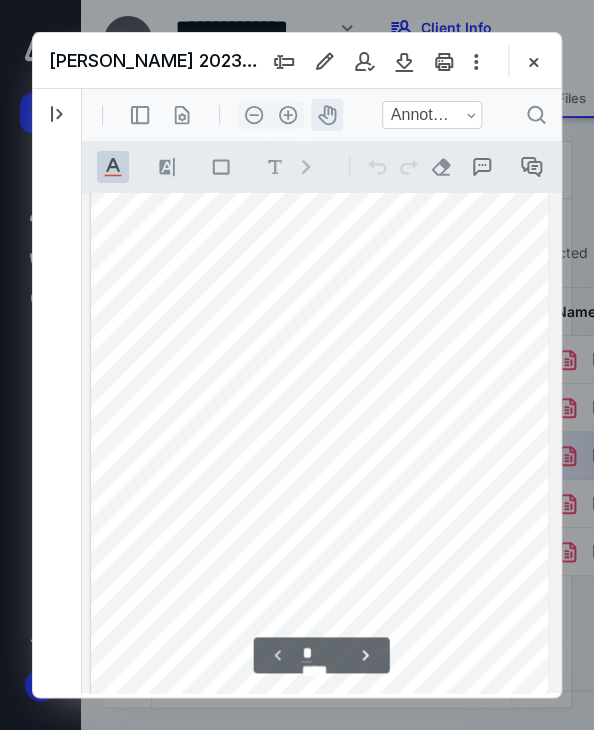 click on "icon-header-pan20" at bounding box center [327, 115] 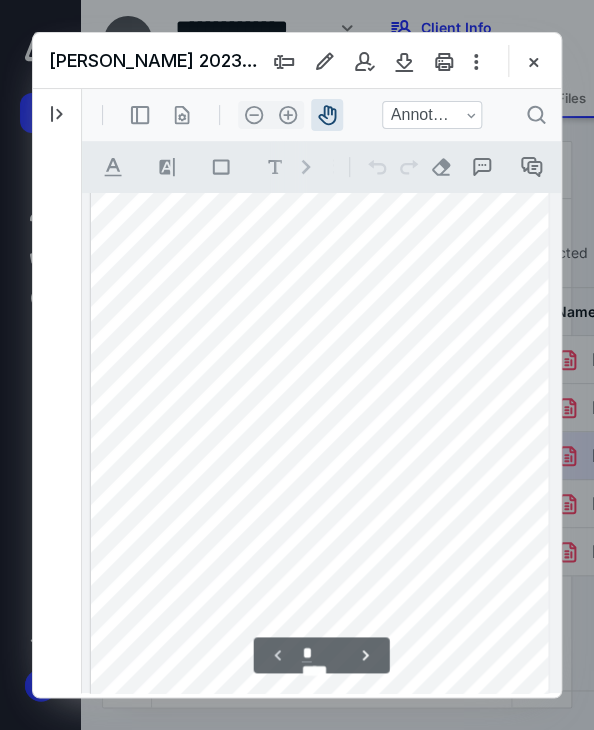scroll, scrollTop: 107, scrollLeft: 0, axis: vertical 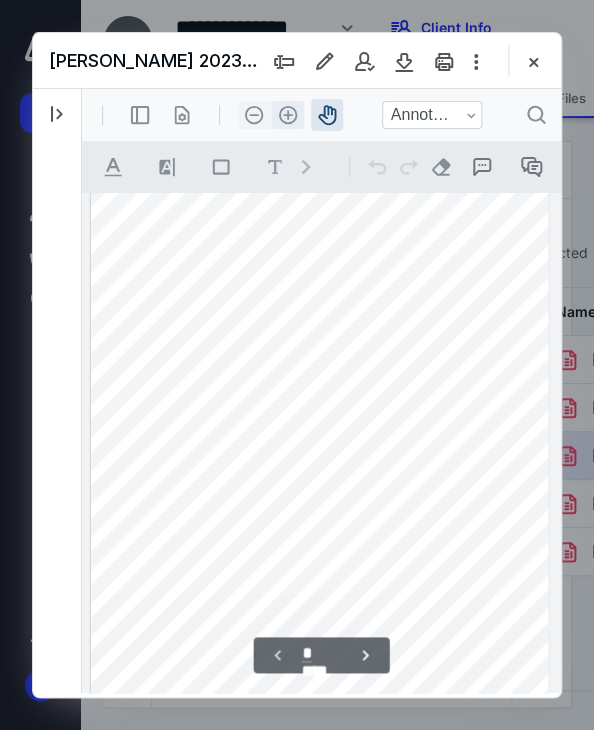 click on ".cls-1{fill:#abb0c4;} icon - header - zoom - in - line" at bounding box center (288, 115) 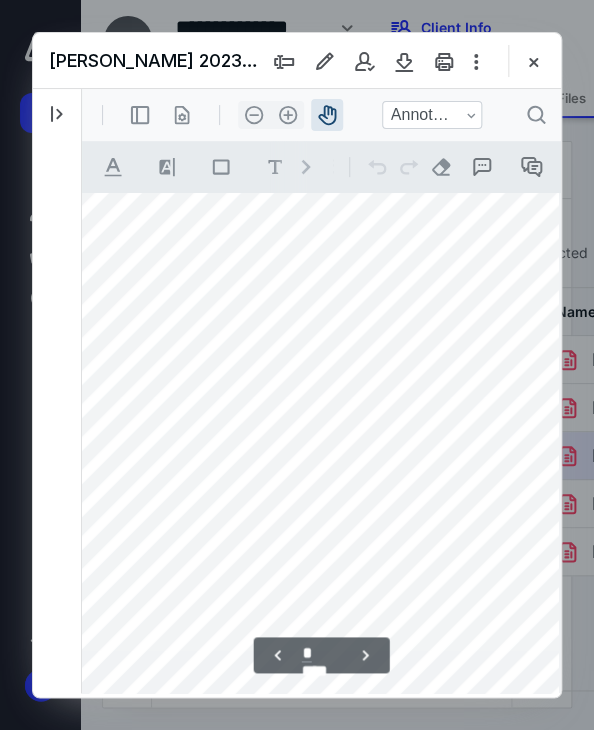 scroll, scrollTop: 2436, scrollLeft: 20, axis: both 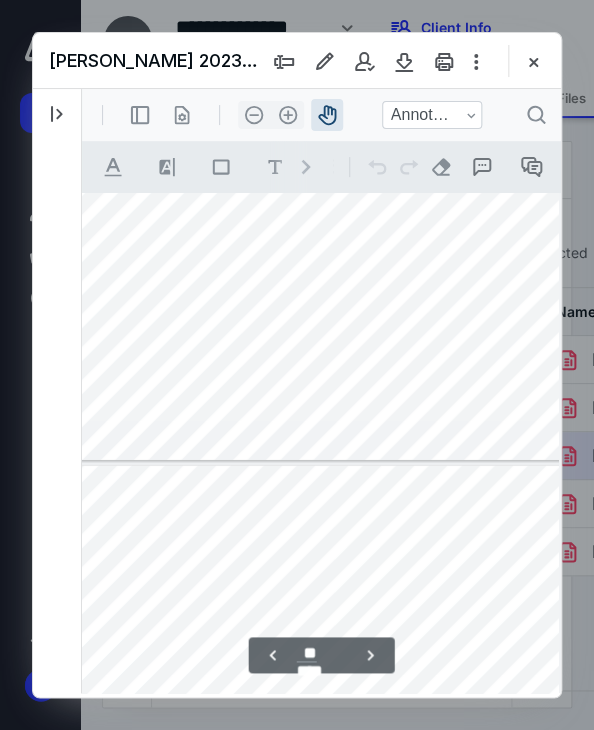type on "**" 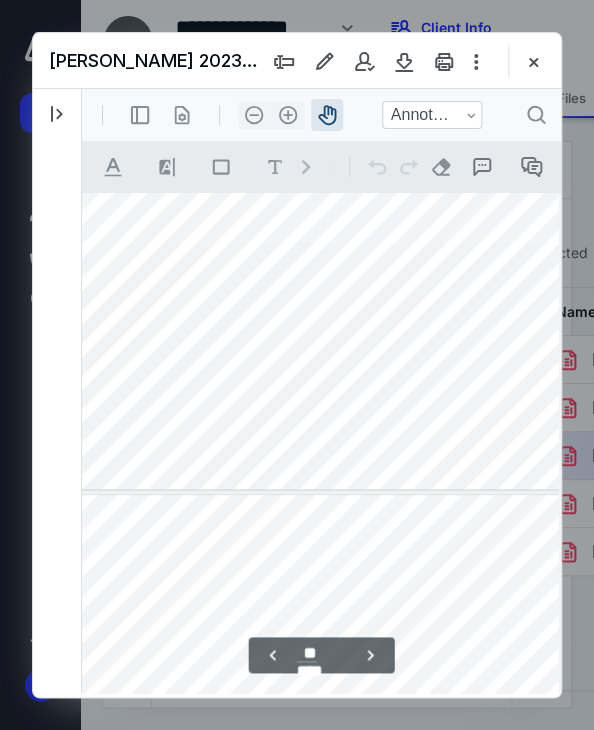 scroll, scrollTop: 7580, scrollLeft: 20, axis: both 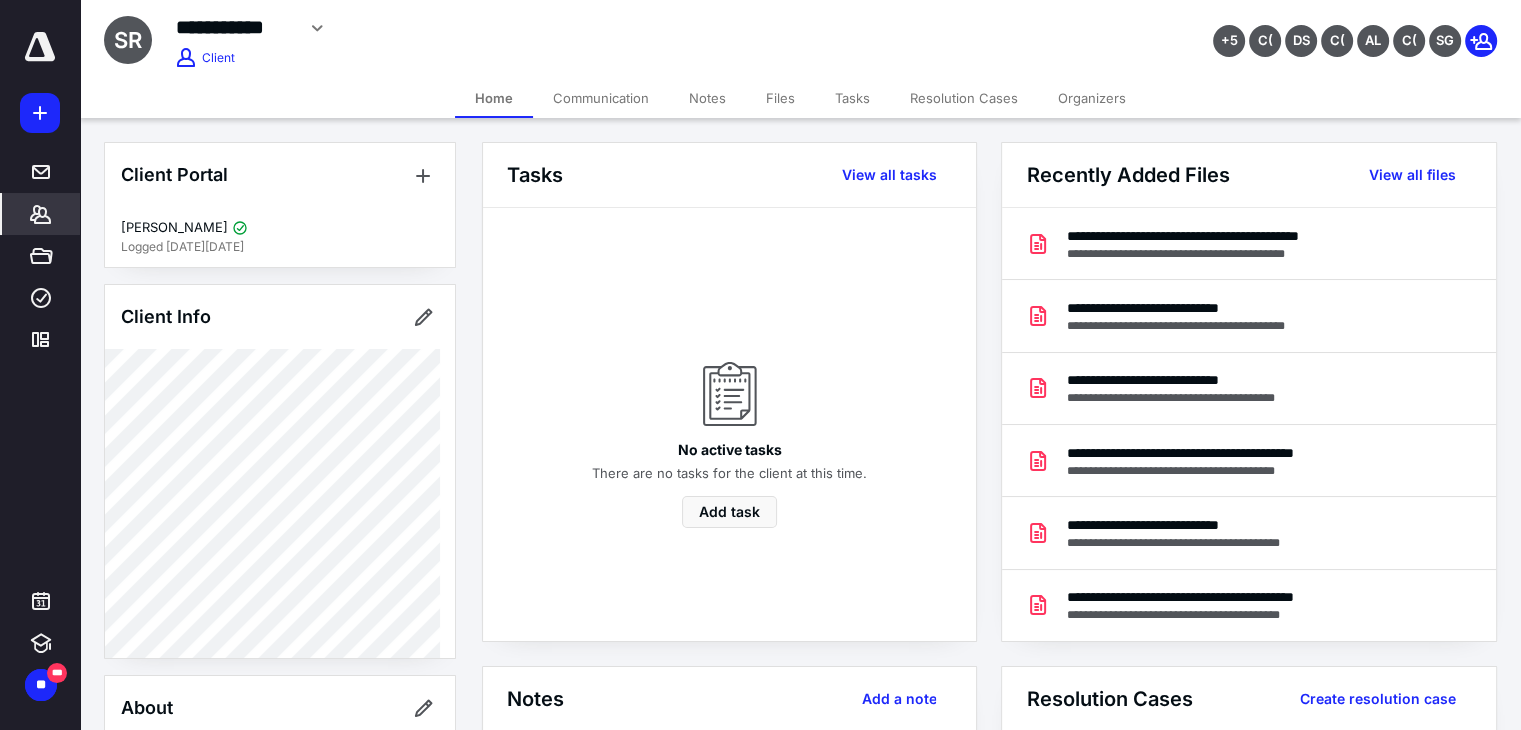 click on "Files" at bounding box center [780, 98] 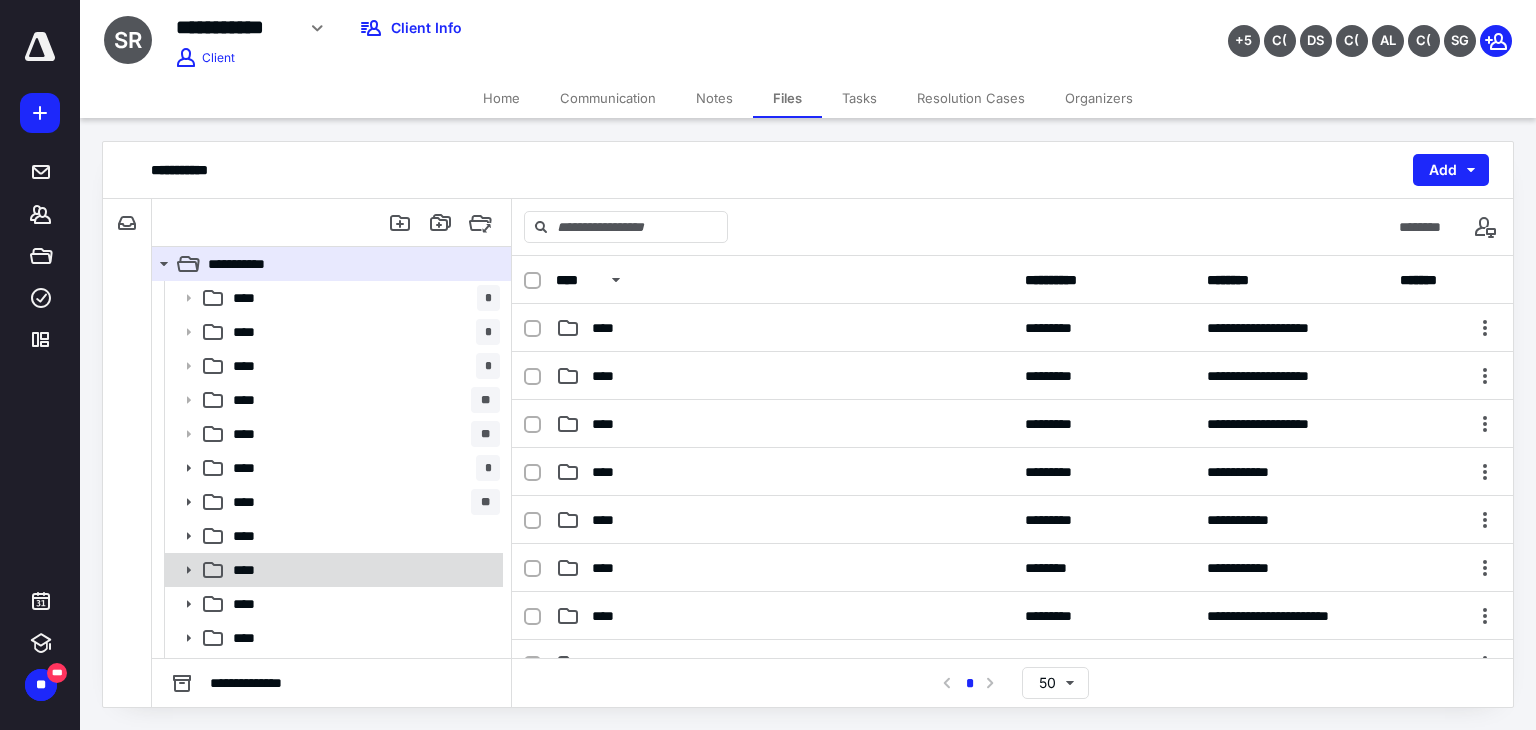 click on "****" at bounding box center (362, 570) 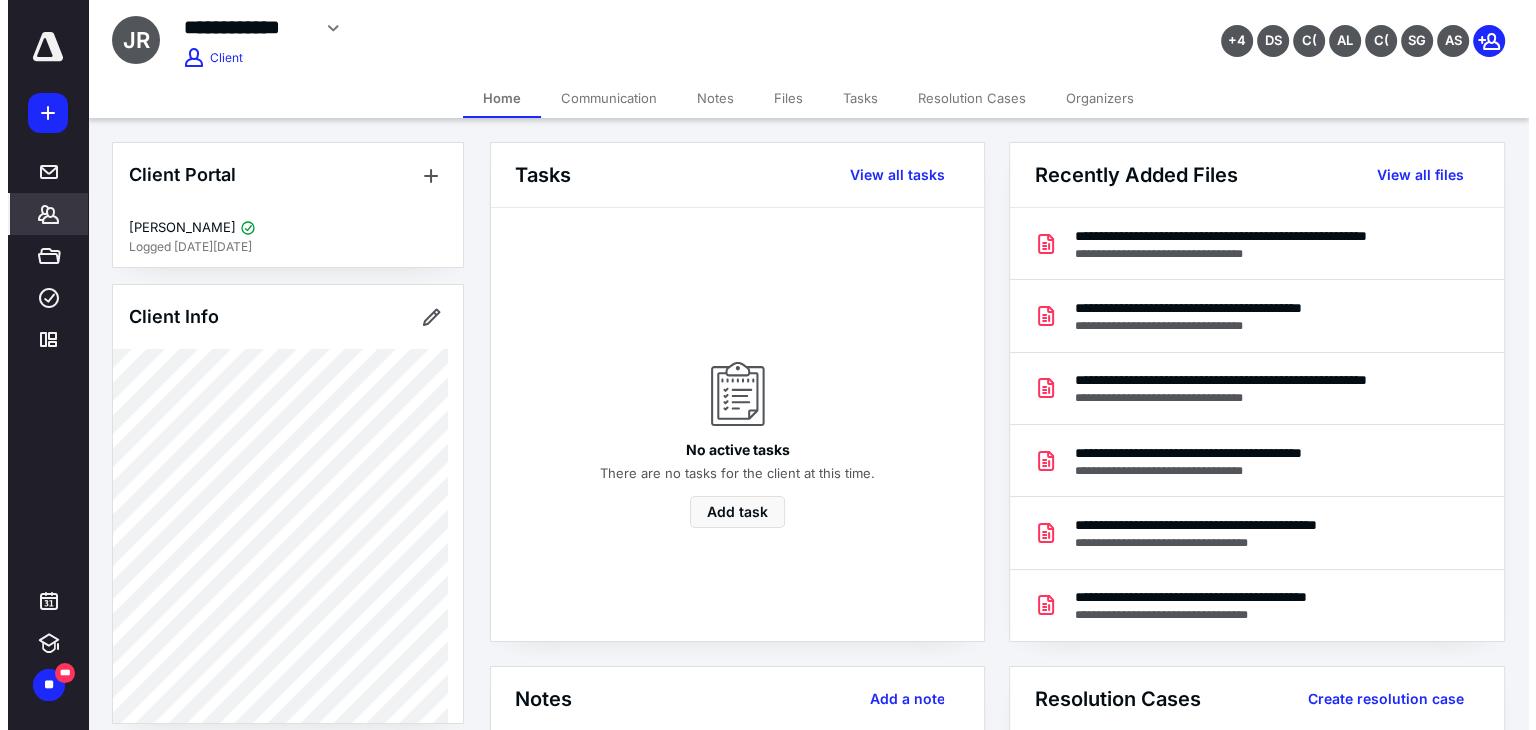 scroll, scrollTop: 0, scrollLeft: 0, axis: both 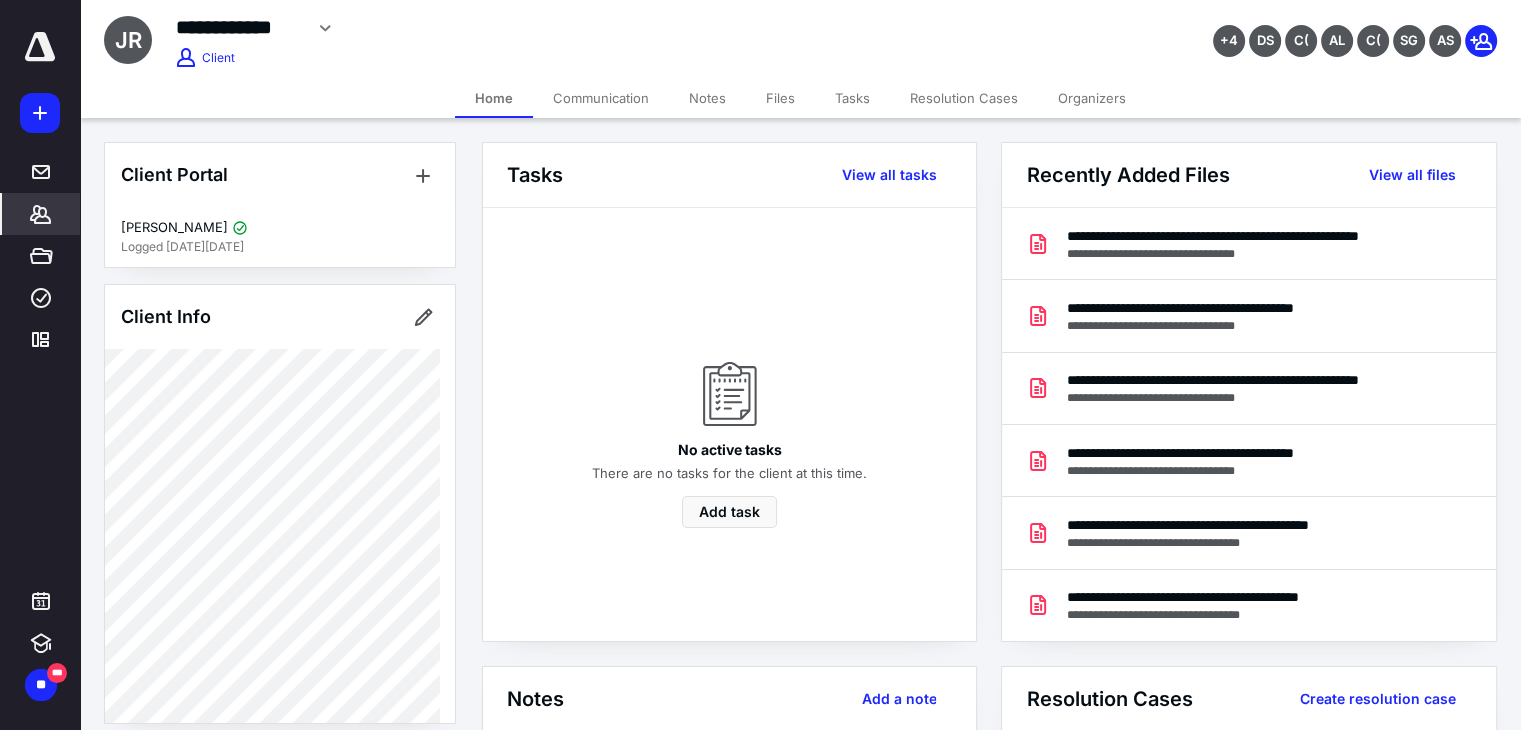 click on "Files" at bounding box center [780, 98] 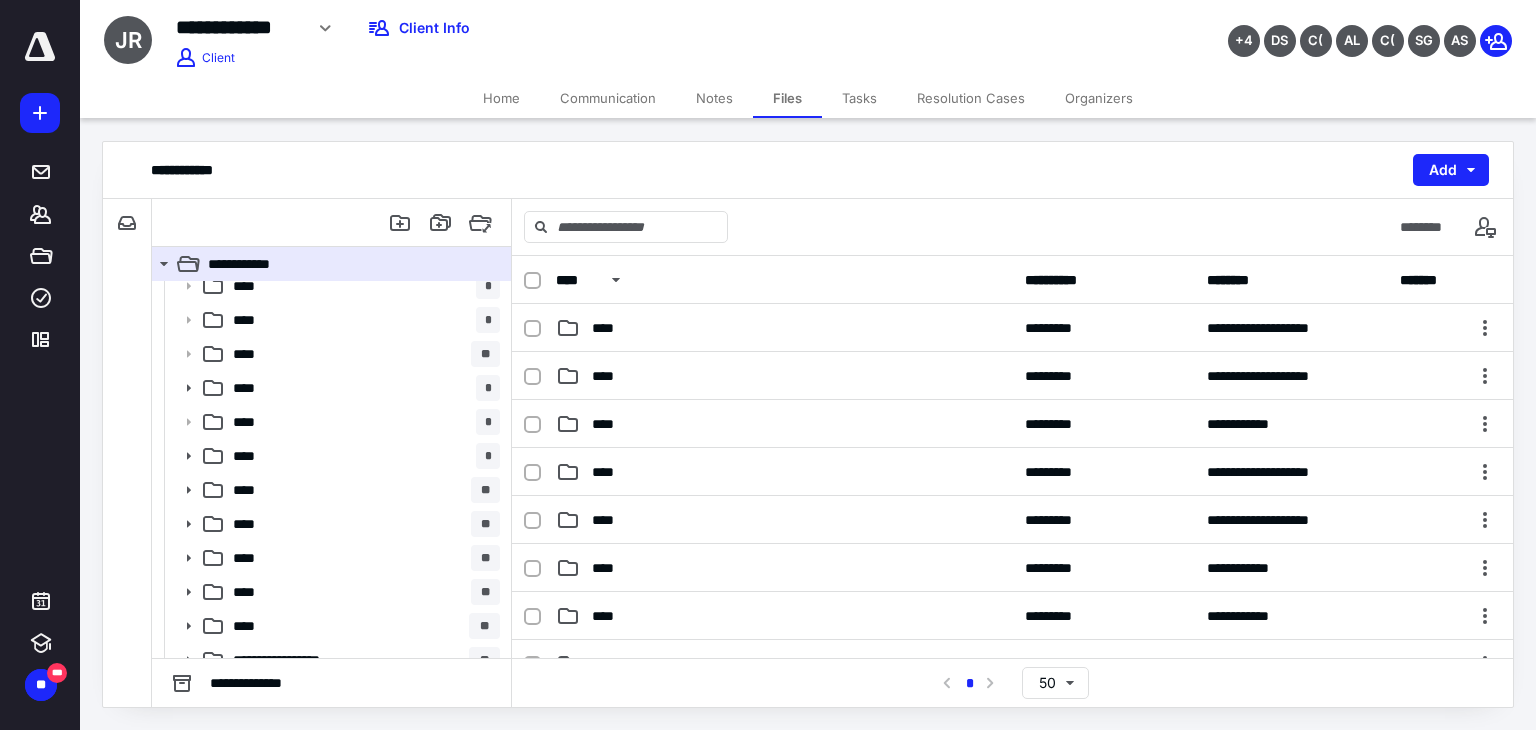 scroll, scrollTop: 200, scrollLeft: 0, axis: vertical 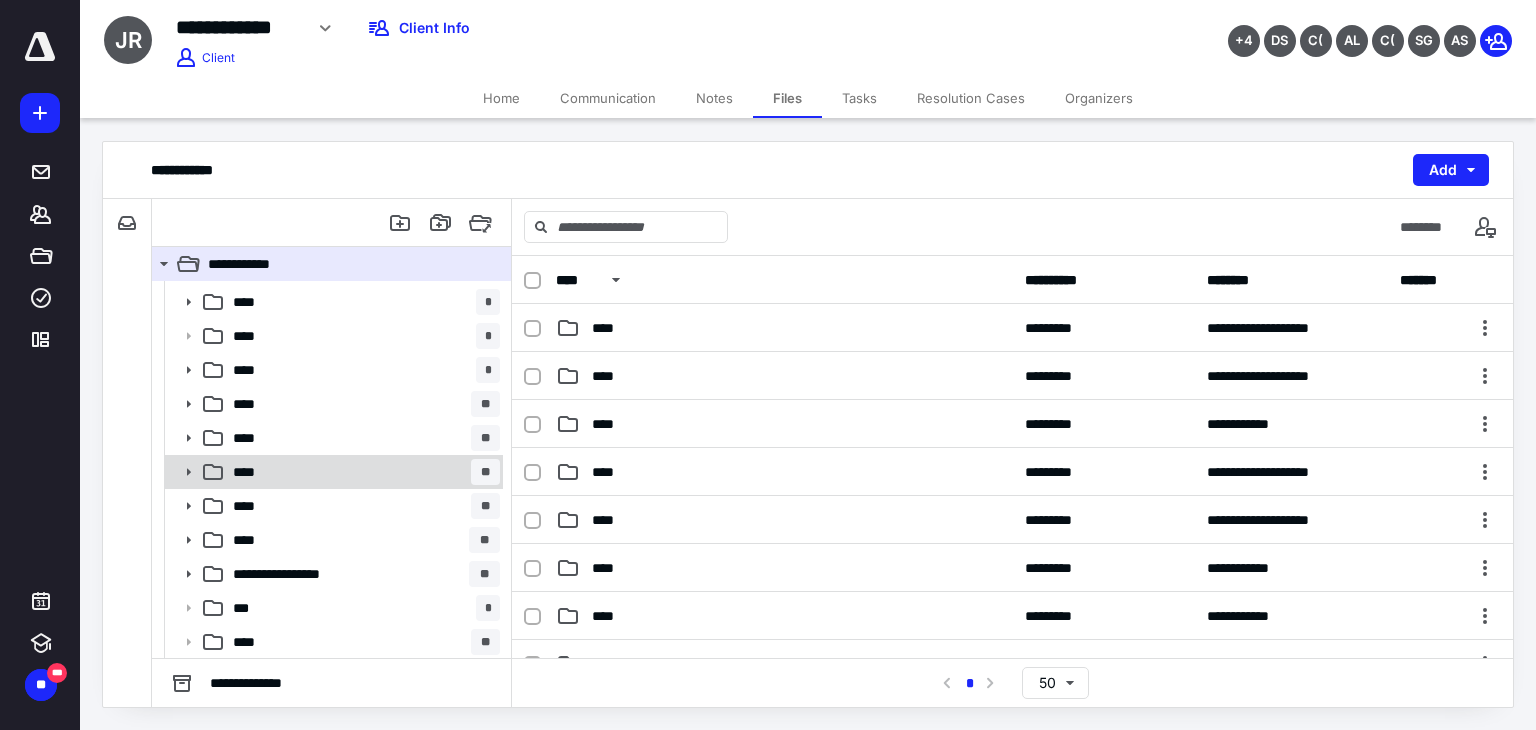 click on "**** **" at bounding box center [362, 472] 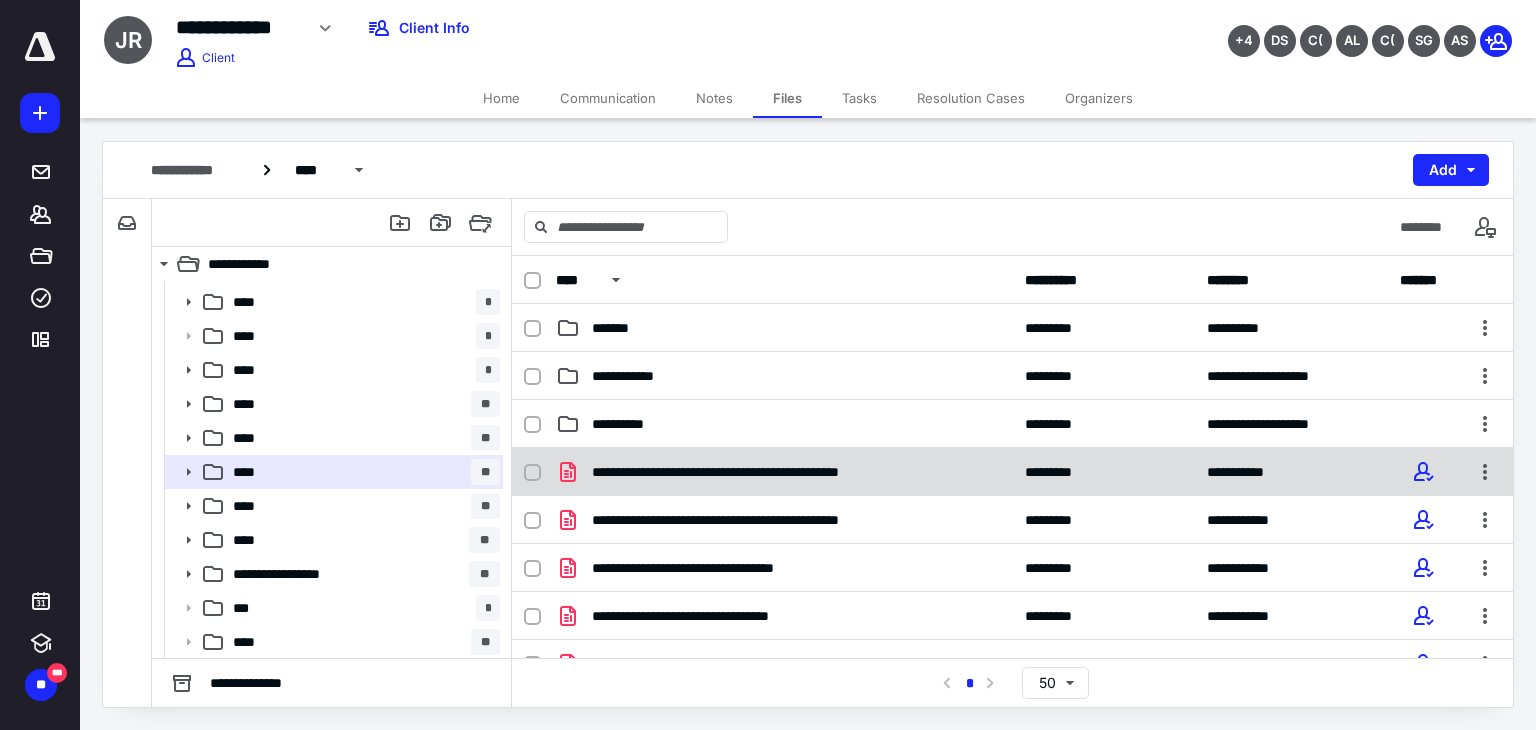 click on "**********" at bounding box center (756, 472) 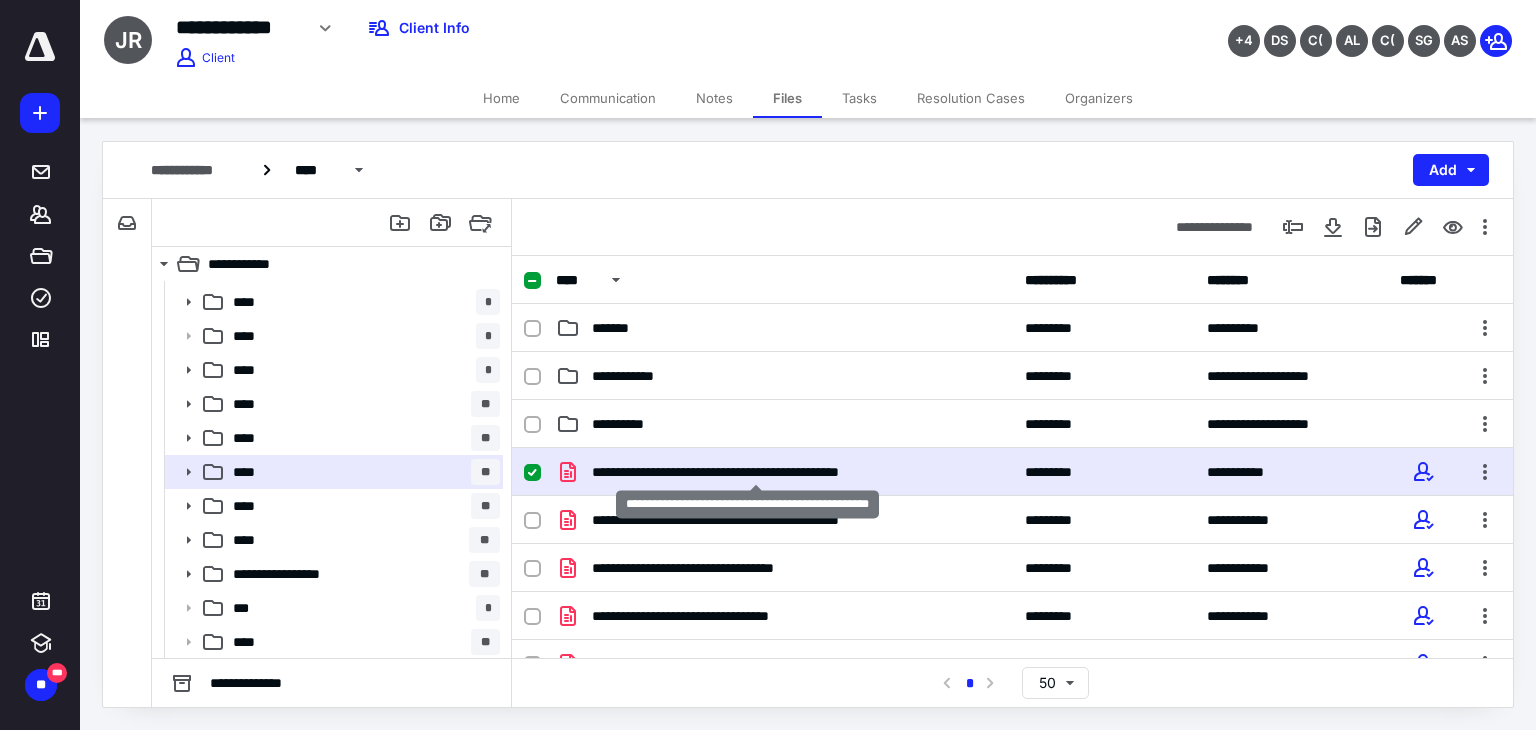 click on "**********" at bounding box center [756, 472] 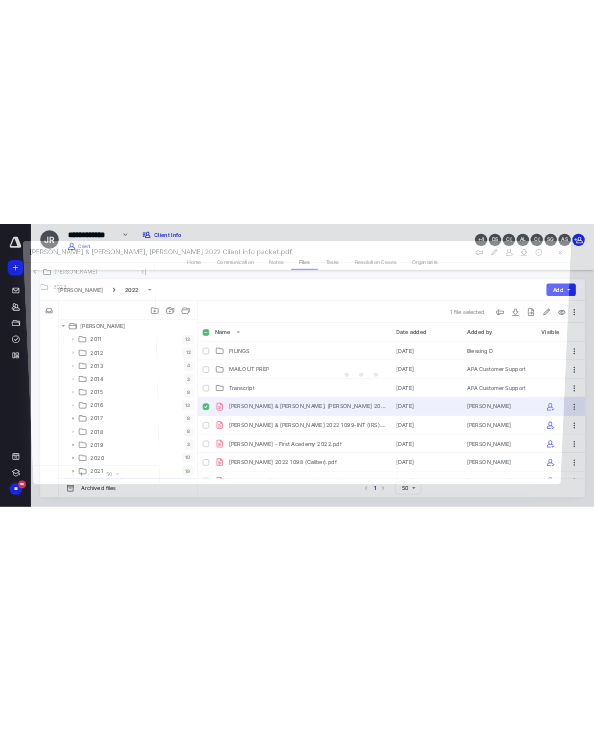 scroll, scrollTop: 200, scrollLeft: 0, axis: vertical 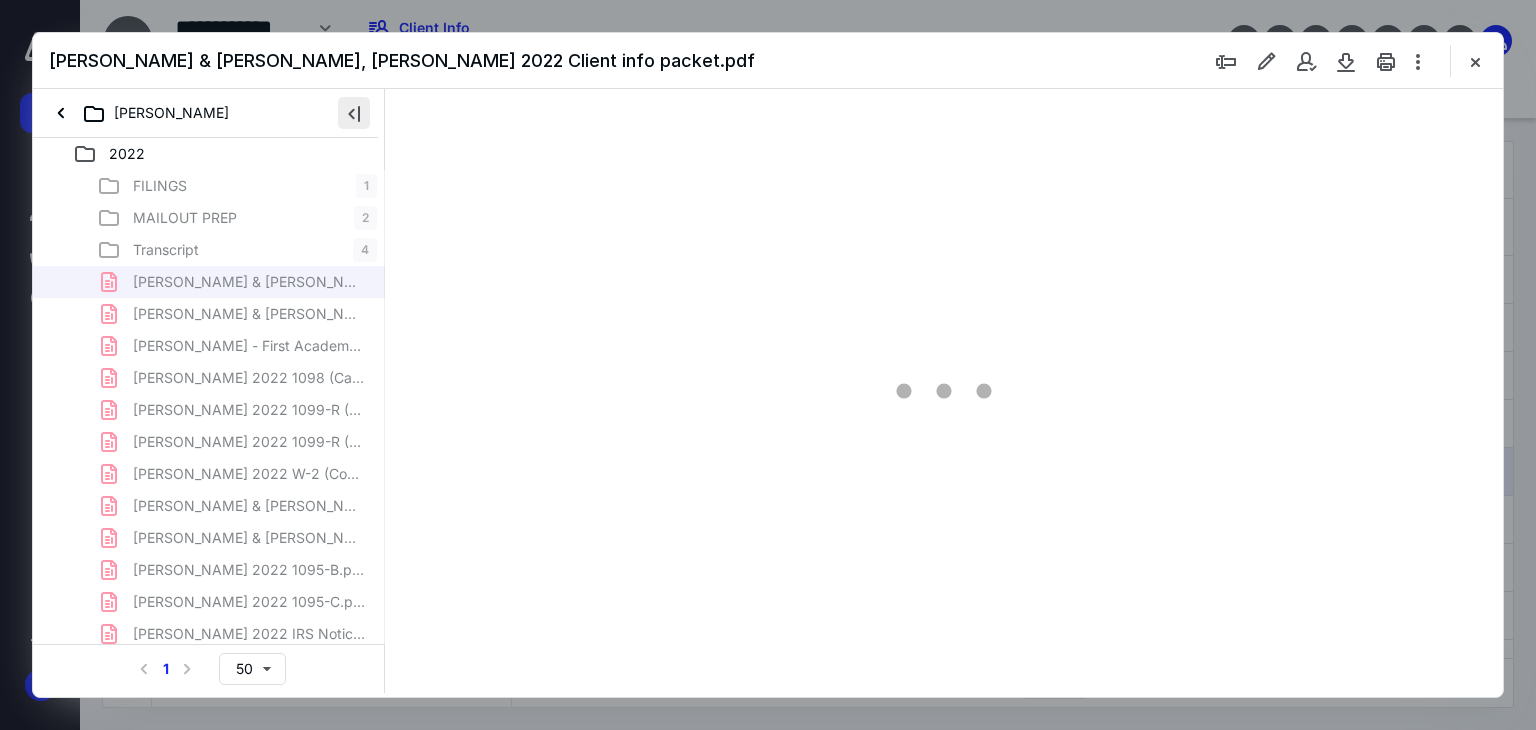 click at bounding box center (354, 113) 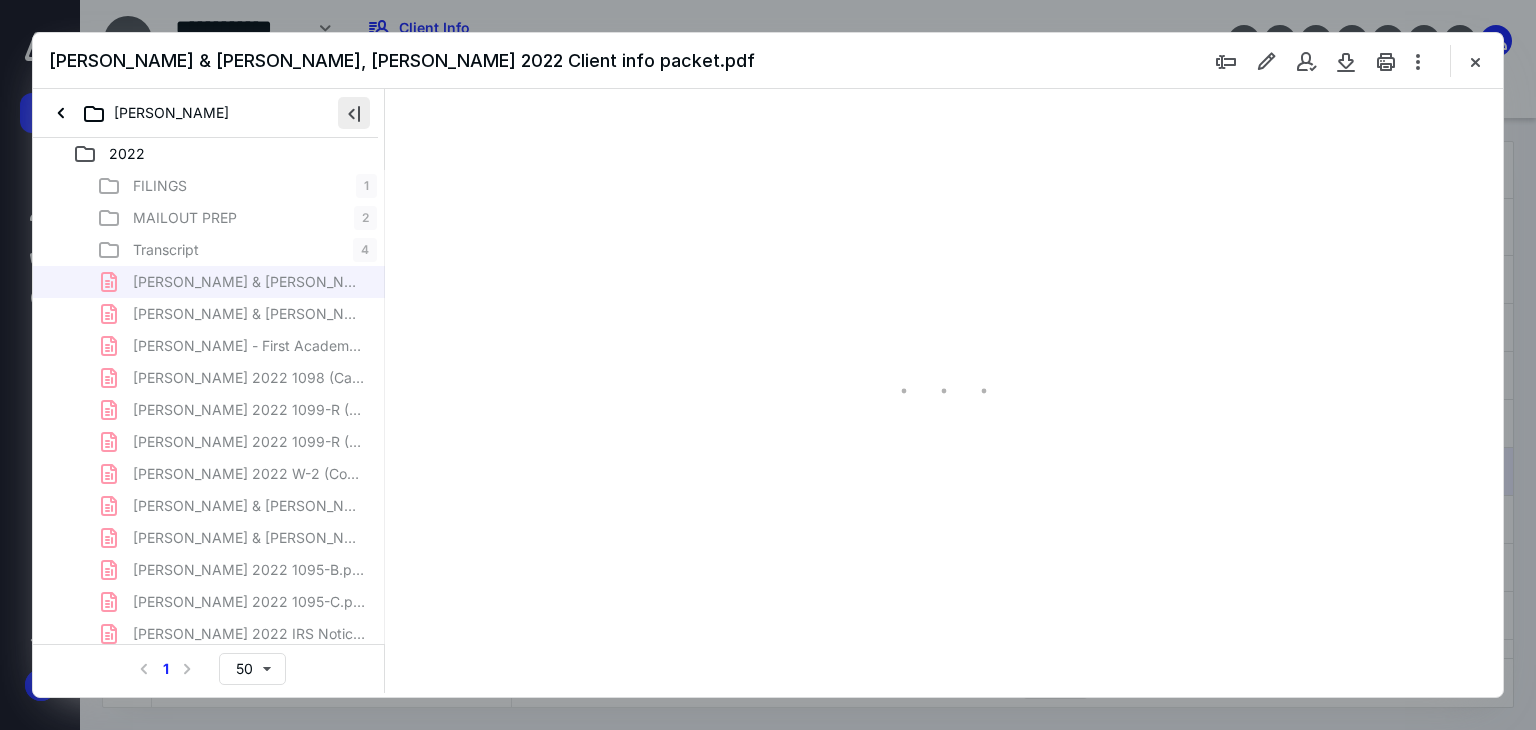 type 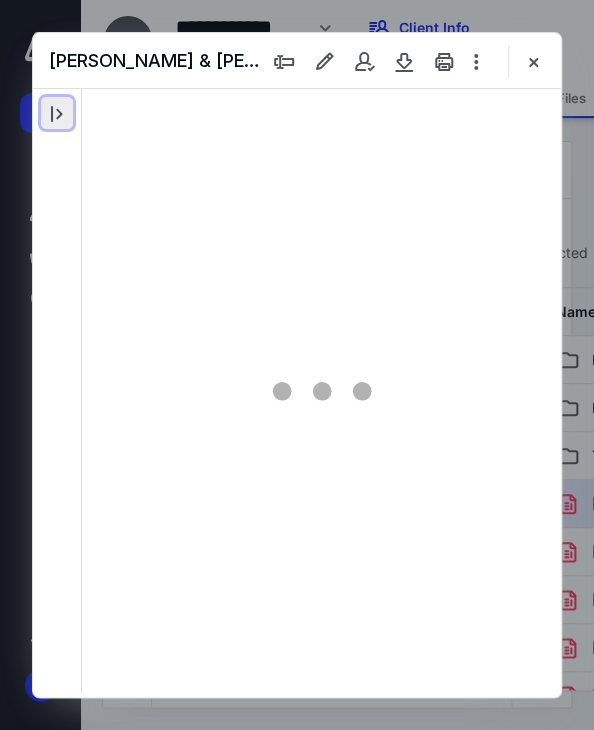 scroll, scrollTop: 0, scrollLeft: 0, axis: both 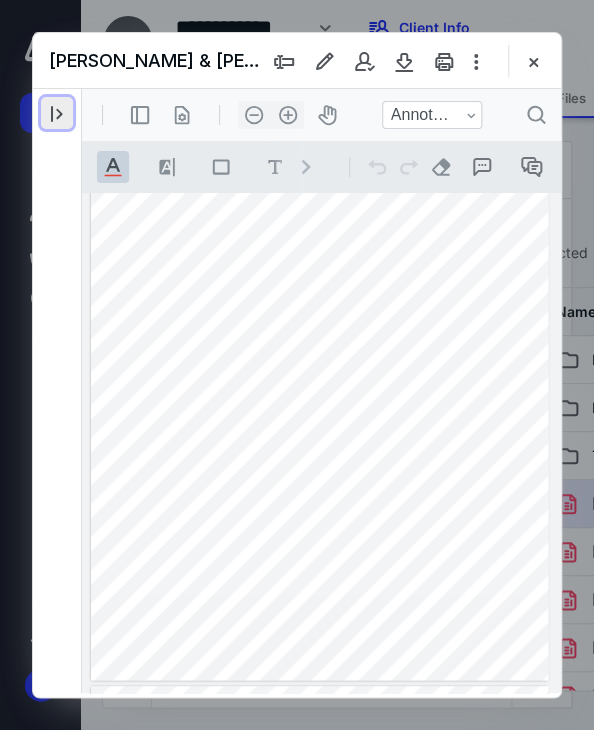 click at bounding box center [57, 113] 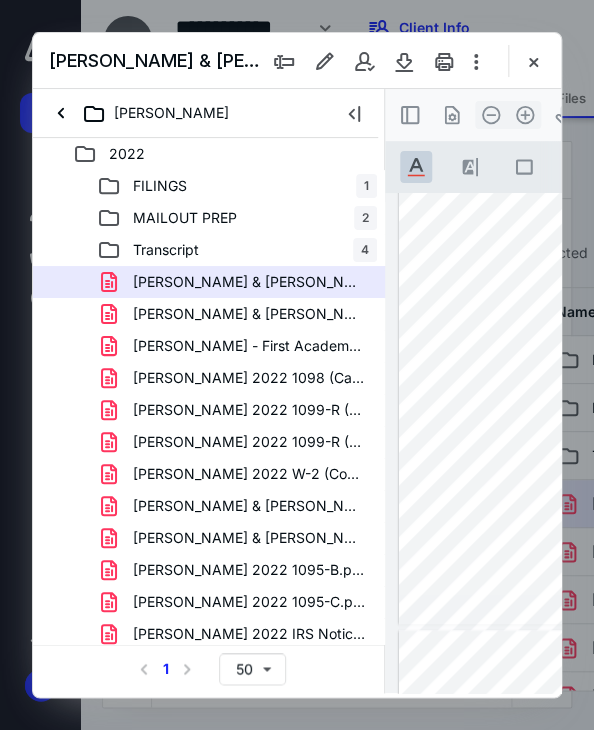 scroll, scrollTop: 106, scrollLeft: 0, axis: vertical 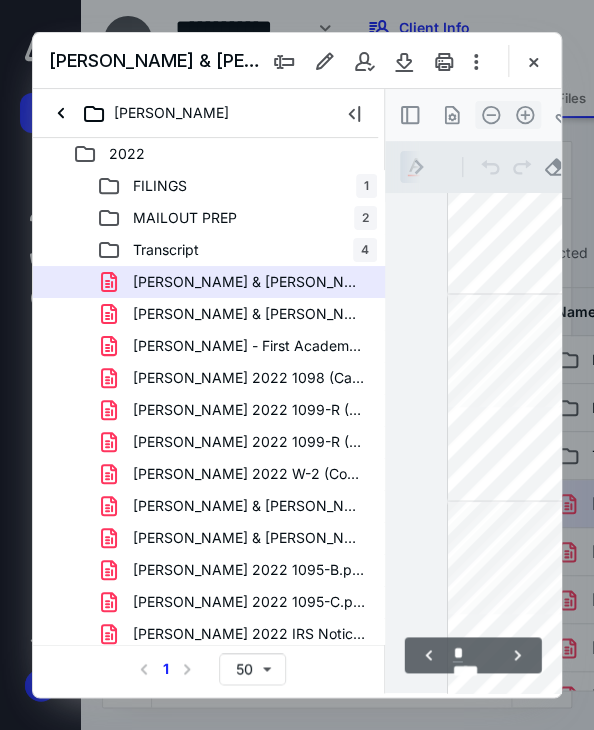 type on "*" 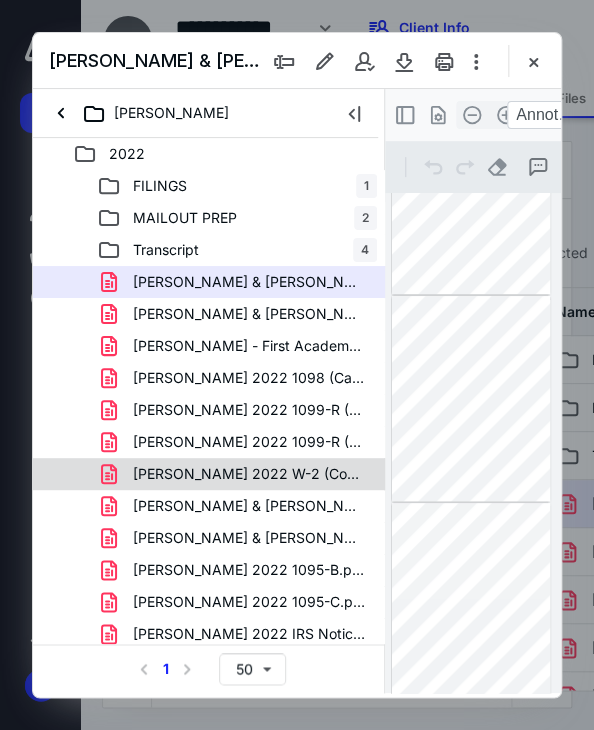 click on "Reyes Sonia 2022 W-2 (Cognos).pdf" at bounding box center [249, 474] 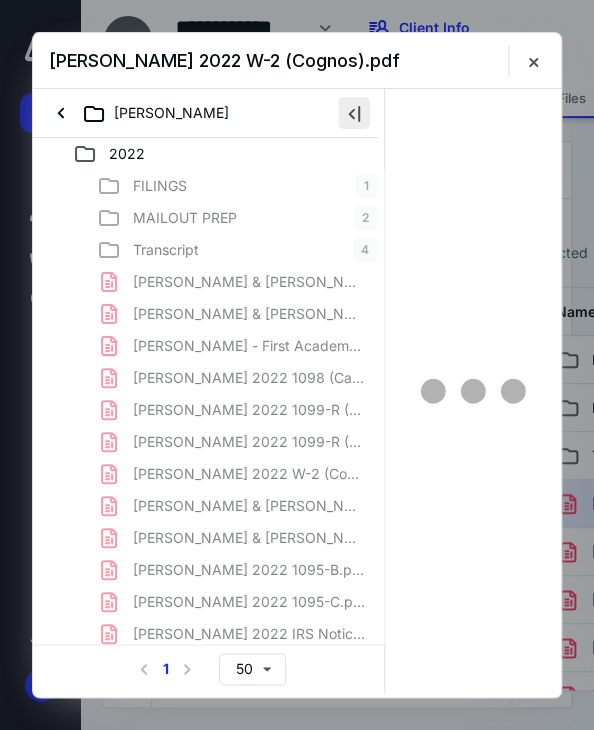 click at bounding box center [354, 113] 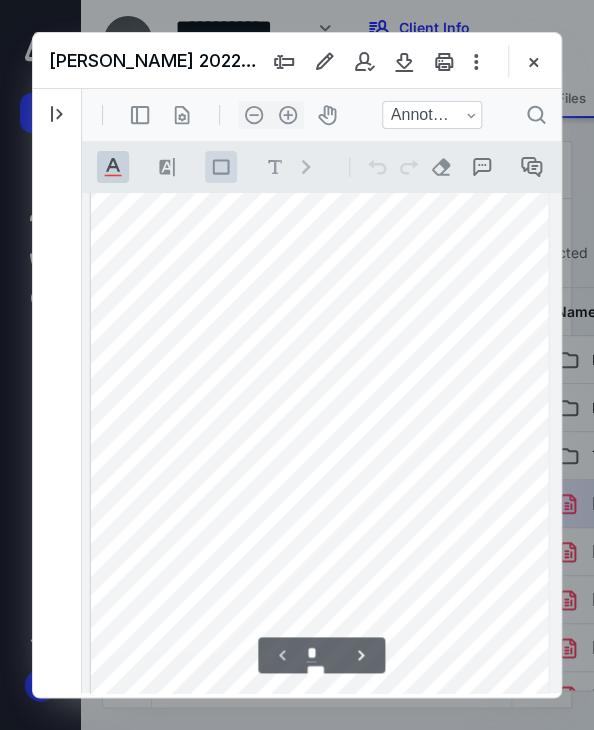 scroll, scrollTop: 0, scrollLeft: 0, axis: both 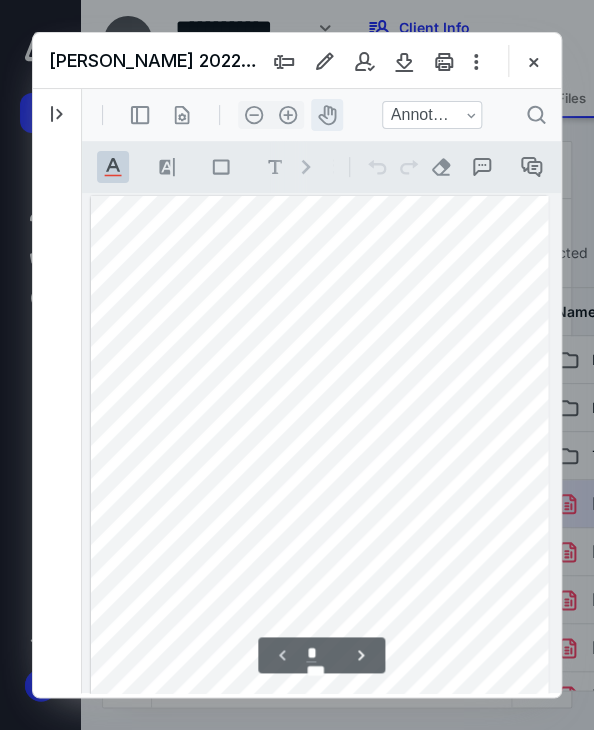 click on "icon-header-pan20" at bounding box center (327, 115) 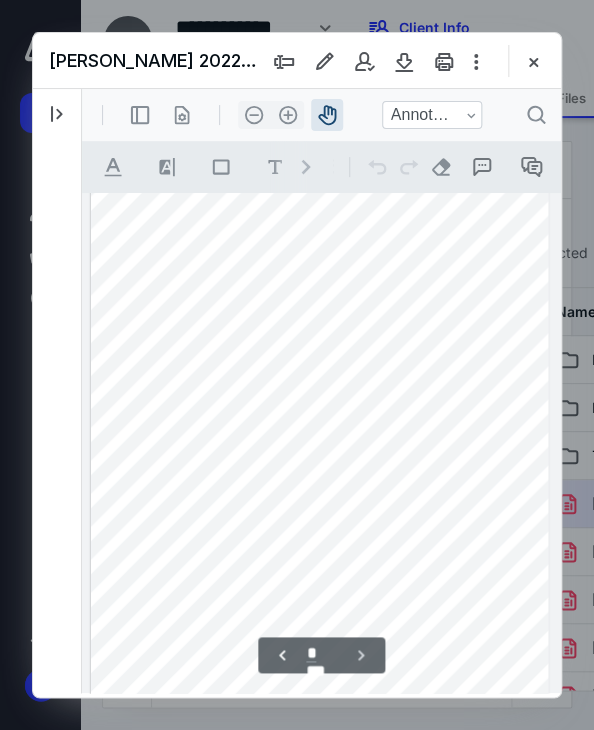 scroll, scrollTop: 802, scrollLeft: 0, axis: vertical 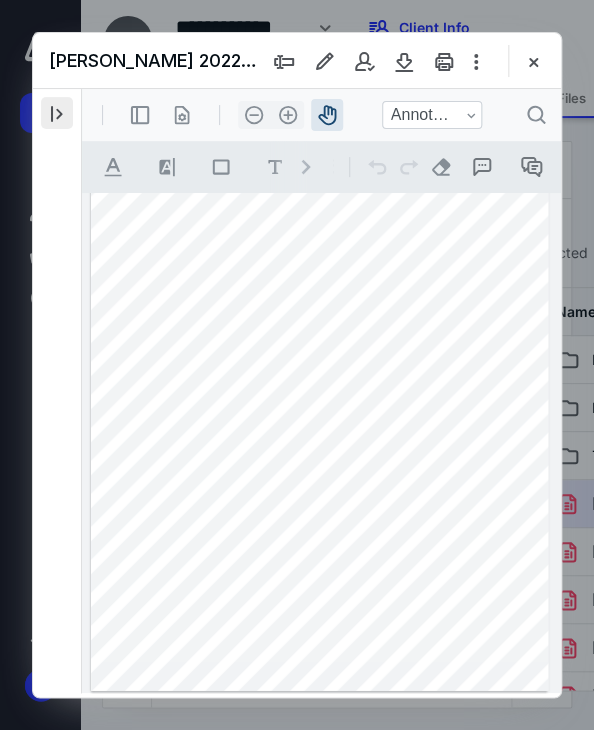 click at bounding box center (57, 113) 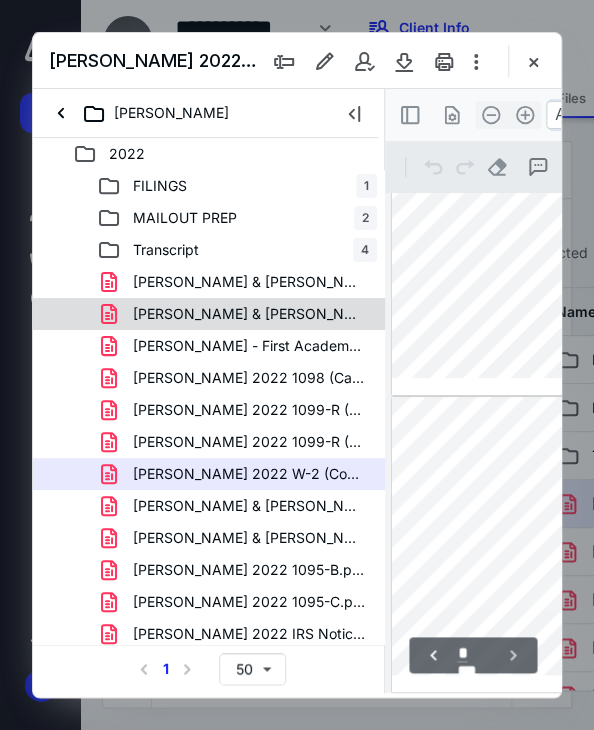 scroll, scrollTop: 6, scrollLeft: 0, axis: vertical 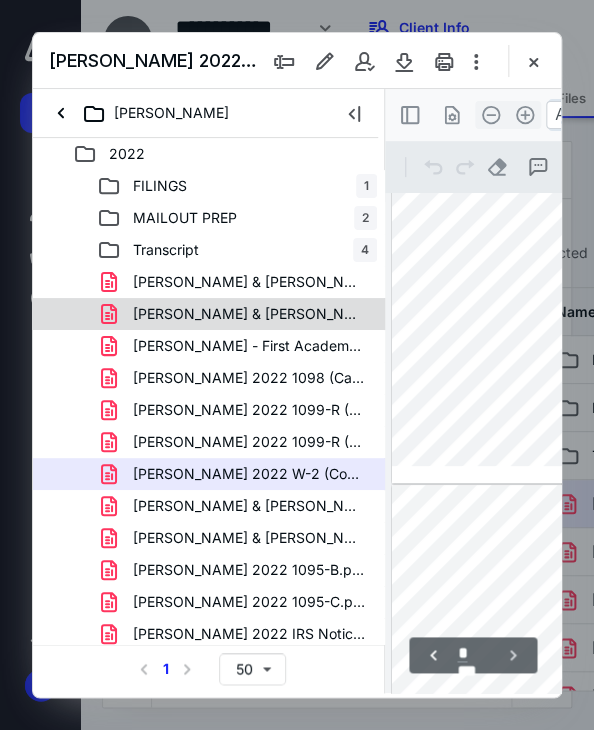 type on "*" 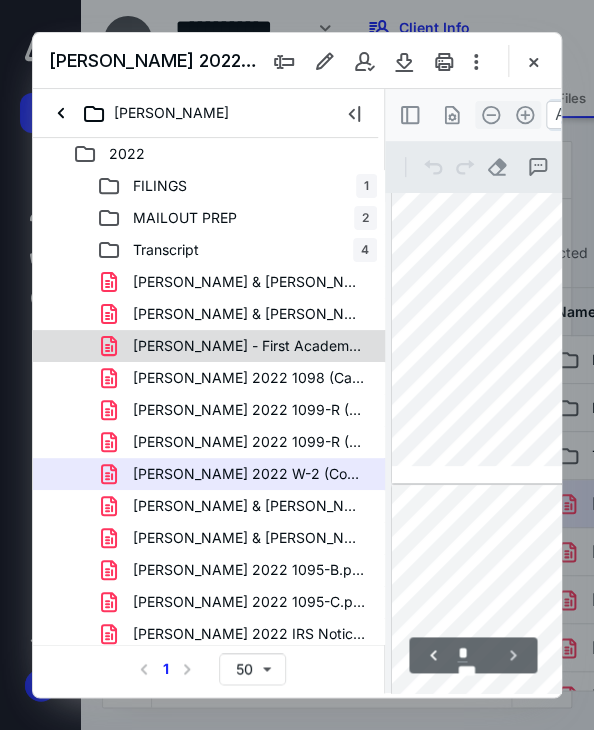 scroll, scrollTop: 0, scrollLeft: 0, axis: both 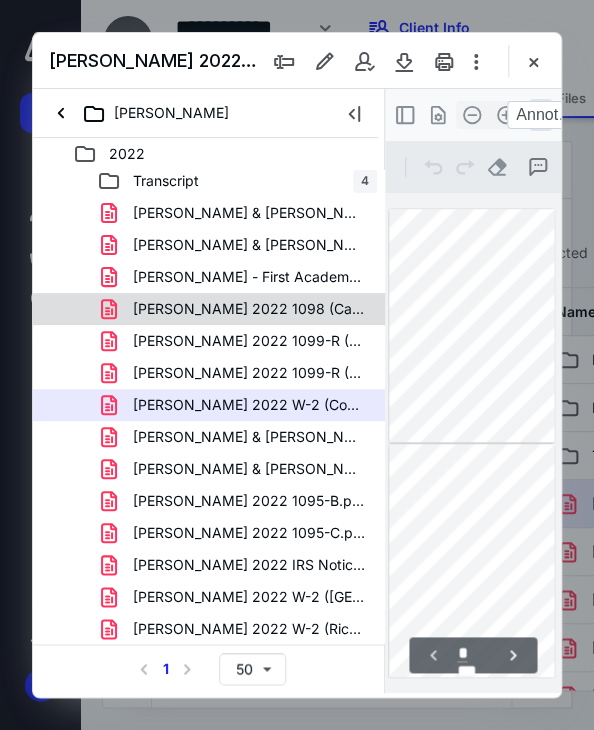 click on "Reyes Sonia 2022 1098 (Caliber).pdf" at bounding box center [249, 309] 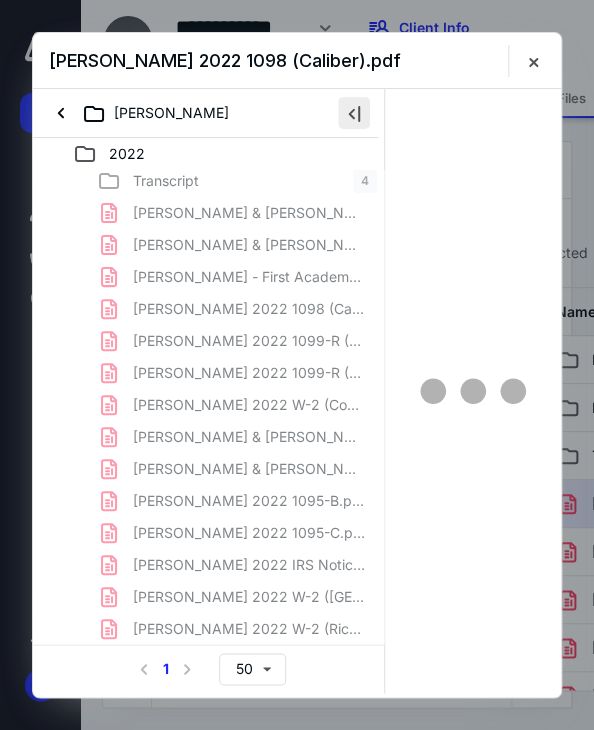 click at bounding box center [354, 113] 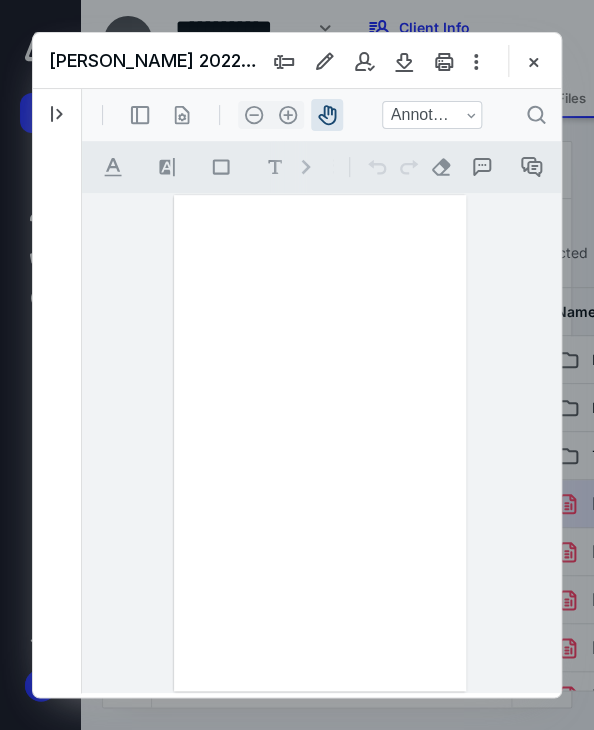 scroll, scrollTop: 0, scrollLeft: 0, axis: both 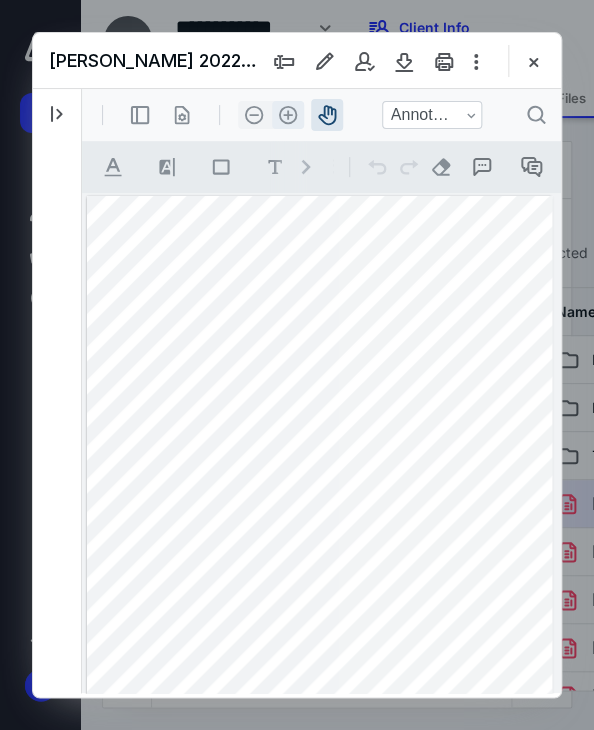 click on ".cls-1{fill:#abb0c4;} icon - header - zoom - in - line" at bounding box center [288, 115] 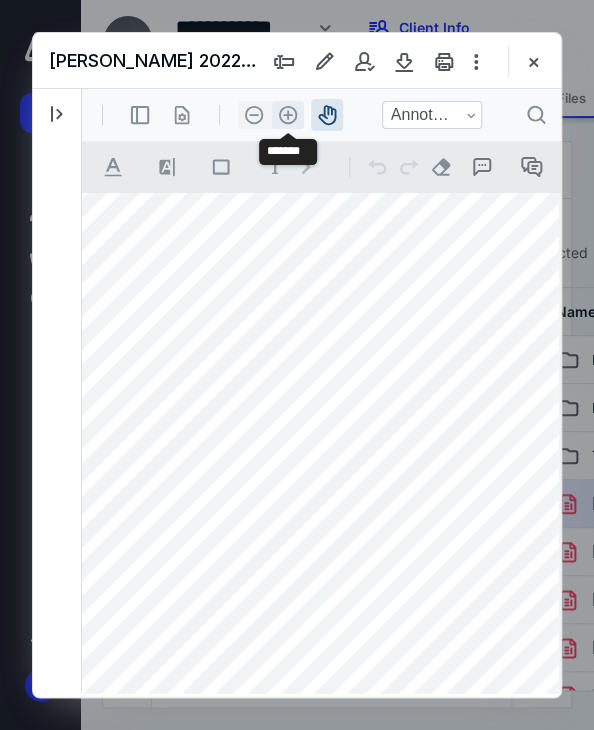 drag, startPoint x: 291, startPoint y: 120, endPoint x: 274, endPoint y: 174, distance: 56.61272 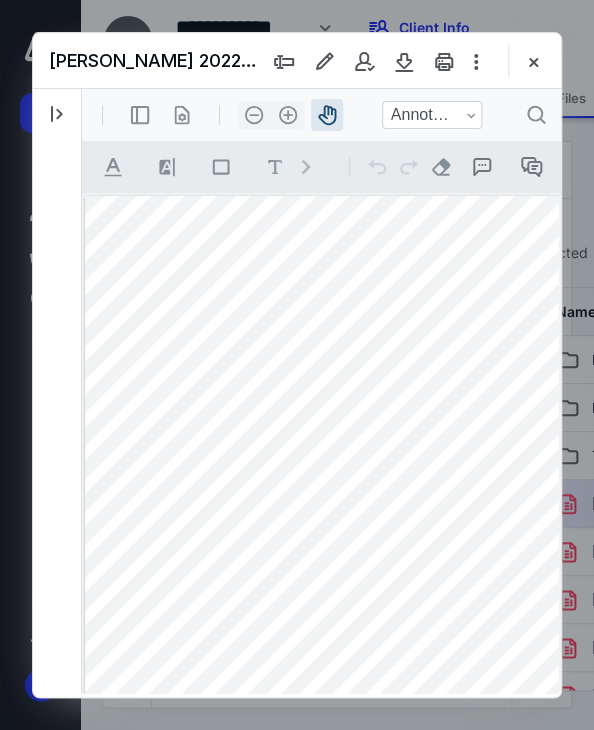 drag, startPoint x: 280, startPoint y: 394, endPoint x: 291, endPoint y: 357, distance: 38.600517 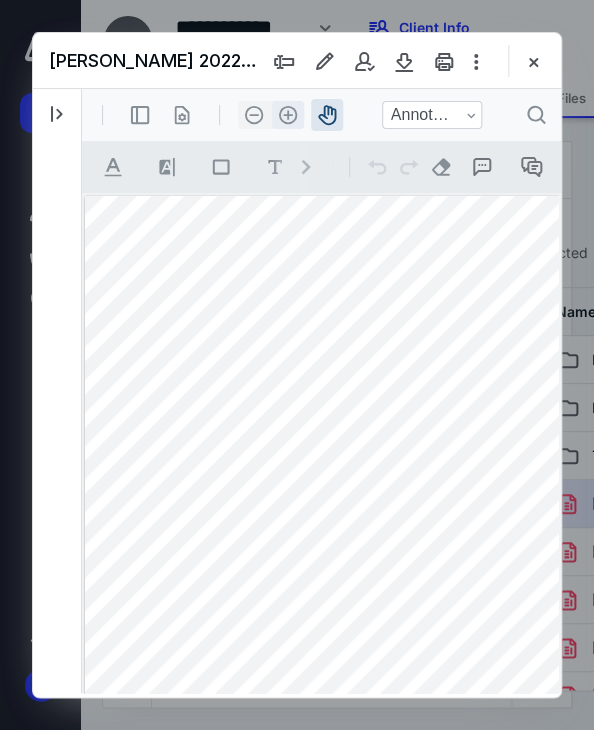 click on ".cls-1{fill:#abb0c4;} icon - header - zoom - in - line" at bounding box center (288, 115) 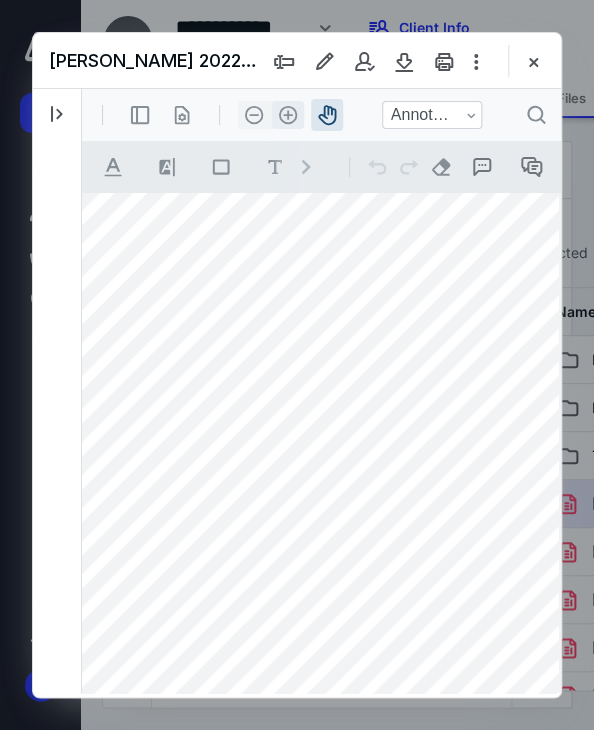 click on ".cls-1{fill:#abb0c4;} icon - header - zoom - in - line" at bounding box center [288, 115] 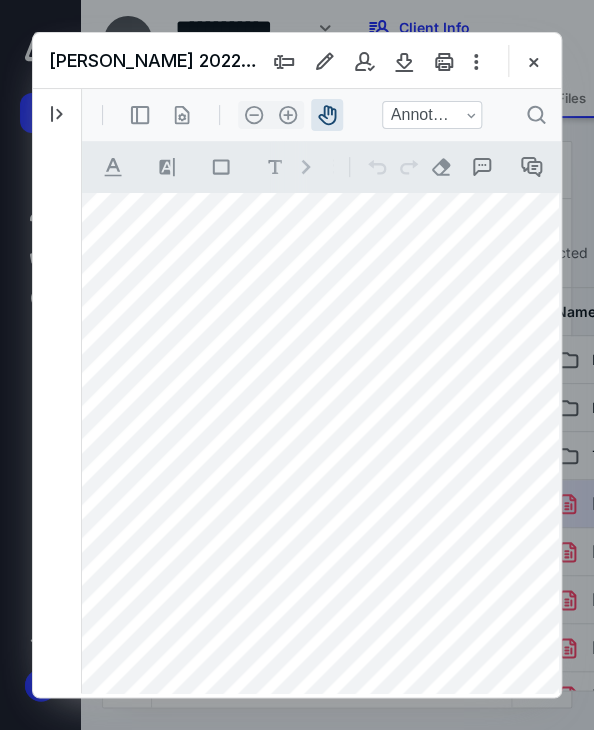 scroll, scrollTop: 0, scrollLeft: 0, axis: both 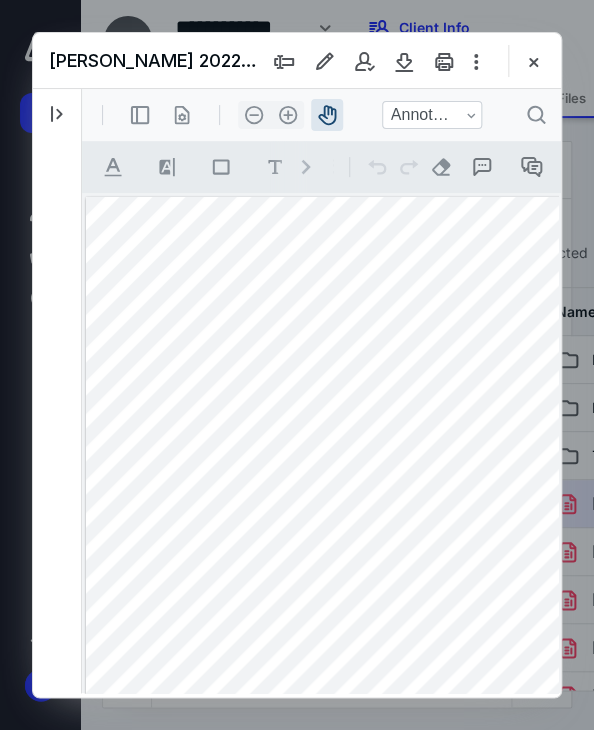 drag, startPoint x: 235, startPoint y: 410, endPoint x: 293, endPoint y: 499, distance: 106.23088 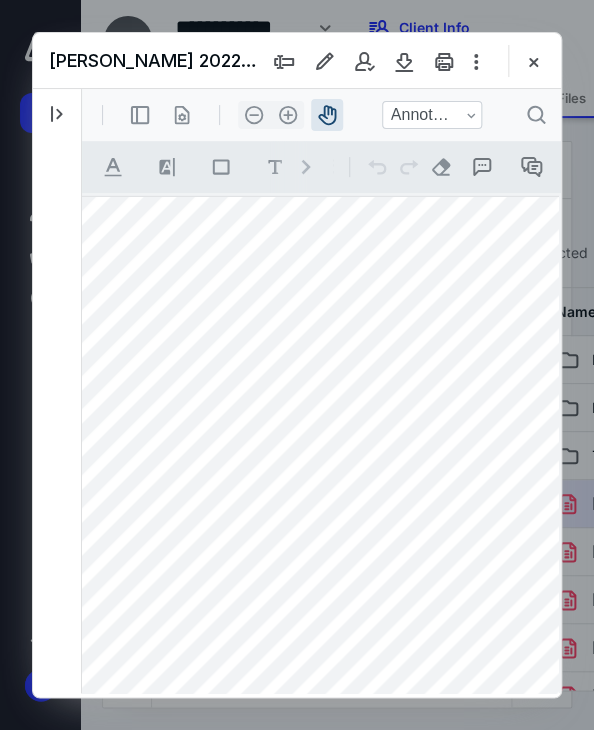 scroll, scrollTop: 0, scrollLeft: 216, axis: horizontal 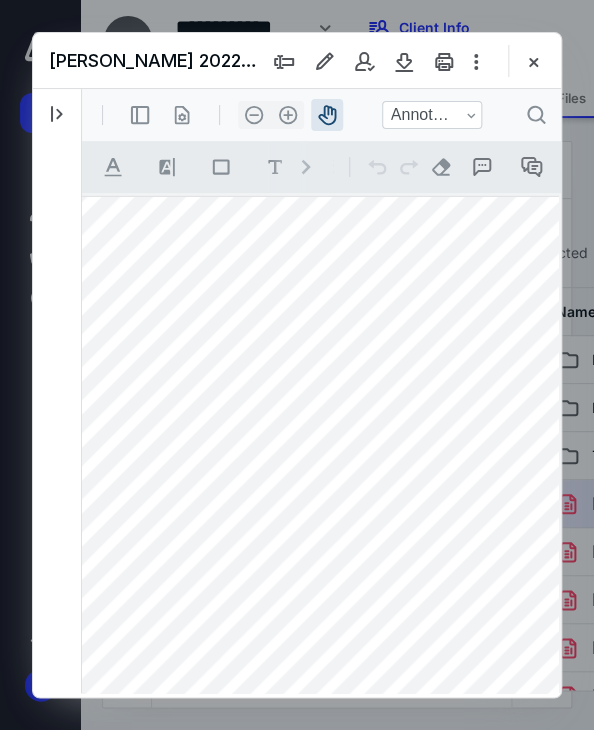 drag, startPoint x: 470, startPoint y: 521, endPoint x: 254, endPoint y: 558, distance: 219.14607 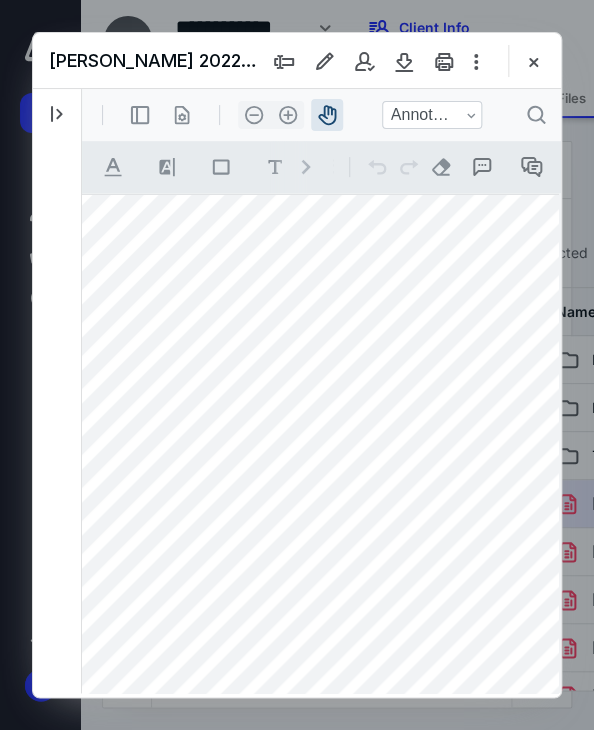 scroll, scrollTop: 2, scrollLeft: 26, axis: both 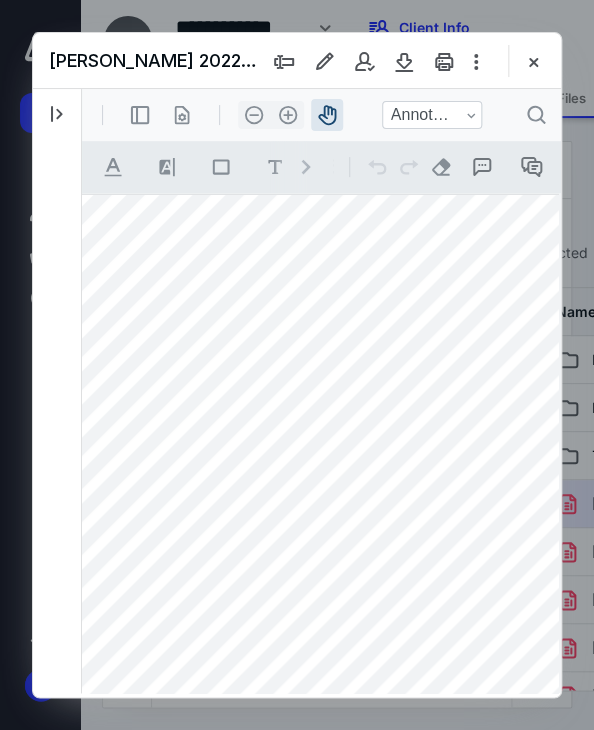 drag, startPoint x: 196, startPoint y: 578, endPoint x: 387, endPoint y: 575, distance: 191.02356 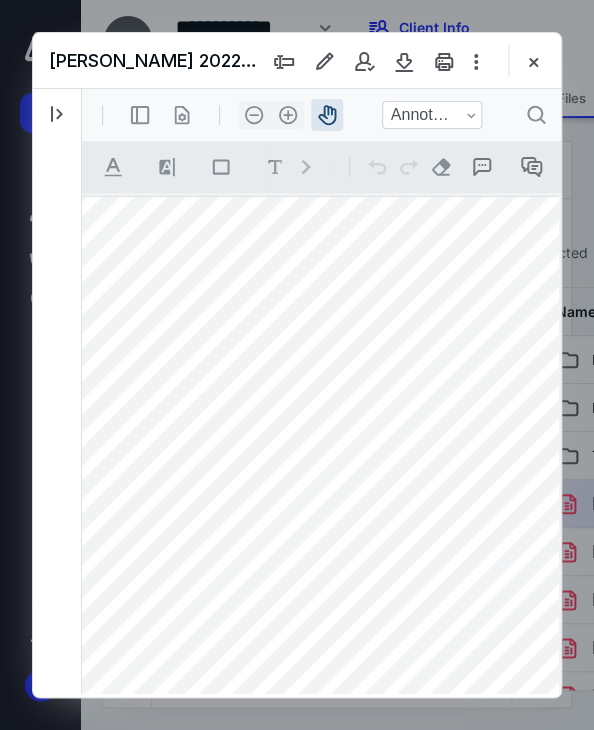 scroll, scrollTop: 0, scrollLeft: 266, axis: horizontal 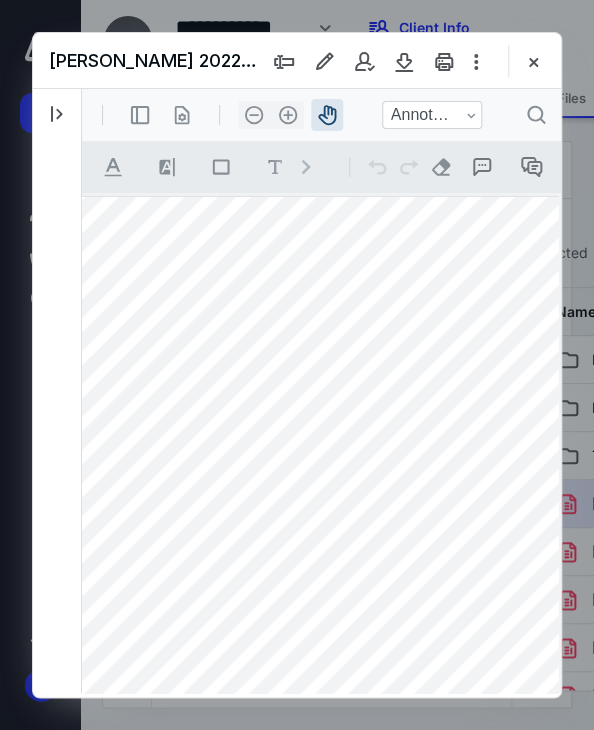 drag, startPoint x: 402, startPoint y: 433, endPoint x: 165, endPoint y: 466, distance: 239.28644 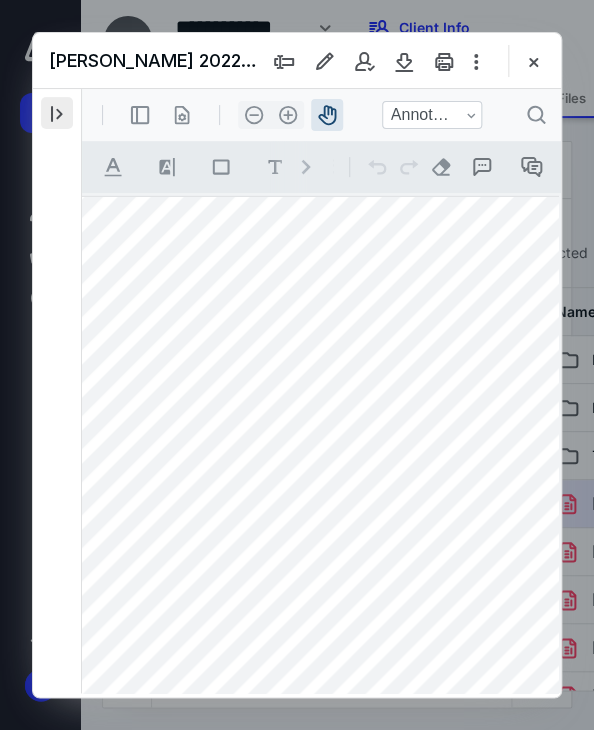 click at bounding box center [57, 113] 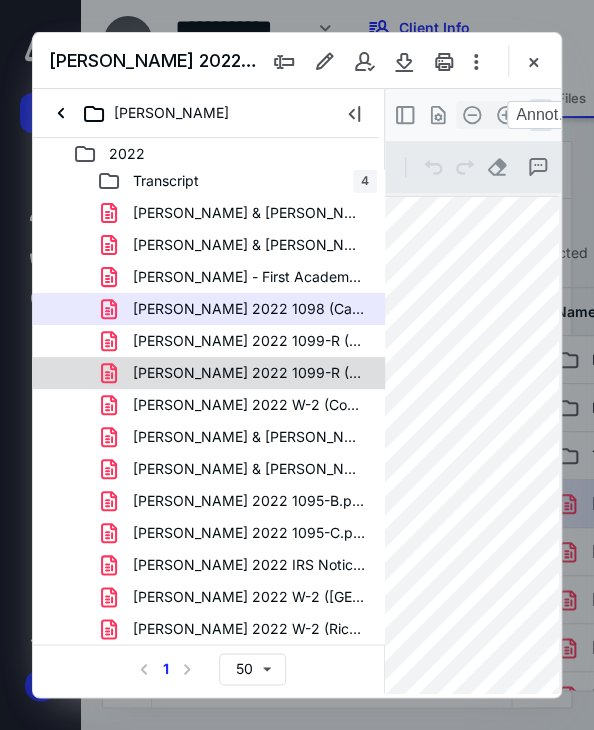 click on "Reyes Sonia 2022 1099-R (Empower).pdf" at bounding box center [249, 373] 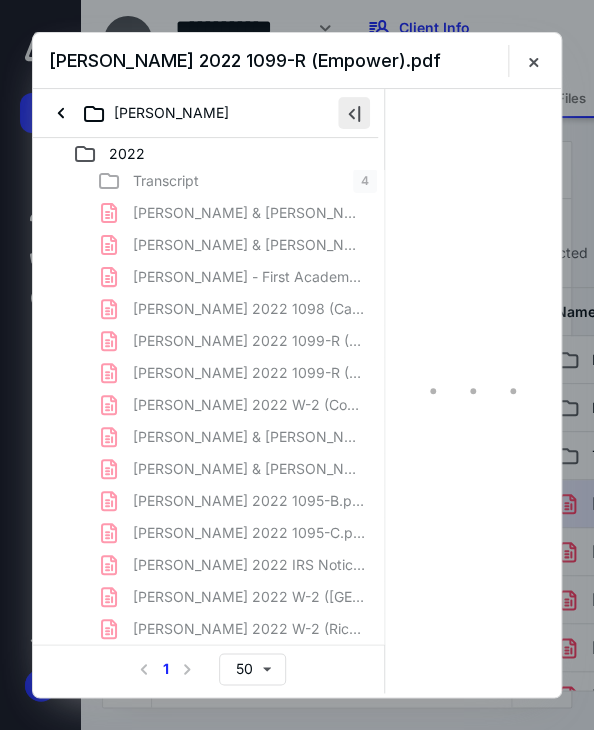 click at bounding box center [354, 113] 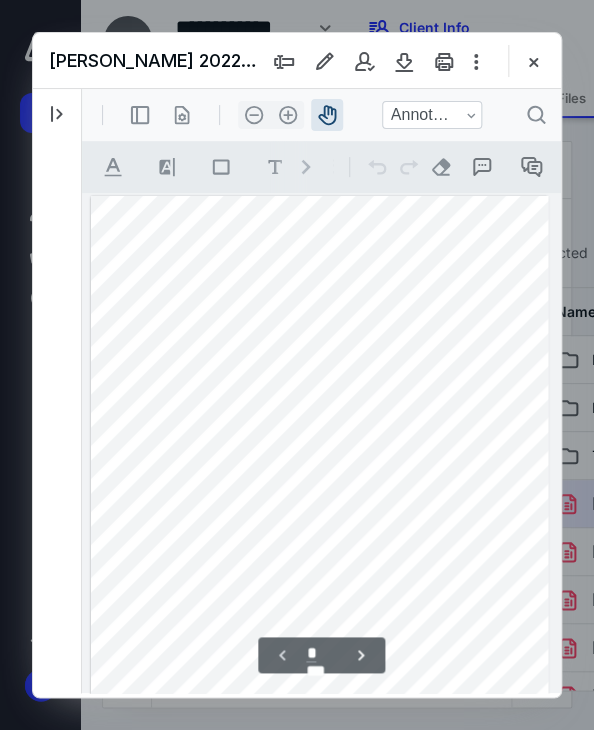 scroll, scrollTop: 0, scrollLeft: 0, axis: both 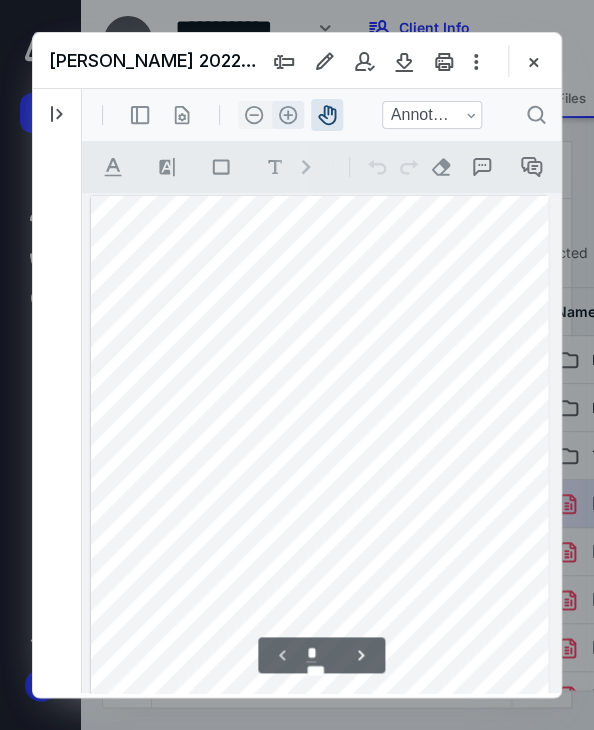 click on ".cls-1{fill:#abb0c4;} icon - header - zoom - in - line" at bounding box center [288, 115] 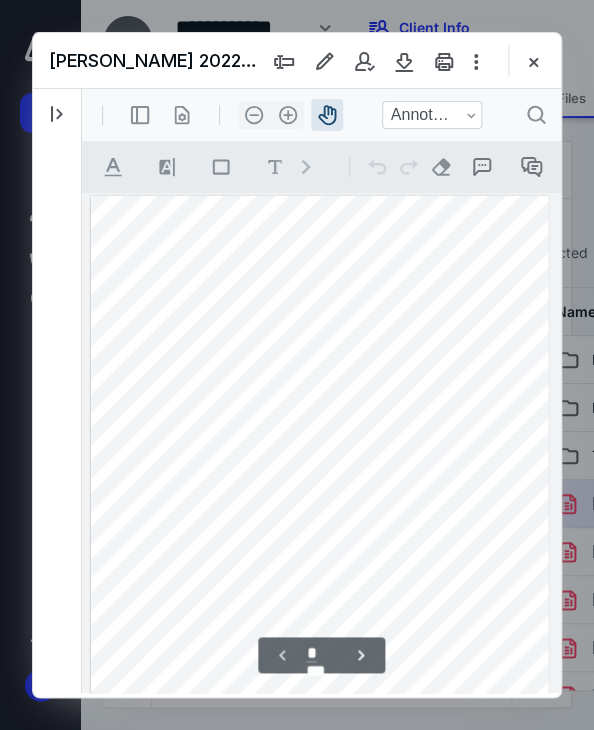 scroll, scrollTop: 19, scrollLeft: 20, axis: both 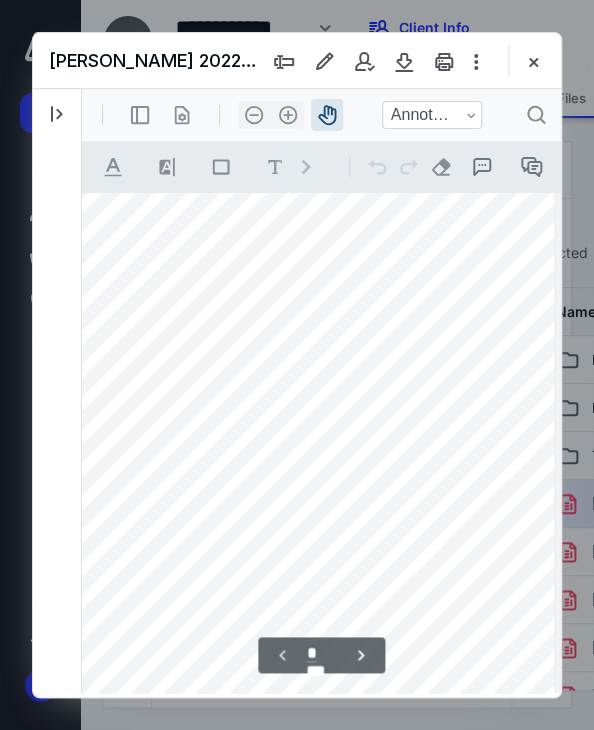 drag, startPoint x: 230, startPoint y: 414, endPoint x: 167, endPoint y: 413, distance: 63.007935 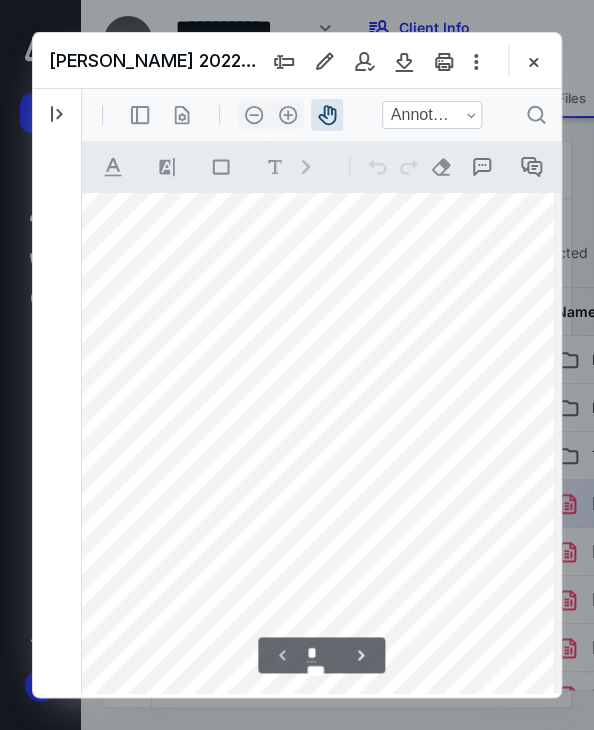 drag, startPoint x: 397, startPoint y: 468, endPoint x: 294, endPoint y: 433, distance: 108.78419 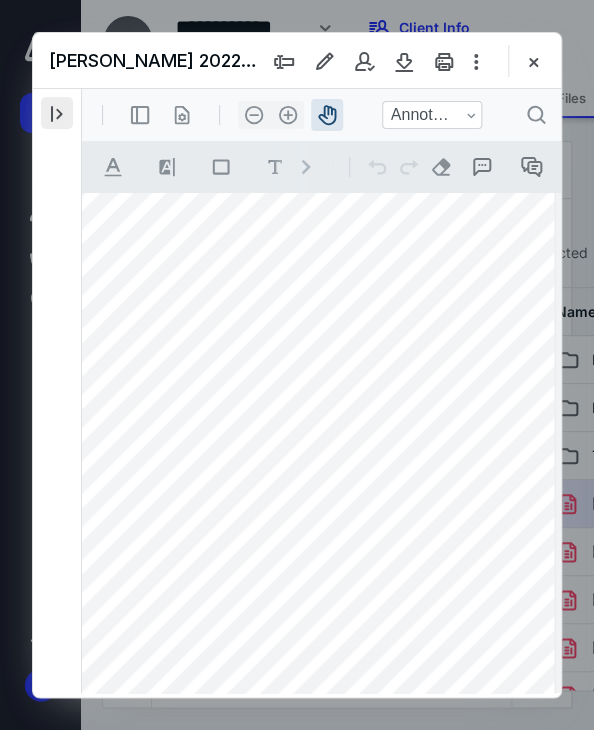 click at bounding box center (57, 113) 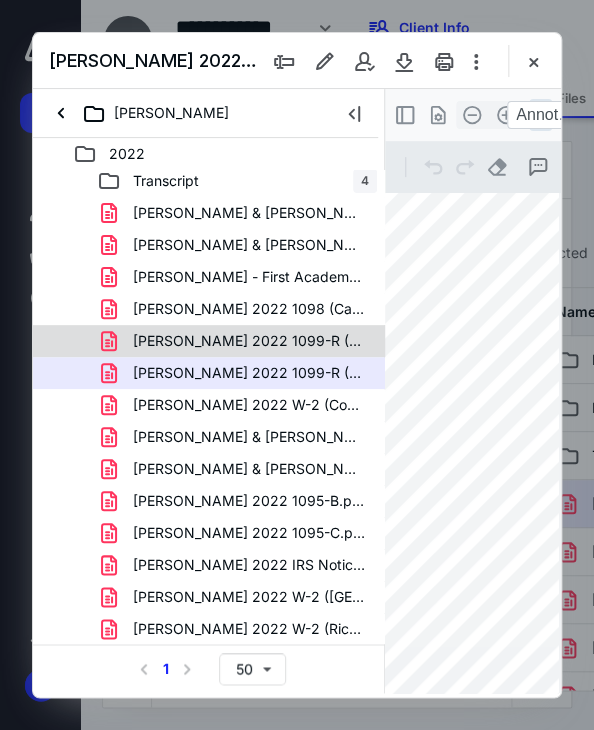 click on "Reyes Sonia 2022 1099-R (Empower)-2.pdf" at bounding box center (249, 341) 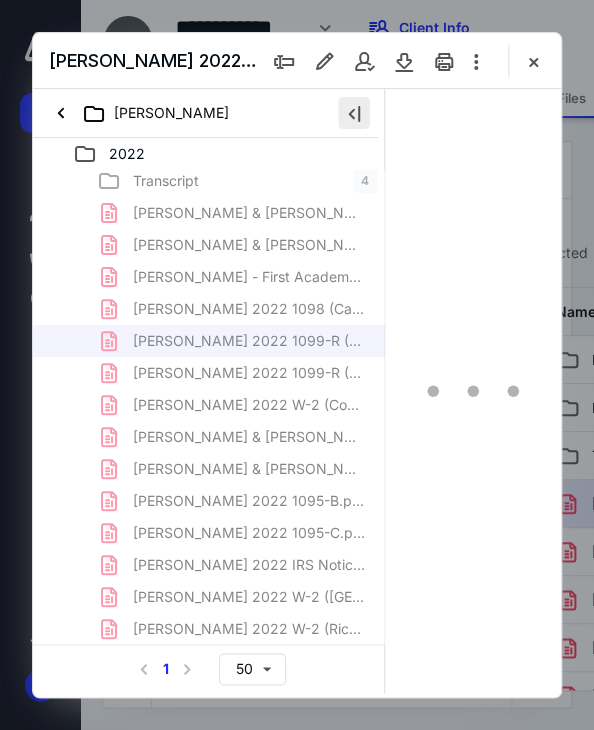 click at bounding box center [354, 113] 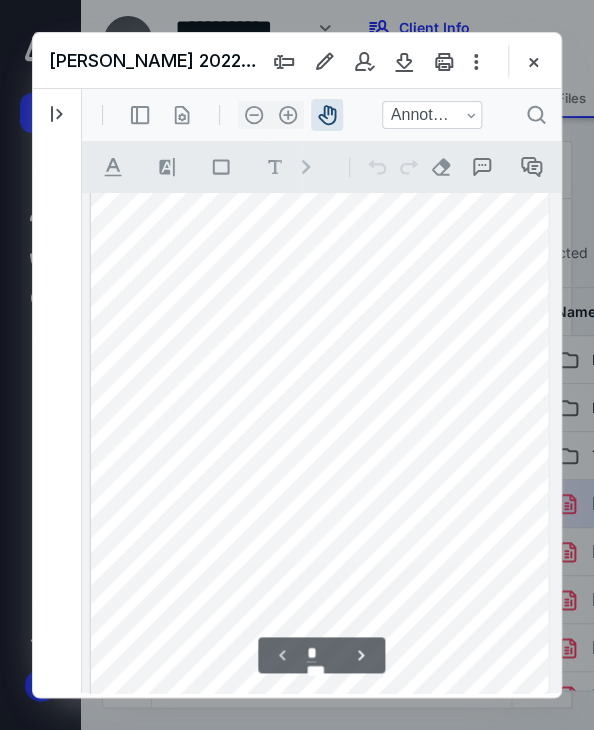 scroll, scrollTop: 0, scrollLeft: 0, axis: both 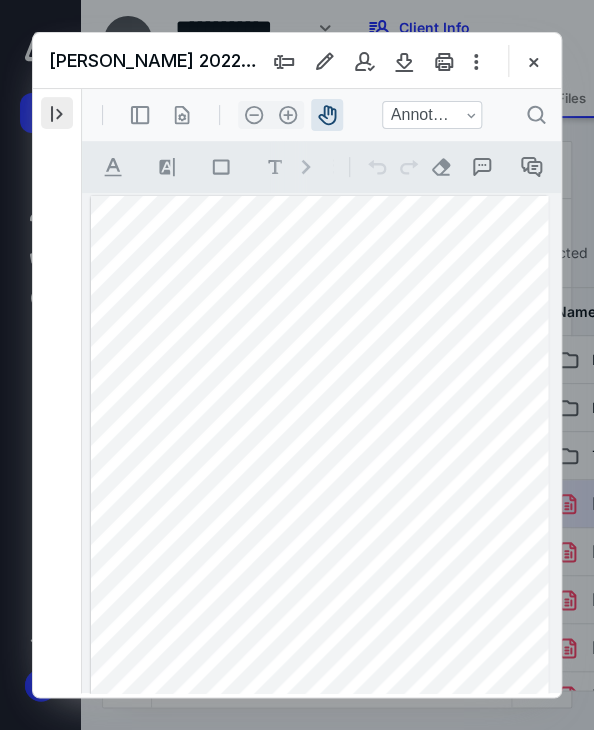 click at bounding box center [57, 113] 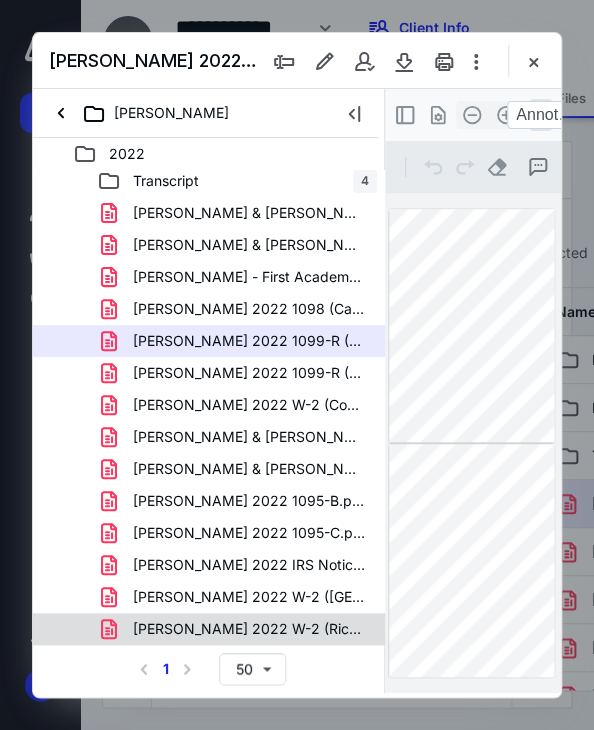 click on "Robles Jorge 2022 W-2 (Rich Holdings).pdf" at bounding box center [249, 629] 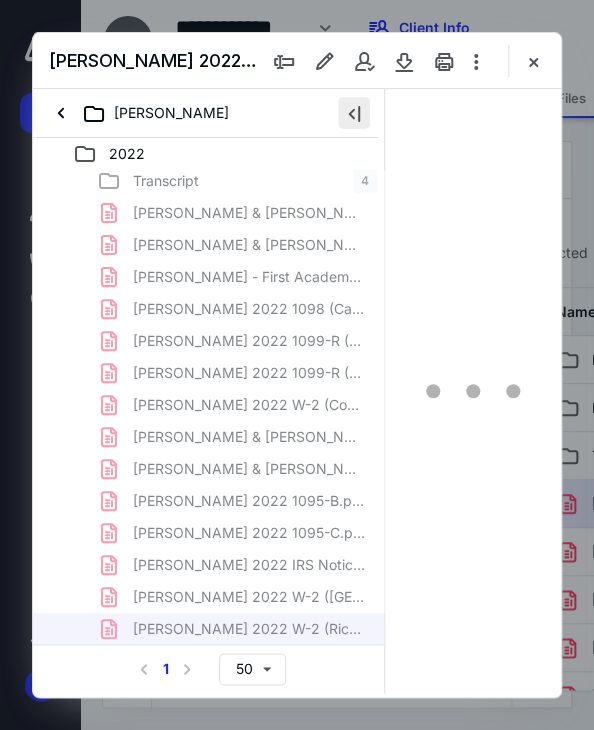 click at bounding box center [354, 113] 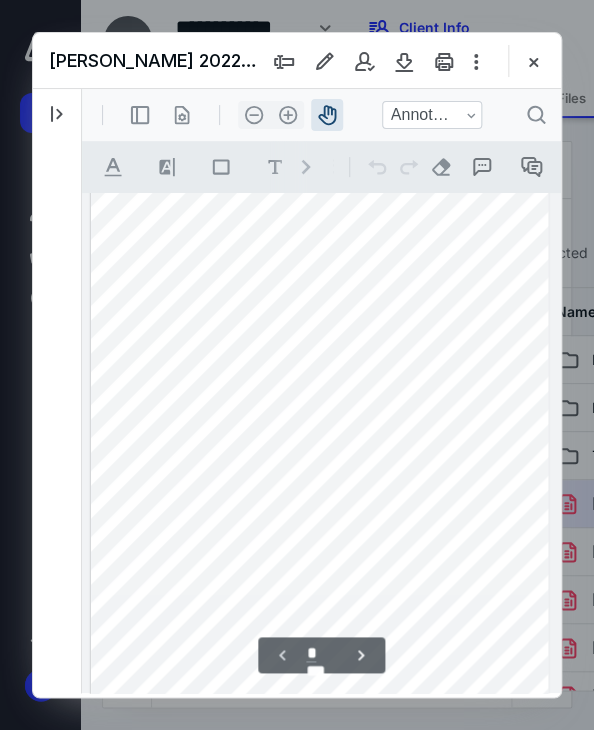 scroll, scrollTop: 34, scrollLeft: 0, axis: vertical 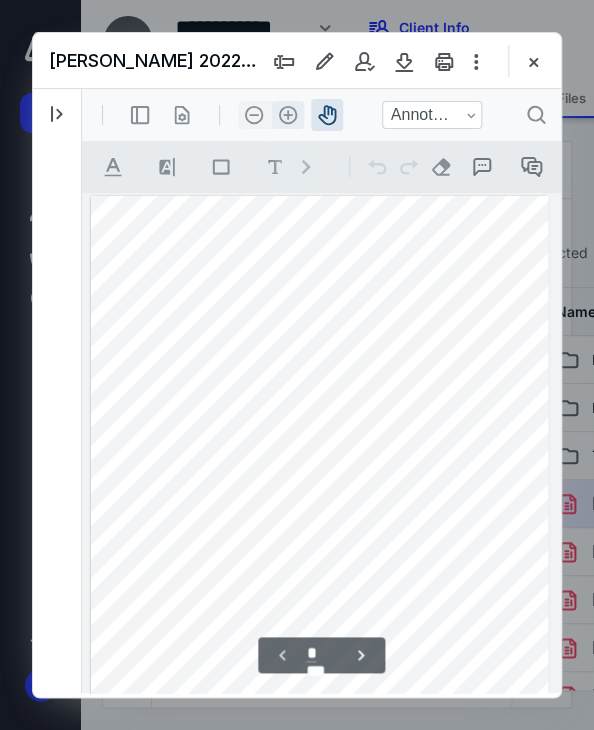 click on ".cls-1{fill:#abb0c4;} icon - header - zoom - in - line" at bounding box center (288, 115) 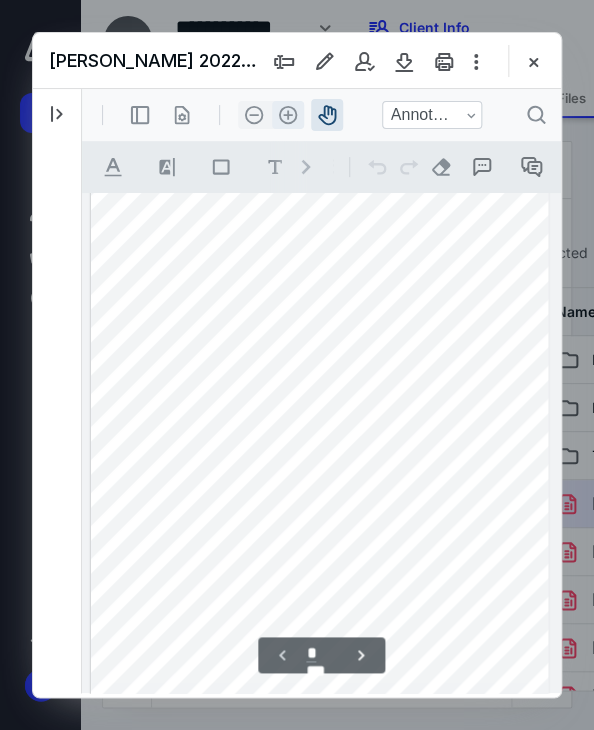 click on ".cls-1{fill:#abb0c4;} icon - header - zoom - in - line" at bounding box center [288, 115] 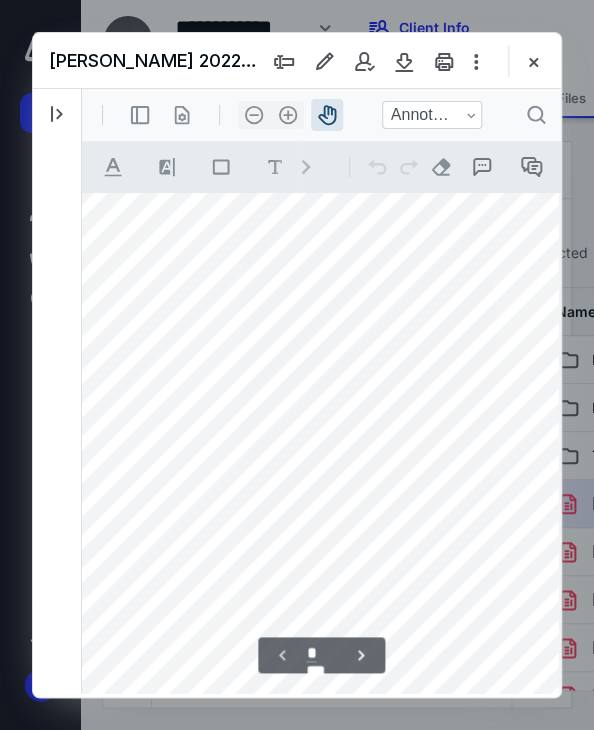 scroll, scrollTop: 68, scrollLeft: 24, axis: both 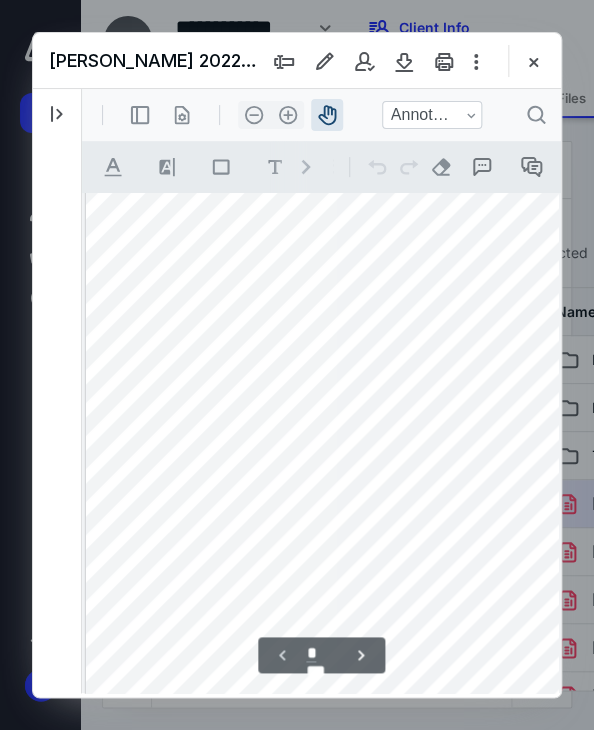 drag, startPoint x: 210, startPoint y: 311, endPoint x: 358, endPoint y: 351, distance: 153.31015 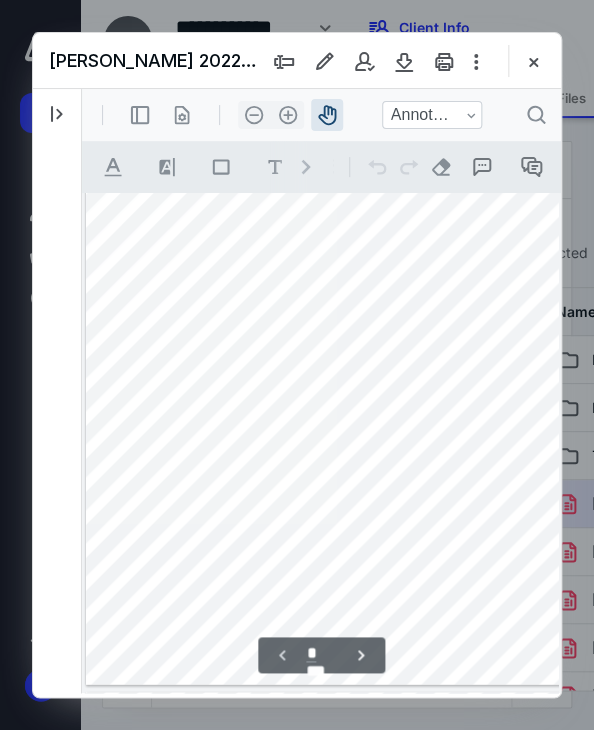 scroll, scrollTop: 443, scrollLeft: 0, axis: vertical 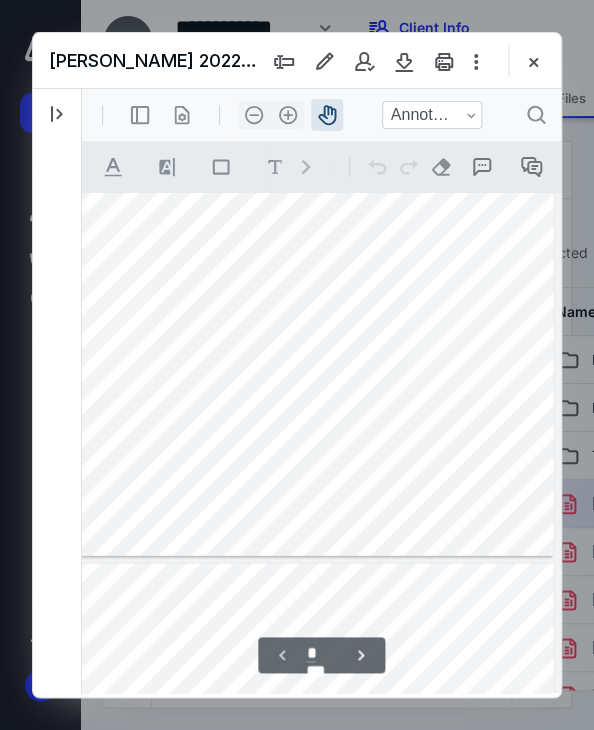 drag, startPoint x: 414, startPoint y: 480, endPoint x: 144, endPoint y: 366, distance: 293.0802 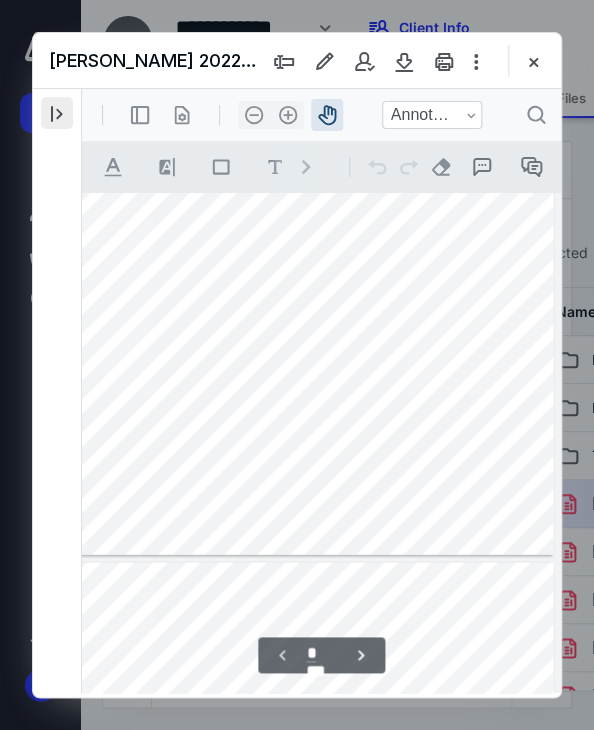 click at bounding box center (57, 113) 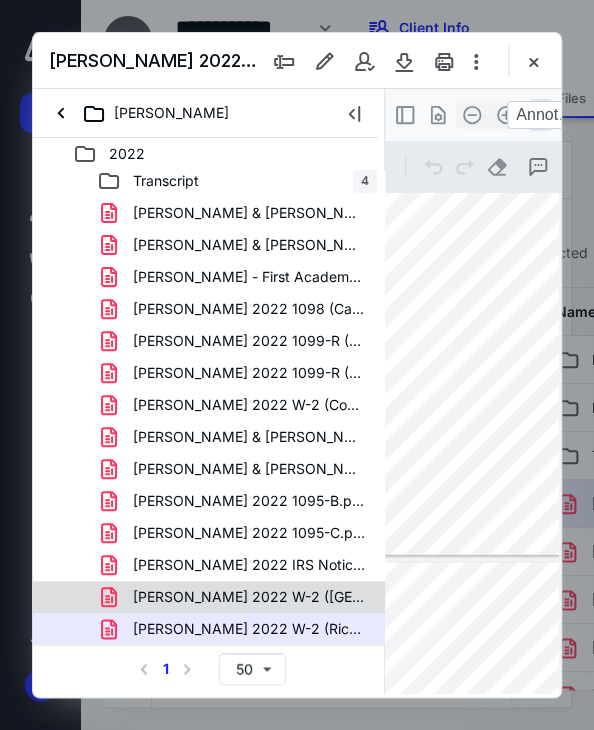 click on "Robels Jorge 2022 W-2 (Dayton).pdf" at bounding box center (249, 597) 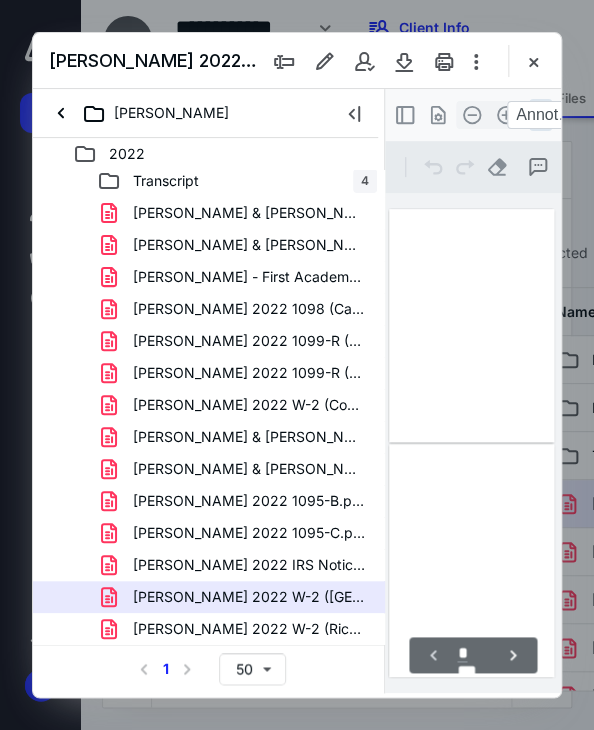 scroll, scrollTop: 0, scrollLeft: 0, axis: both 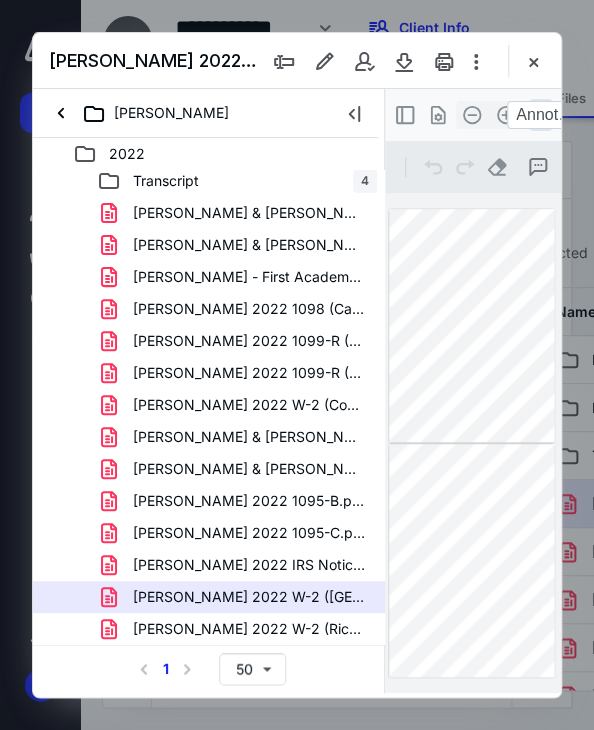 click on "[PERSON_NAME]" at bounding box center (205, 113) 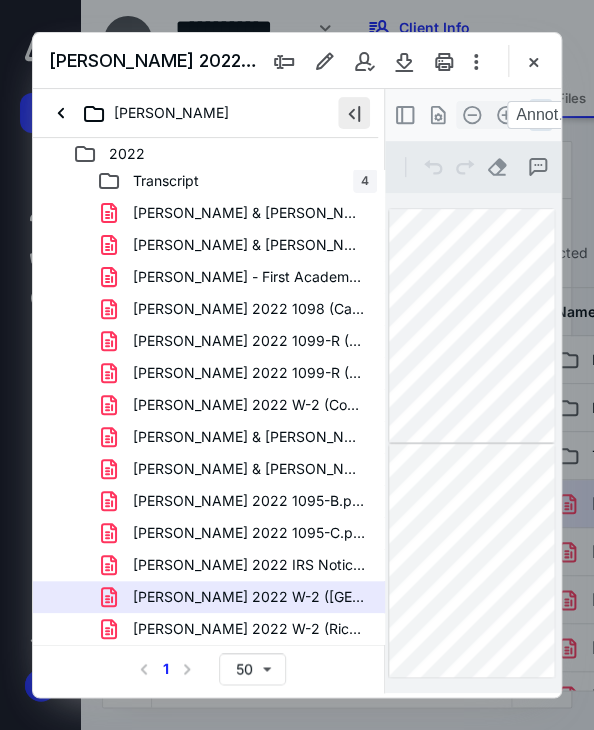 click at bounding box center (354, 113) 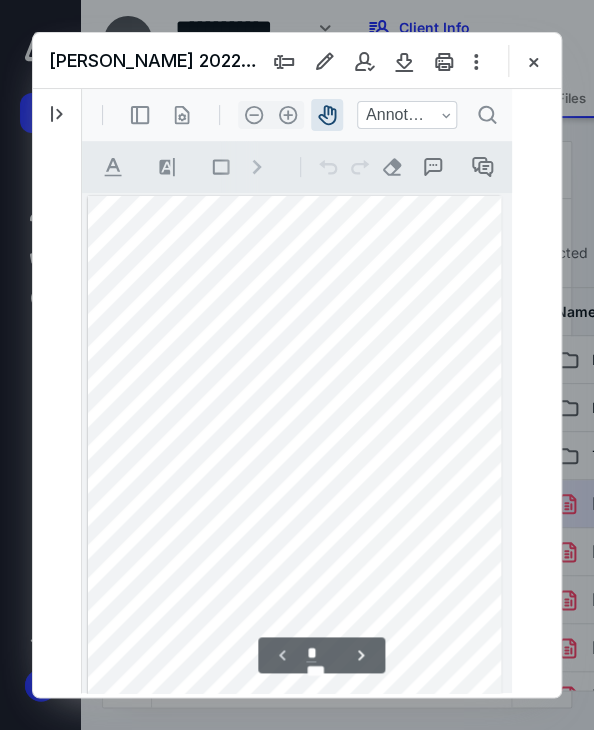 scroll, scrollTop: 1, scrollLeft: 0, axis: vertical 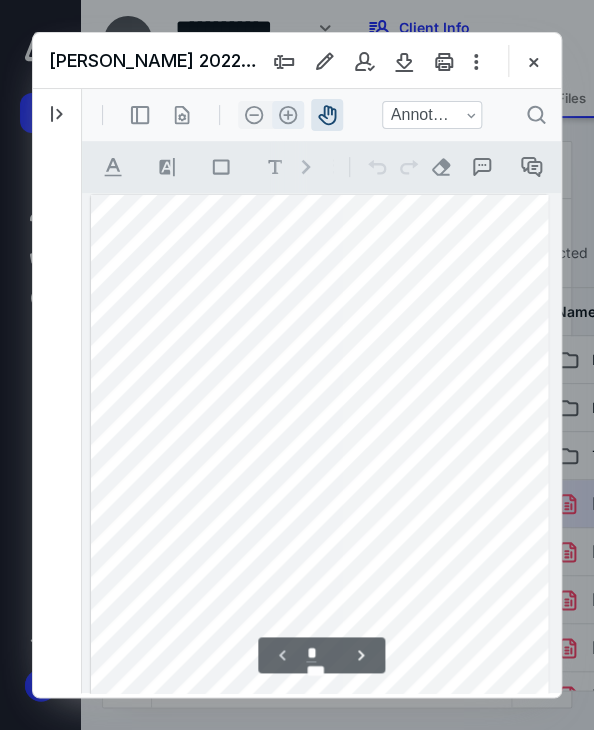 click on ".cls-1{fill:#abb0c4;} icon - header - zoom - in - line" at bounding box center [288, 115] 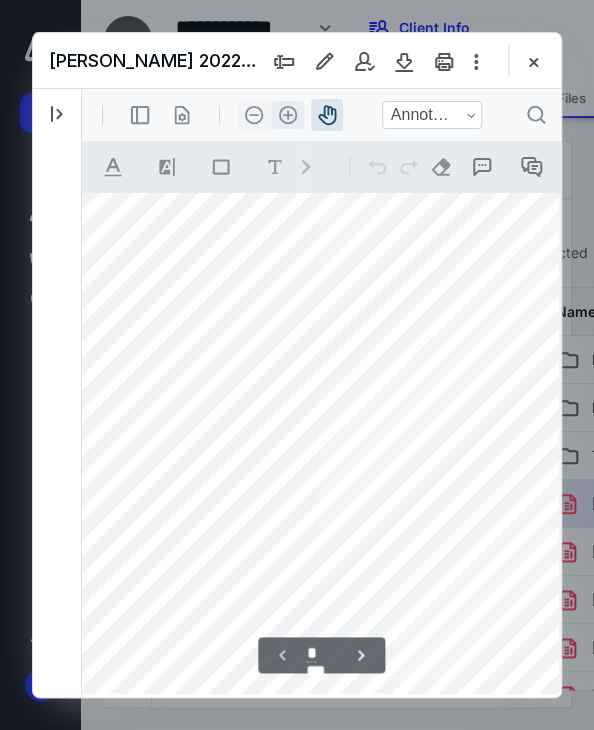 click on ".cls-1{fill:#abb0c4;} icon - header - zoom - in - line" at bounding box center (288, 115) 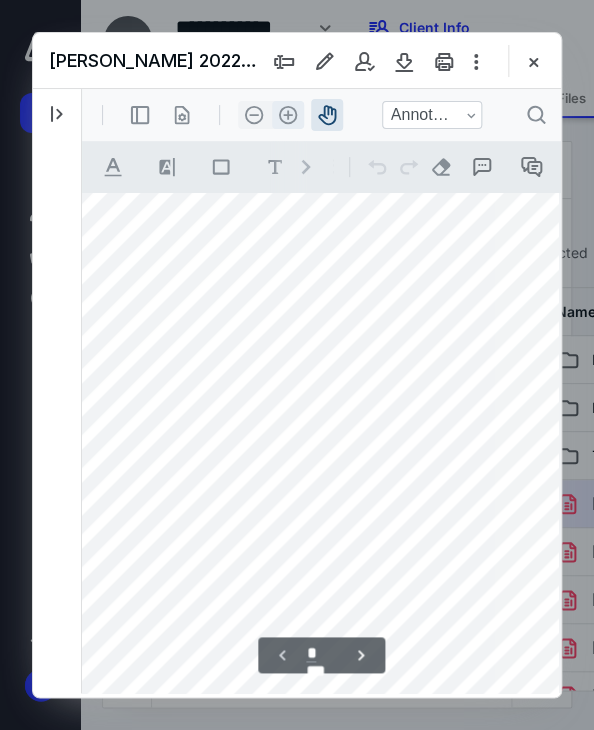 click on ".cls-1{fill:#abb0c4;} icon - header - zoom - in - line" at bounding box center (288, 115) 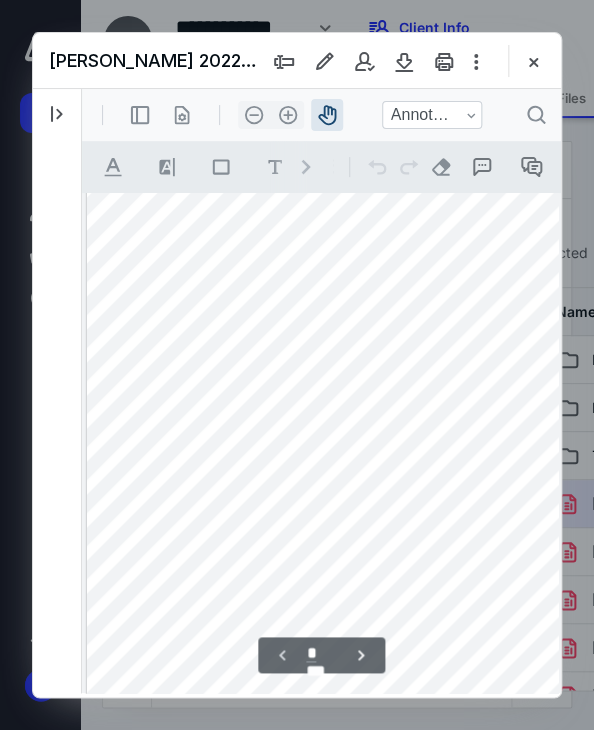 scroll, scrollTop: 102, scrollLeft: 0, axis: vertical 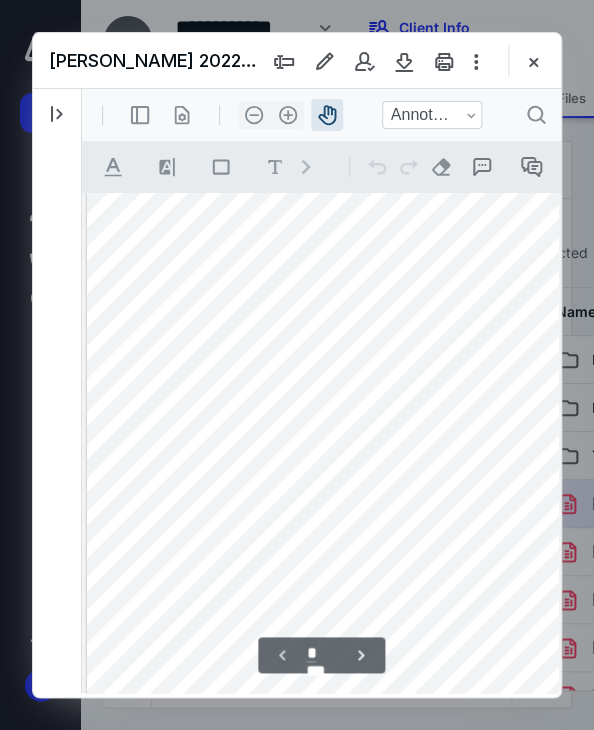 drag, startPoint x: 233, startPoint y: 318, endPoint x: 391, endPoint y: 344, distance: 160.12495 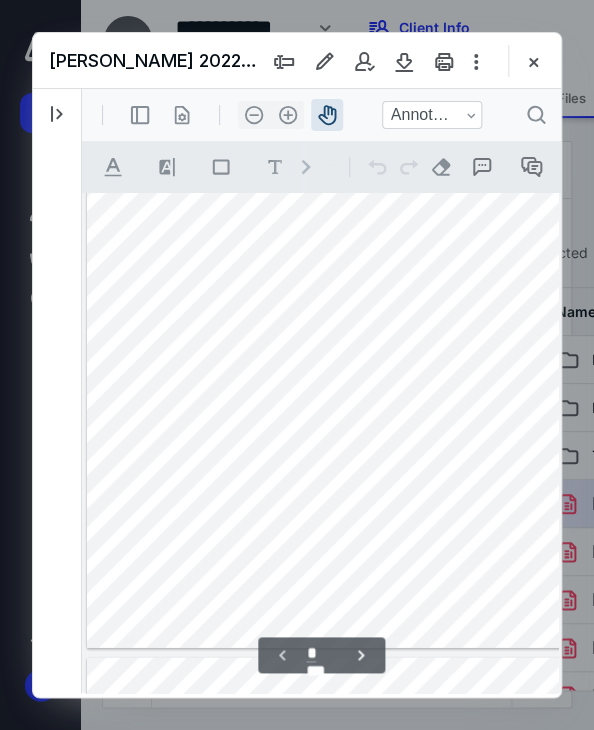 scroll, scrollTop: 802, scrollLeft: 0, axis: vertical 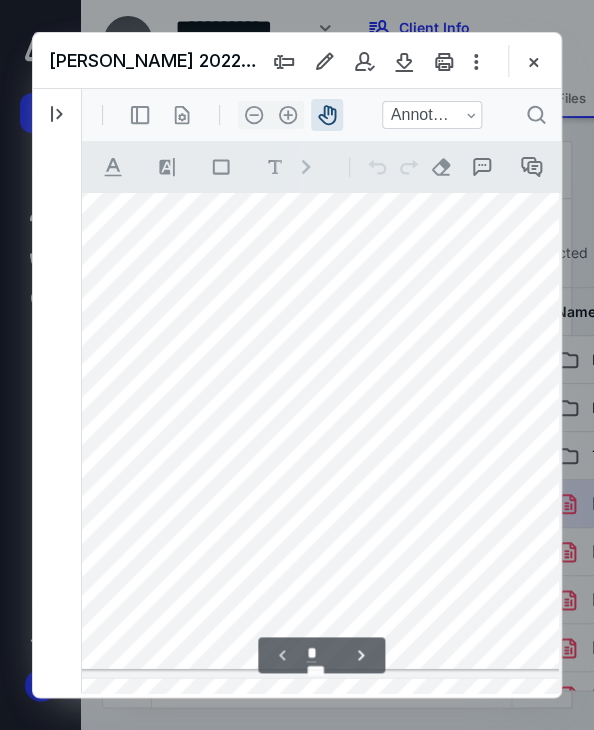 drag, startPoint x: 407, startPoint y: 478, endPoint x: 234, endPoint y: 597, distance: 209.9762 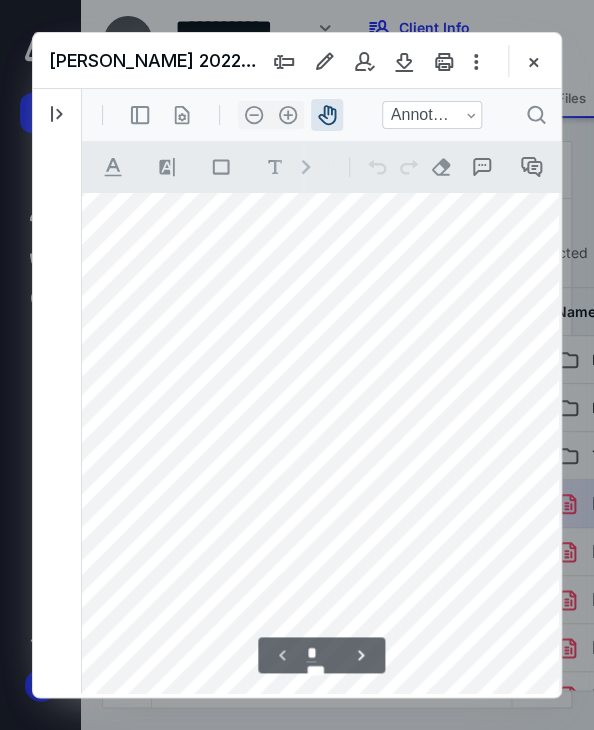 drag, startPoint x: 416, startPoint y: 479, endPoint x: 345, endPoint y: 514, distance: 79.15807 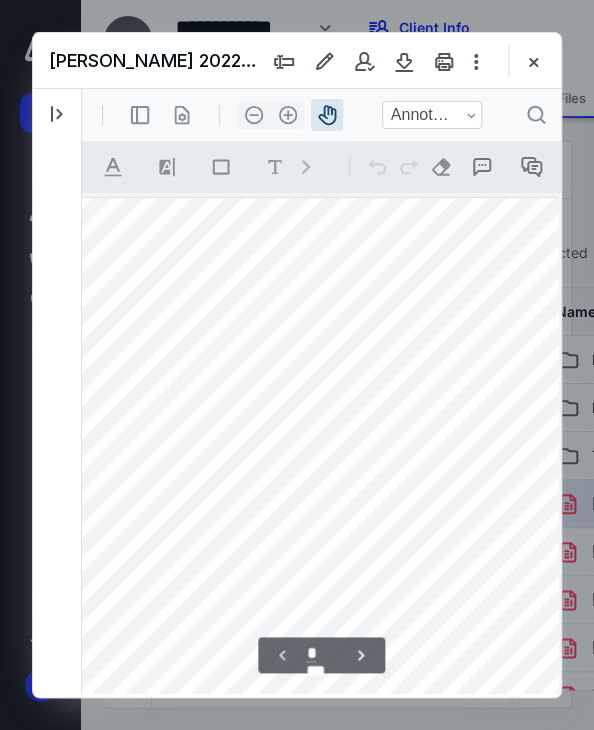 scroll, scrollTop: 0, scrollLeft: 340, axis: horizontal 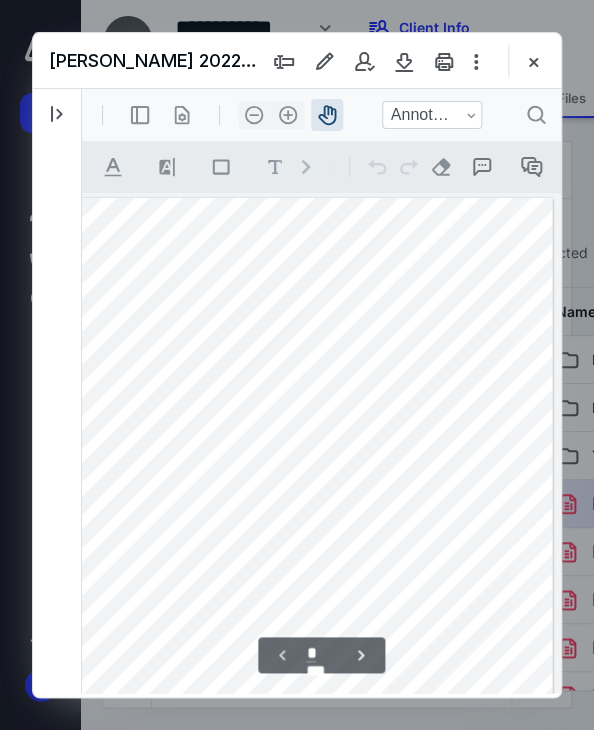 drag, startPoint x: 302, startPoint y: 490, endPoint x: 158, endPoint y: 496, distance: 144.12494 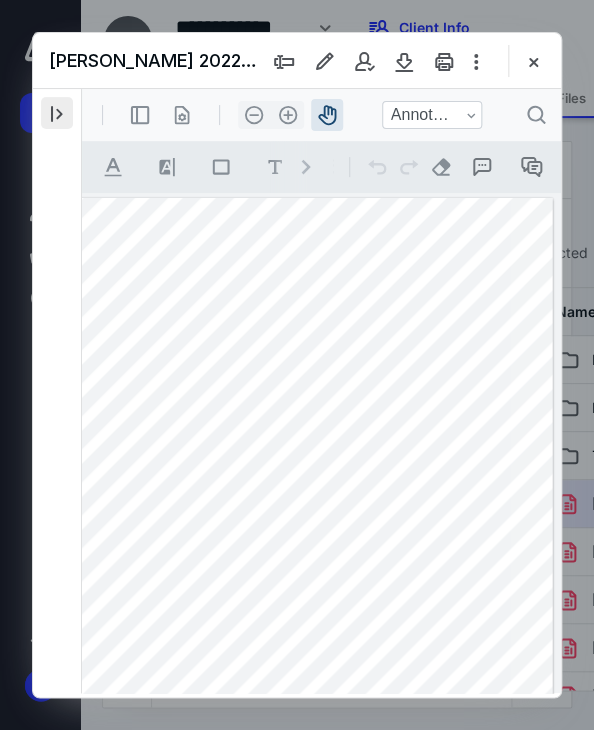 click at bounding box center (57, 113) 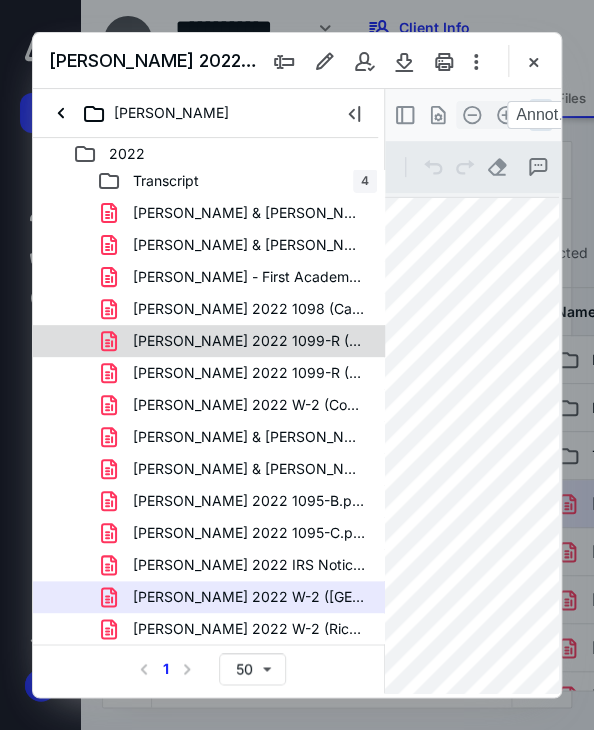 click on "Reyes Sonia 2022 1099-R (Empower)-2.pdf" at bounding box center [237, 341] 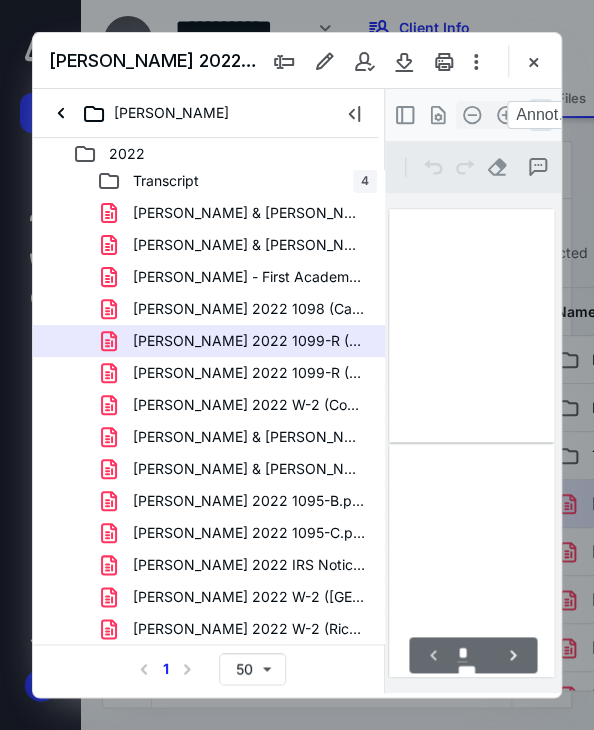 scroll, scrollTop: 0, scrollLeft: 0, axis: both 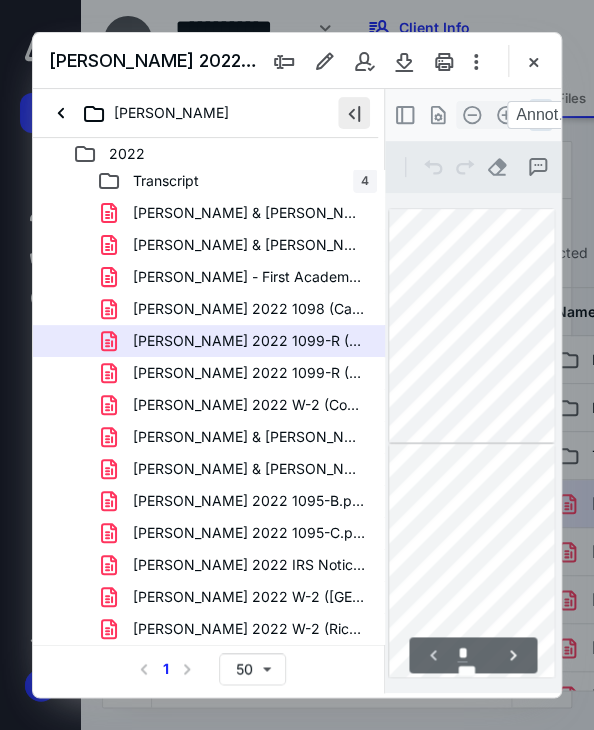 click at bounding box center [354, 113] 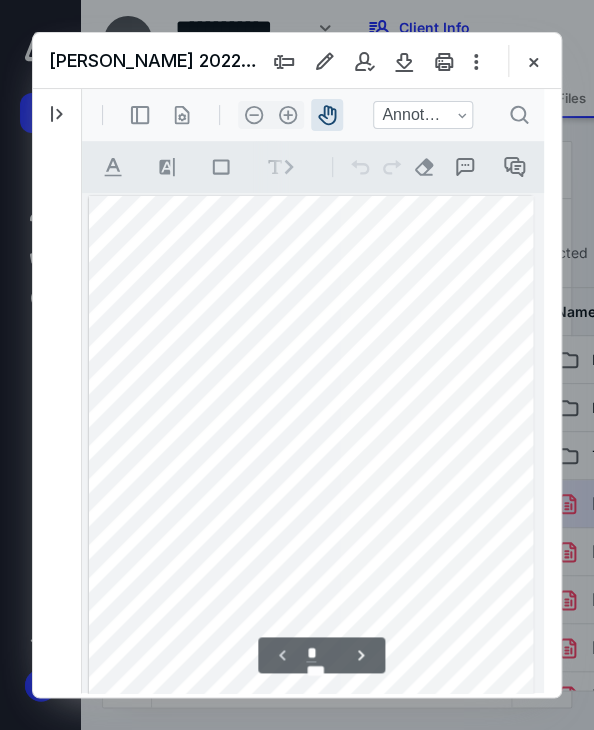 scroll, scrollTop: 0, scrollLeft: 0, axis: both 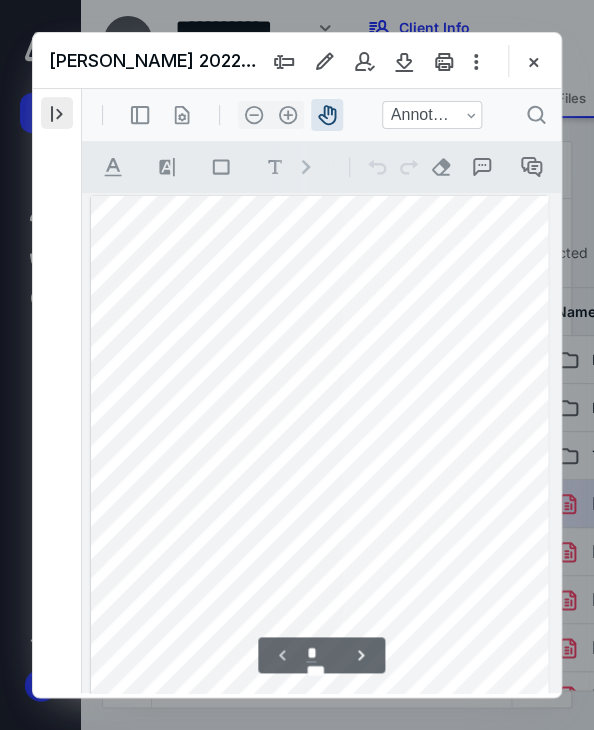 click at bounding box center (57, 113) 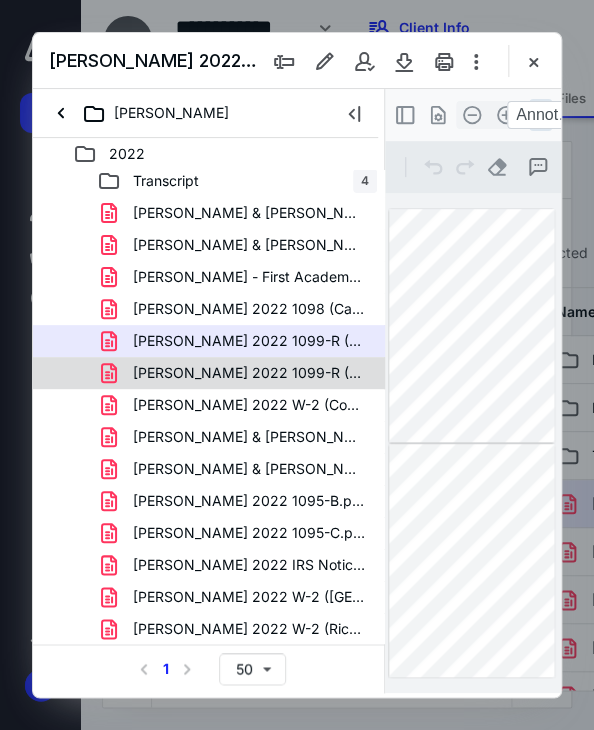 click on "Reyes Sonia 2022 1099-R (Empower).pdf" at bounding box center [249, 373] 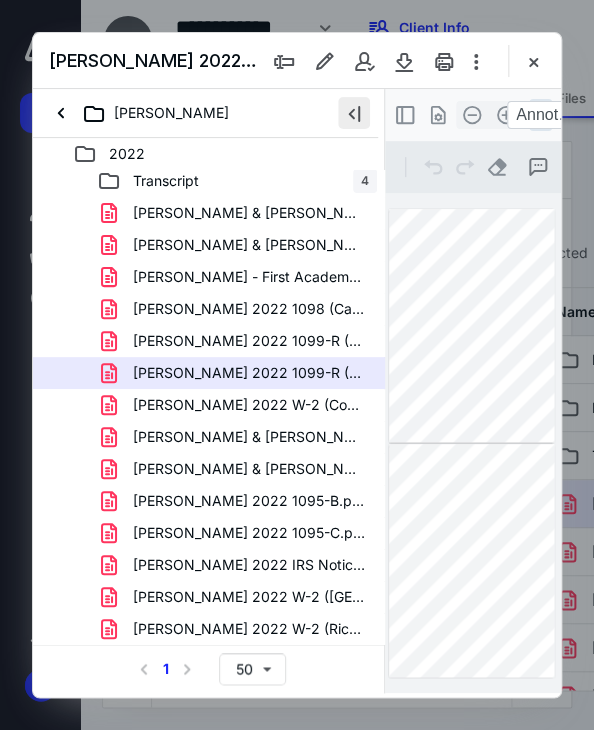 click at bounding box center [354, 113] 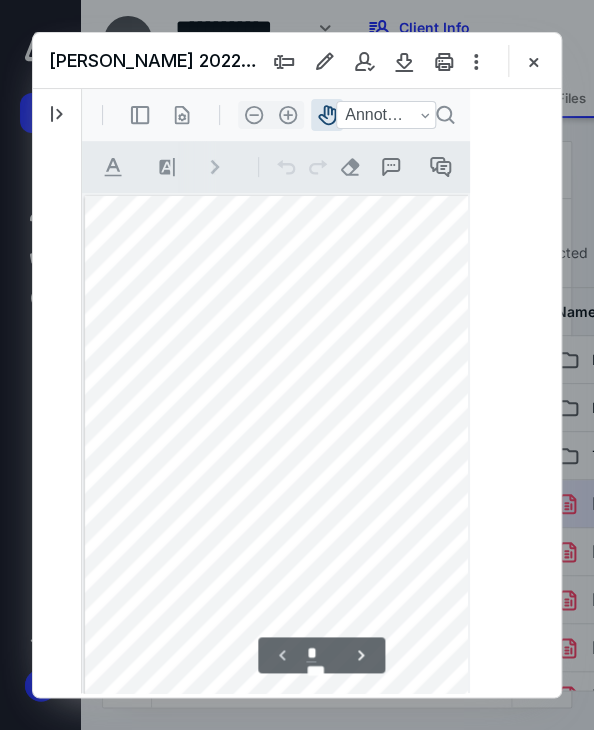 scroll, scrollTop: 1, scrollLeft: 0, axis: vertical 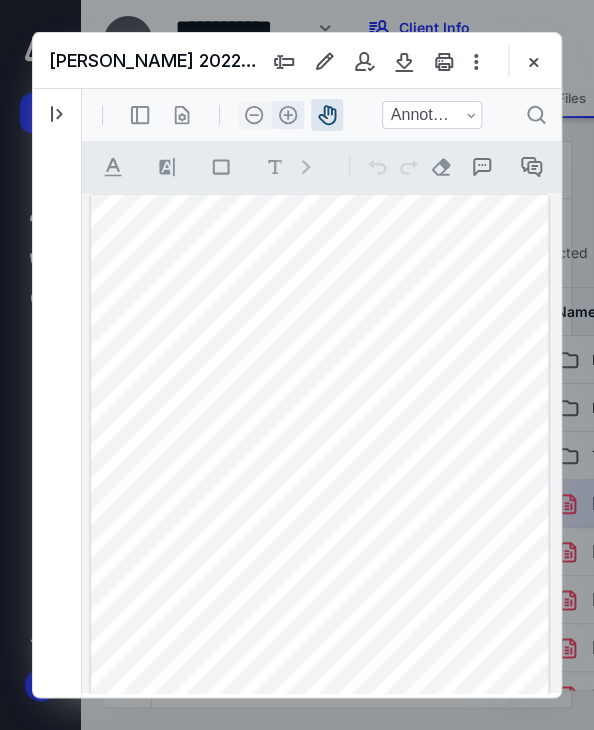 click on ".cls-1{fill:#abb0c4;} icon - header - zoom - in - line" at bounding box center (288, 115) 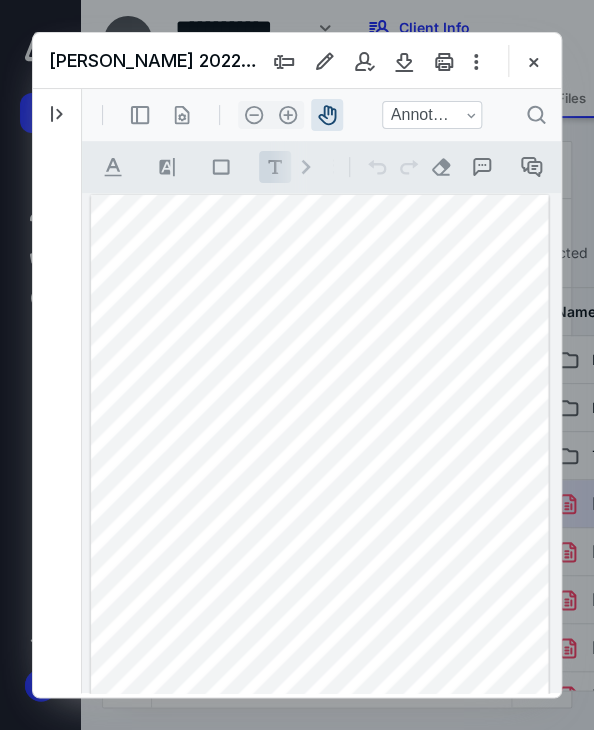 scroll, scrollTop: 20, scrollLeft: 20, axis: both 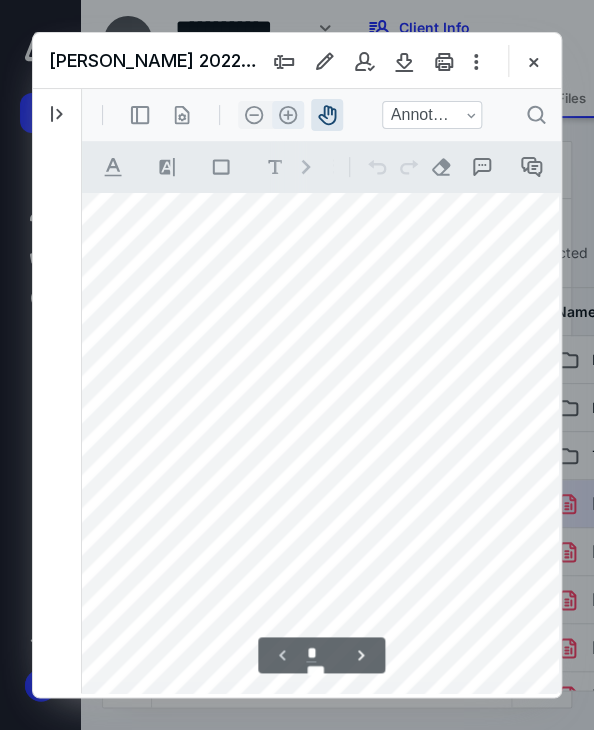 click on ".cls-1{fill:#abb0c4;} icon - header - zoom - in - line" at bounding box center [288, 115] 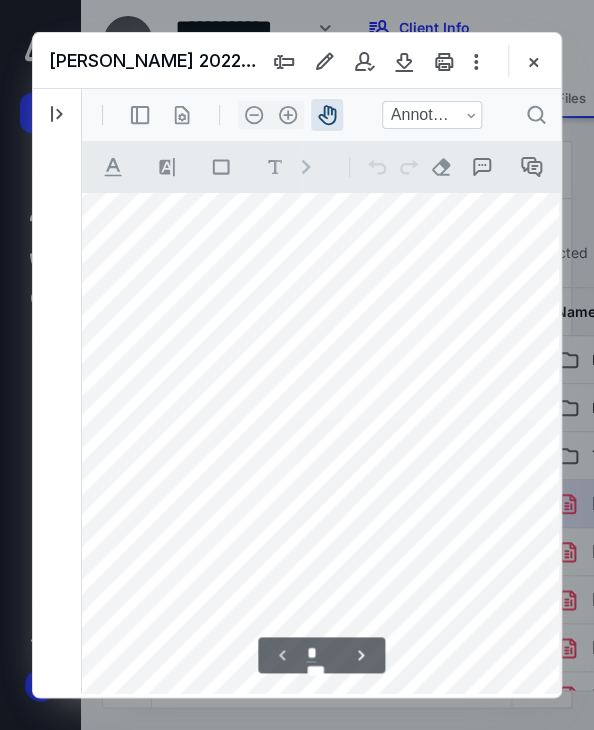scroll, scrollTop: 28, scrollLeft: 40, axis: both 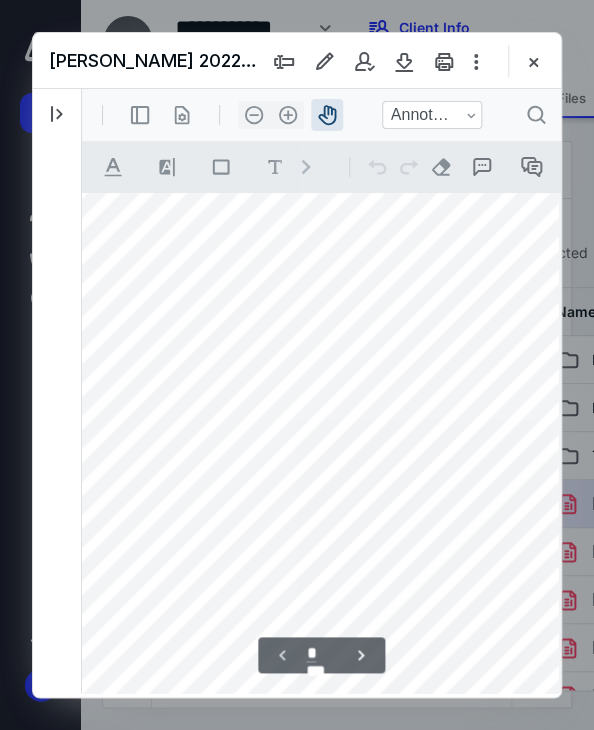 drag, startPoint x: 290, startPoint y: 335, endPoint x: 300, endPoint y: 348, distance: 16.40122 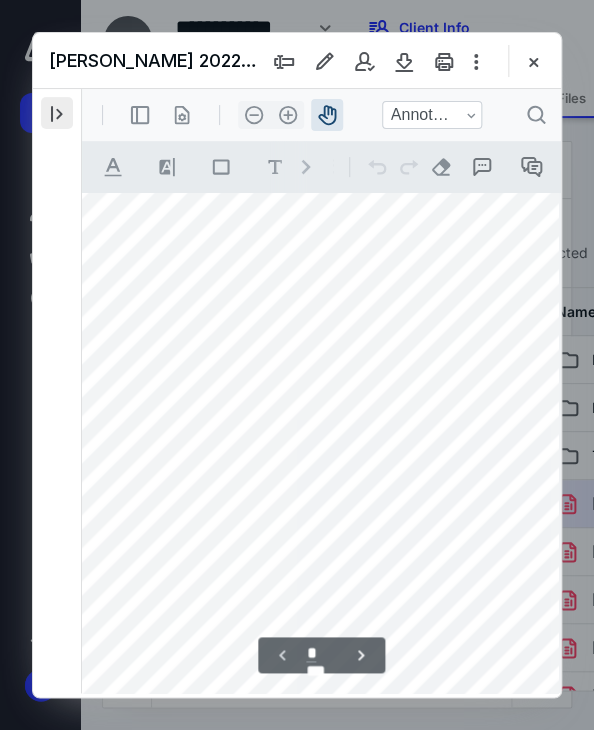 click at bounding box center (57, 113) 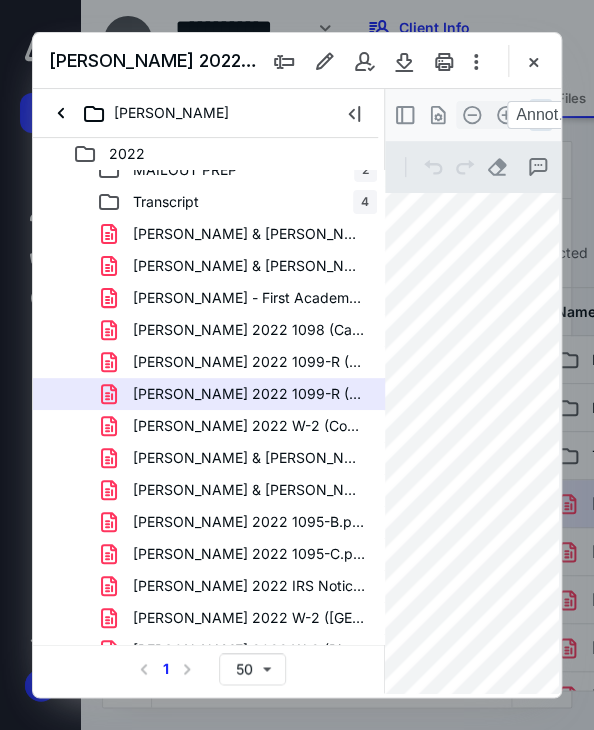 scroll, scrollTop: 69, scrollLeft: 0, axis: vertical 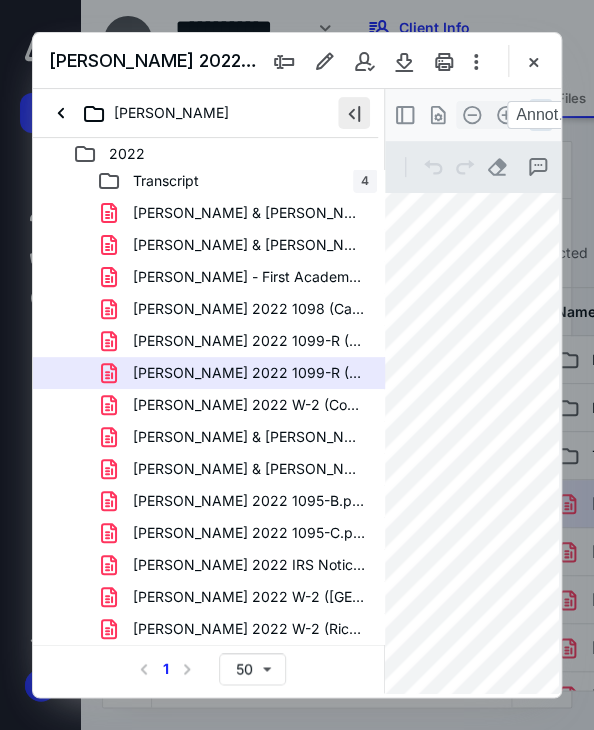 click at bounding box center (354, 113) 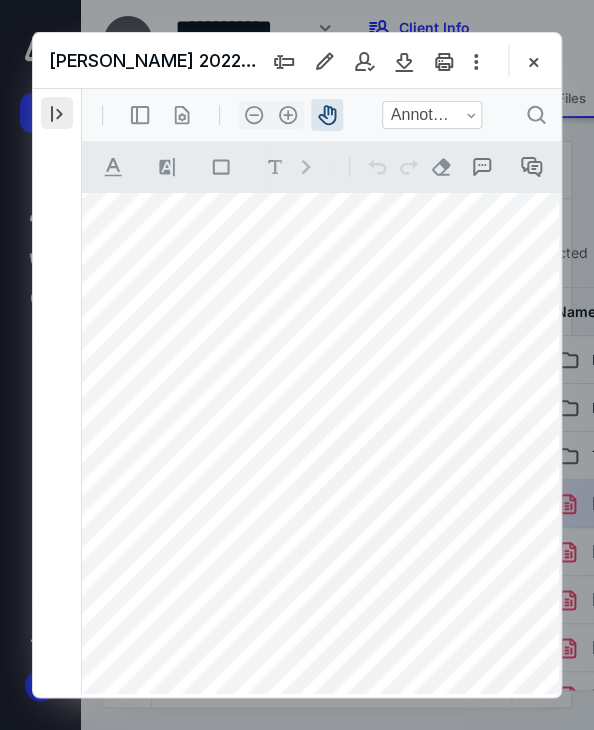 click at bounding box center (57, 113) 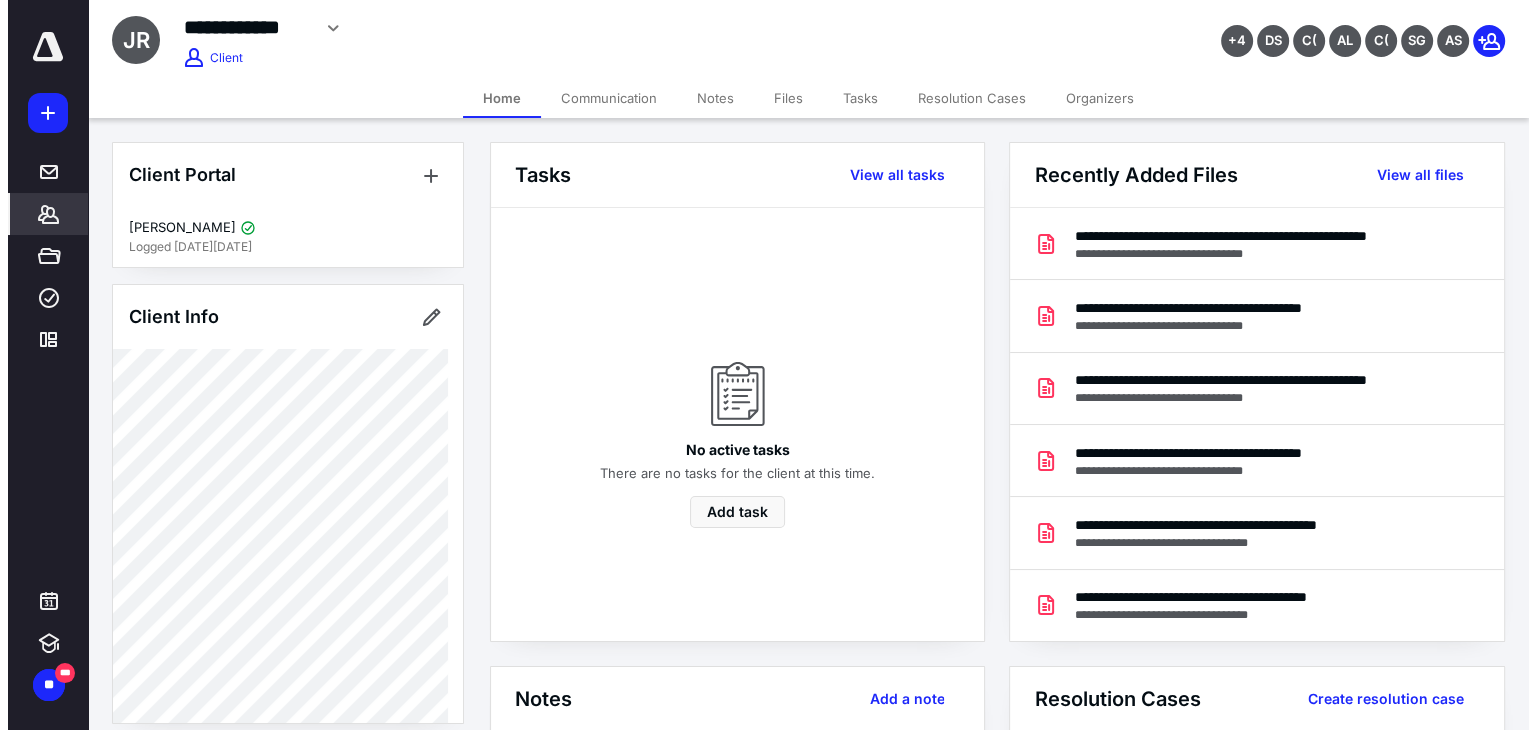 scroll, scrollTop: 0, scrollLeft: 0, axis: both 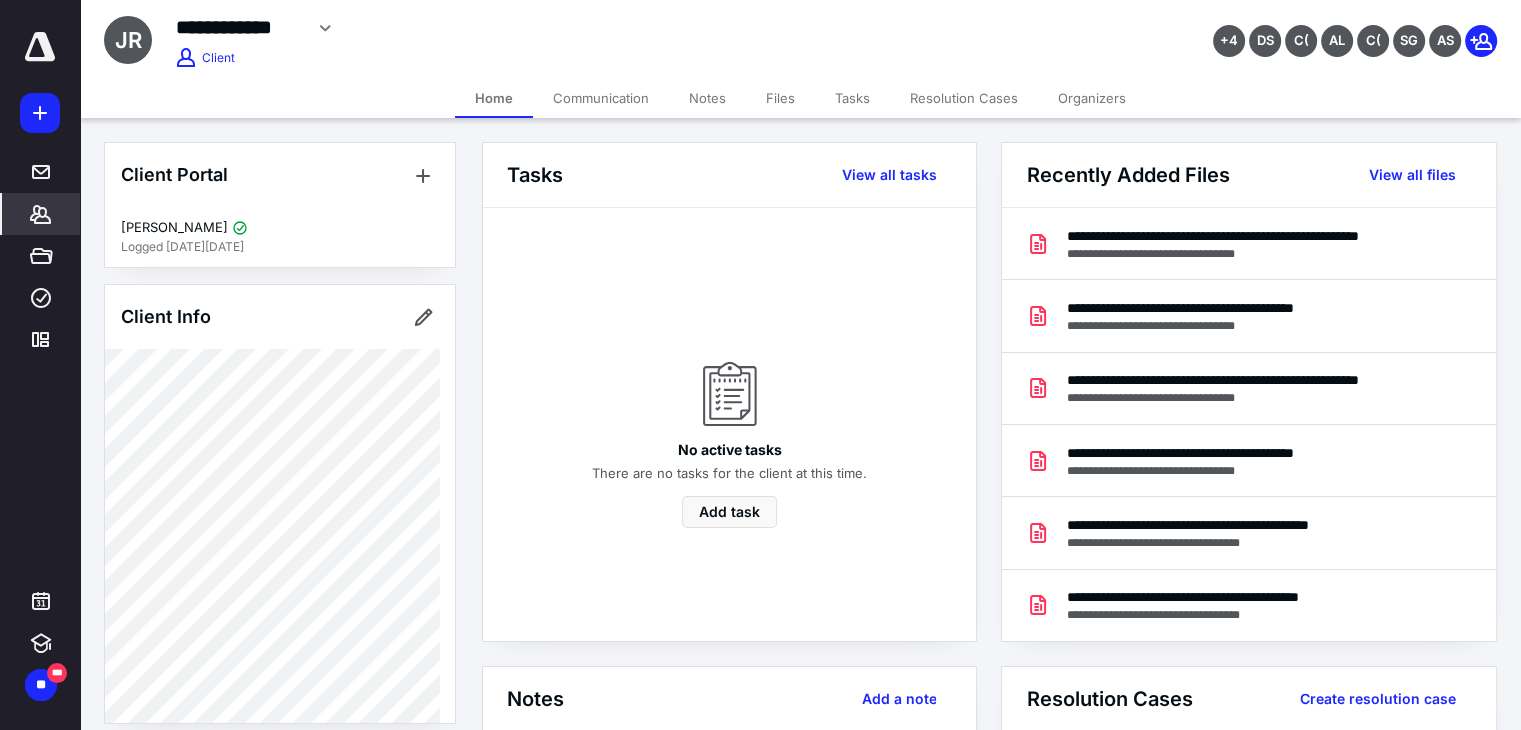 click on "Files" at bounding box center [780, 98] 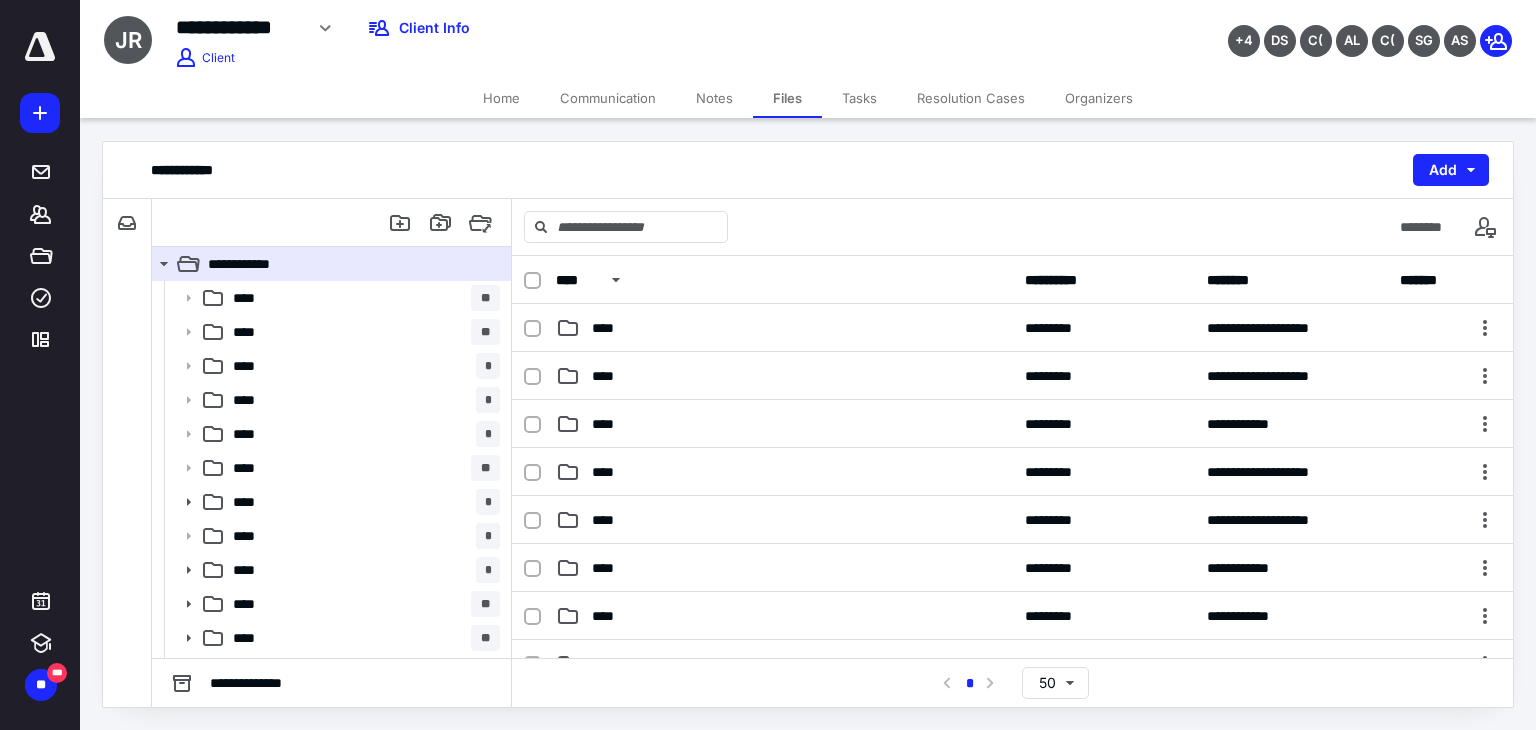 scroll, scrollTop: 200, scrollLeft: 0, axis: vertical 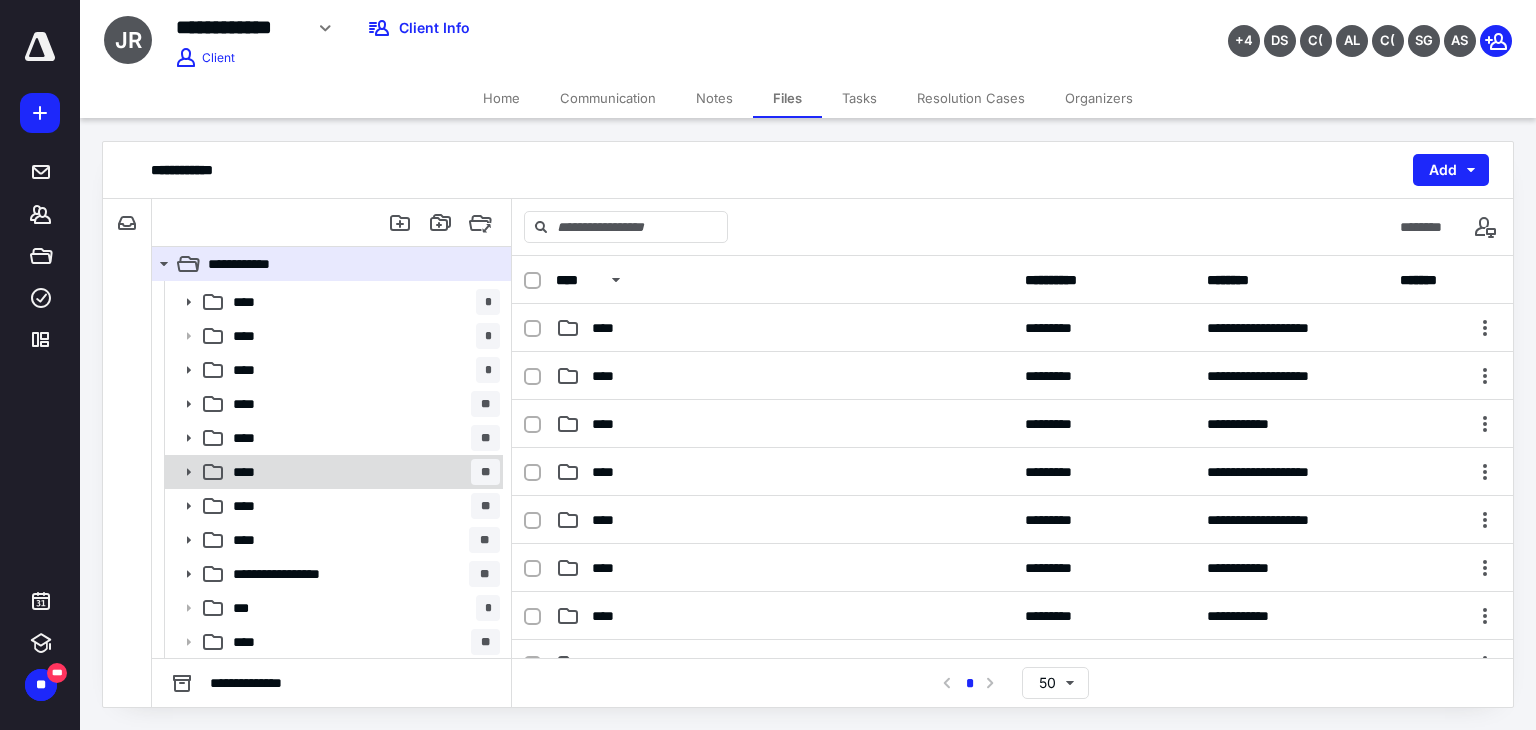click on "**** **" at bounding box center (362, 472) 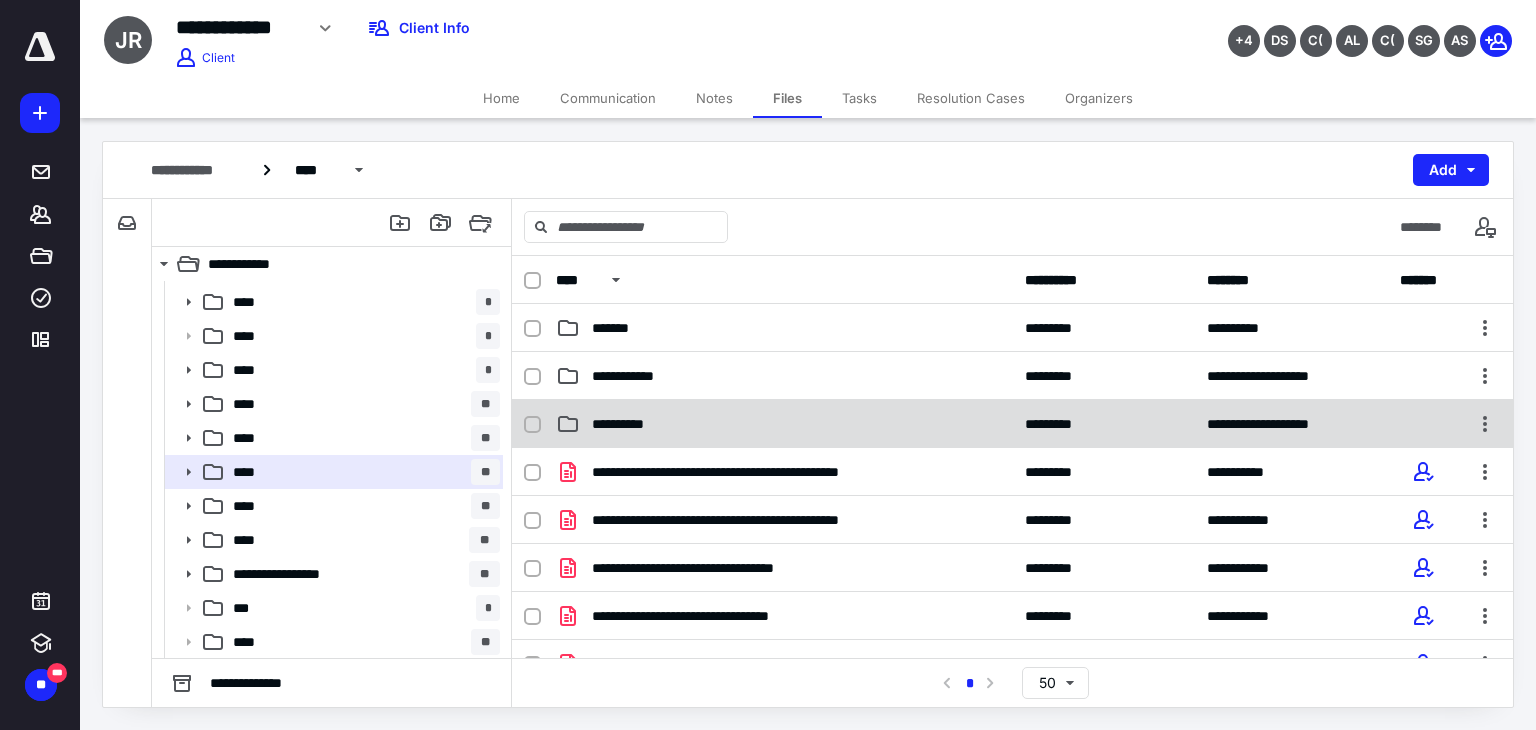 click on "**********" at bounding box center [784, 424] 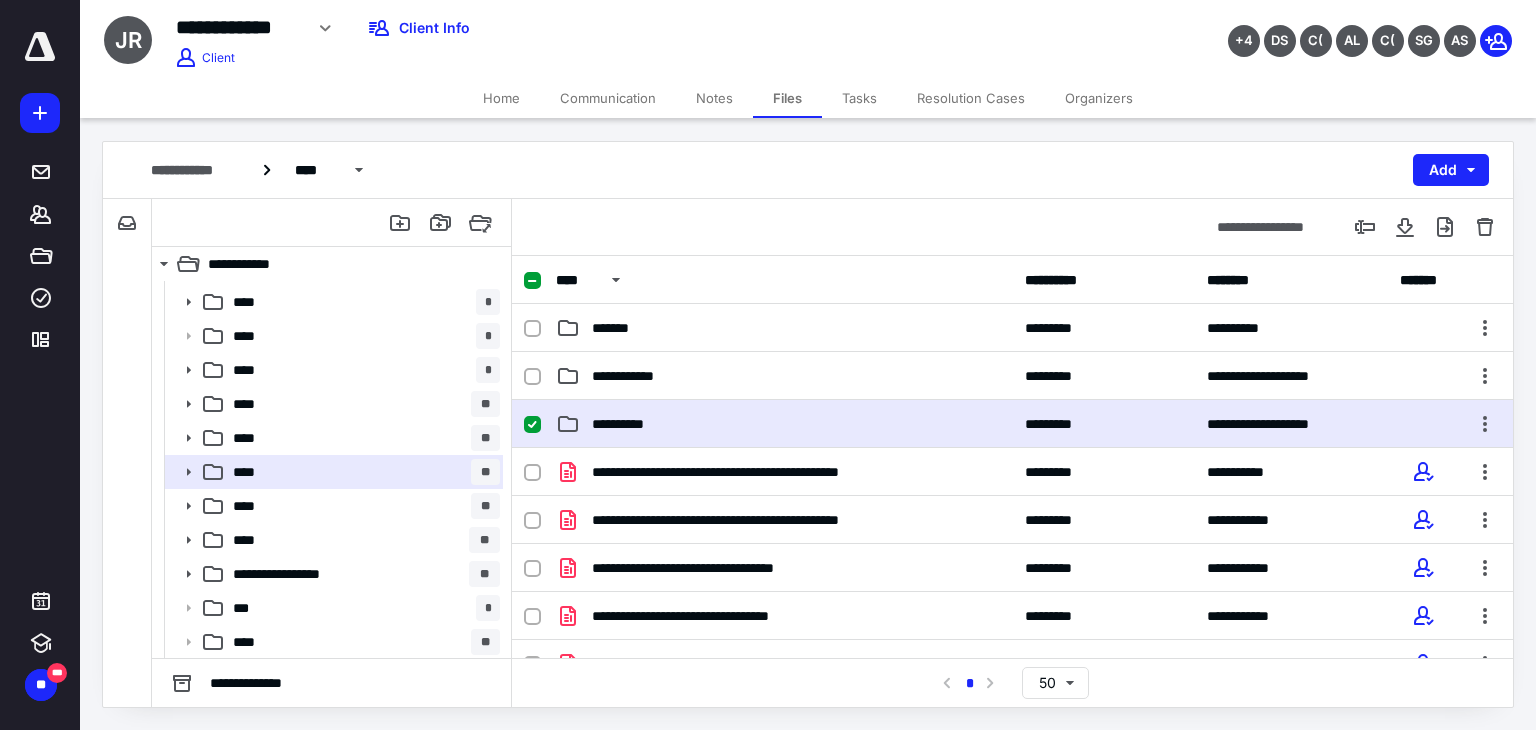 drag, startPoint x: 688, startPoint y: 413, endPoint x: 685, endPoint y: 433, distance: 20.22375 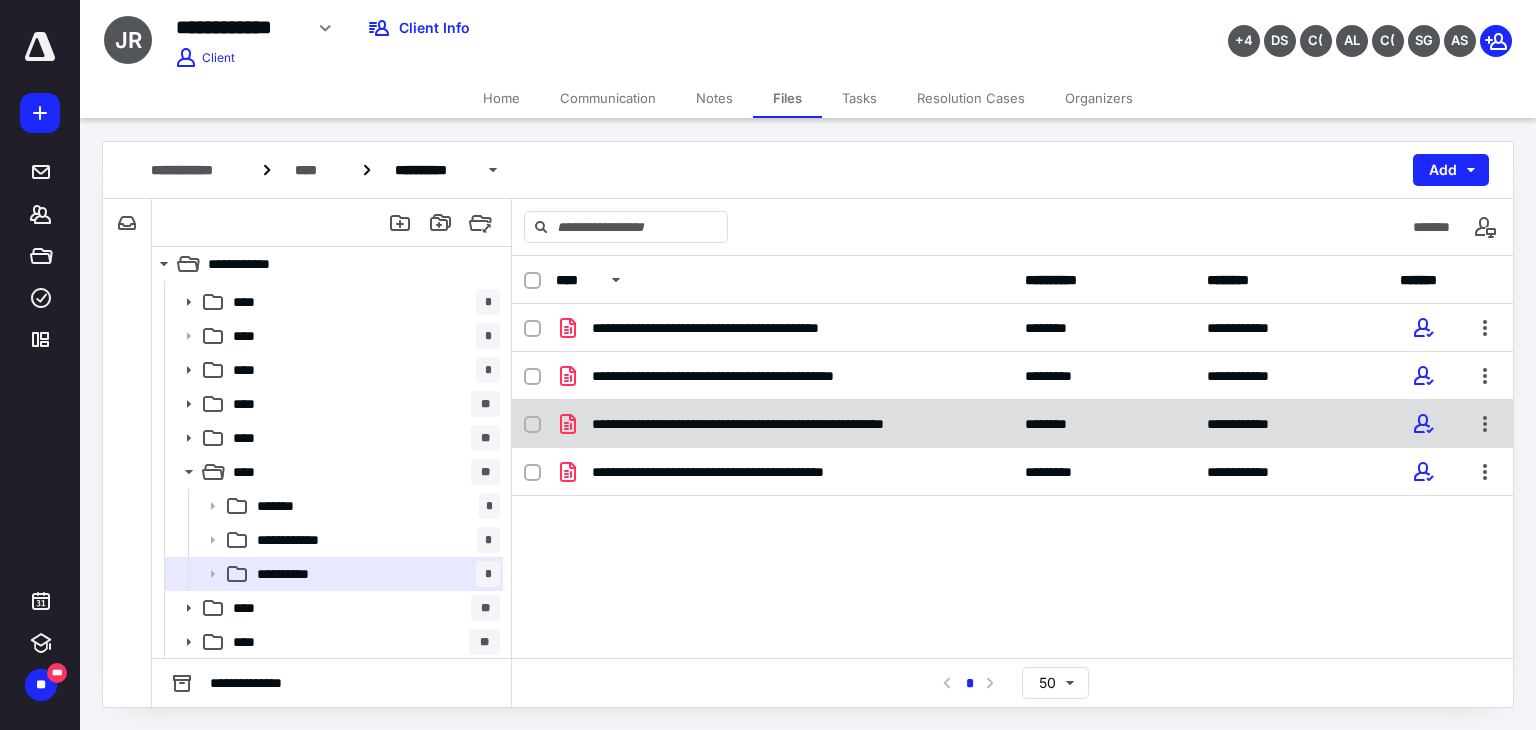 click on "**********" at bounding box center (795, 424) 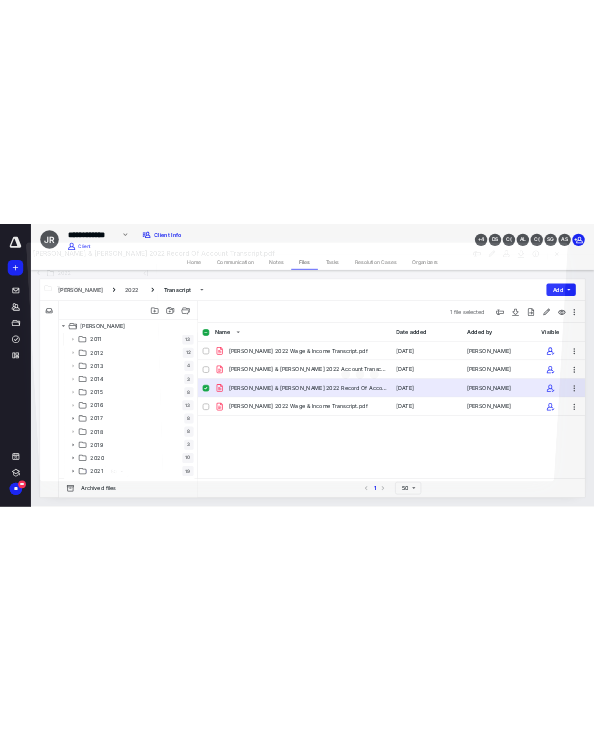 scroll, scrollTop: 200, scrollLeft: 0, axis: vertical 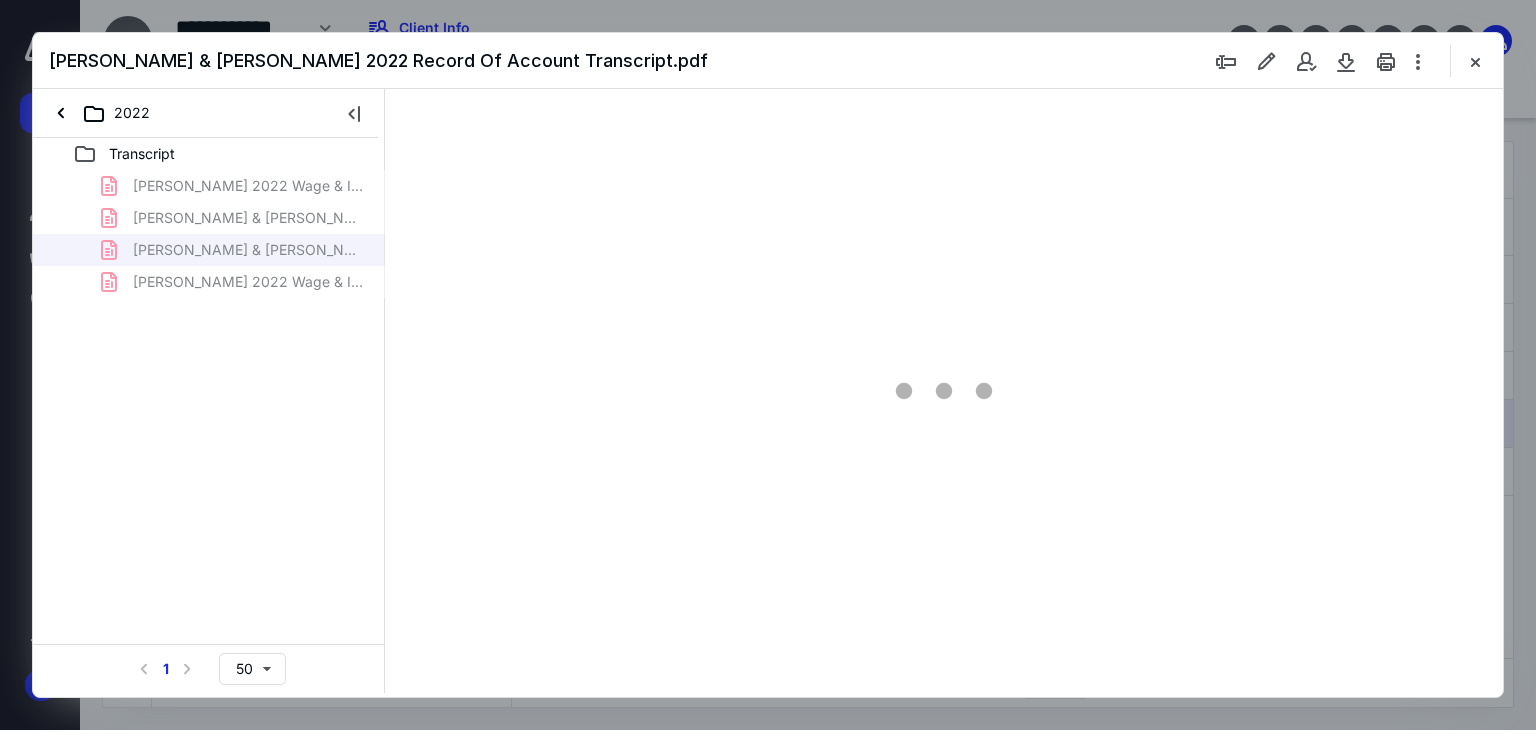 click at bounding box center (354, 113) 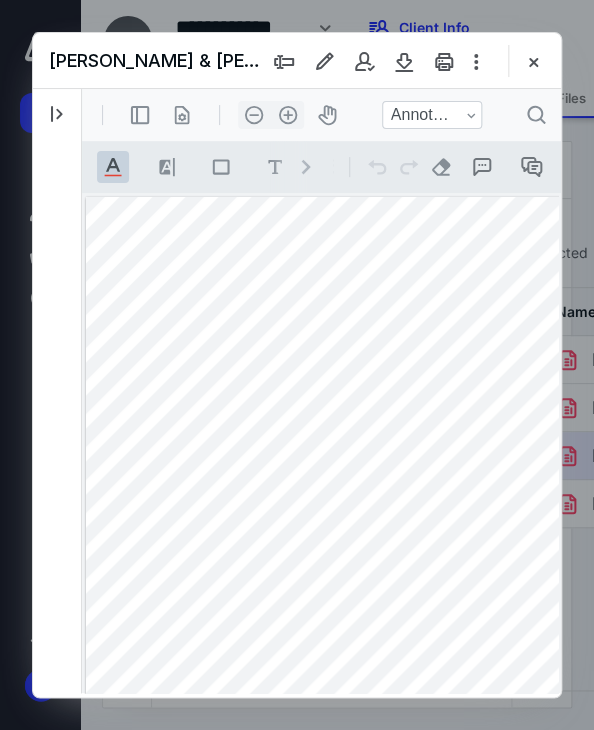 scroll, scrollTop: 0, scrollLeft: 0, axis: both 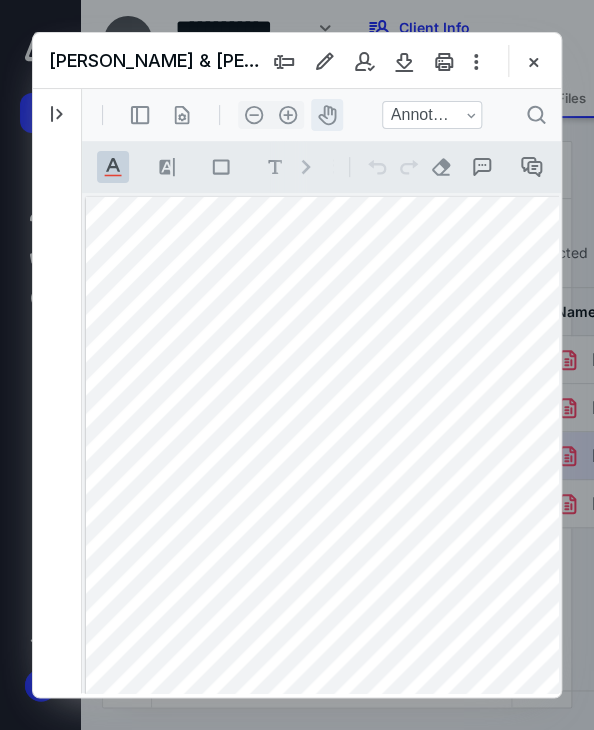 click on "icon-header-pan20" at bounding box center (327, 115) 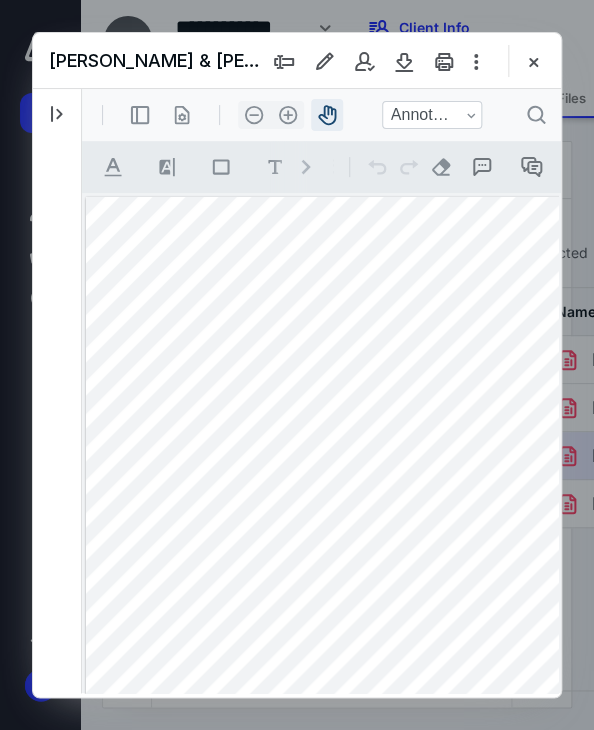 click on "icon-header-pan20" at bounding box center [327, 115] 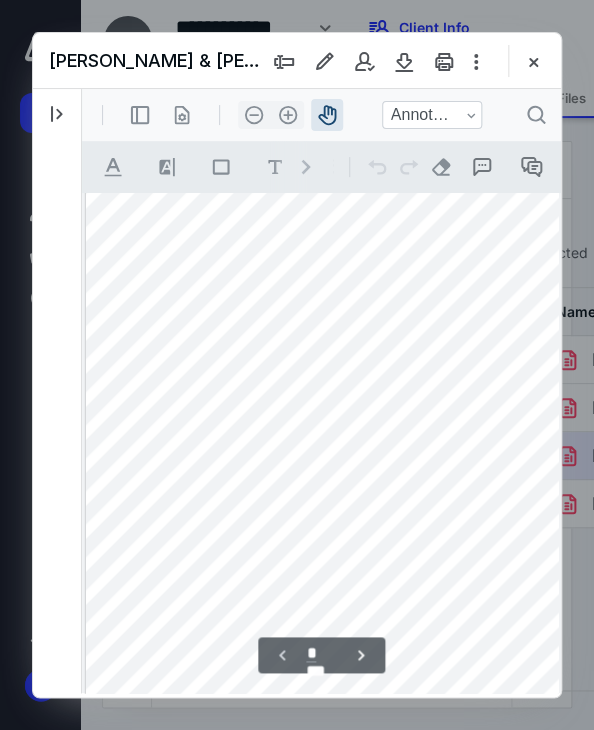 scroll, scrollTop: 400, scrollLeft: 0, axis: vertical 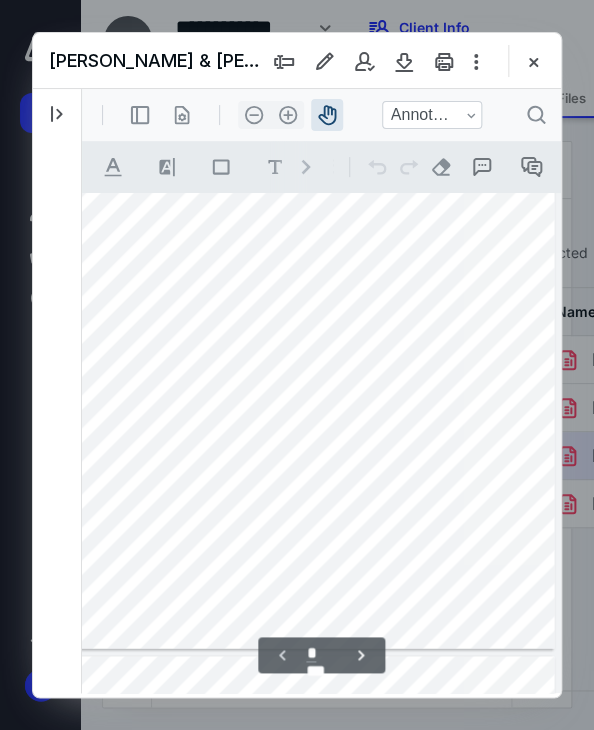 drag, startPoint x: 367, startPoint y: 446, endPoint x: 224, endPoint y: 452, distance: 143.12582 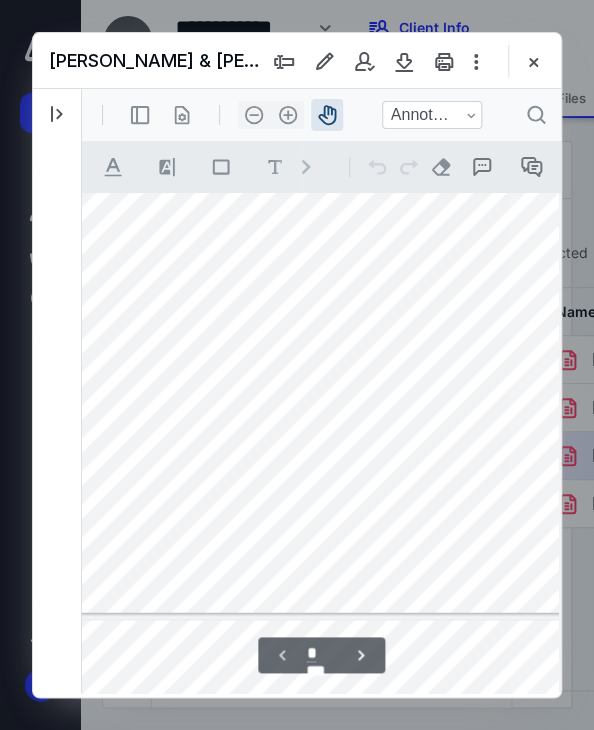 scroll, scrollTop: 449, scrollLeft: 36, axis: both 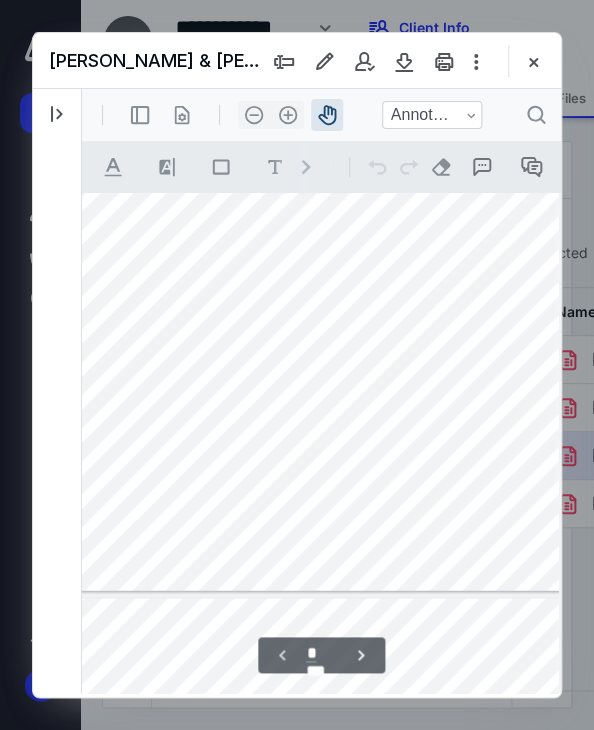 drag, startPoint x: 334, startPoint y: 517, endPoint x: 406, endPoint y: 481, distance: 80.49844 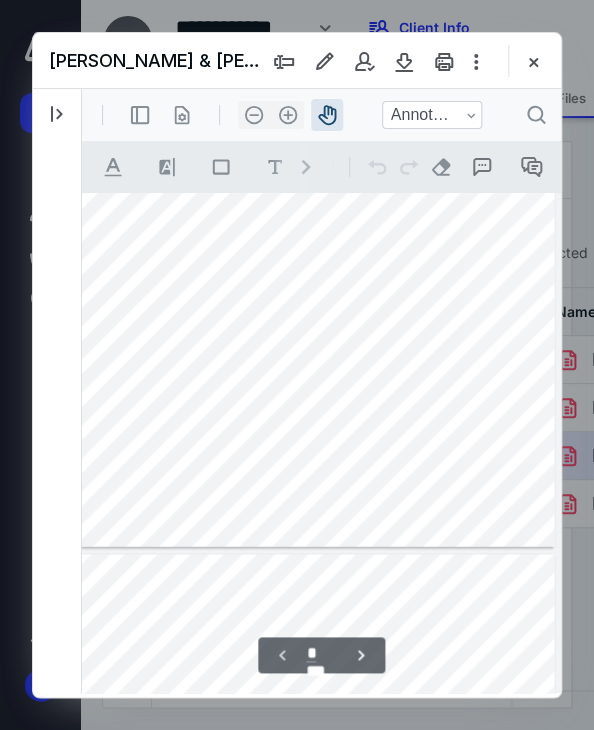 drag, startPoint x: 401, startPoint y: 471, endPoint x: 275, endPoint y: 430, distance: 132.50282 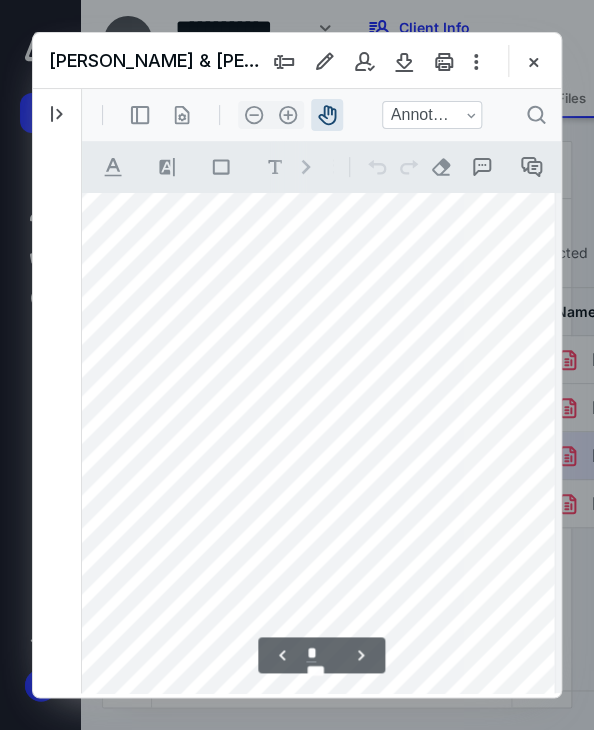 scroll, scrollTop: 4093, scrollLeft: 132, axis: both 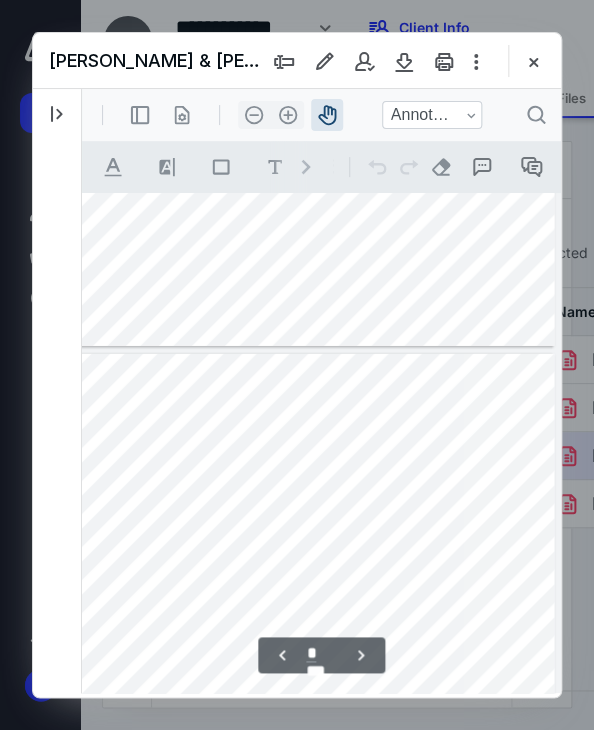 type on "*" 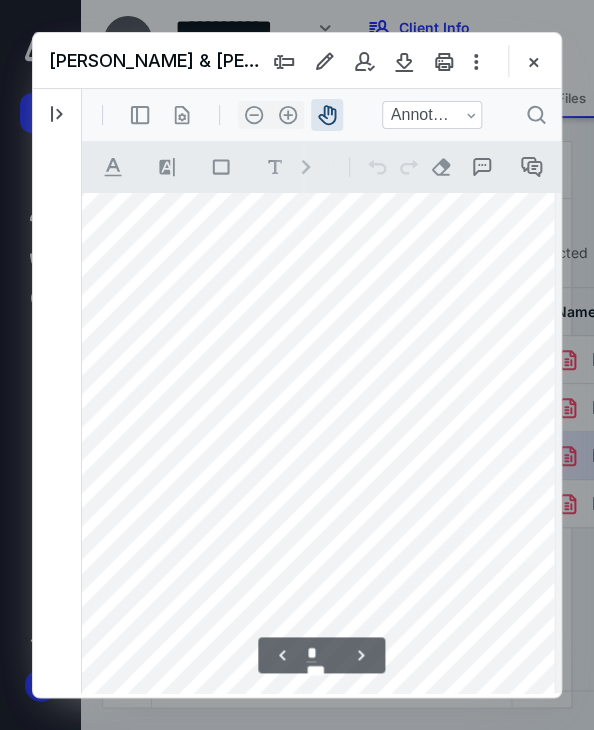 scroll, scrollTop: 3793, scrollLeft: 132, axis: both 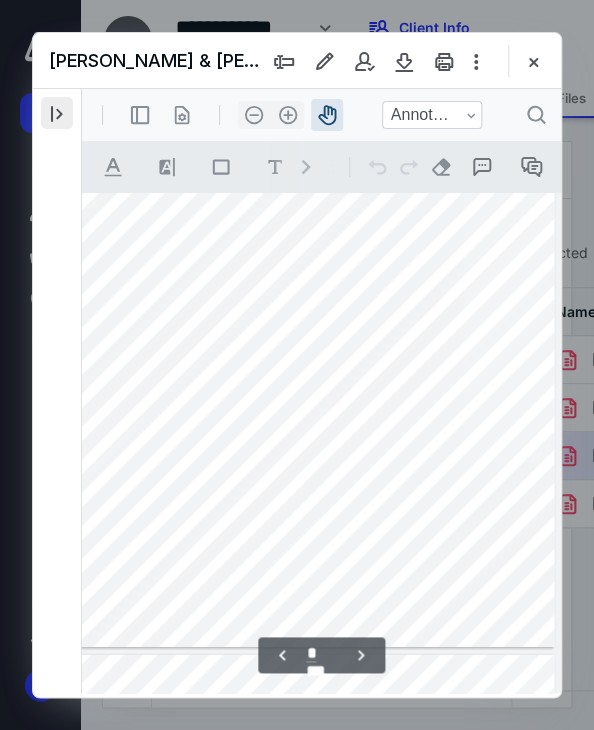 click at bounding box center (57, 113) 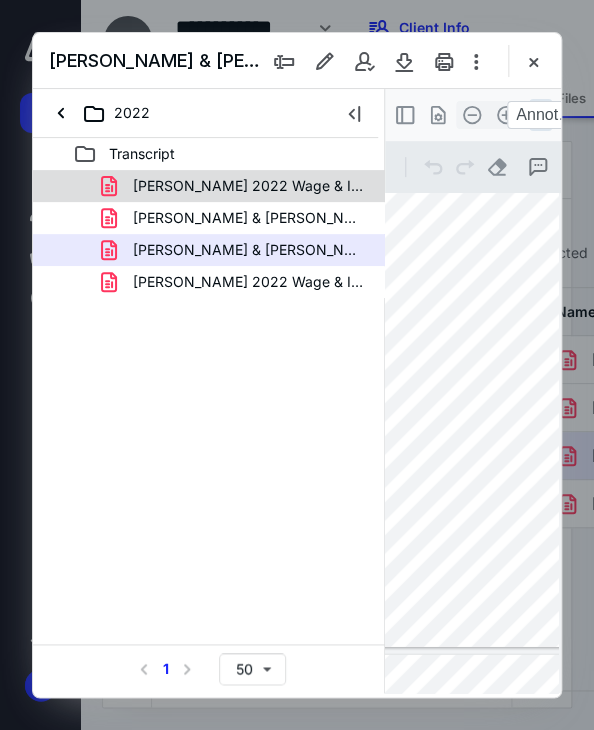 click on "[PERSON_NAME] 2022 Wage & Income Transcript.pdf" at bounding box center (237, 186) 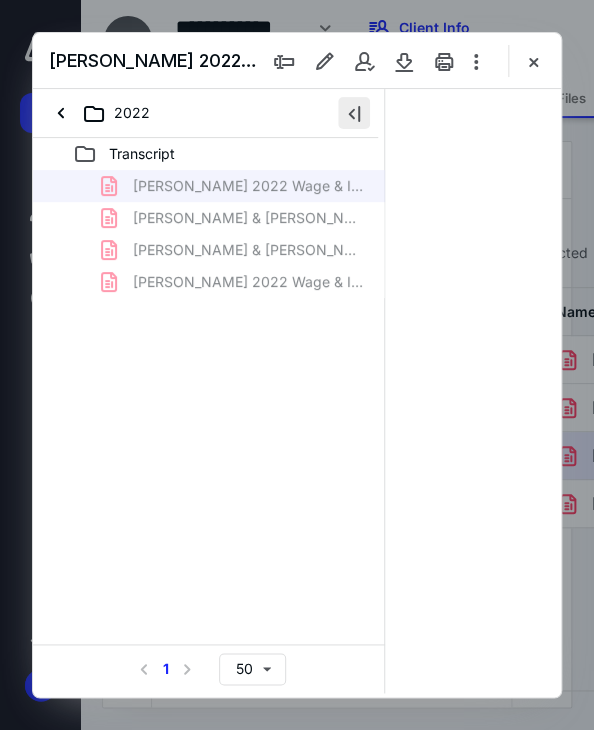 click at bounding box center [354, 113] 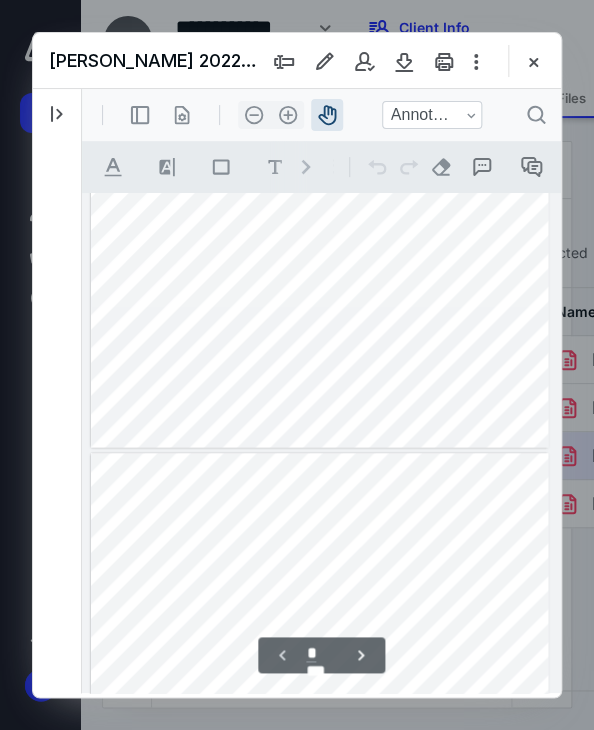 scroll, scrollTop: 407, scrollLeft: 0, axis: vertical 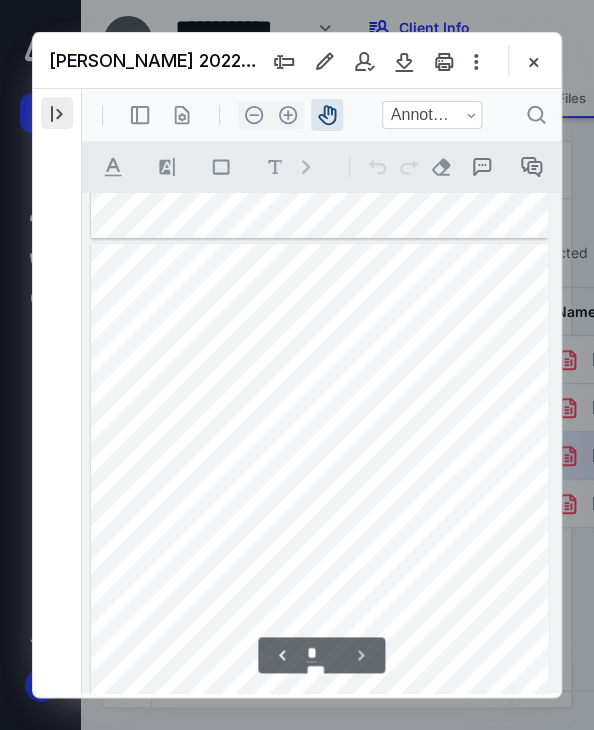 click at bounding box center [57, 113] 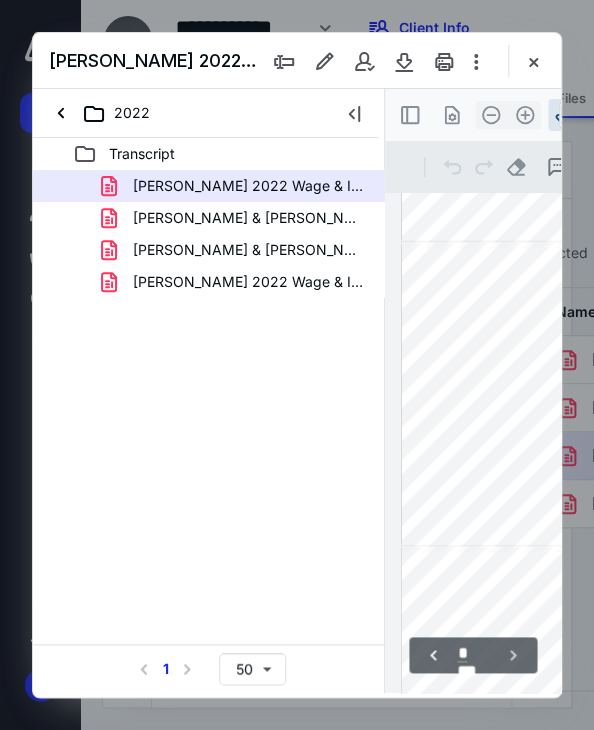 type on "*" 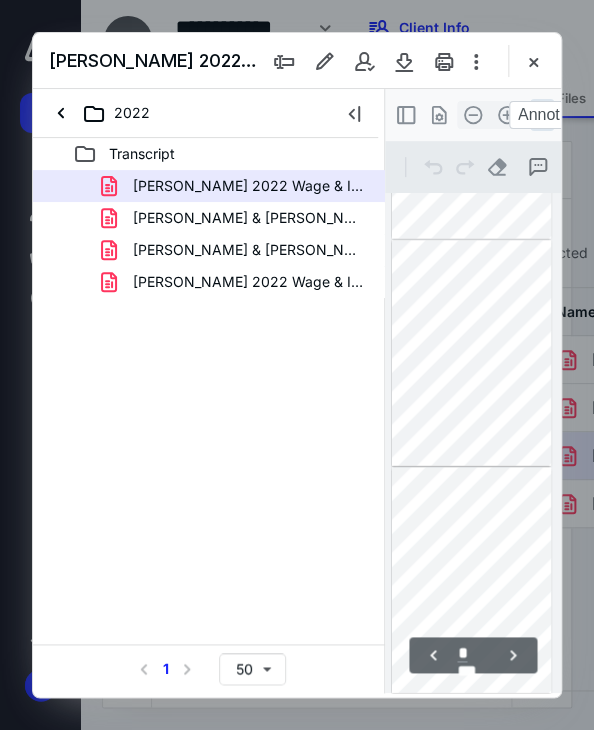 scroll, scrollTop: 630, scrollLeft: 0, axis: vertical 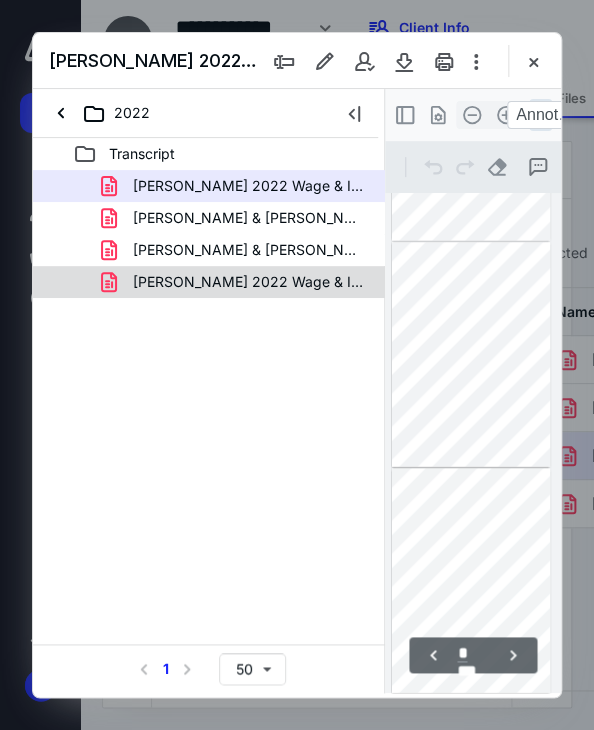 click on "[PERSON_NAME] 2022 Wage & Income Transcript.pdf" at bounding box center (249, 282) 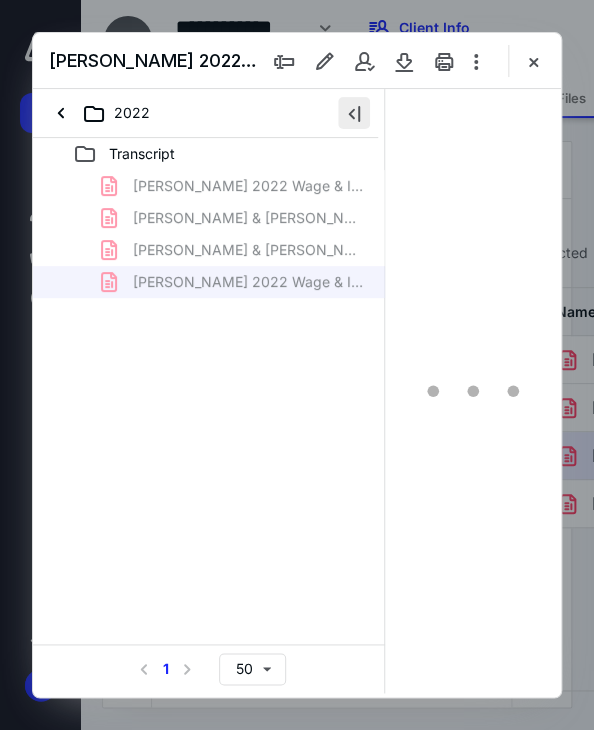 click at bounding box center [354, 113] 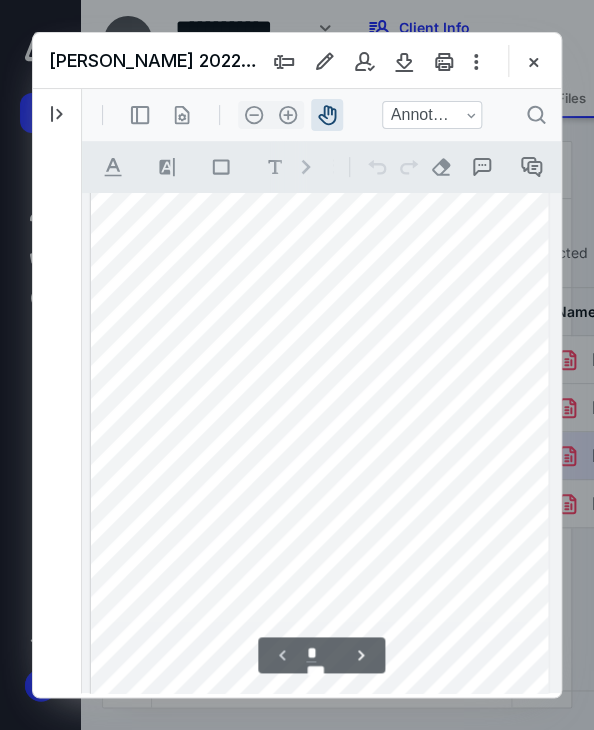 scroll, scrollTop: 200, scrollLeft: 0, axis: vertical 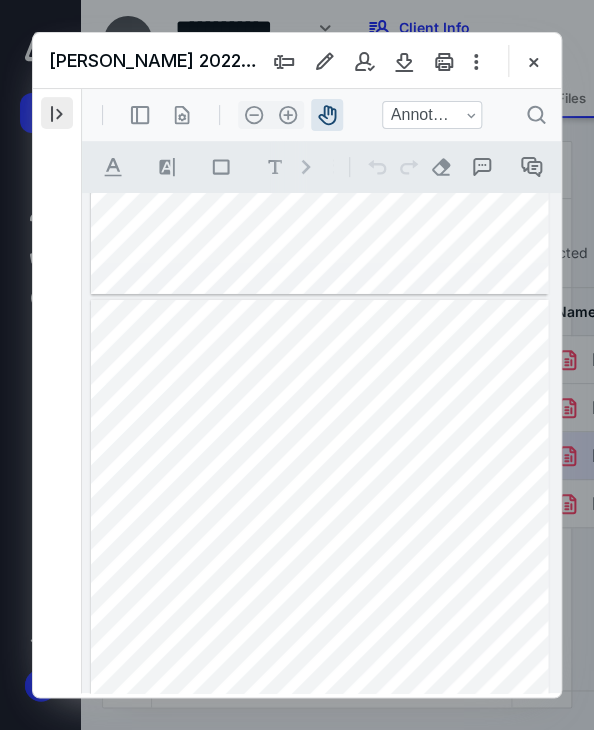 click at bounding box center (57, 113) 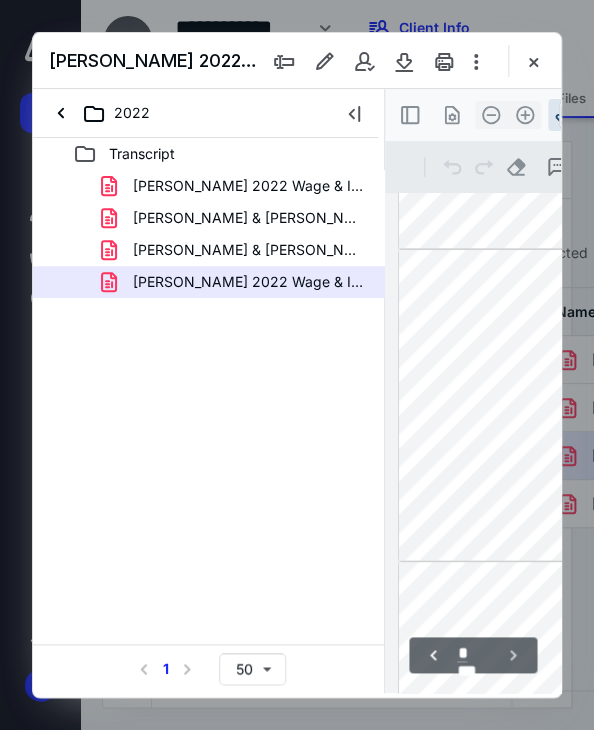 type on "*" 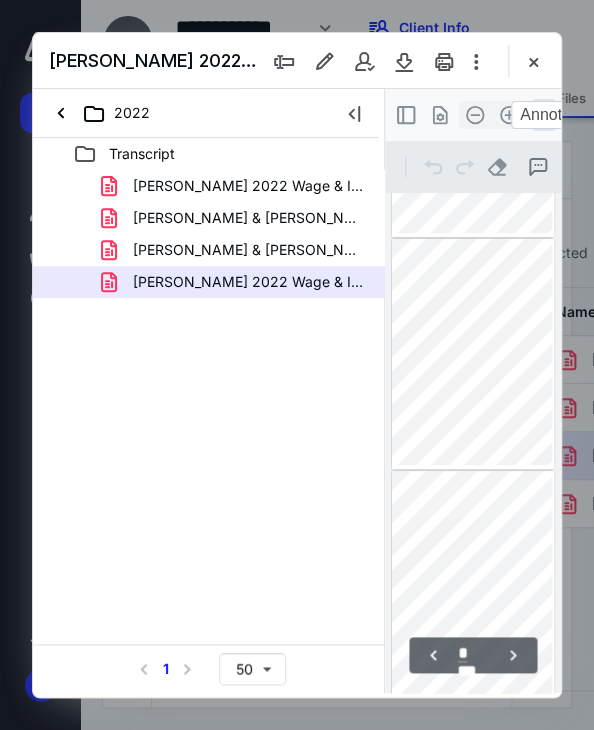 scroll, scrollTop: 178, scrollLeft: 0, axis: vertical 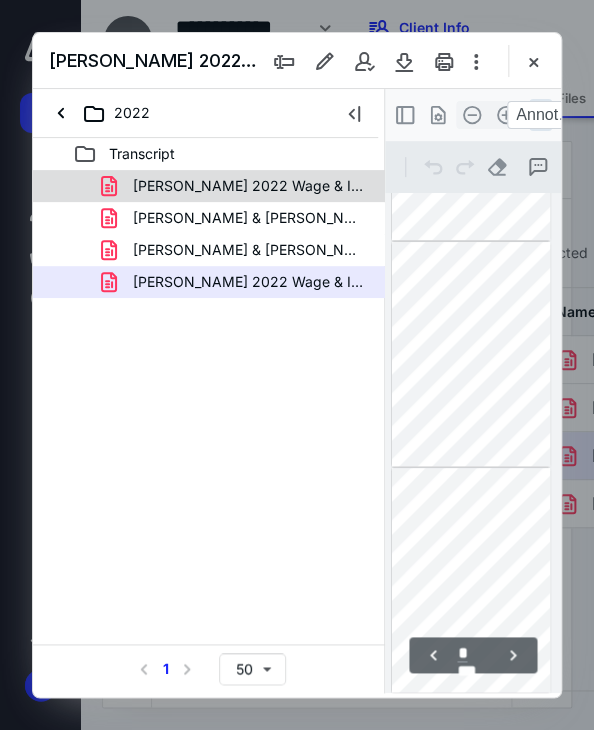 click on "[PERSON_NAME] 2022 Wage & Income Transcript.pdf" at bounding box center [249, 186] 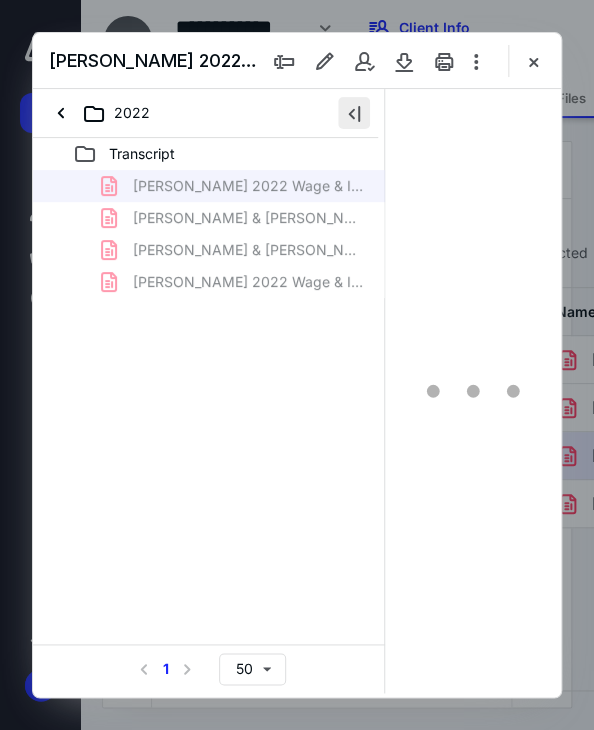 click at bounding box center (354, 113) 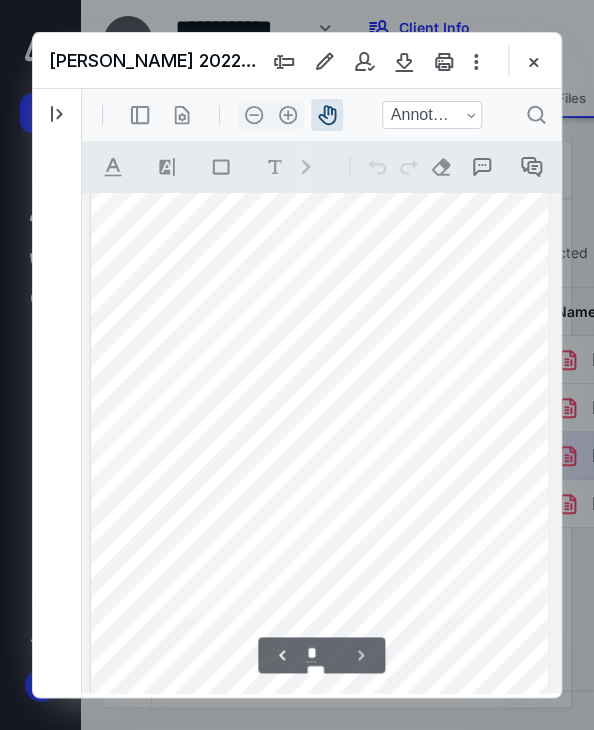 scroll, scrollTop: 2707, scrollLeft: 0, axis: vertical 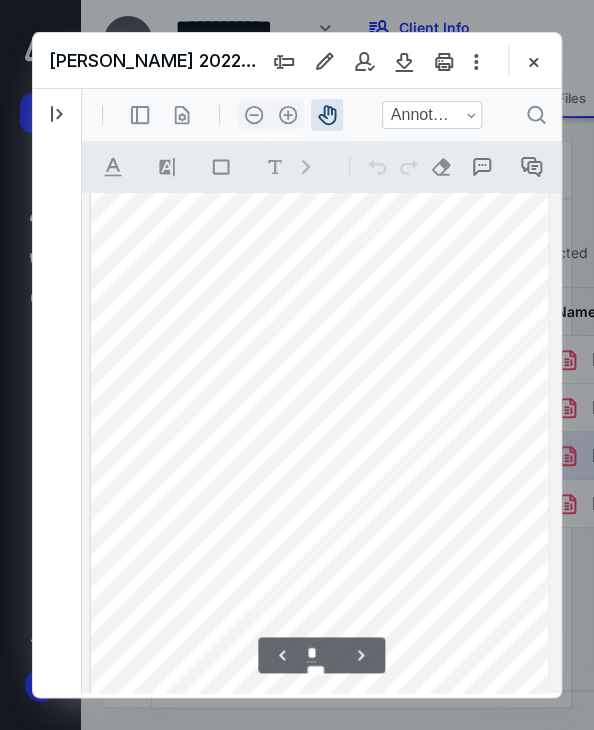 type on "*" 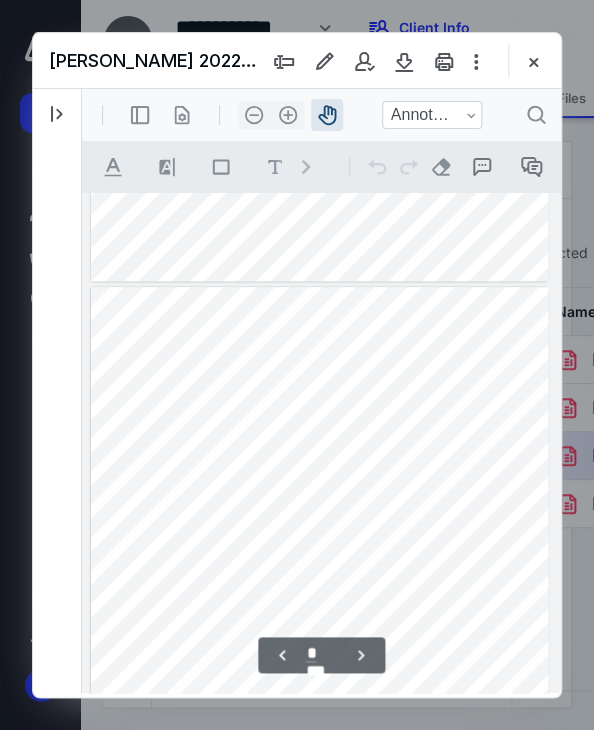 scroll, scrollTop: 1960, scrollLeft: 0, axis: vertical 